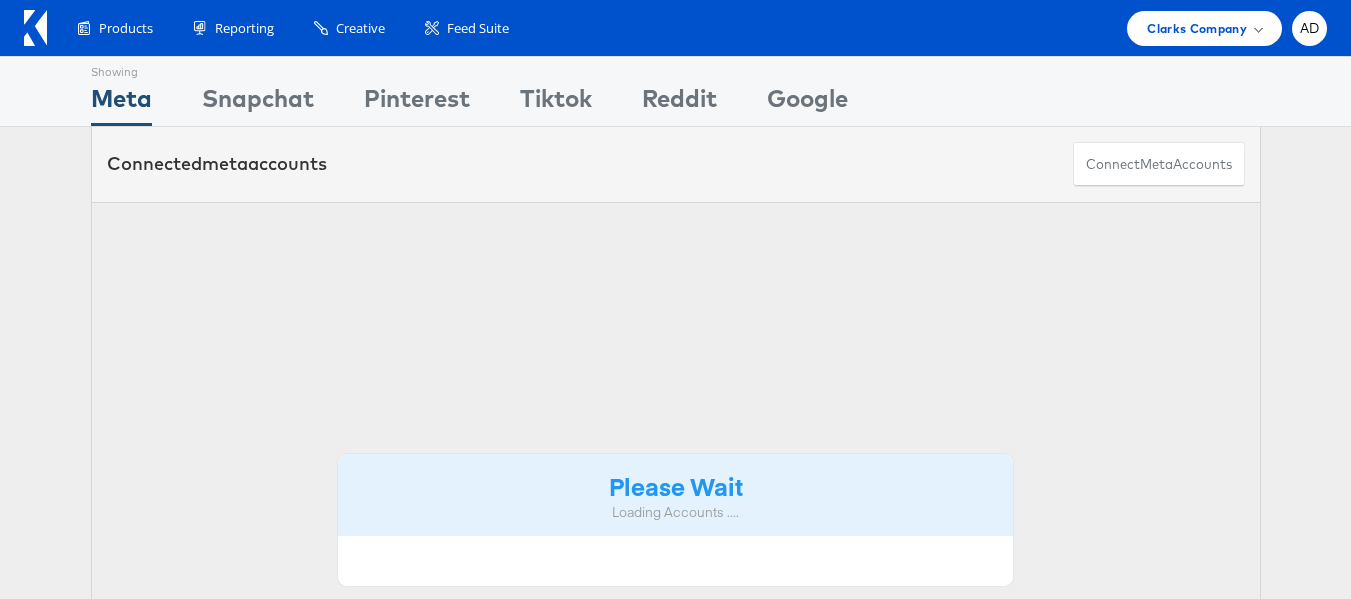 scroll, scrollTop: 0, scrollLeft: 0, axis: both 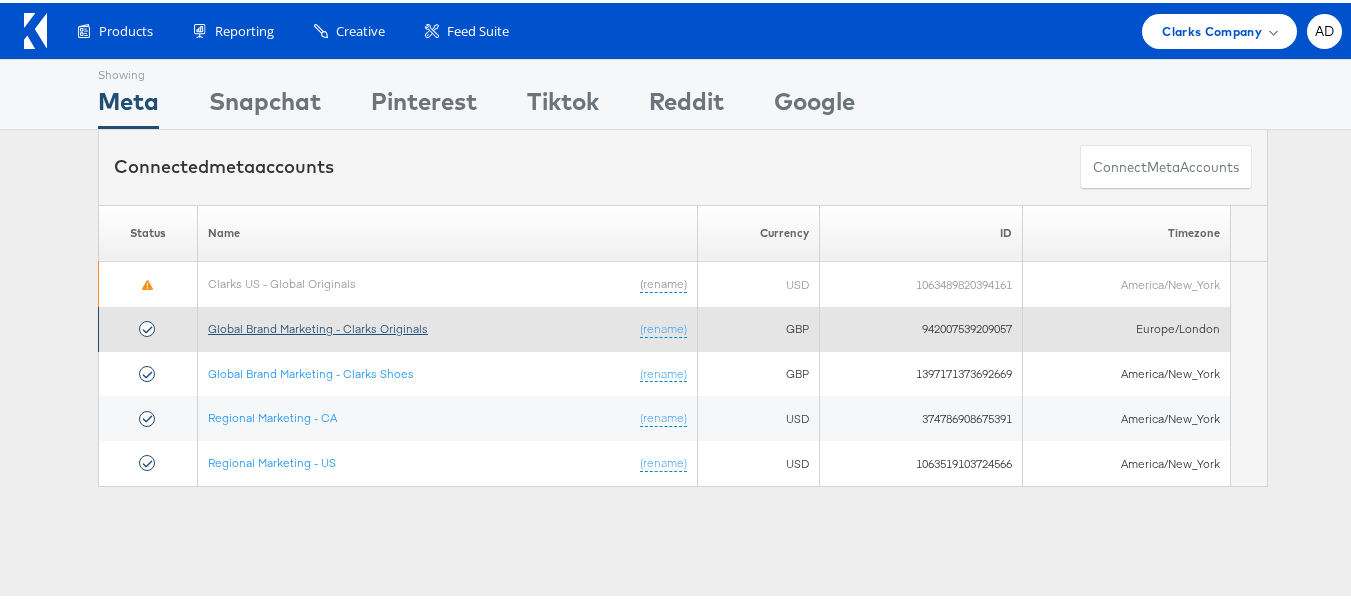 click on "Global Brand Marketing - Clarks Originals" at bounding box center [318, 325] 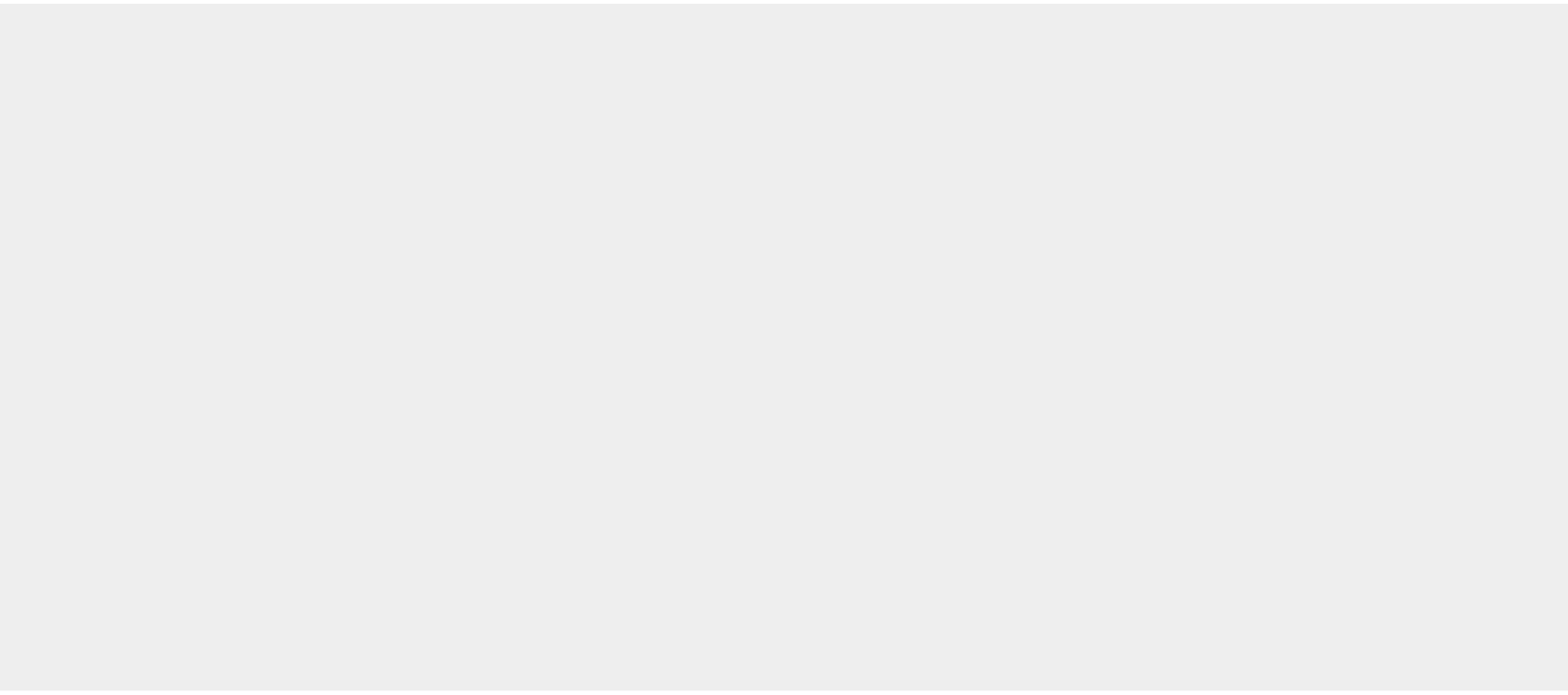 scroll, scrollTop: 0, scrollLeft: 0, axis: both 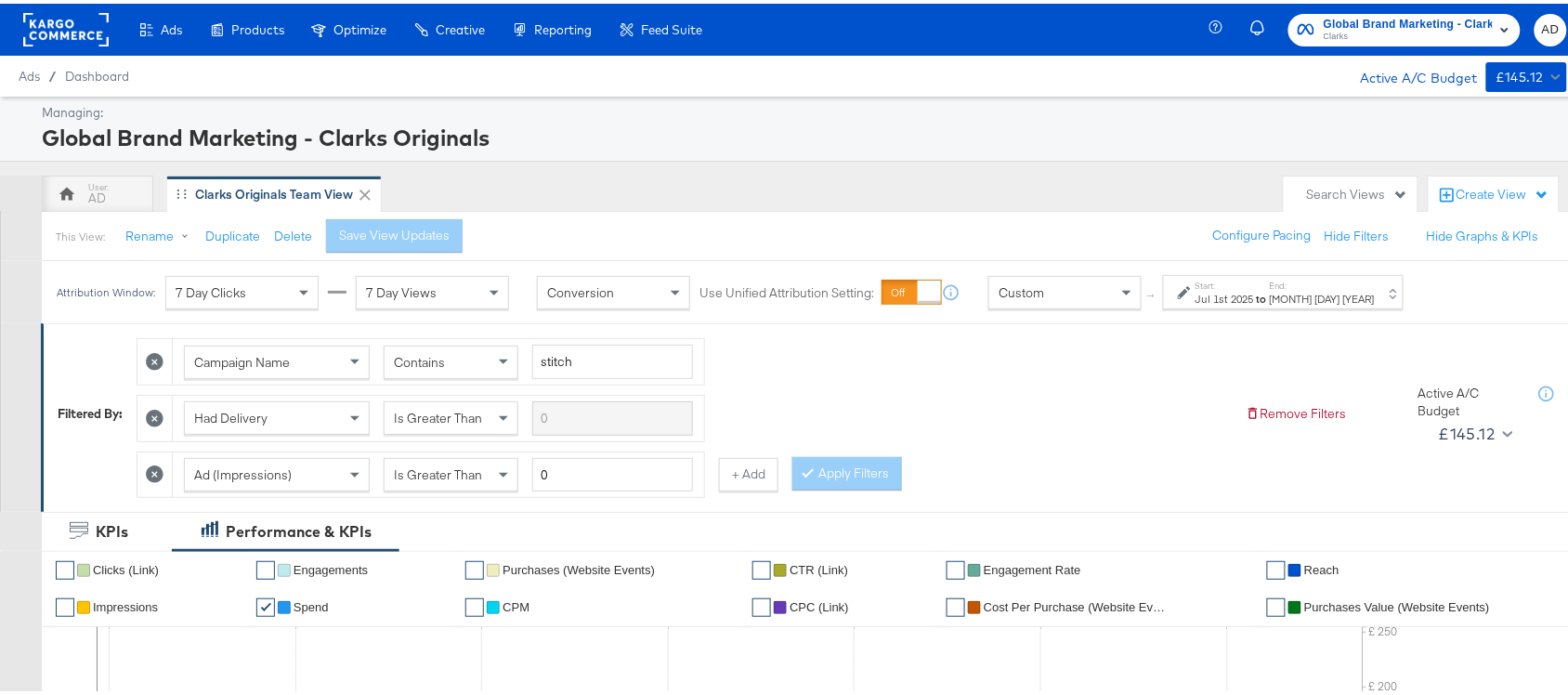 click on "Jul 14th 2025" at bounding box center [1322, 295] 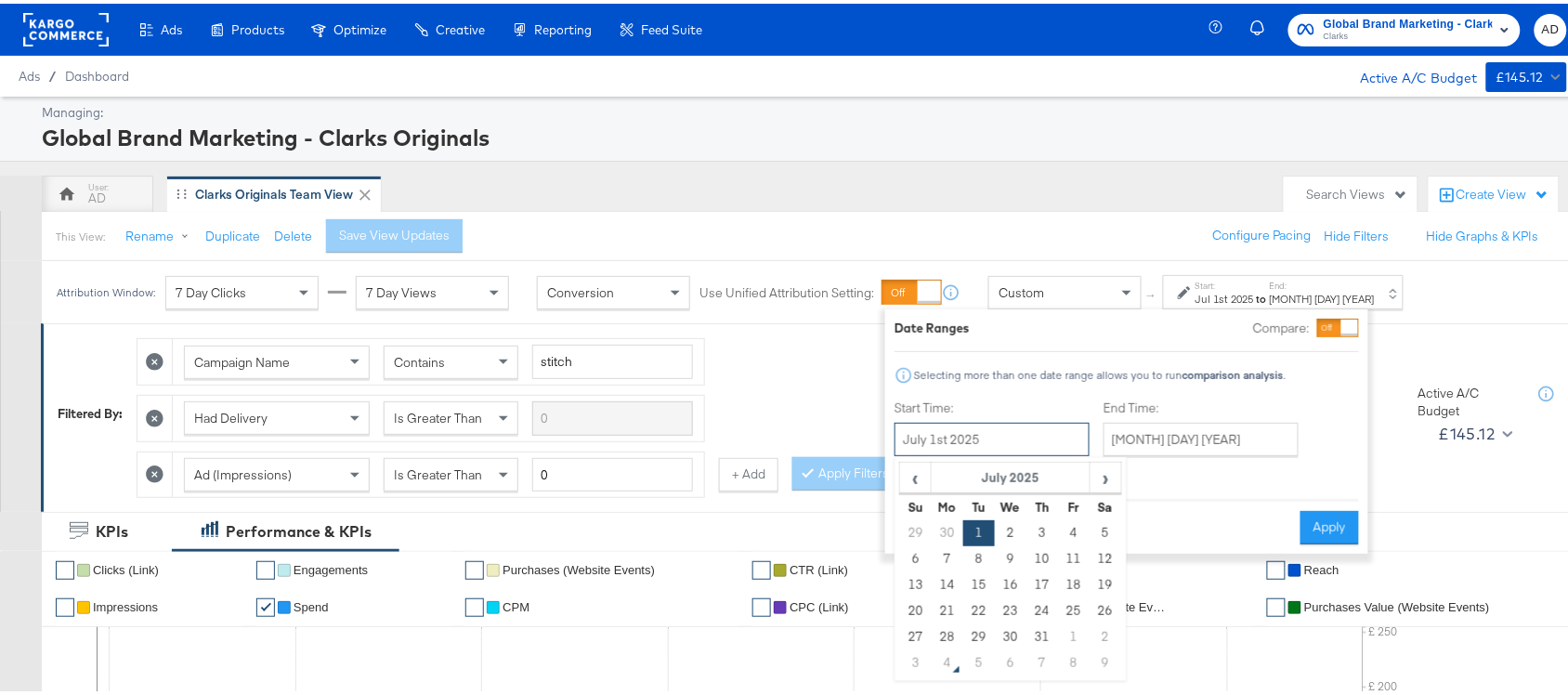 click on "July 1st 2025" at bounding box center [992, 436] 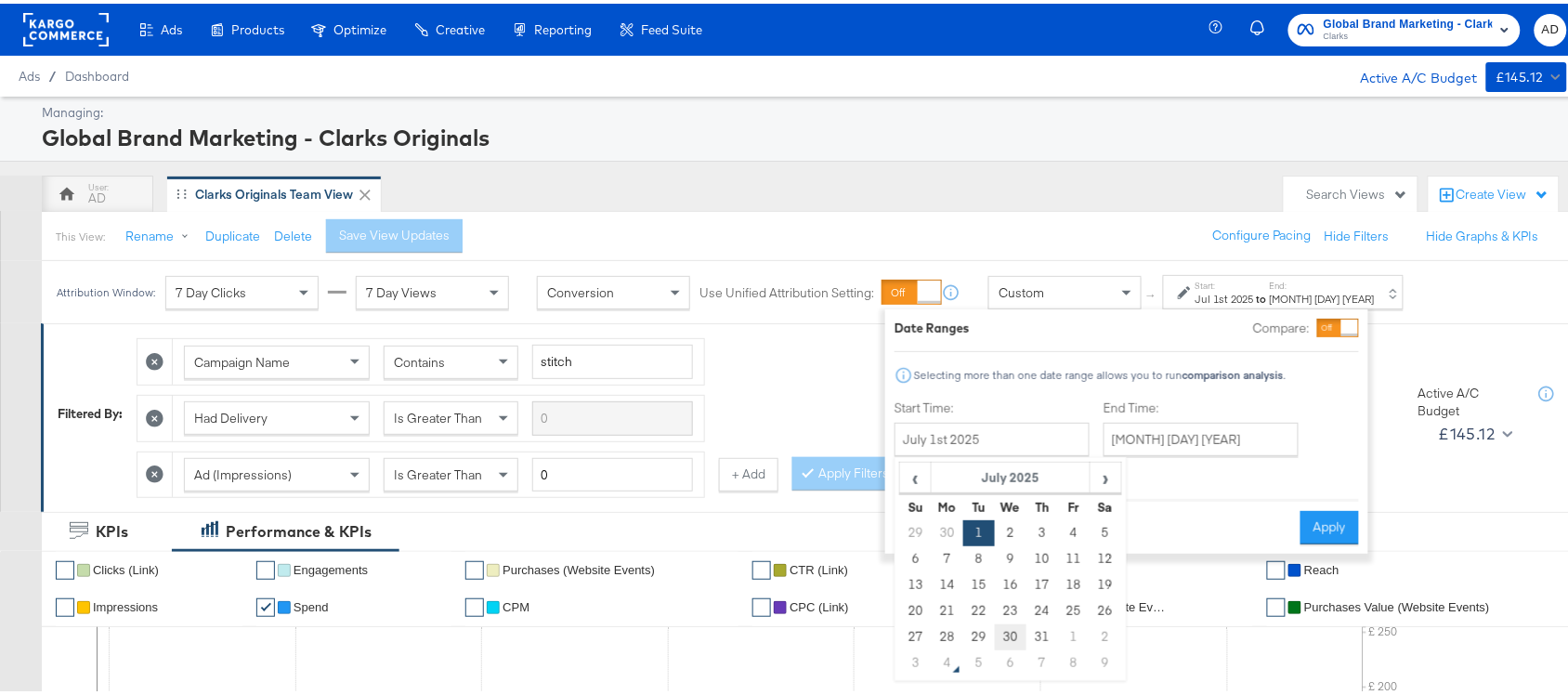 click on "30" at bounding box center (1011, 634) 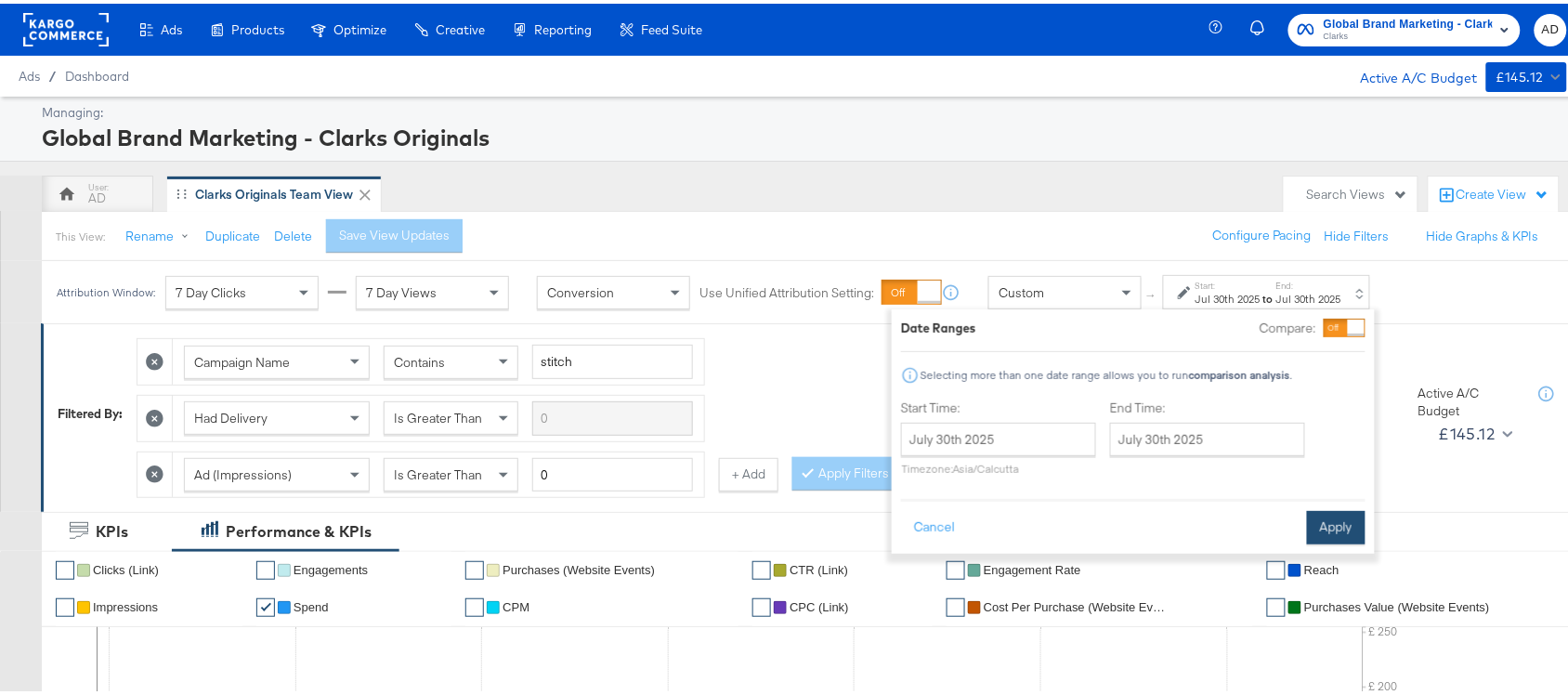 click on "Apply" at bounding box center (1336, 524) 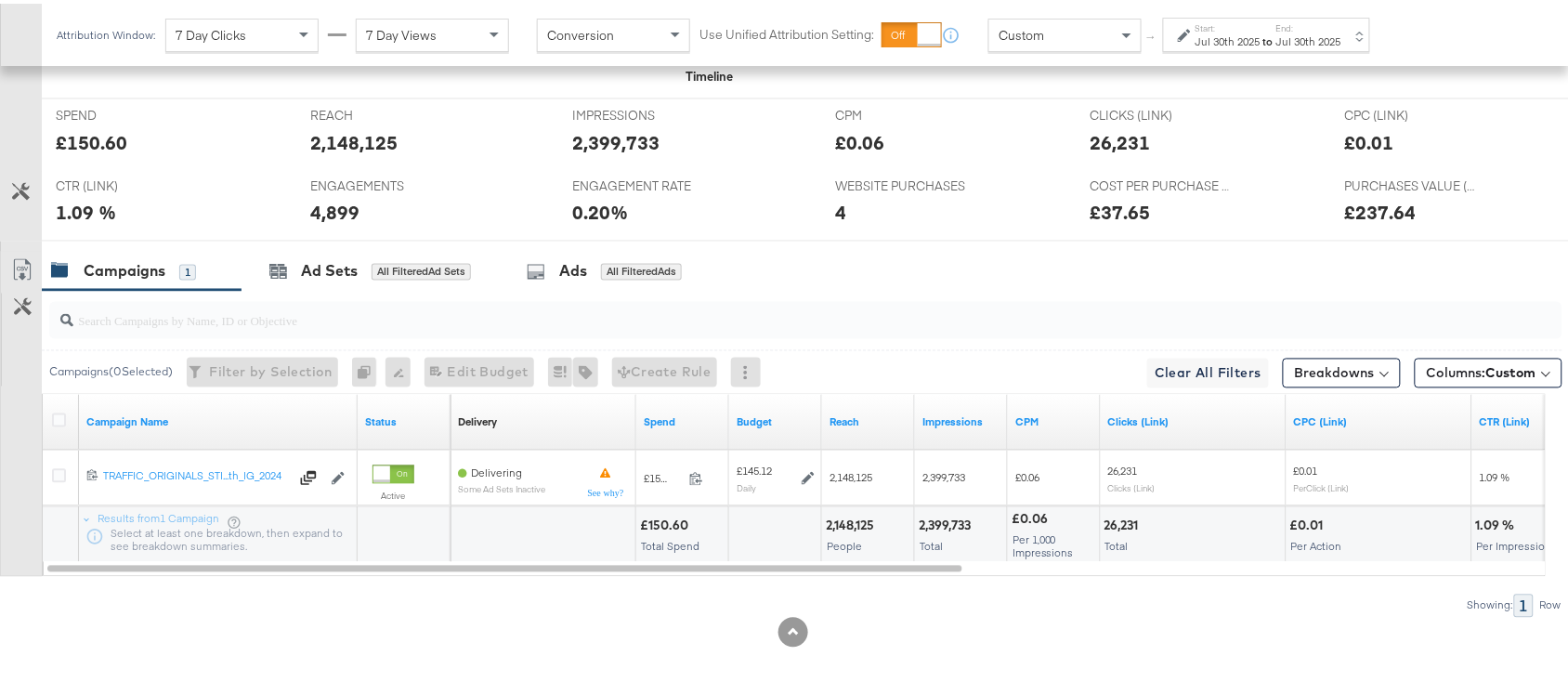 scroll, scrollTop: 857, scrollLeft: 0, axis: vertical 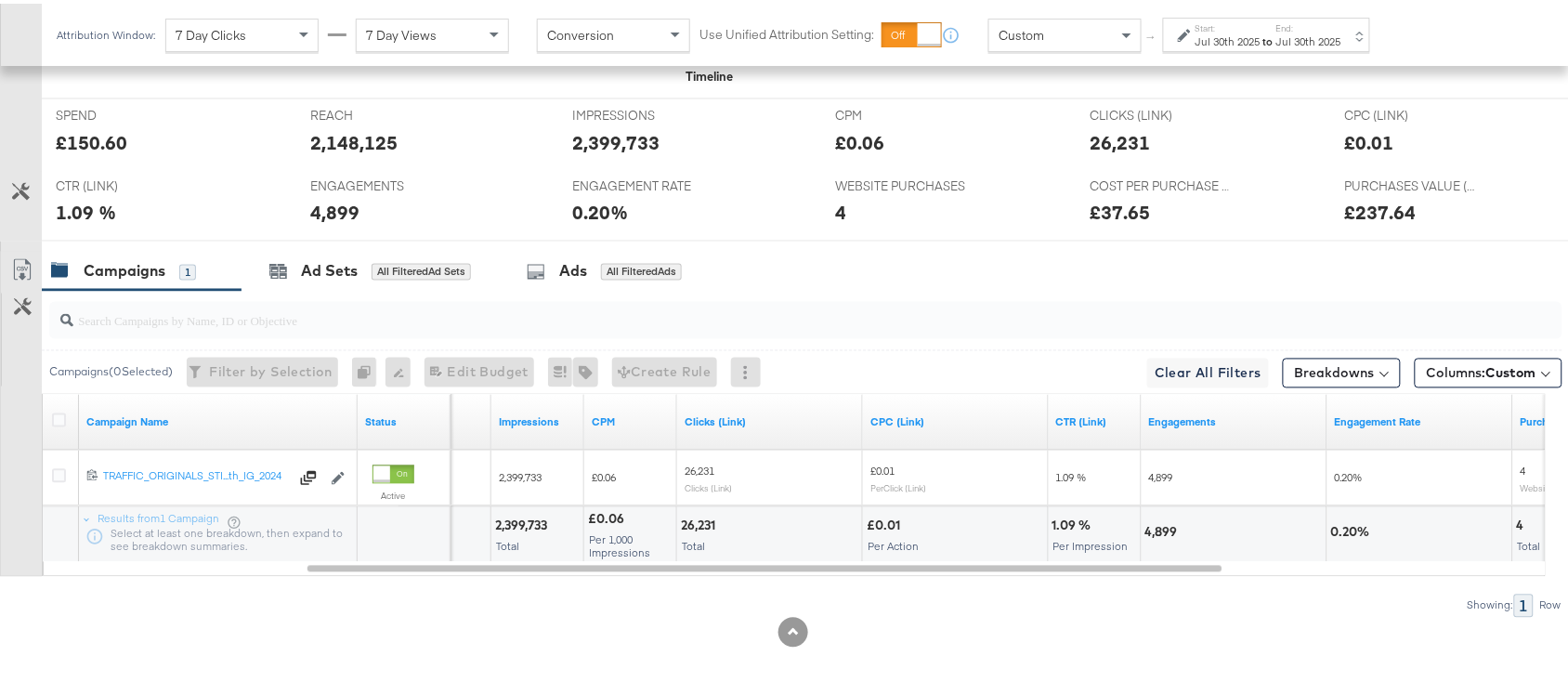 click on "to" at bounding box center (1268, 37) 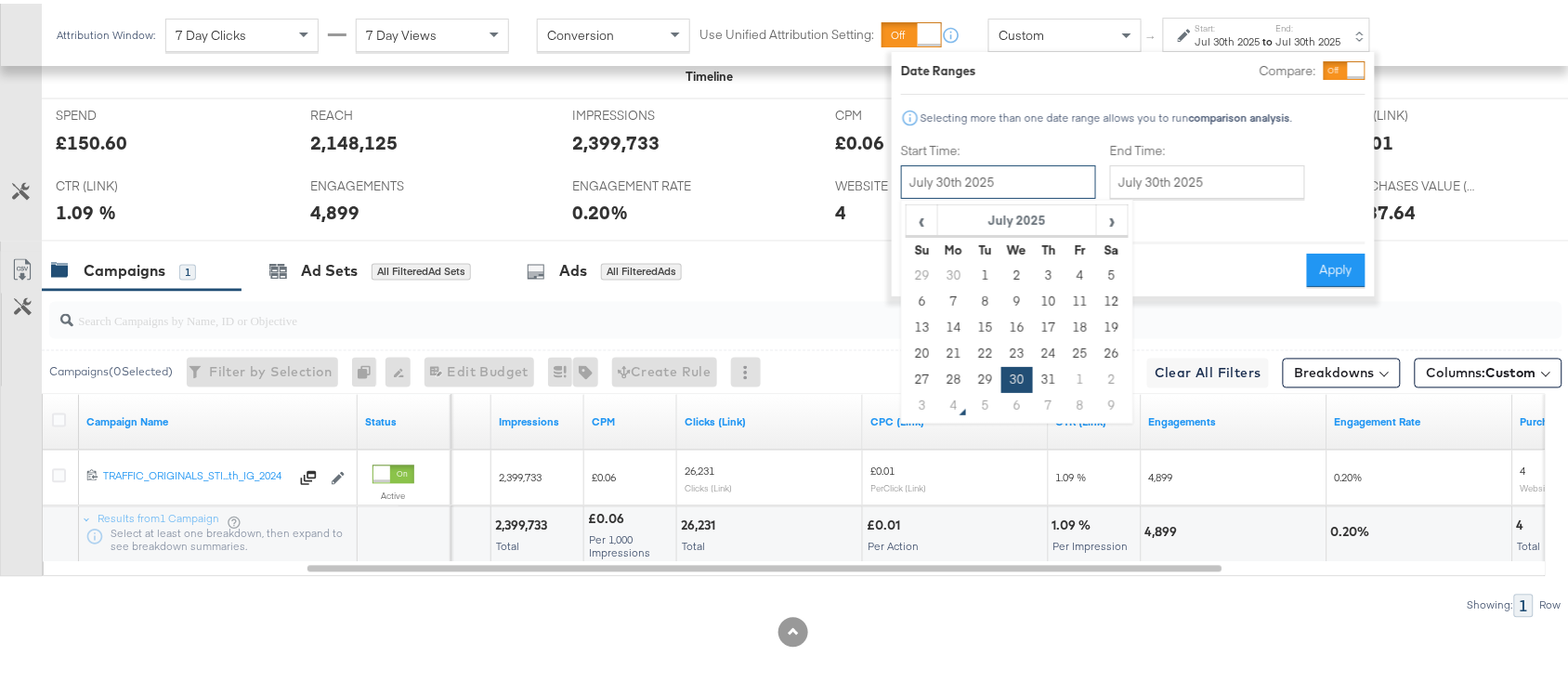 click on "July 30th 2025" at bounding box center [999, 178] 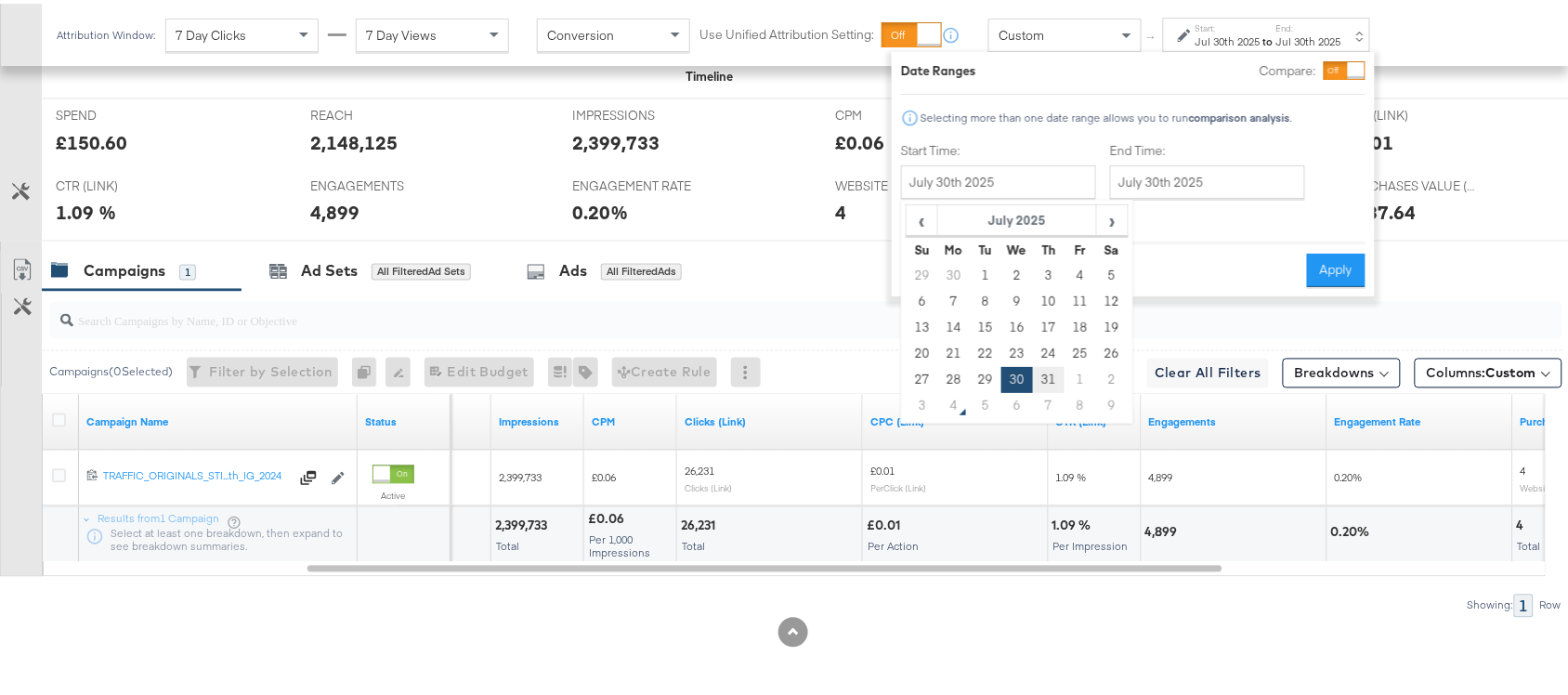 click on "31" at bounding box center (1049, 376) 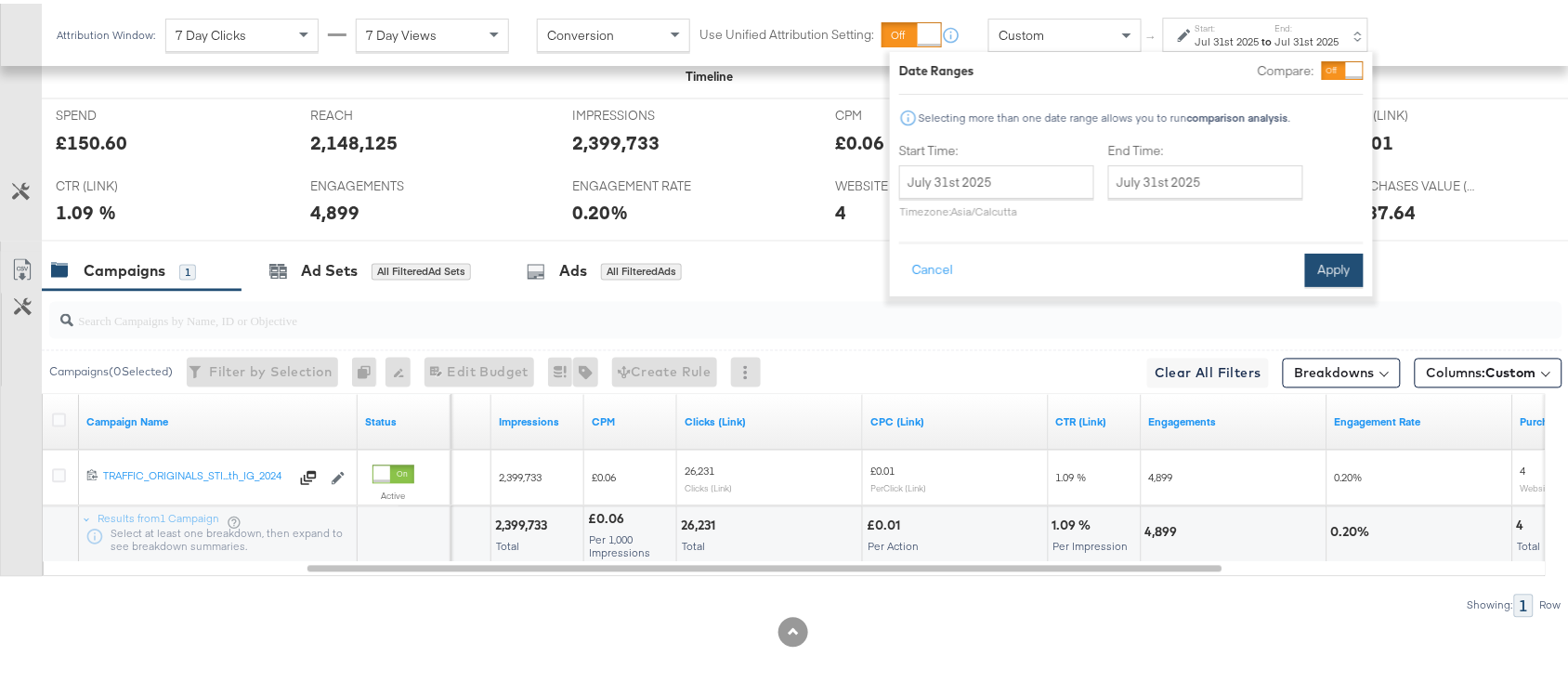 click on "Apply" at bounding box center [1334, 267] 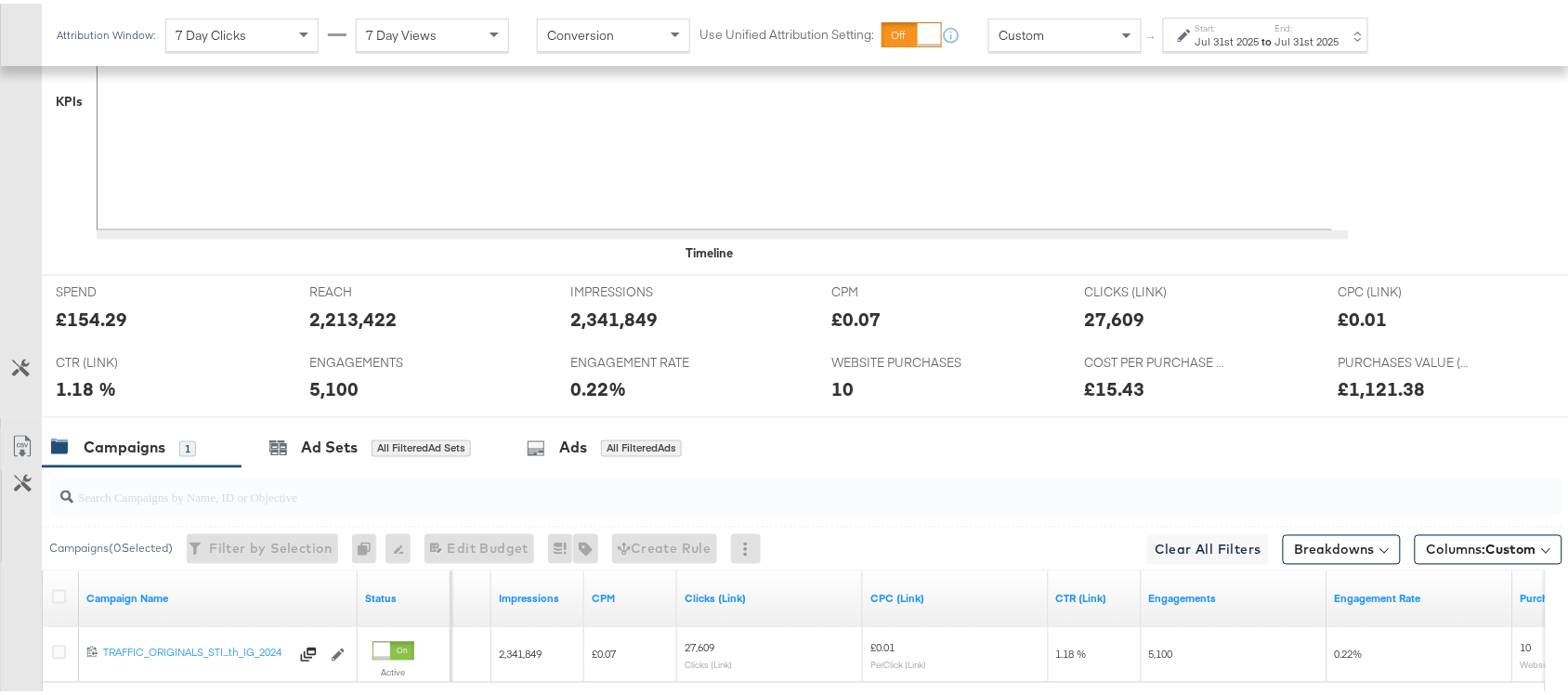 scroll, scrollTop: 857, scrollLeft: 0, axis: vertical 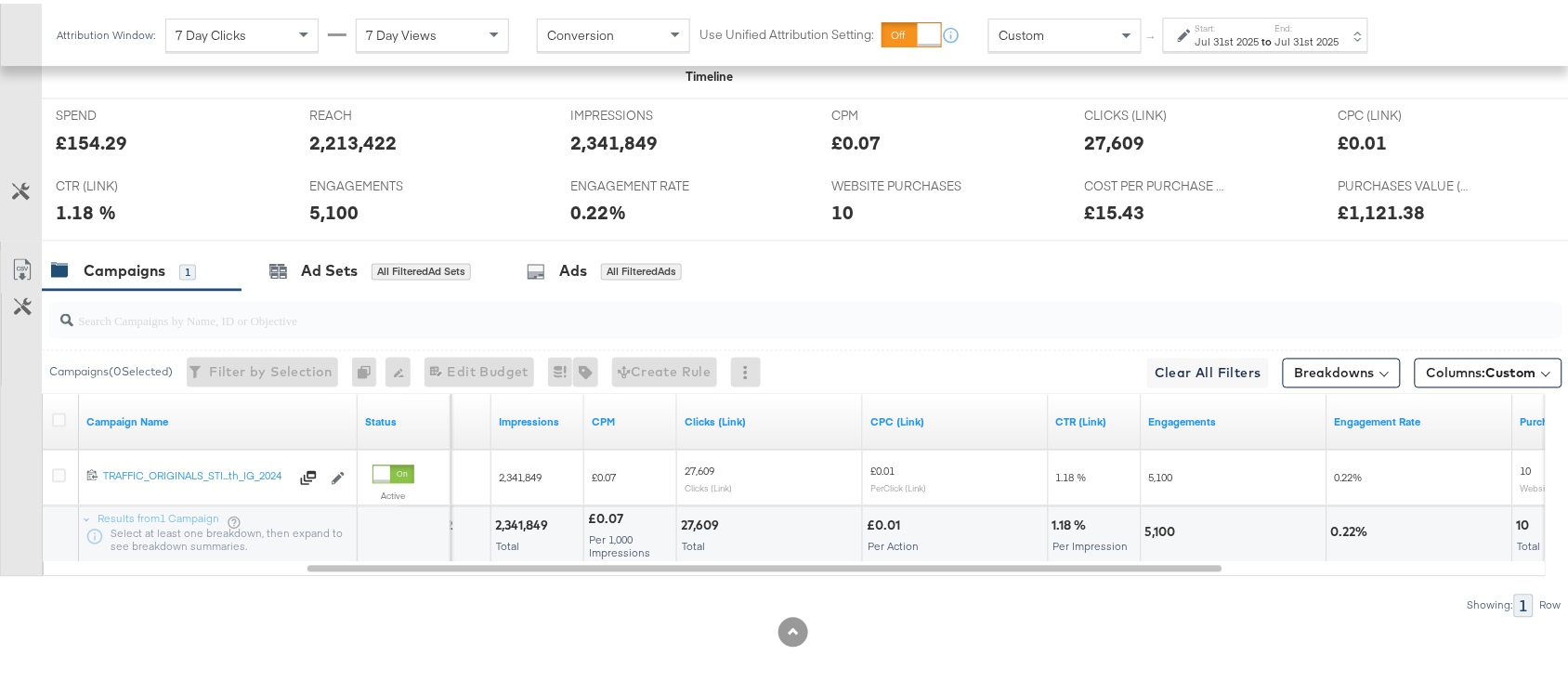 click on "End:" at bounding box center [1307, 24] 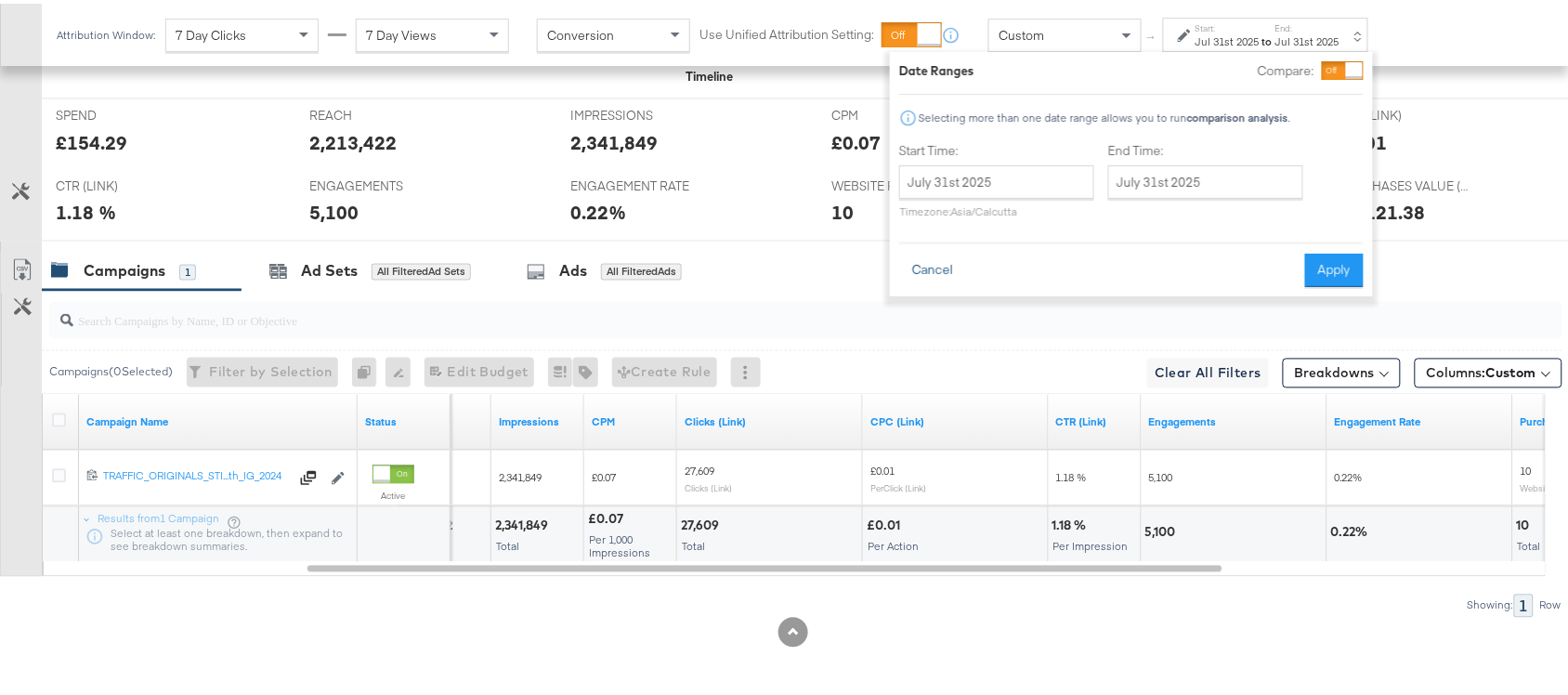 click on "Cancel" at bounding box center (933, 267) 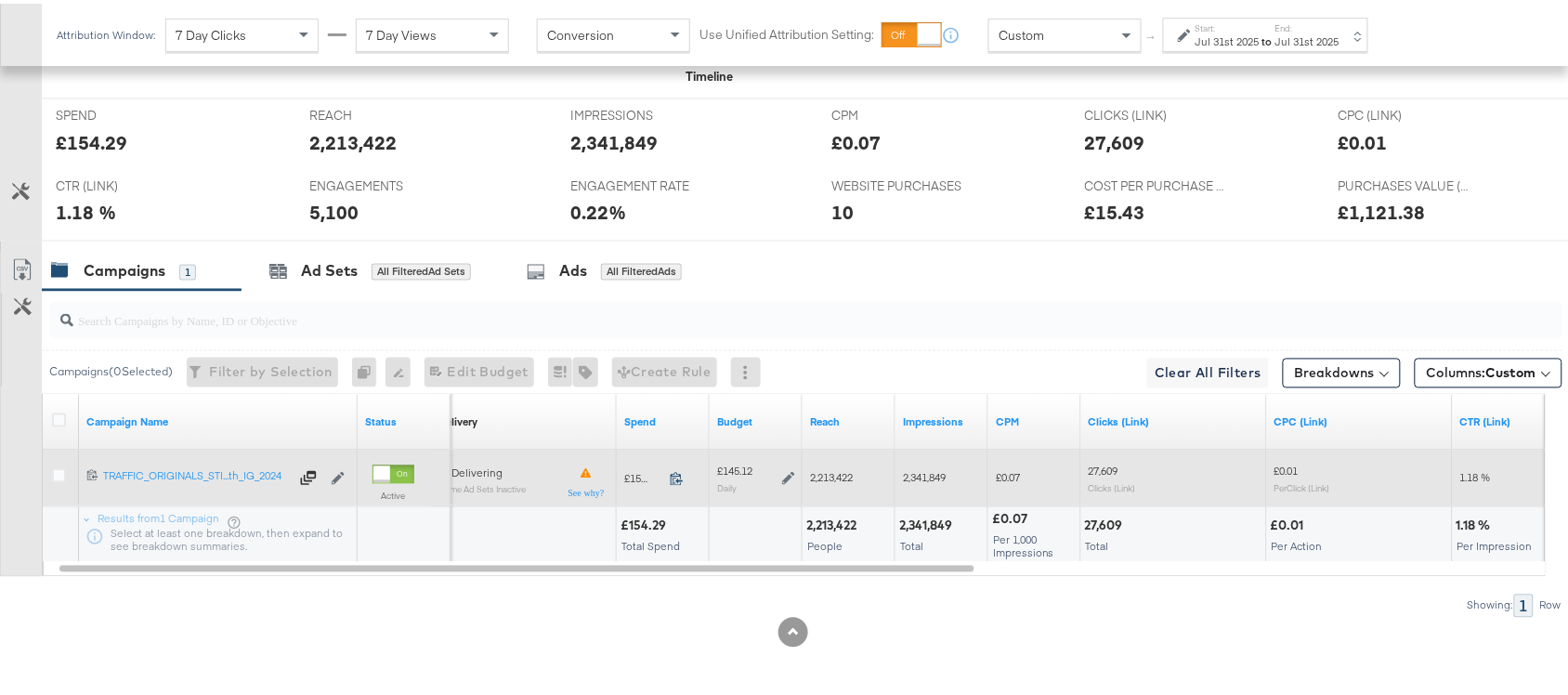 click 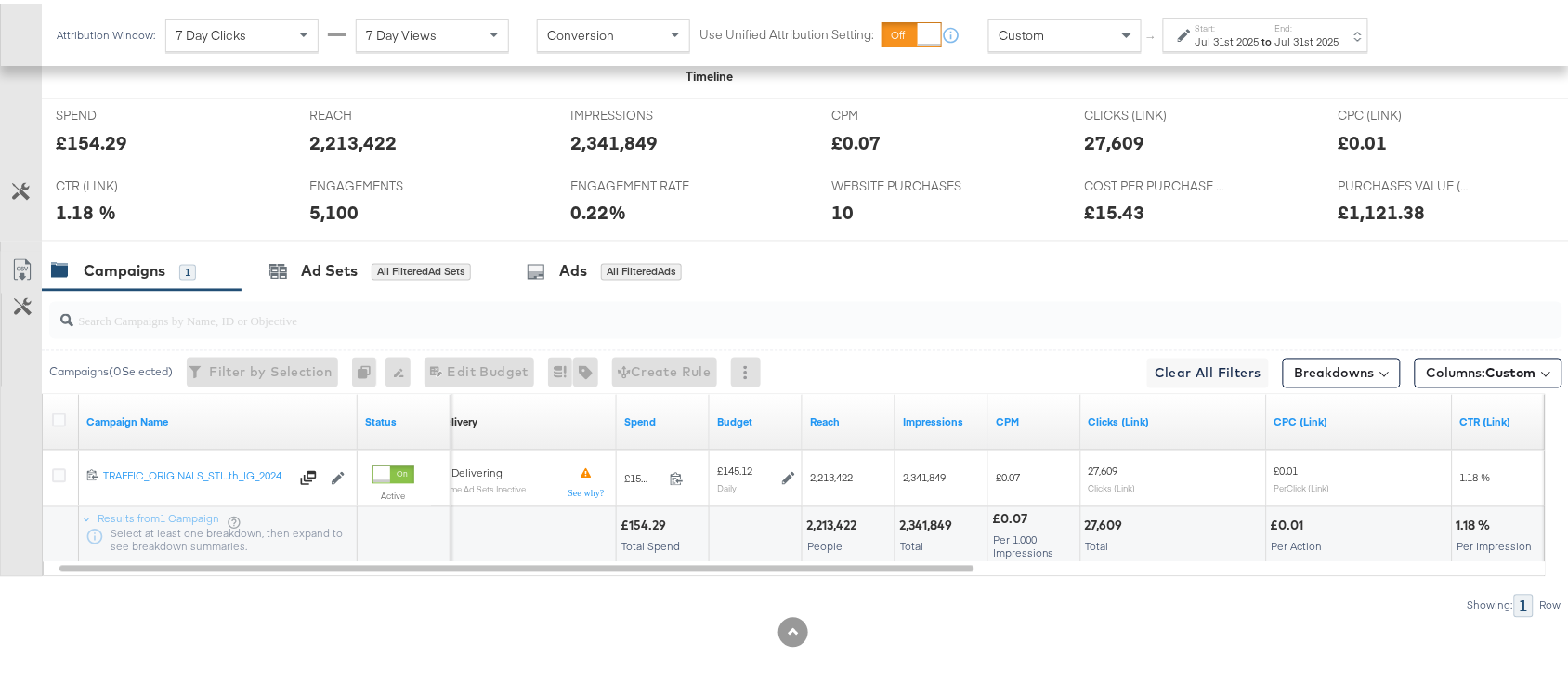 click on "2,213,422" at bounding box center [834, 522] 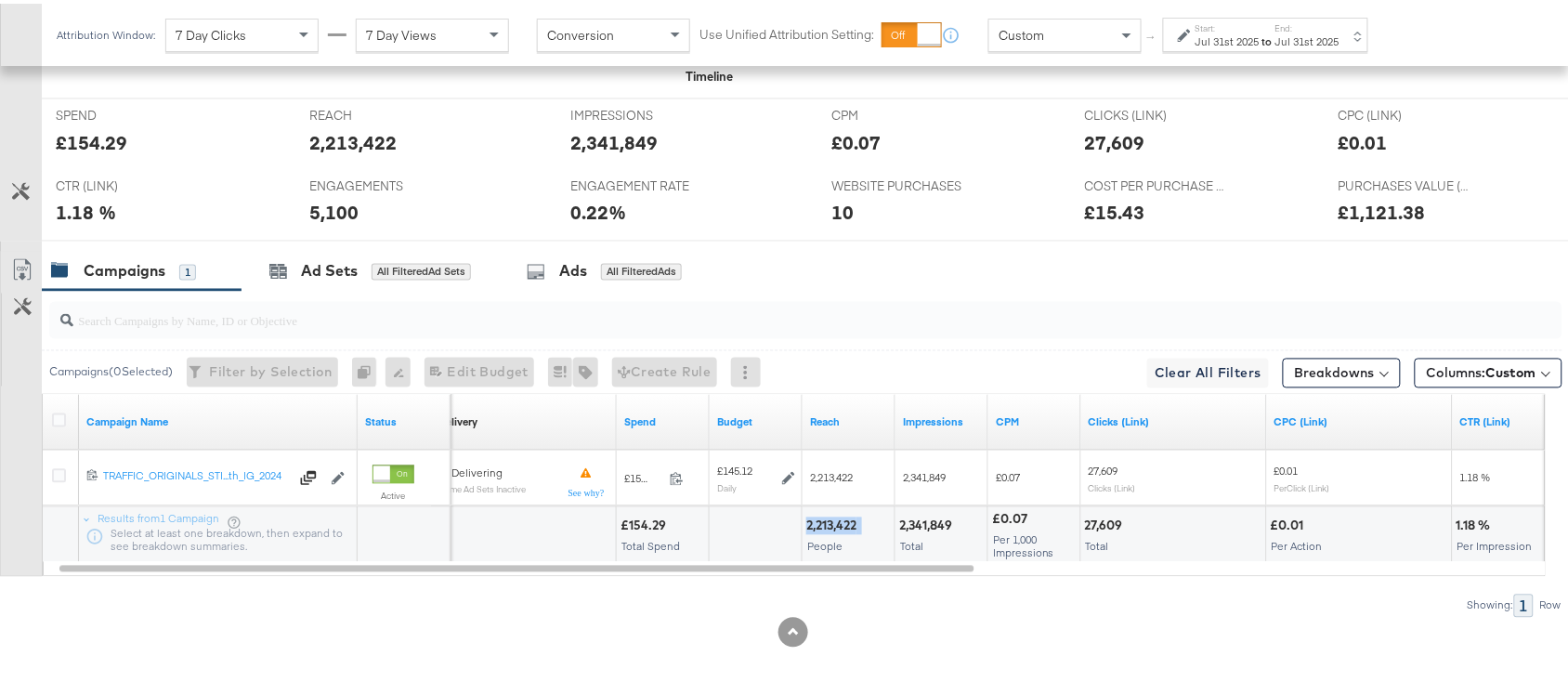 copy on "2,213,422" 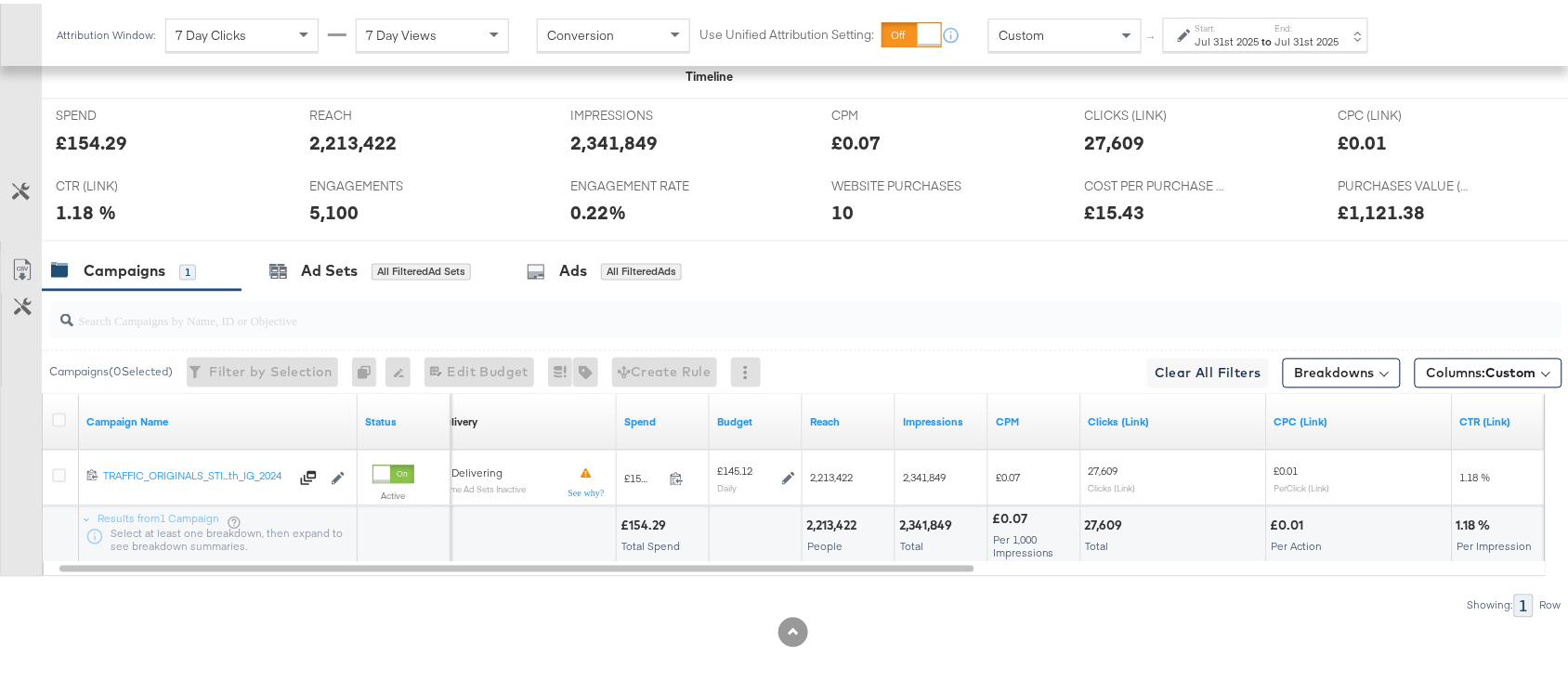 click on "2,341,849" at bounding box center (928, 522) 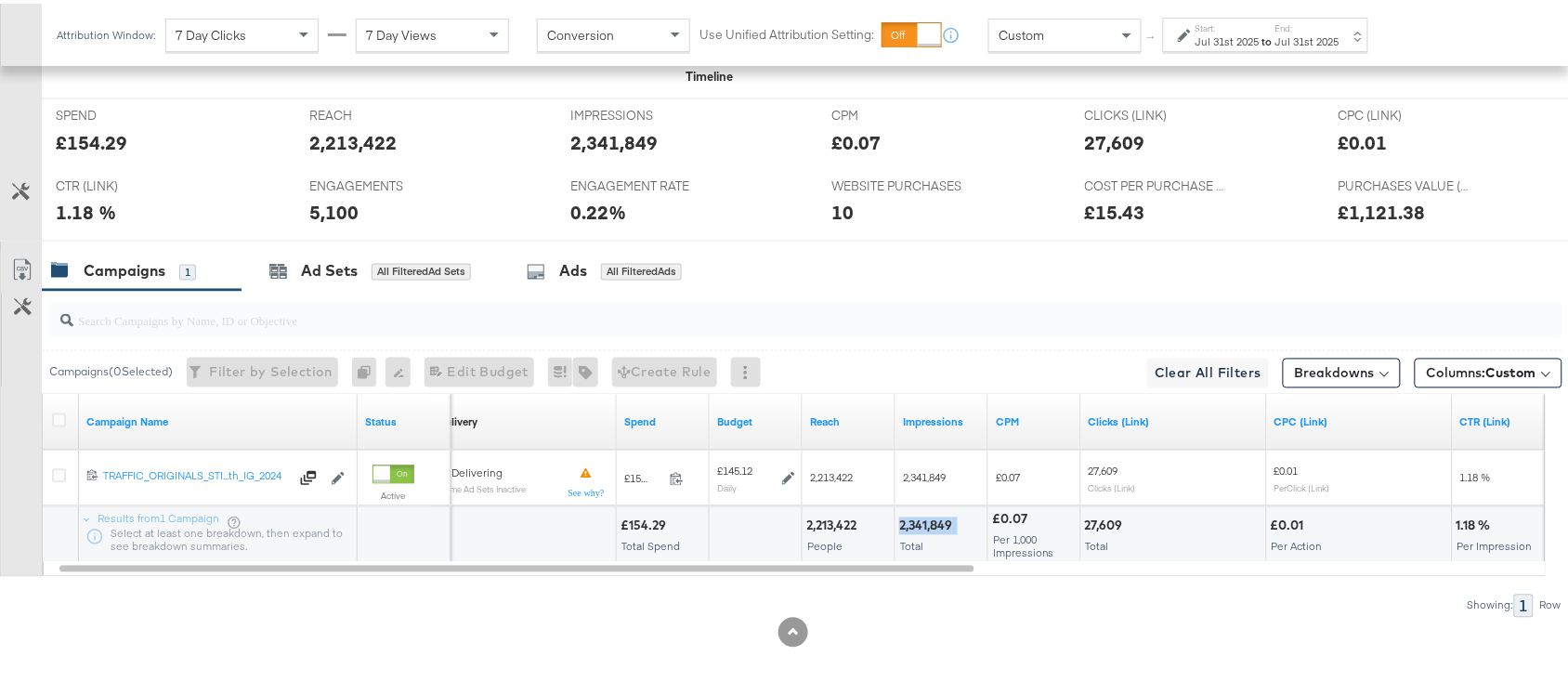 click on "2,341,849" at bounding box center [928, 522] 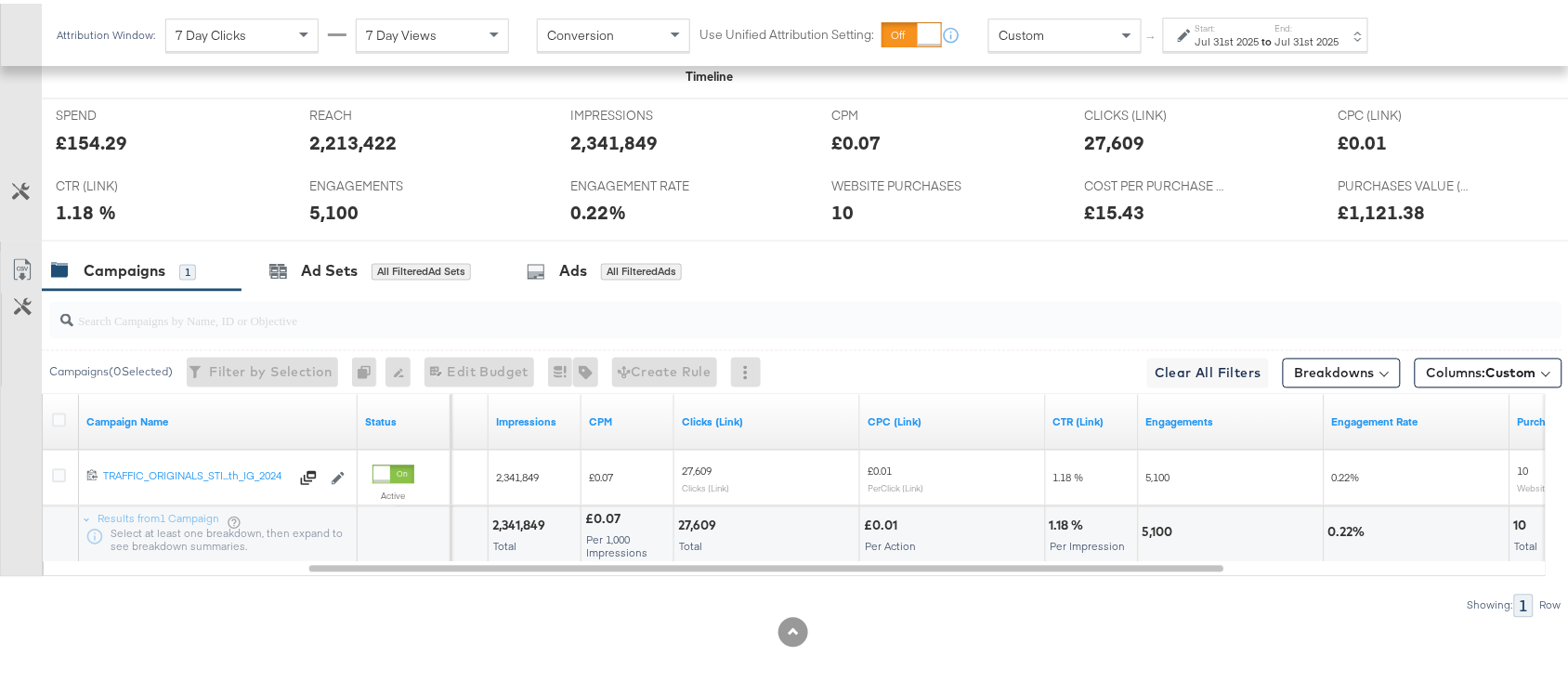 click on "27,609" at bounding box center [699, 522] 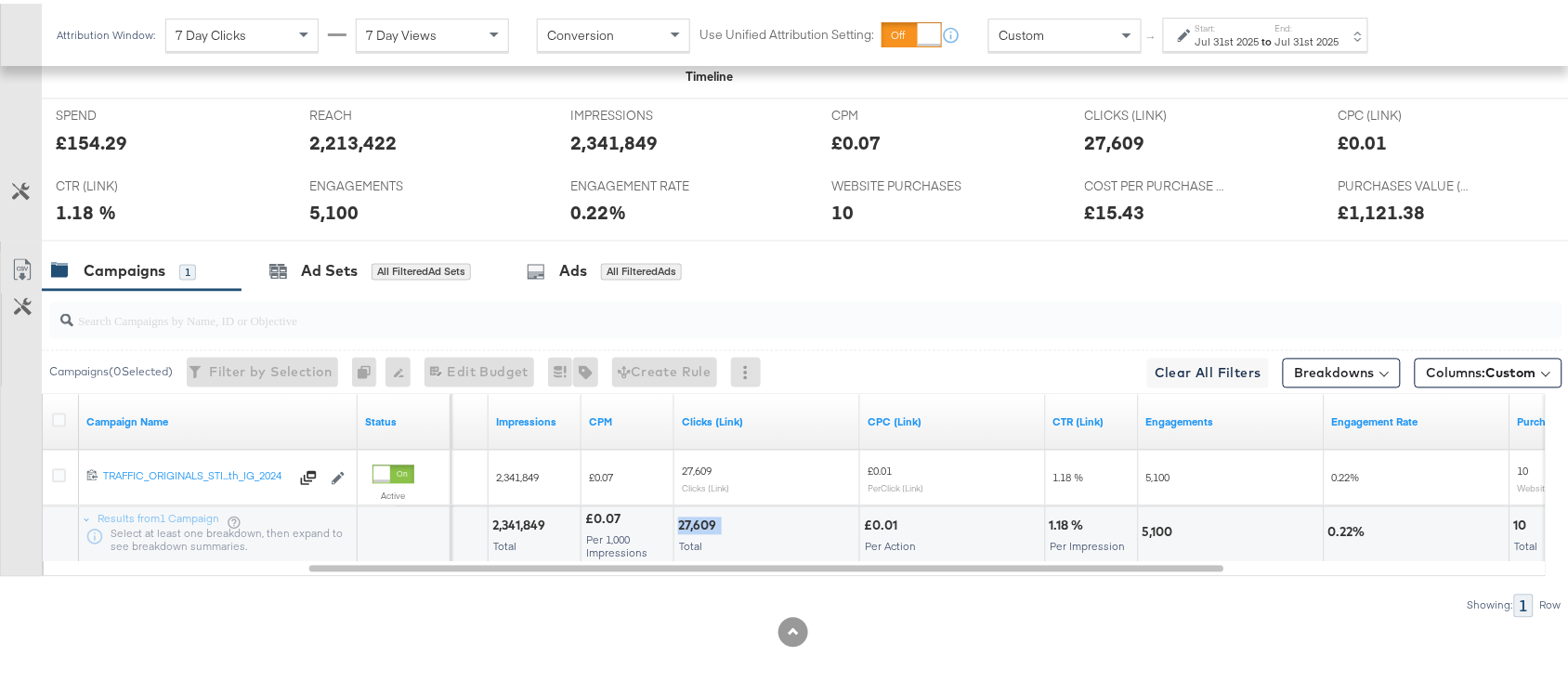 click on "27,609" at bounding box center [699, 522] 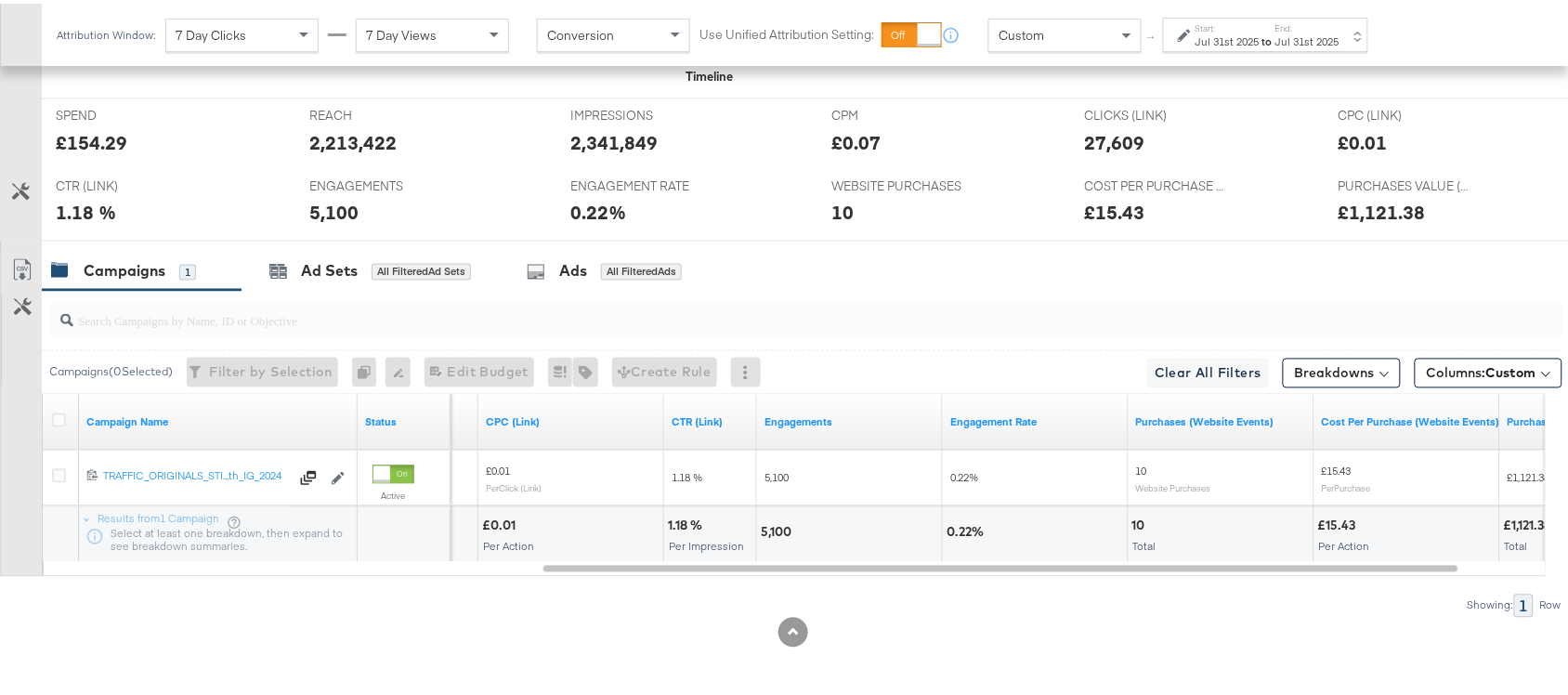 click on "5,100" at bounding box center [778, 529] 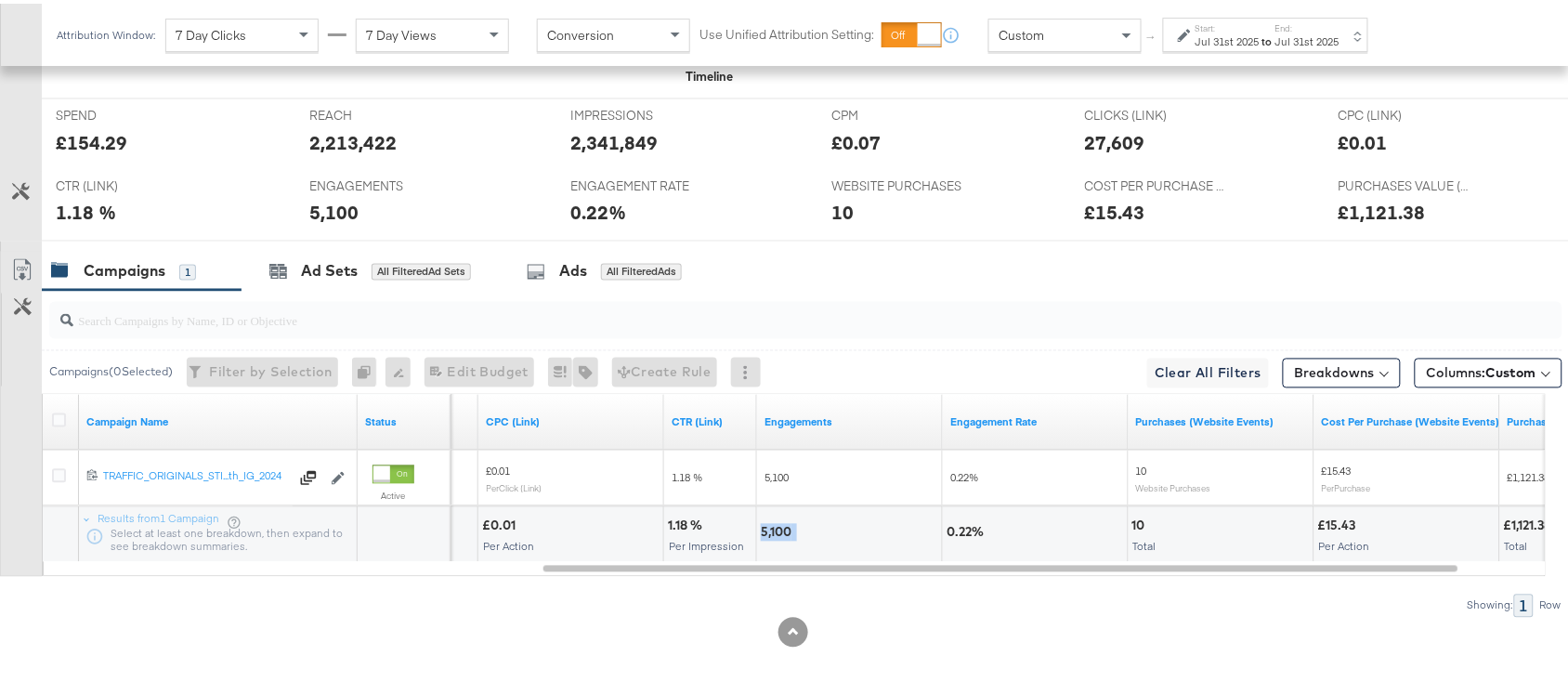 copy on "5,100" 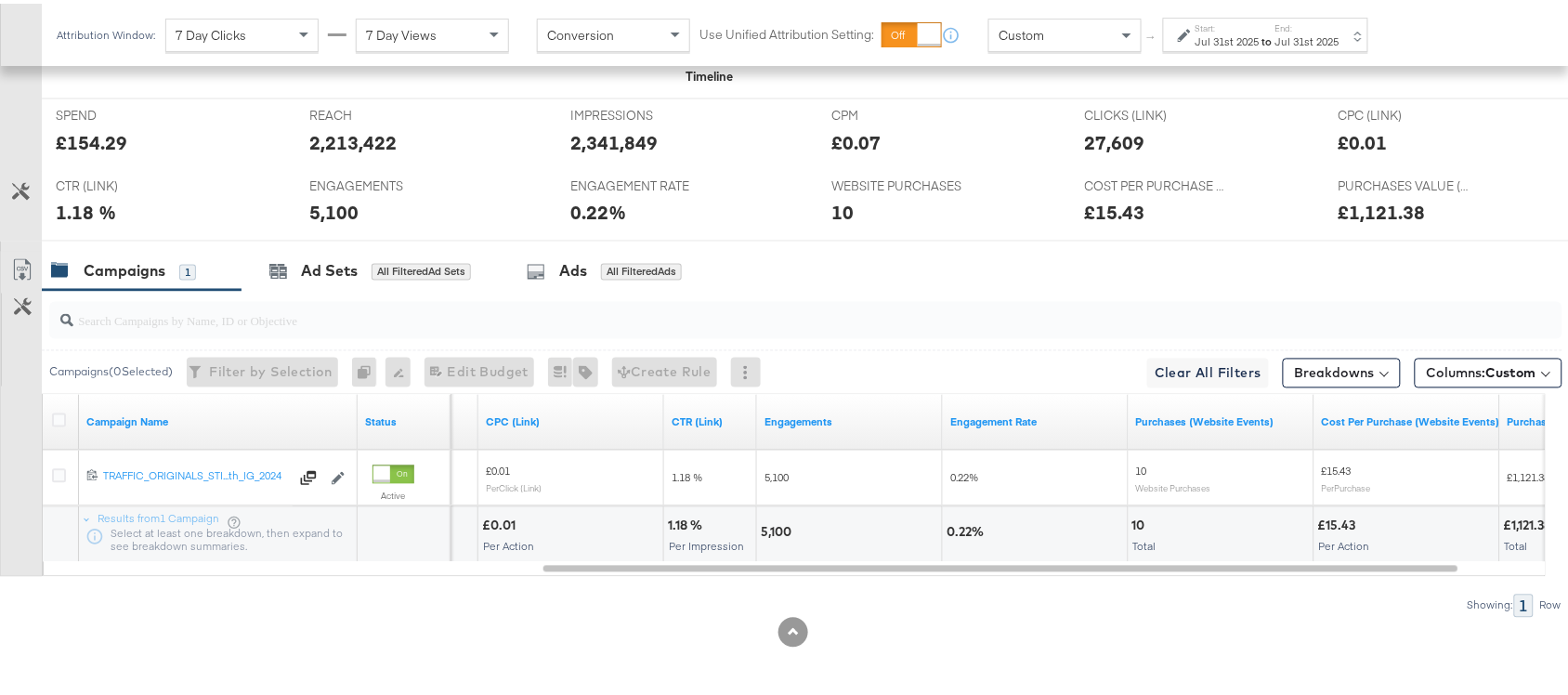 click on "10" at bounding box center [1142, 522] 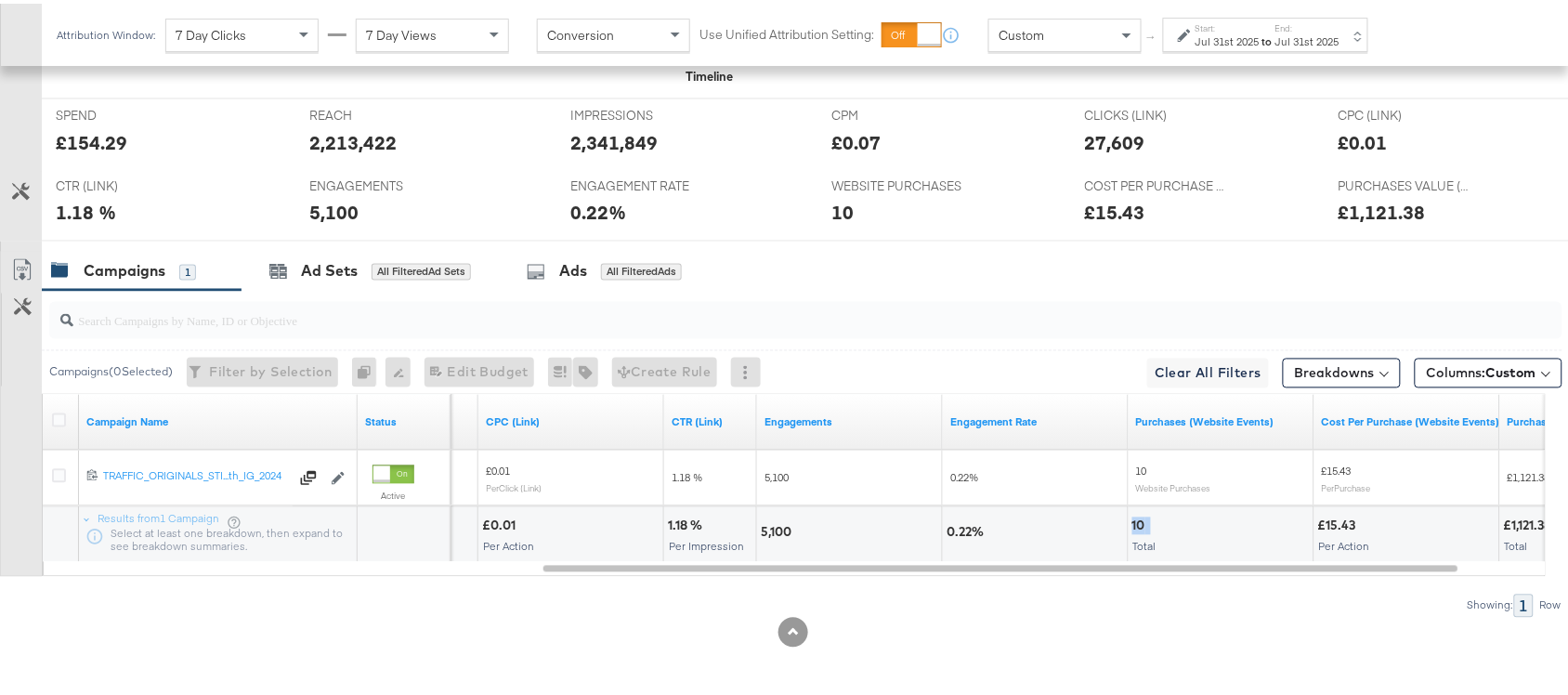 copy on "10" 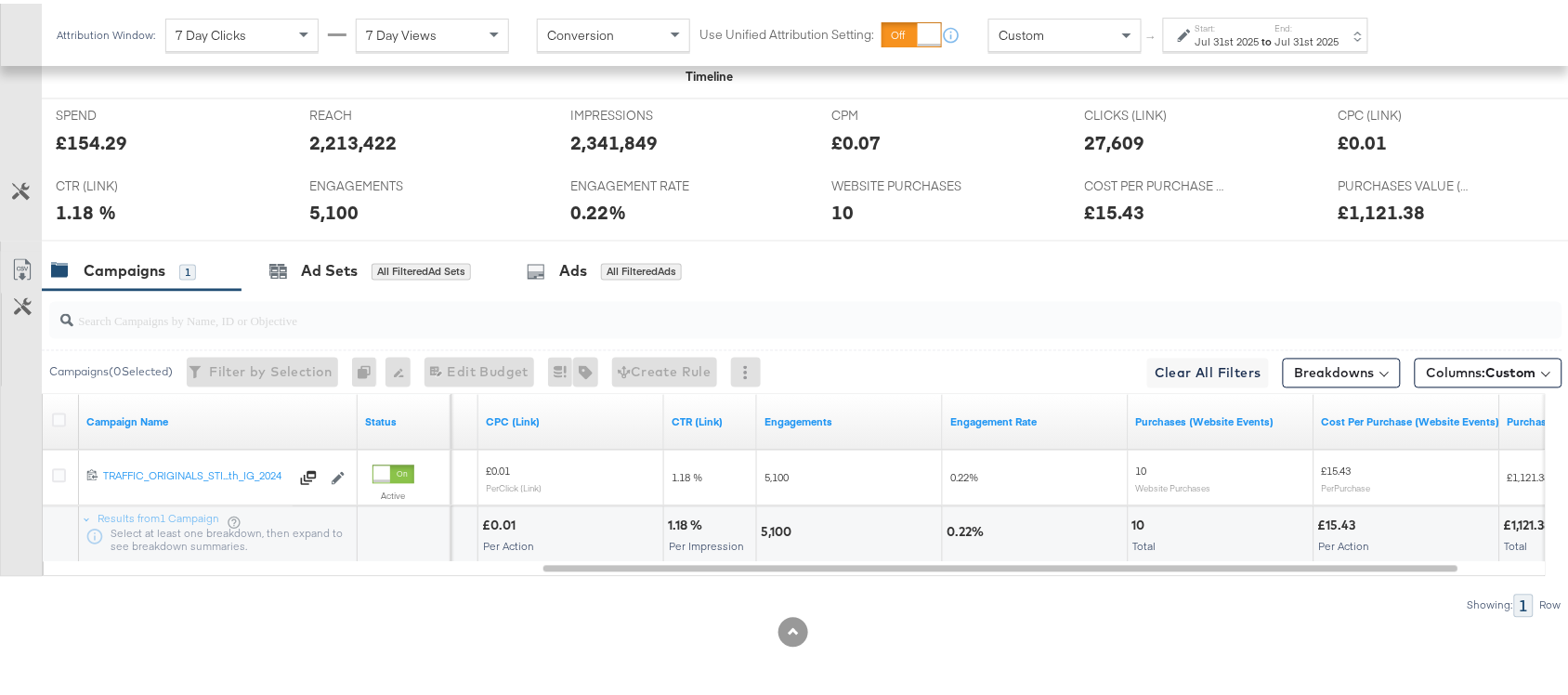 click on "Start:  Jul 31st 2025    to     End:  Jul 31st 2025" at bounding box center (1267, 32) 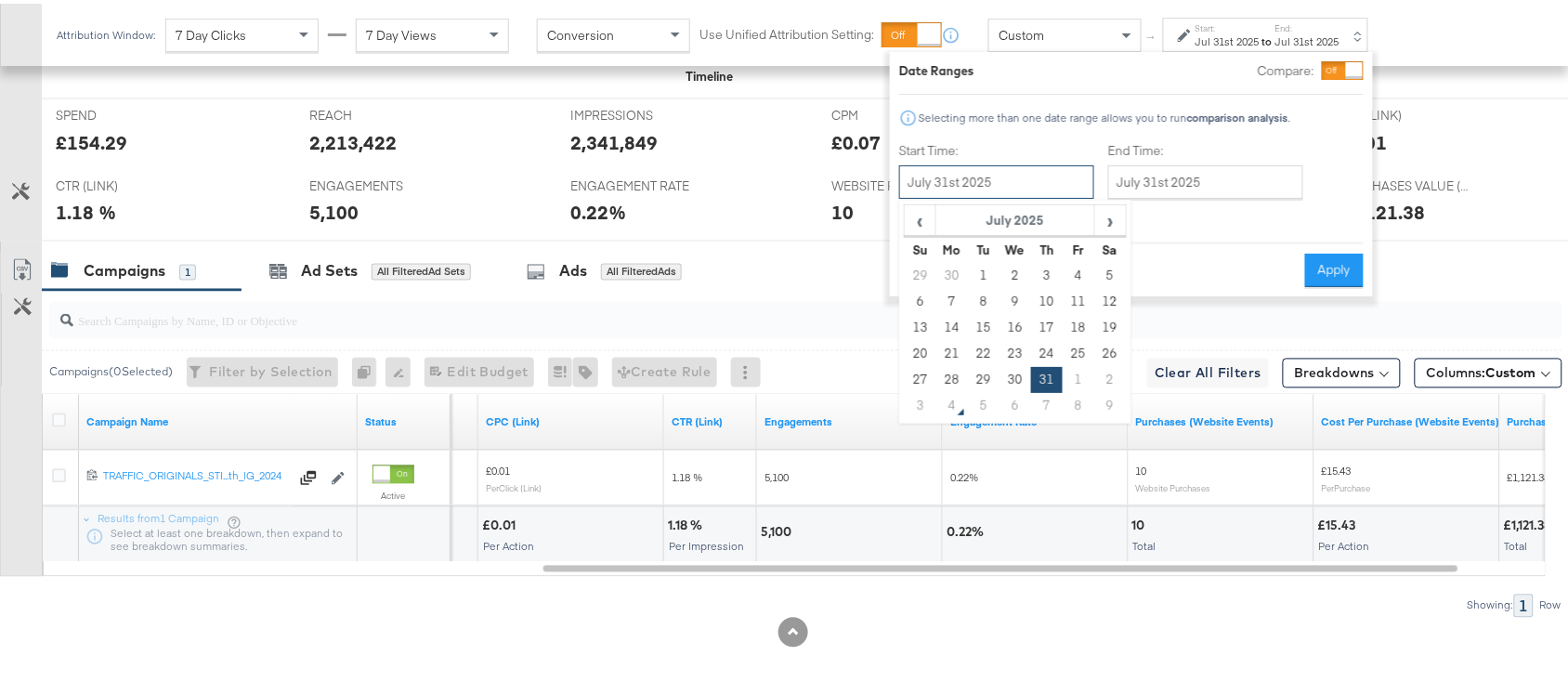 click on "July 31st 2025" at bounding box center (997, 178) 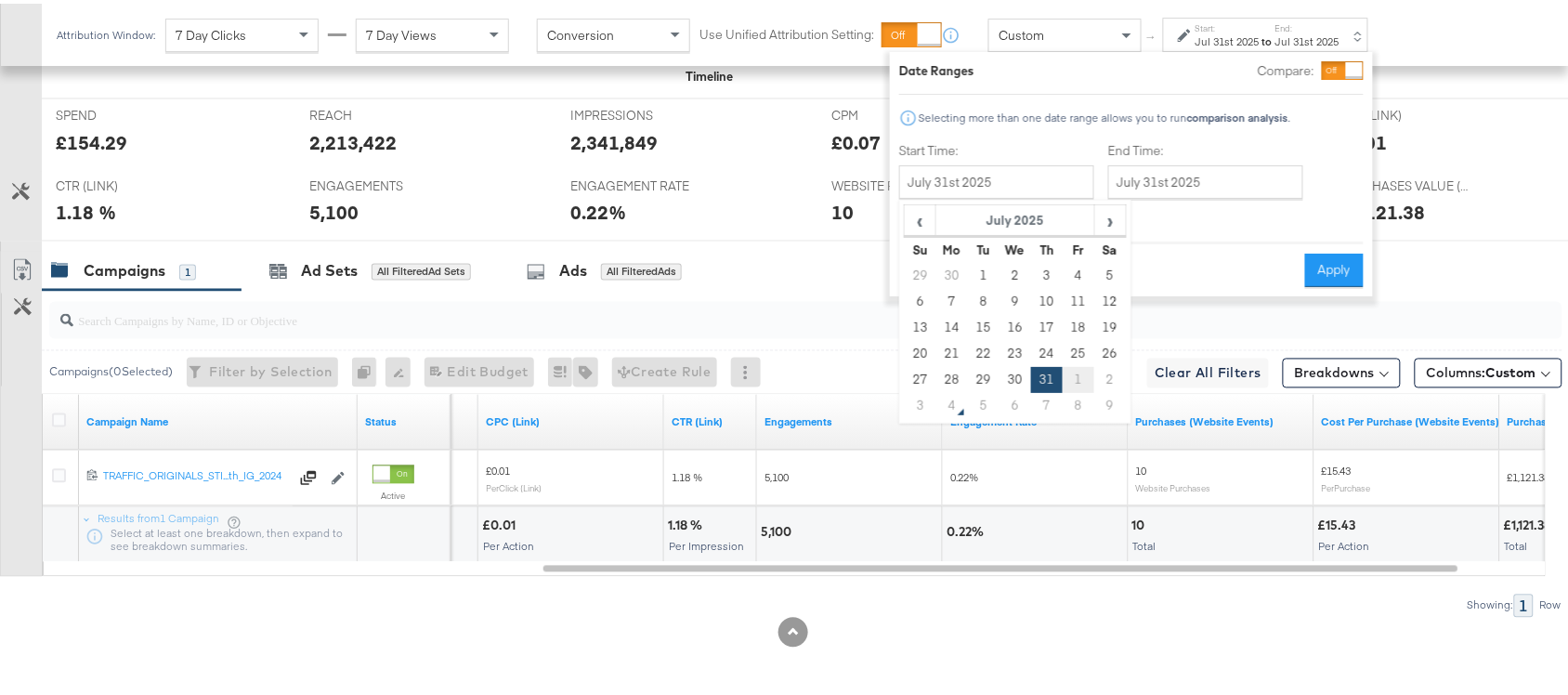 click on "1" at bounding box center [1078, 376] 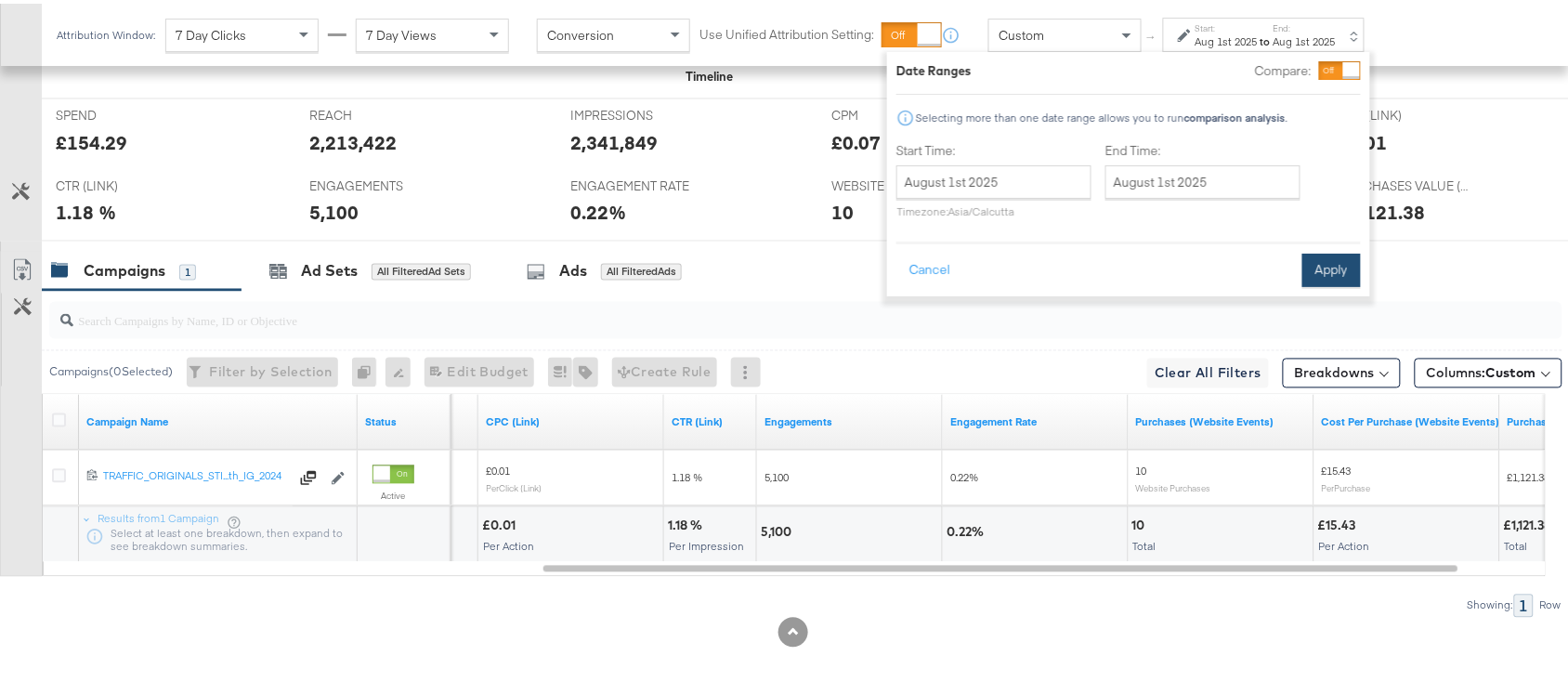 click on "Apply" at bounding box center [1331, 267] 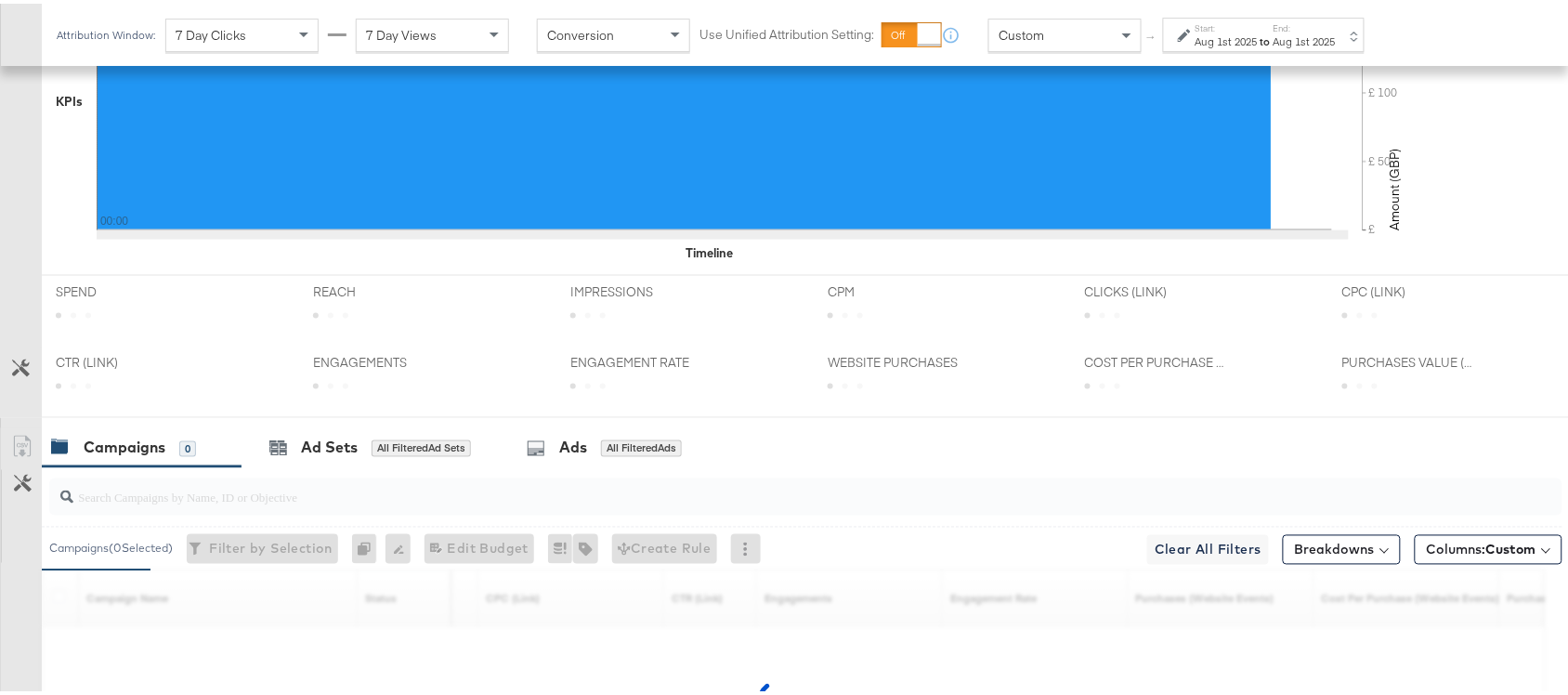 scroll, scrollTop: 857, scrollLeft: 0, axis: vertical 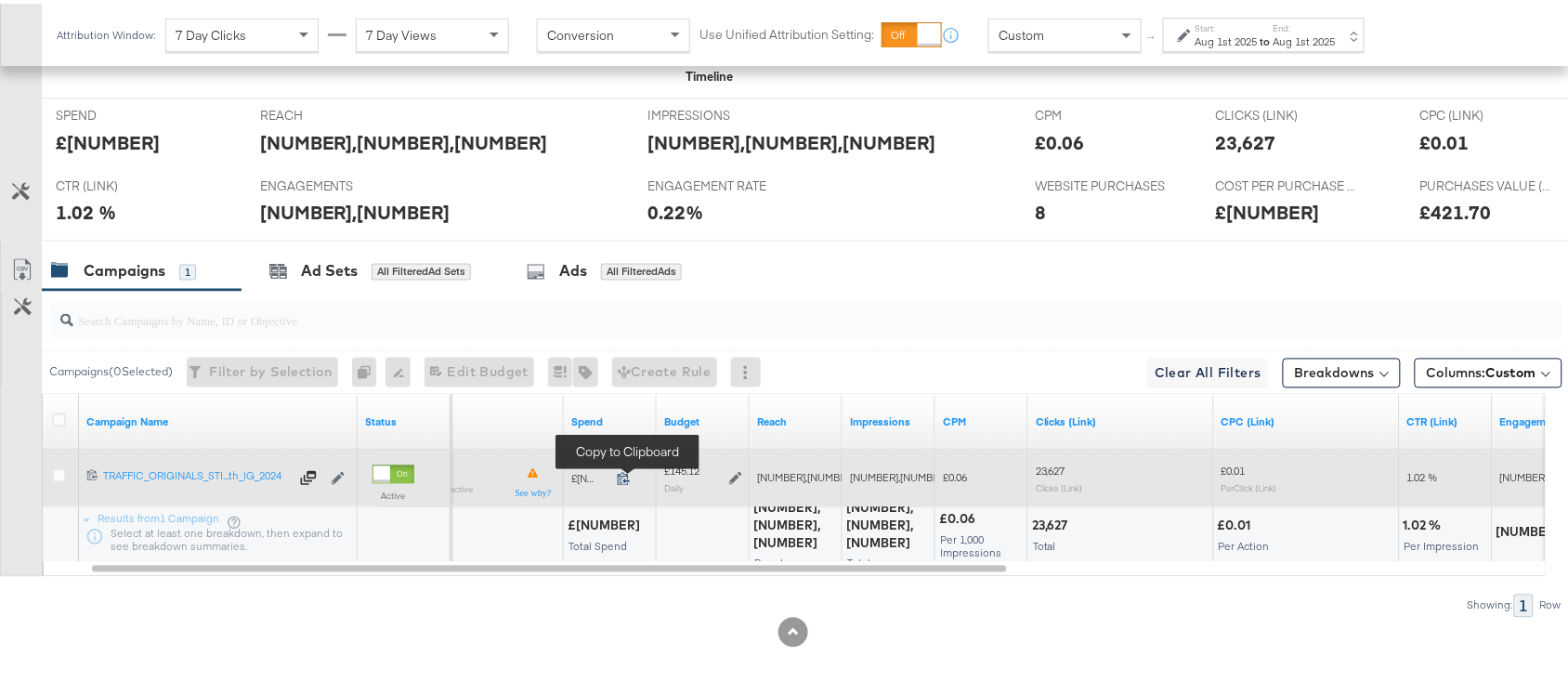 click 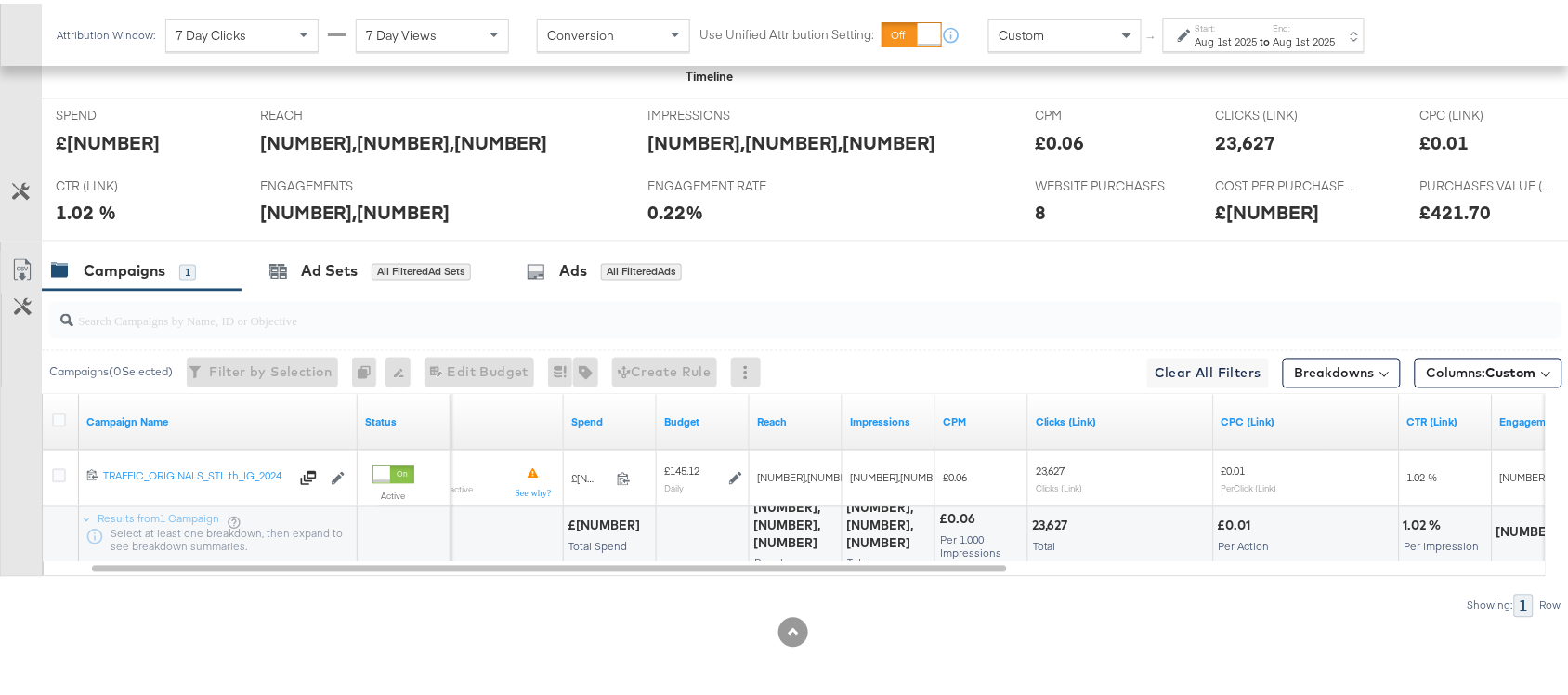 click on "2,104,883" at bounding box center (795, 522) 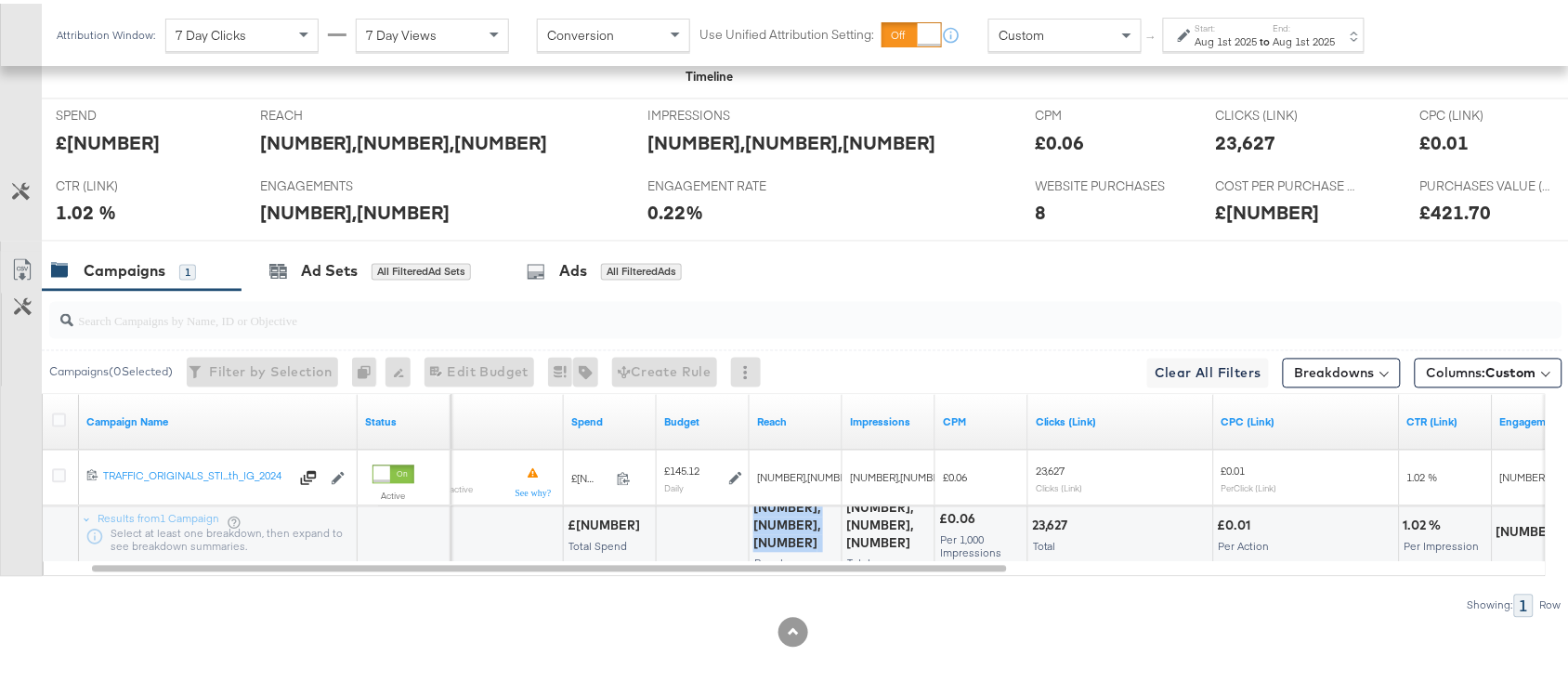 click on "2,104,883" at bounding box center [795, 522] 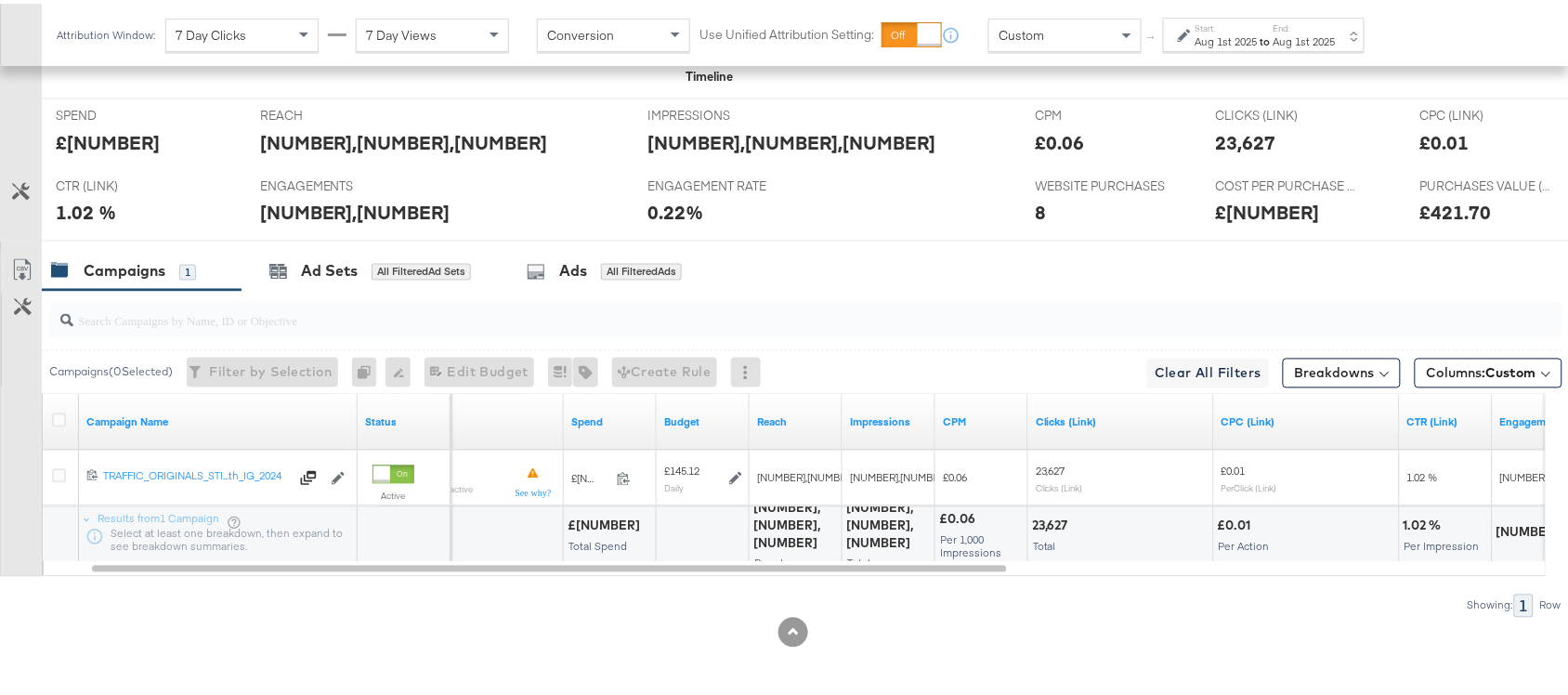 click on "2,306,270" at bounding box center [888, 522] 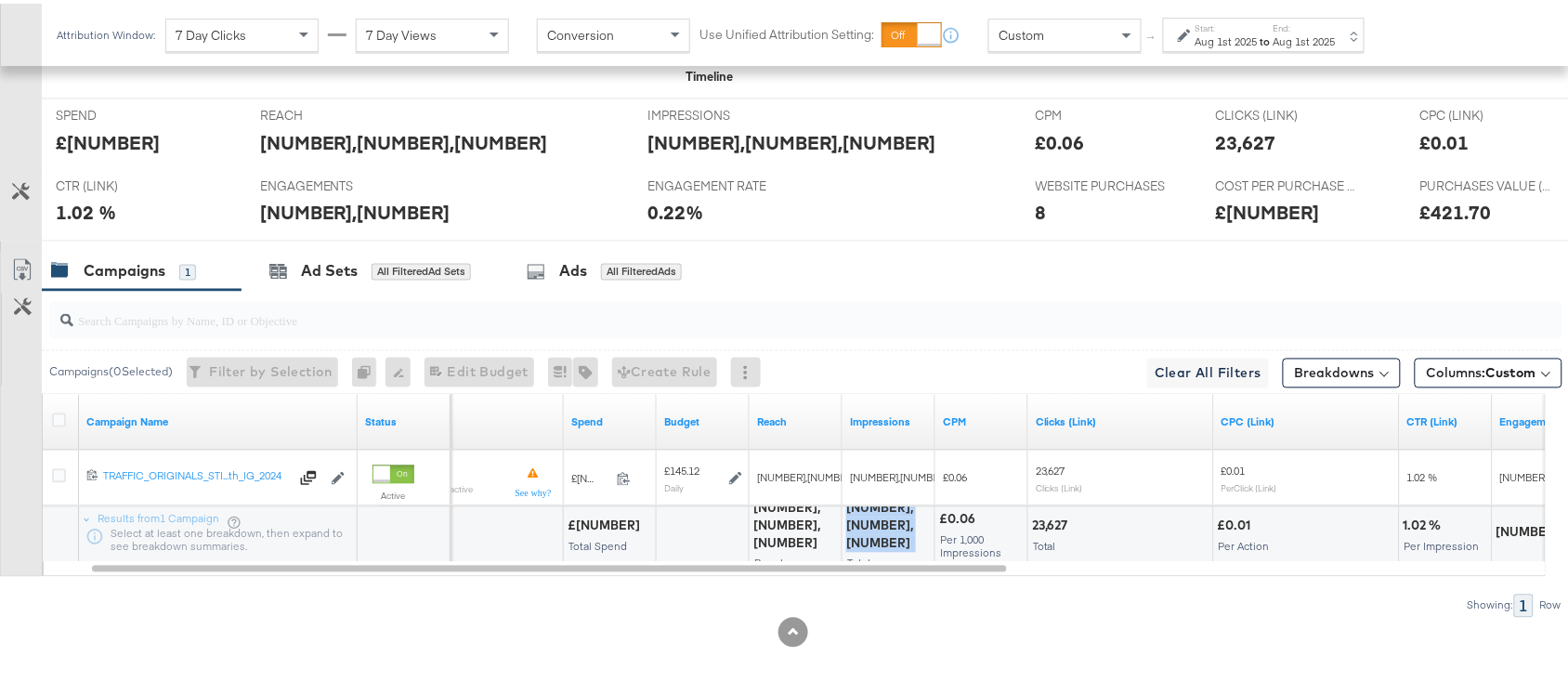 copy on "2,306,270" 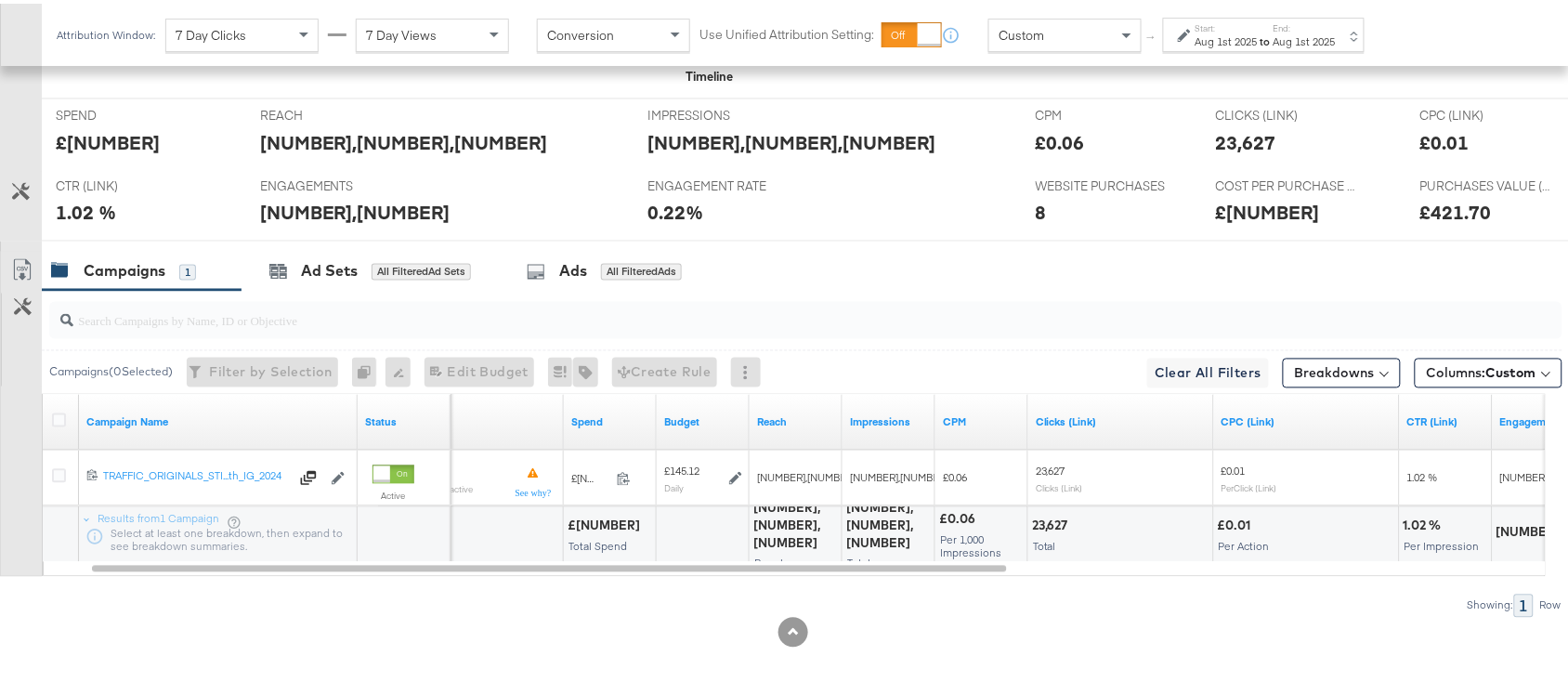 click on "23,627" at bounding box center (1052, 522) 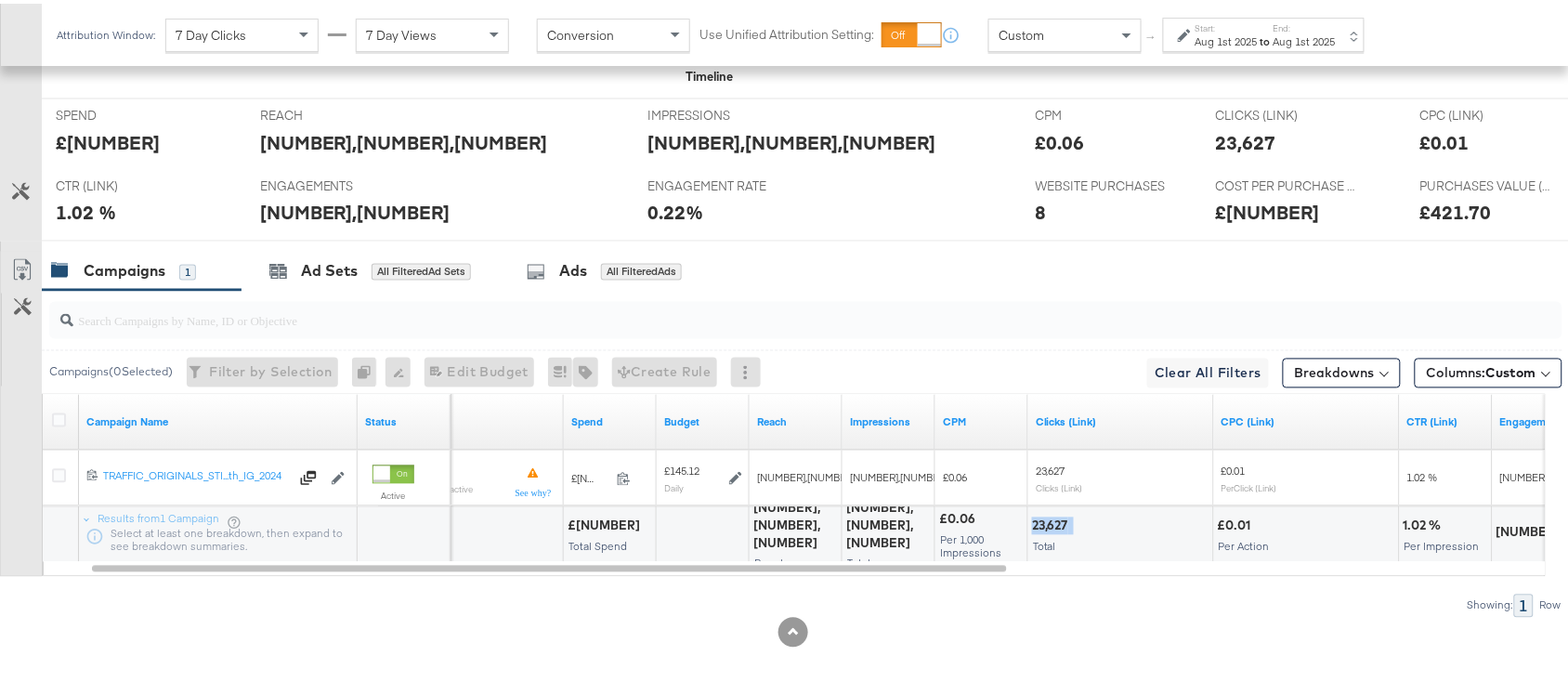 copy on "23,627" 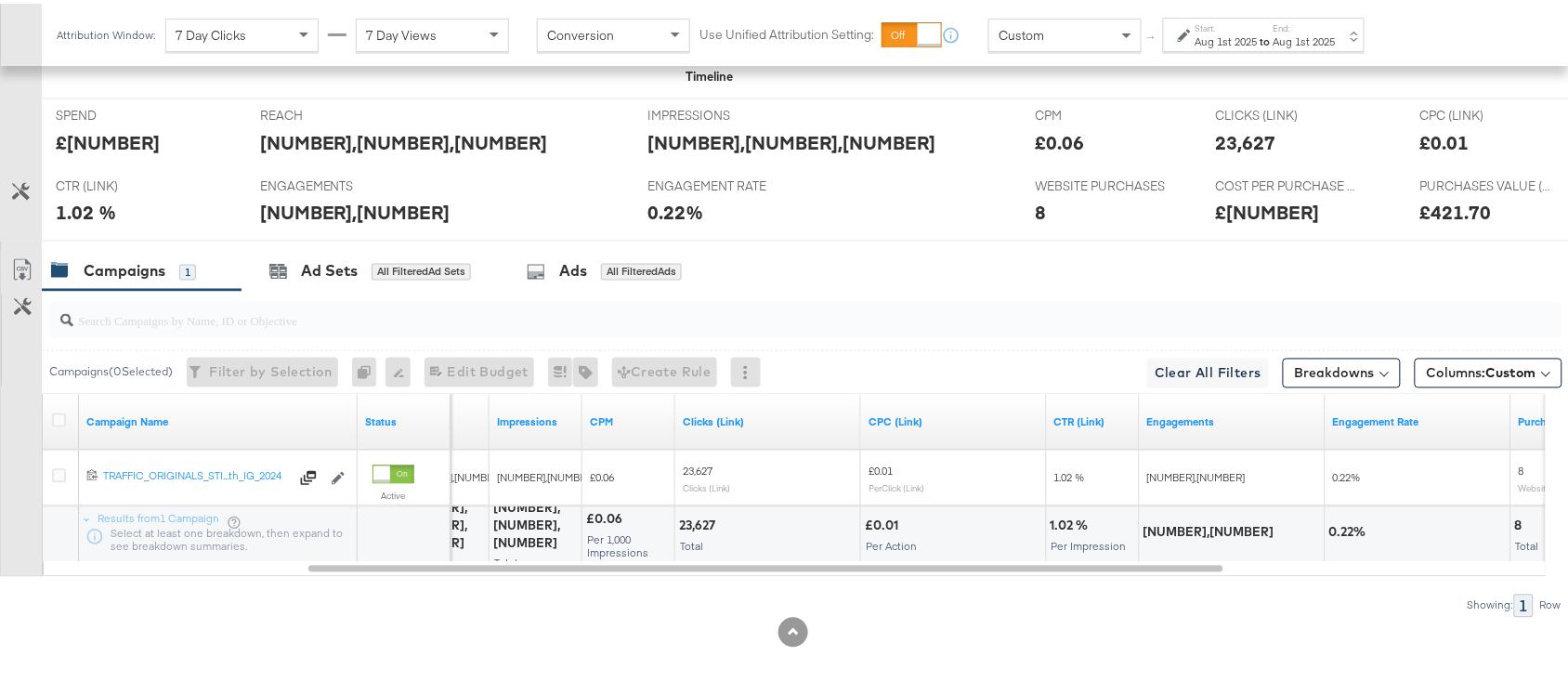 click on "5,128" at bounding box center (1211, 529) 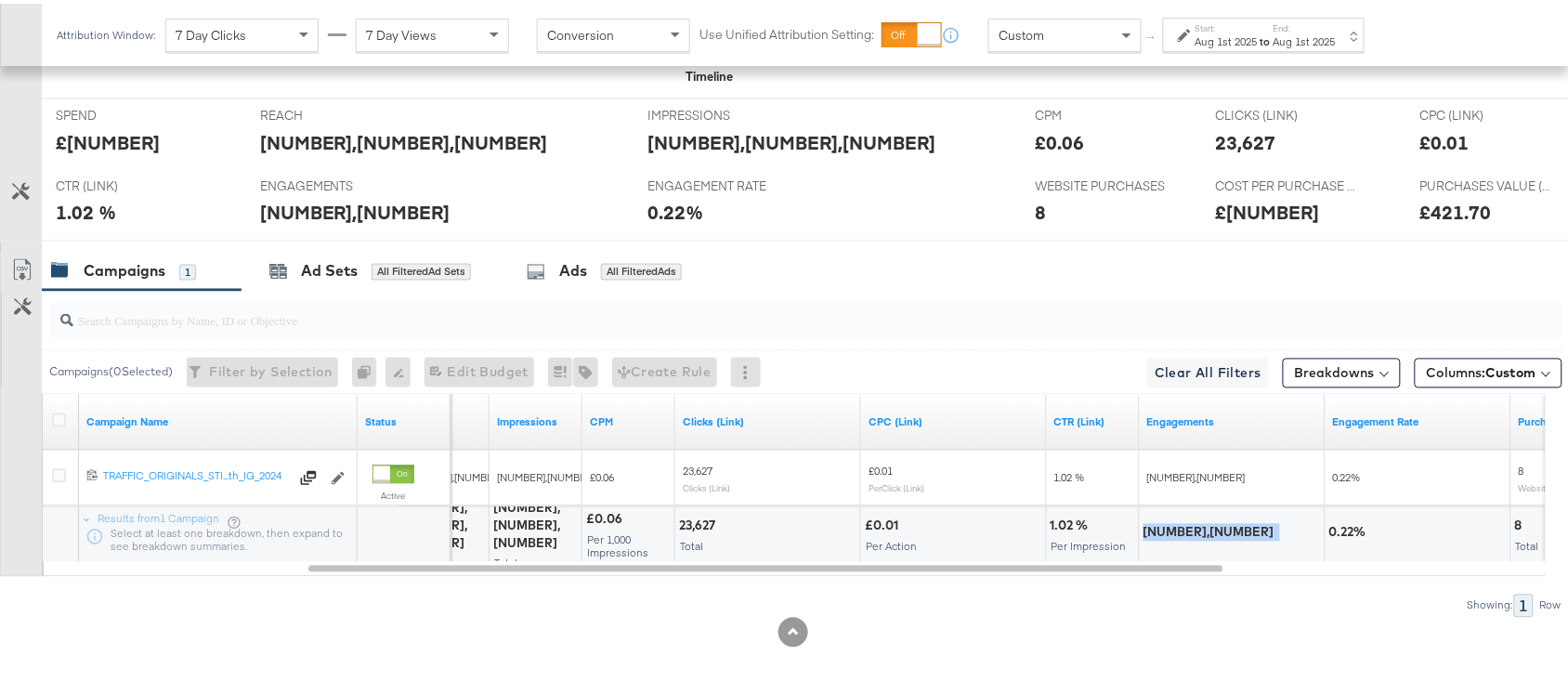 click on "5,128" at bounding box center (1211, 529) 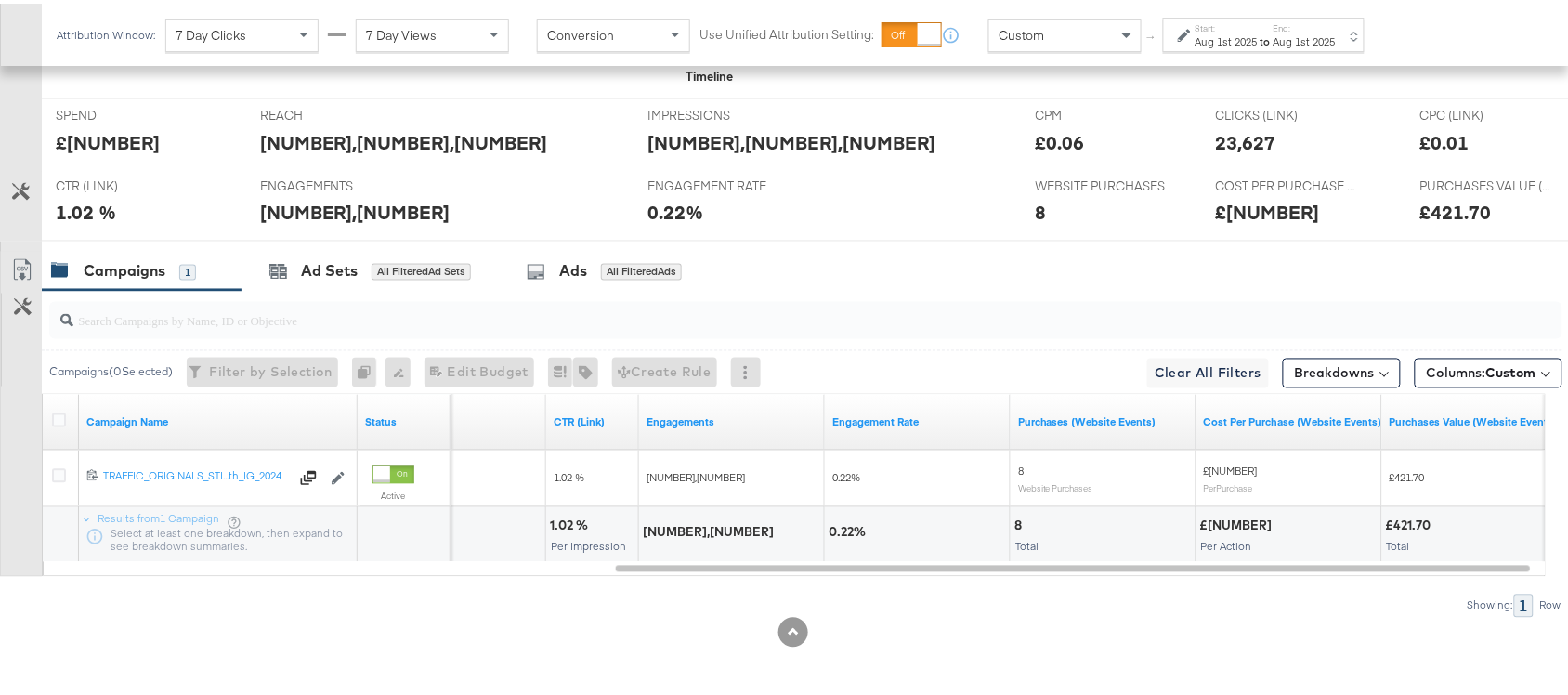 click on "8" at bounding box center [1021, 522] 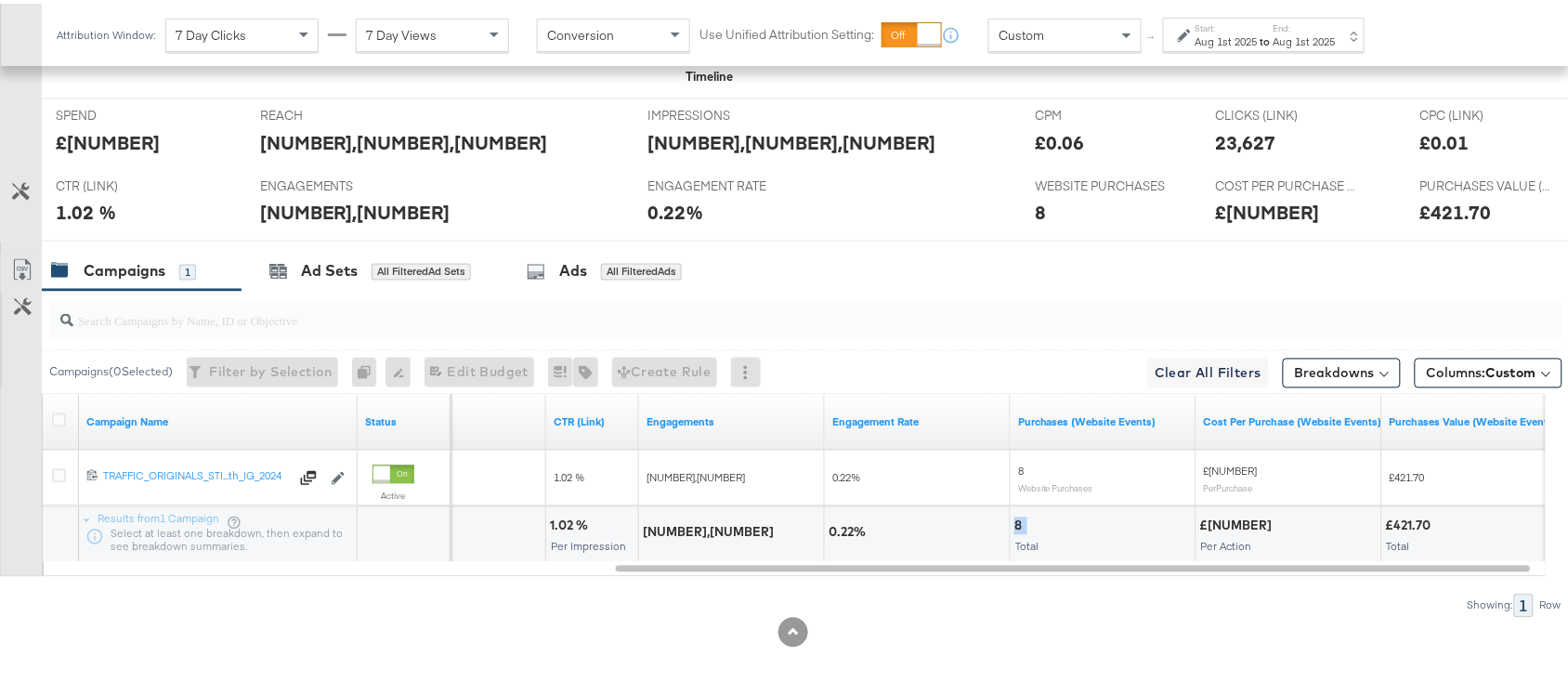 click on "8" at bounding box center [1021, 522] 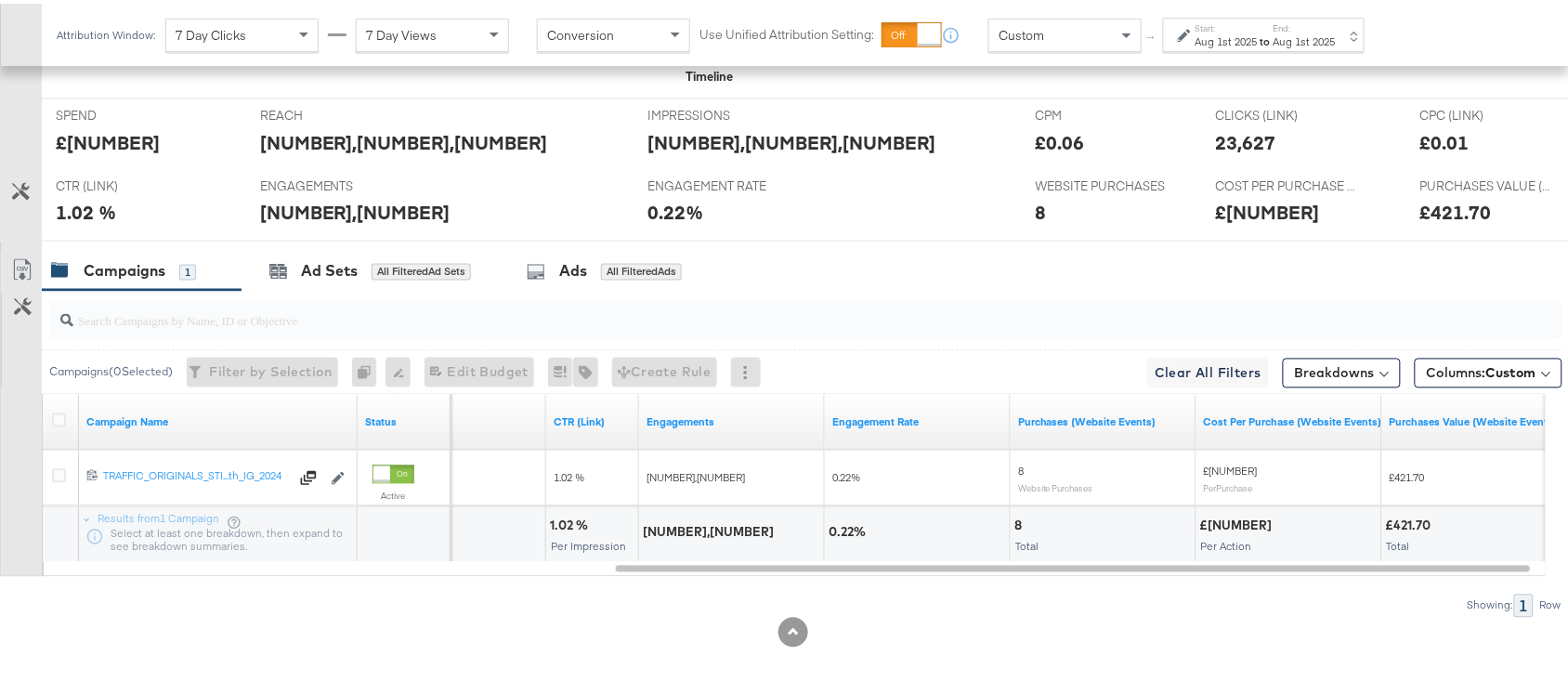 drag, startPoint x: 1301, startPoint y: 58, endPoint x: 1356, endPoint y: 31, distance: 61.26989 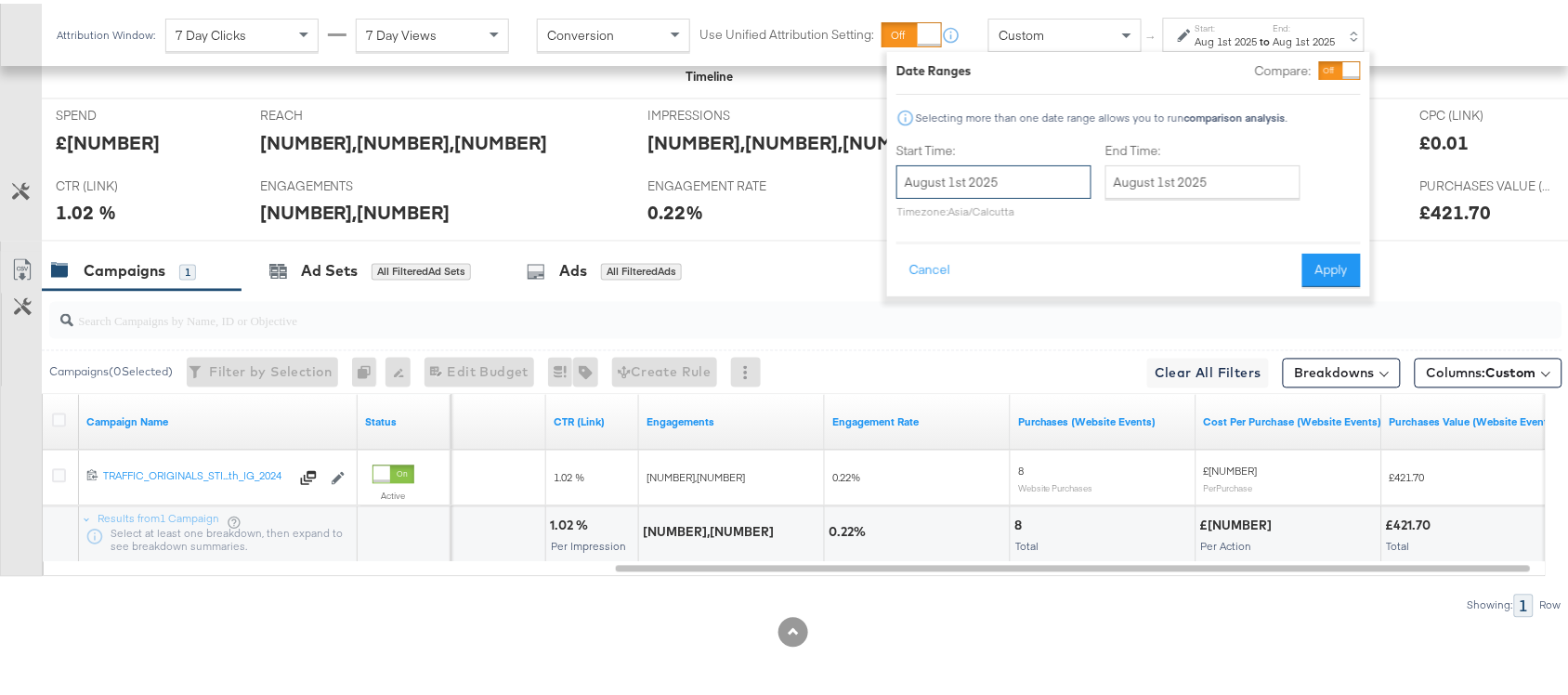click on "August 1st 2025" at bounding box center [994, 178] 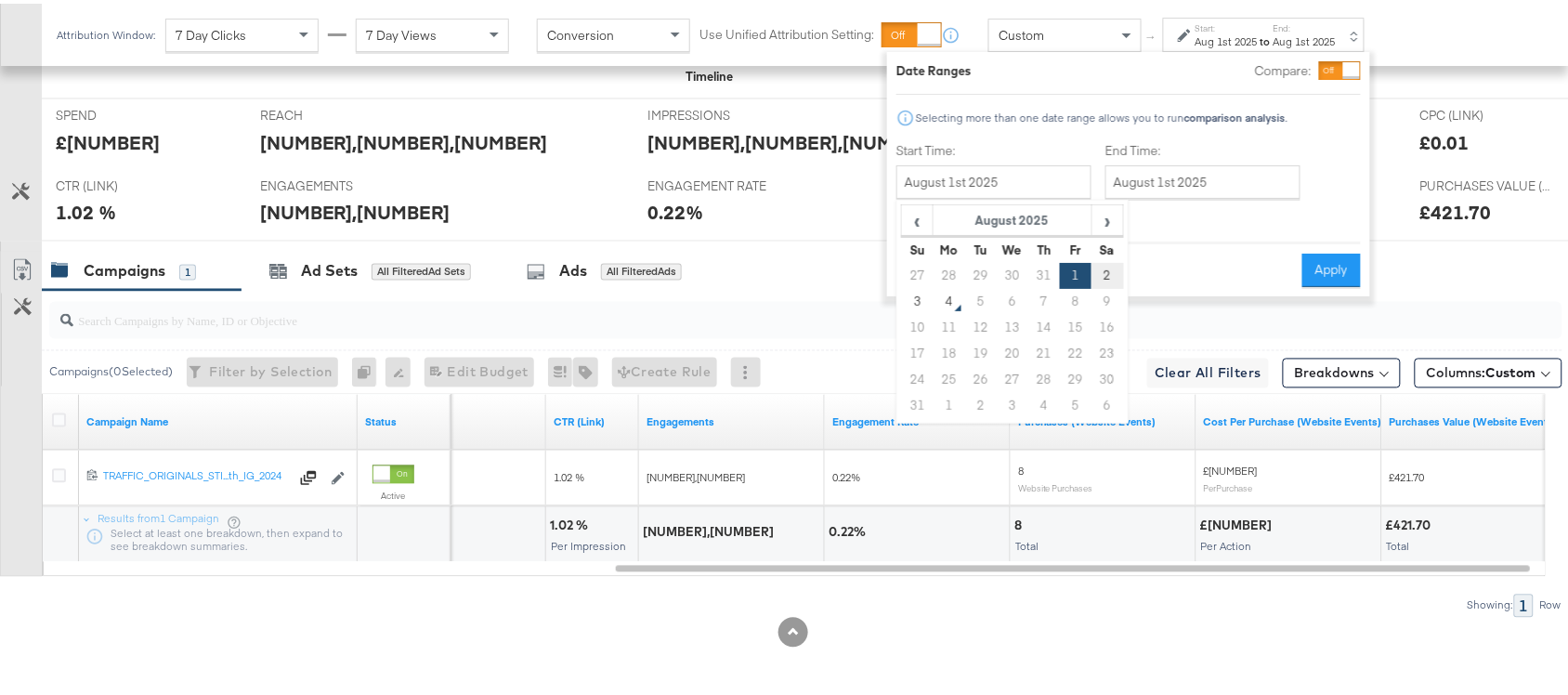 click on "2" at bounding box center (1107, 272) 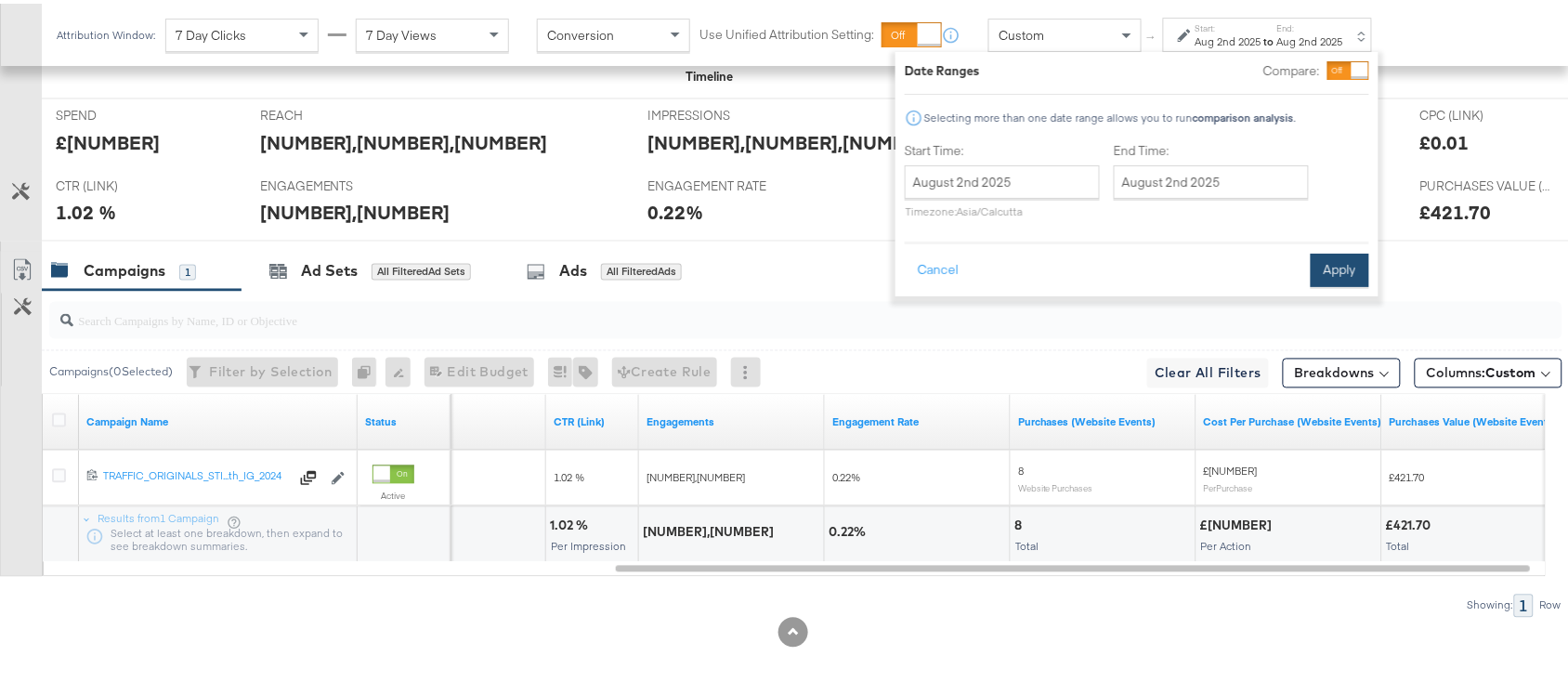 click on "Apply" at bounding box center (1339, 267) 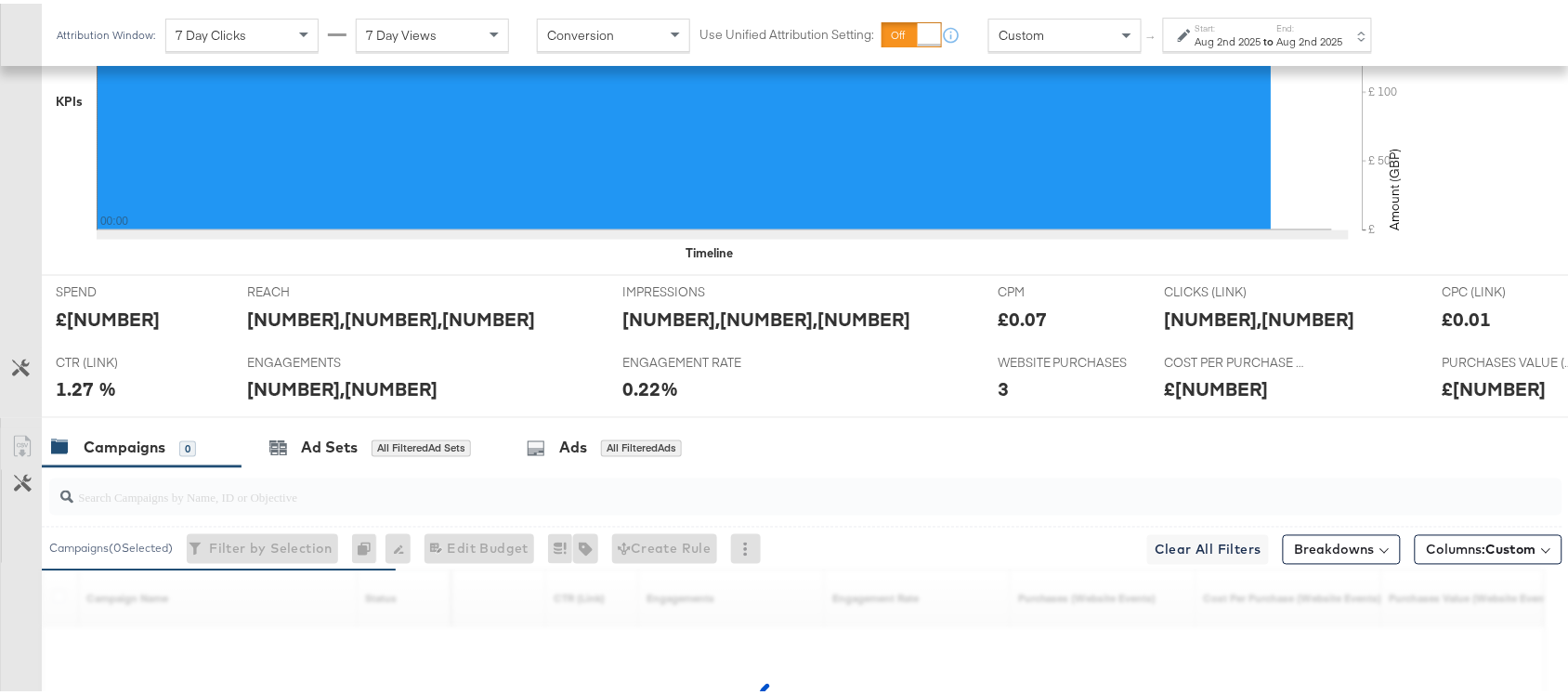 scroll, scrollTop: 857, scrollLeft: 0, axis: vertical 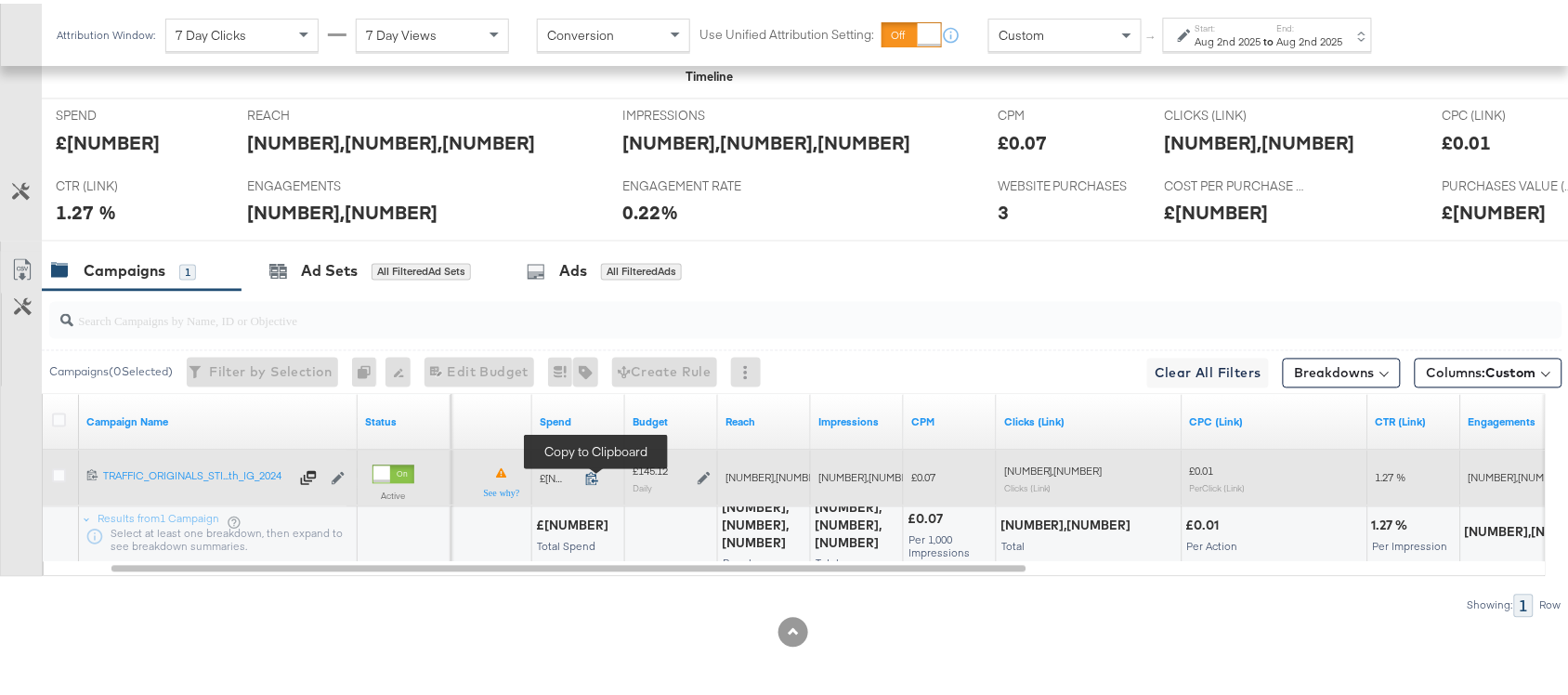 click 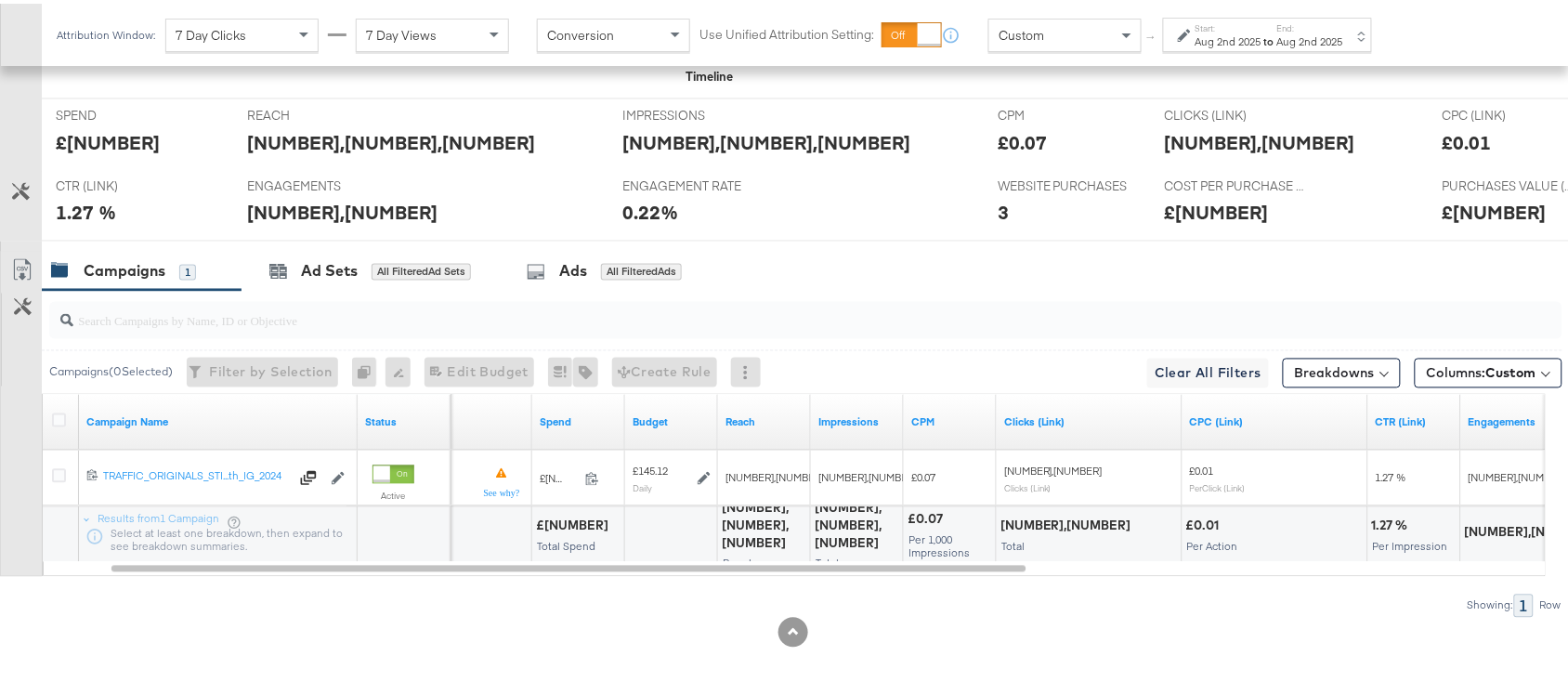 click on "1,783,657" at bounding box center (764, 522) 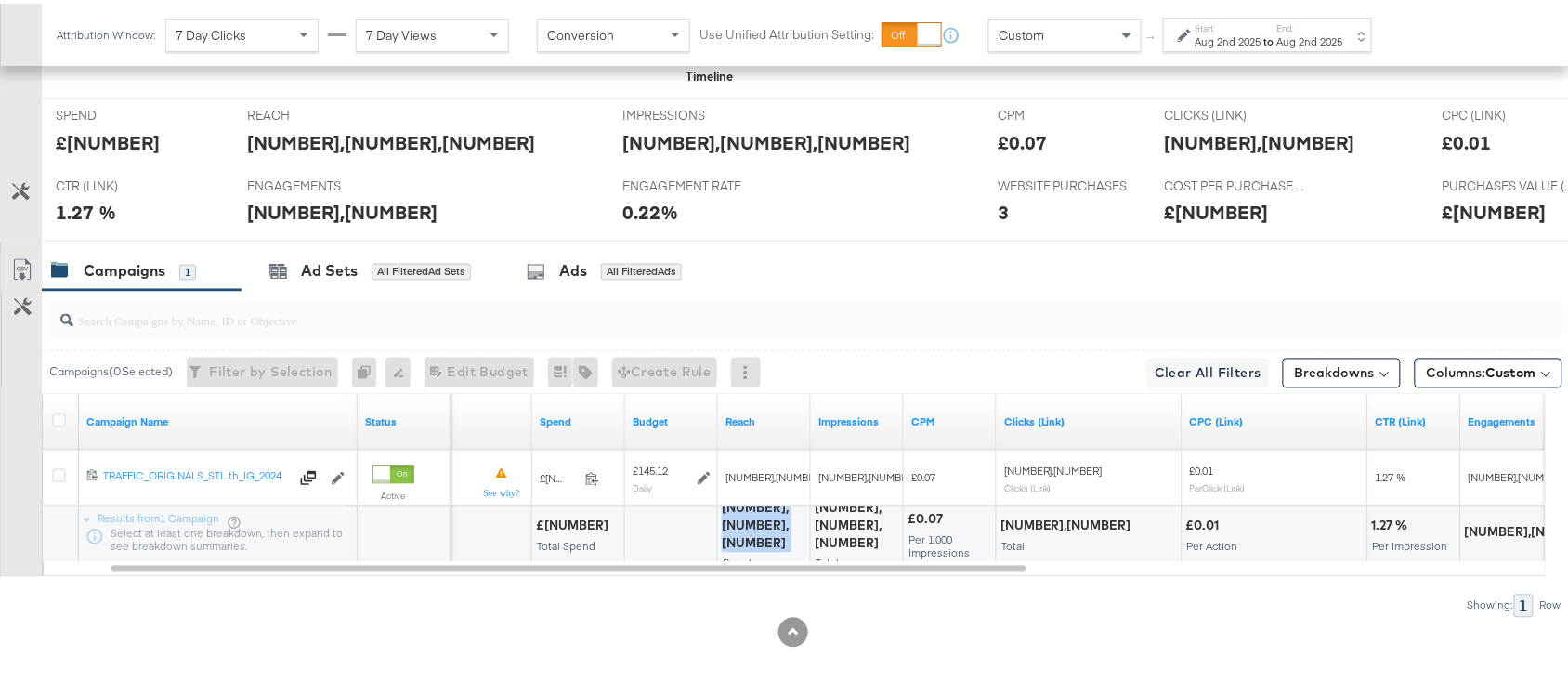 click on "1,783,657" at bounding box center (764, 522) 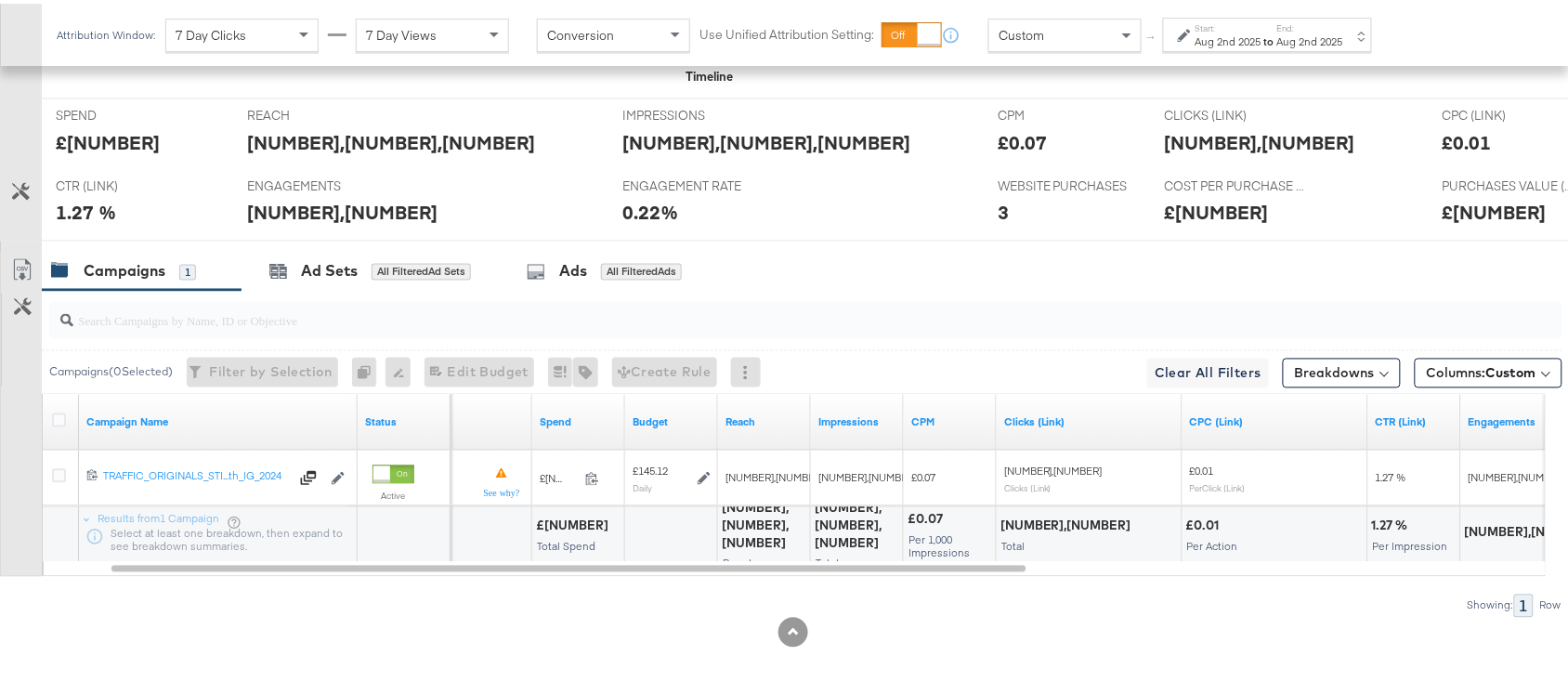 click on "1,903,618" at bounding box center (856, 522) 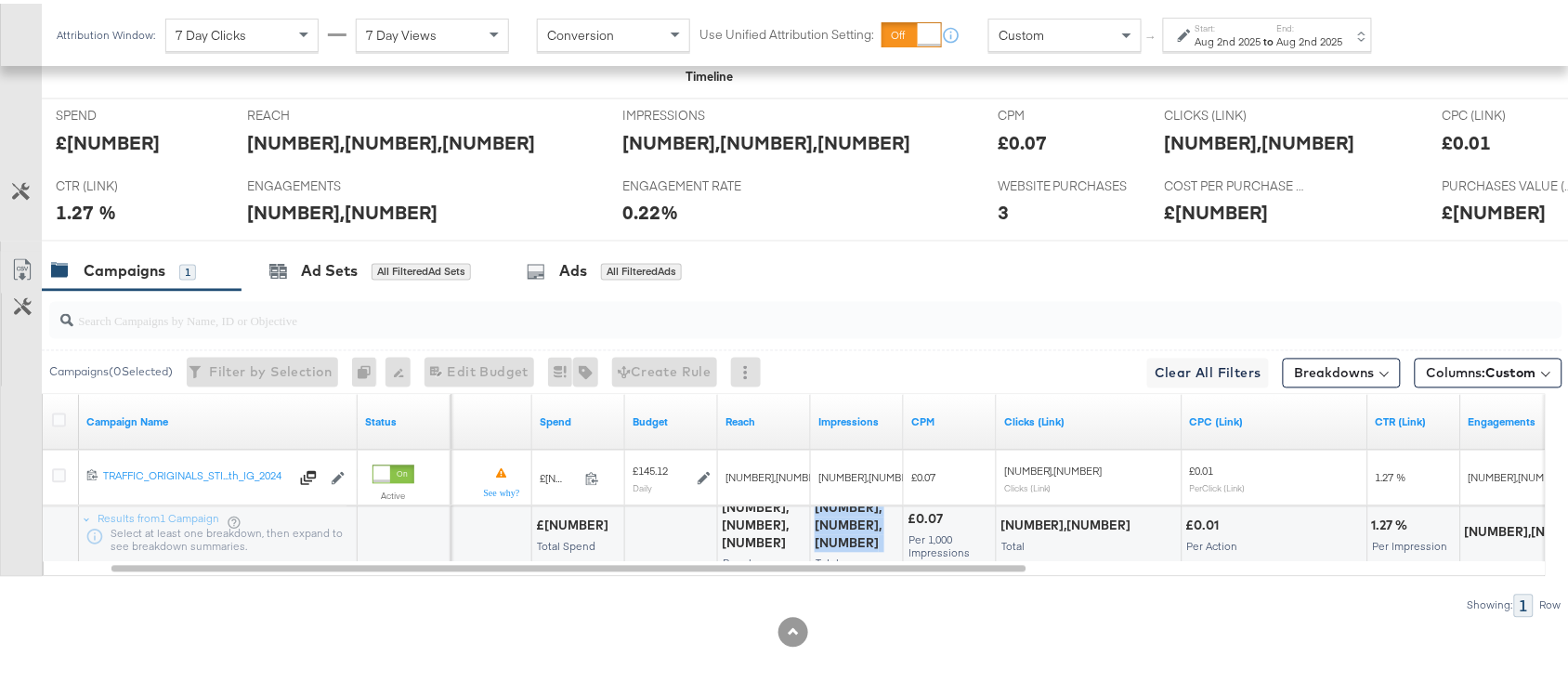 click on "1,903,618" at bounding box center (856, 522) 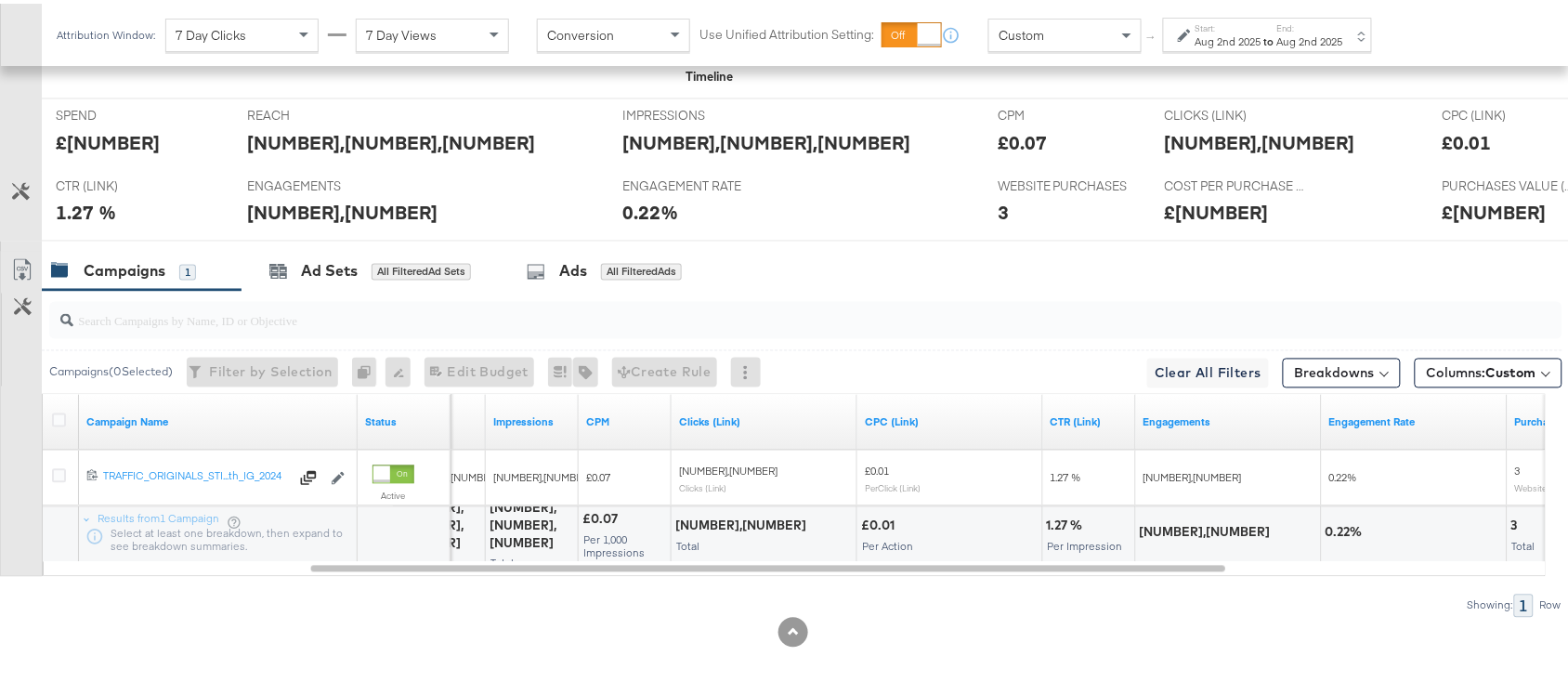 click on "24,105" at bounding box center [743, 522] 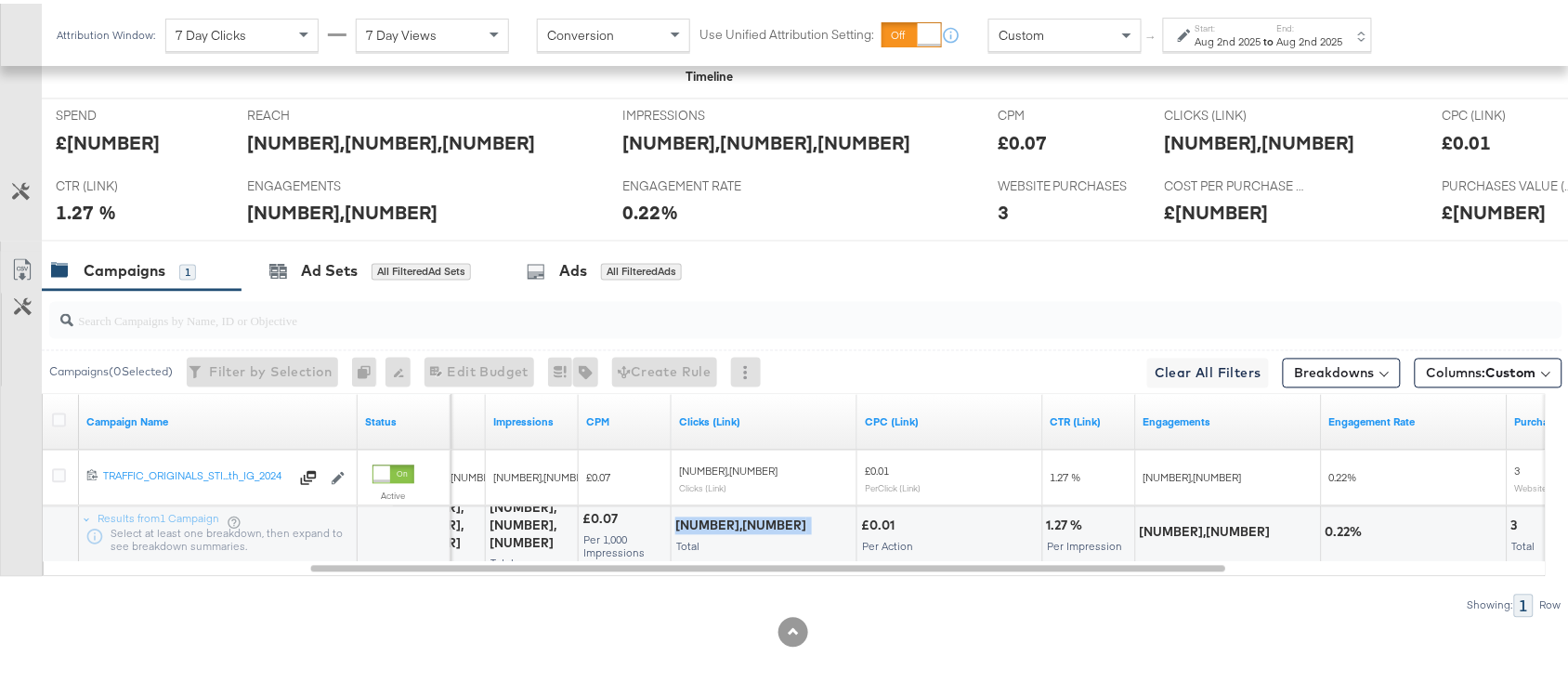 copy on "24,105" 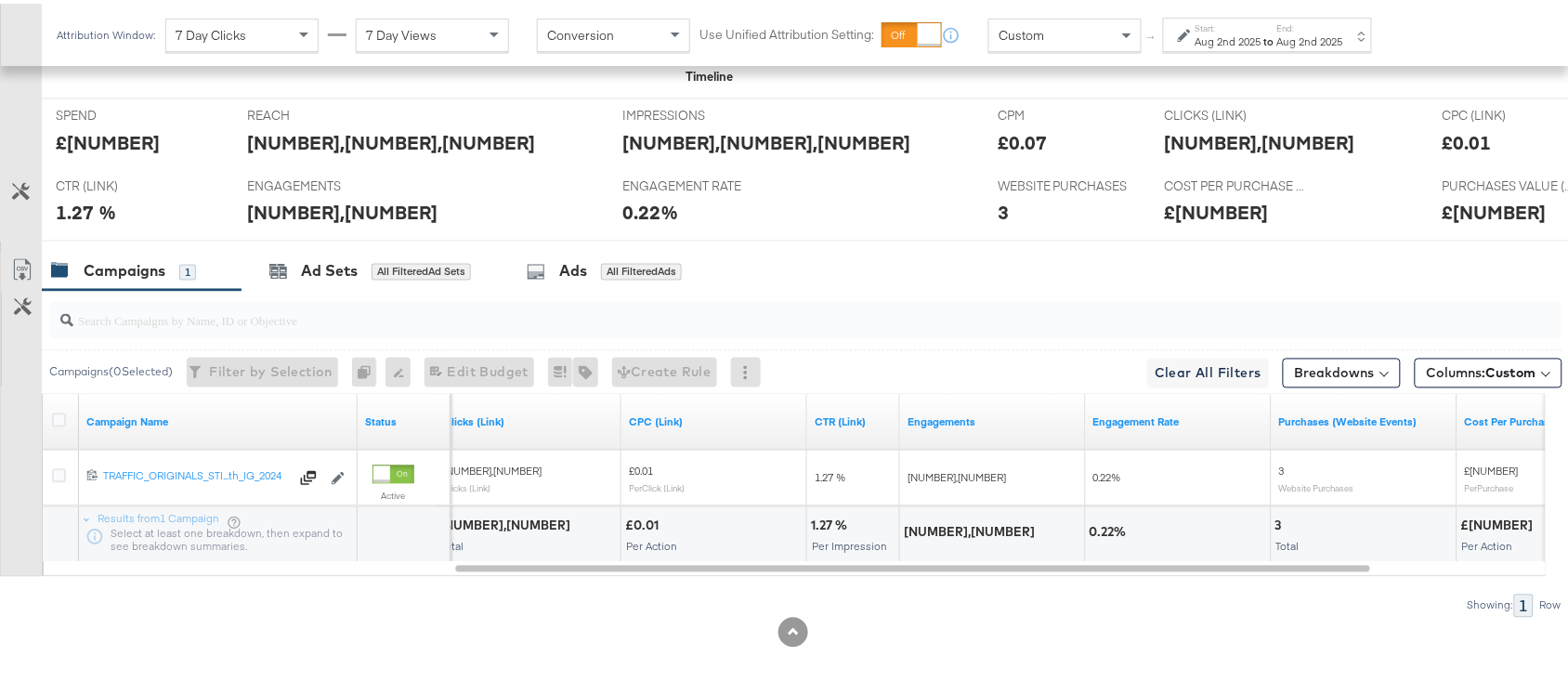 click on "4,197" at bounding box center (972, 529) 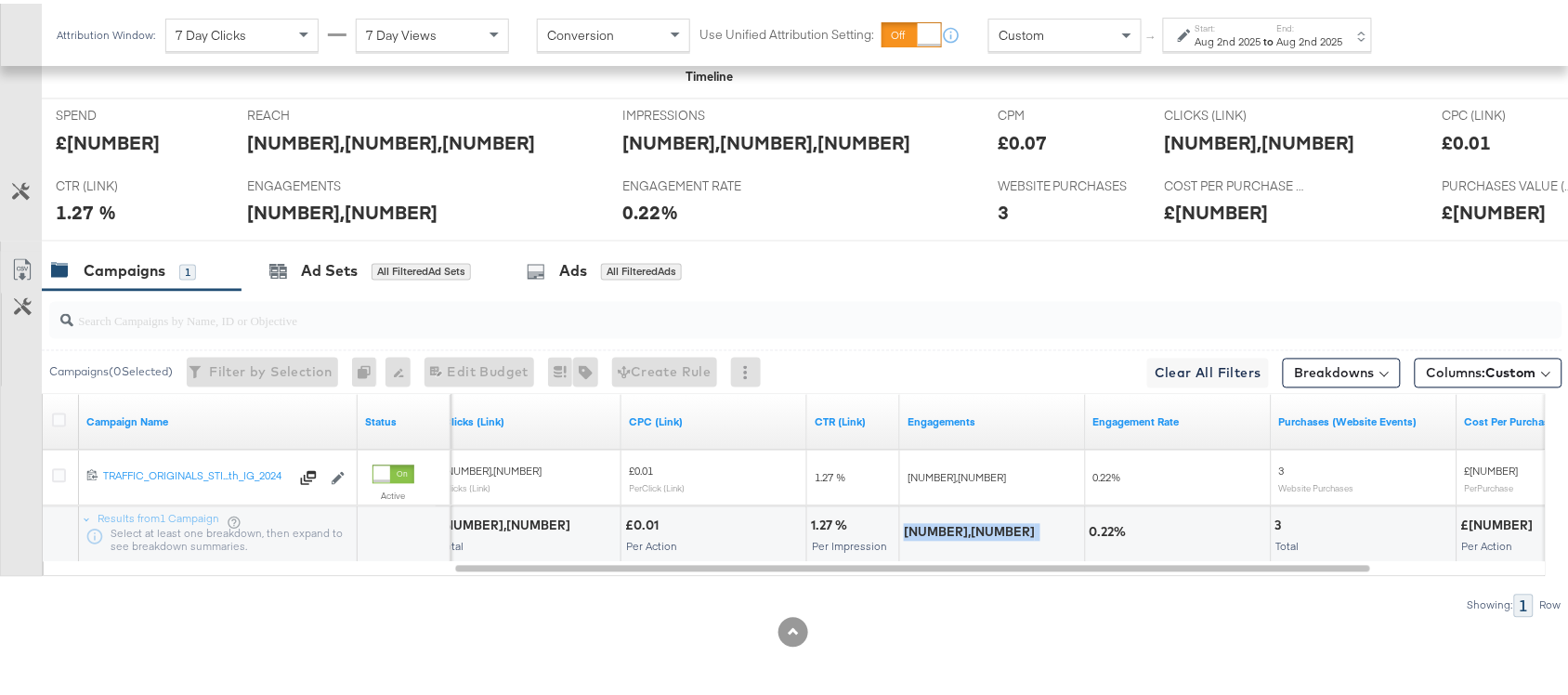 click on "4,197" at bounding box center [972, 529] 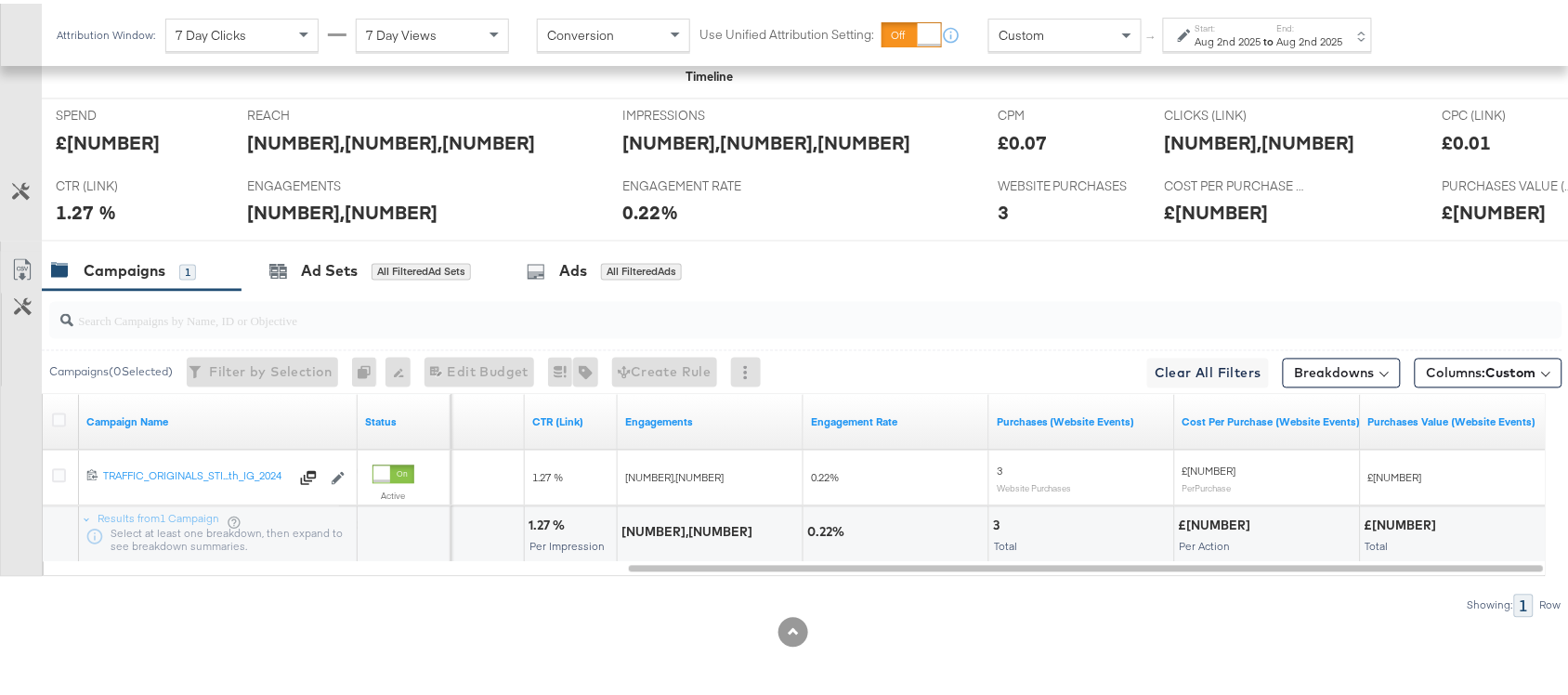click on "3    Total" at bounding box center (1081, 531) 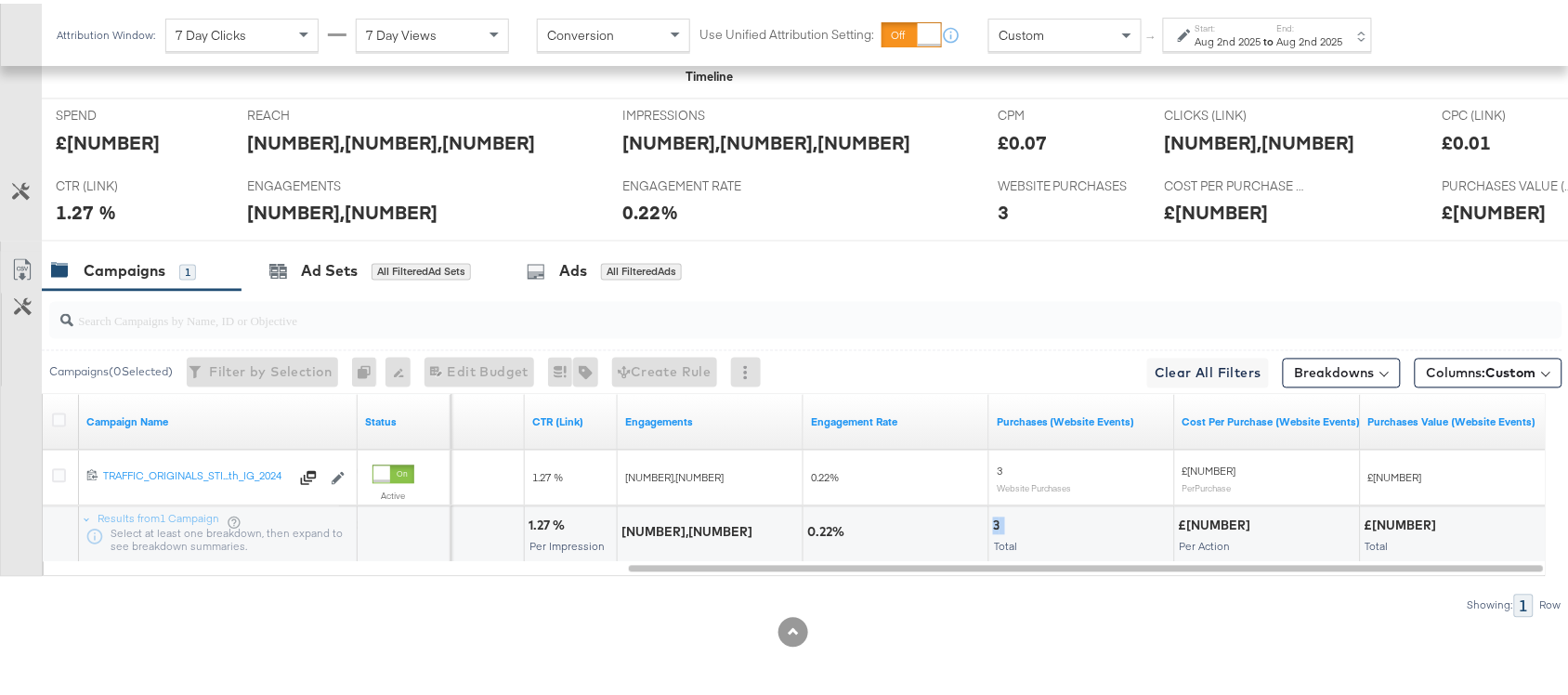 click on "3    Total" at bounding box center [1081, 531] 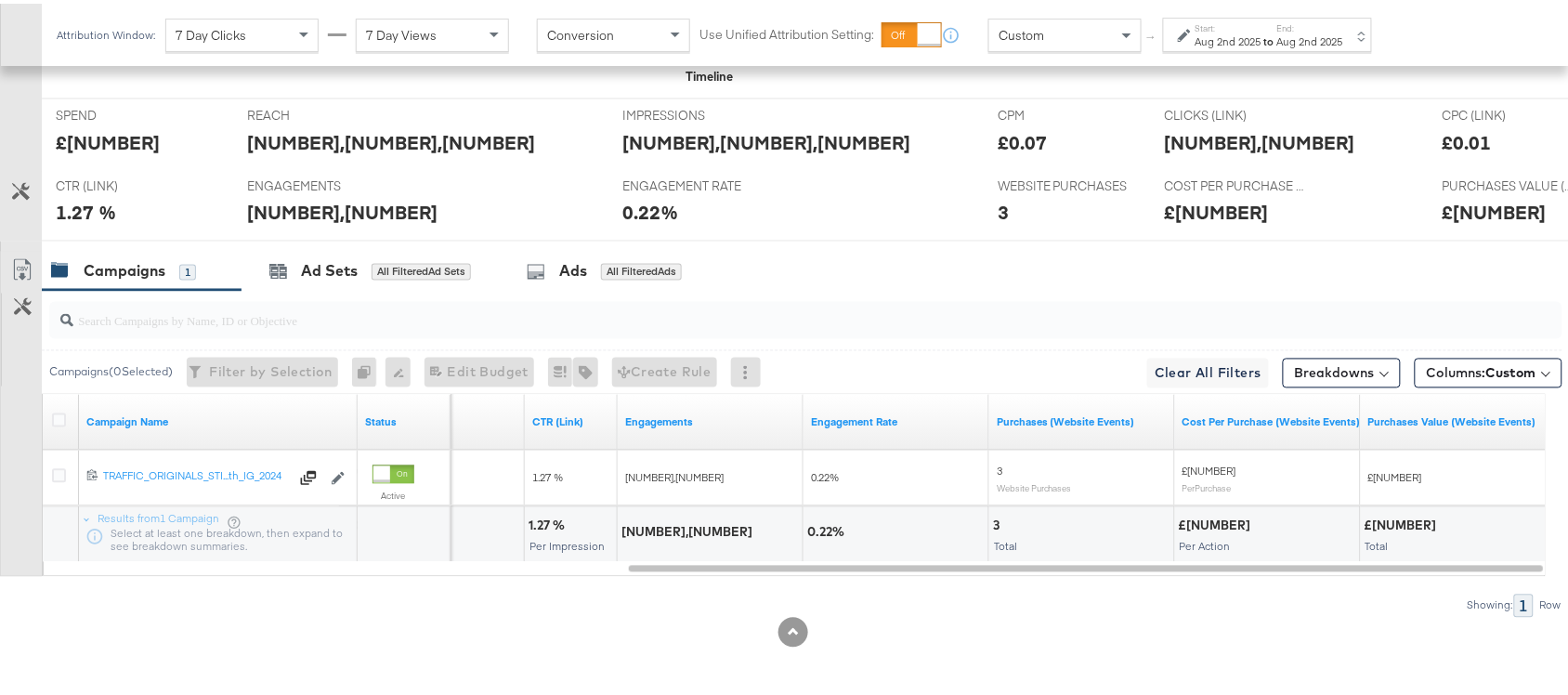 click on "to" at bounding box center [1269, 38] 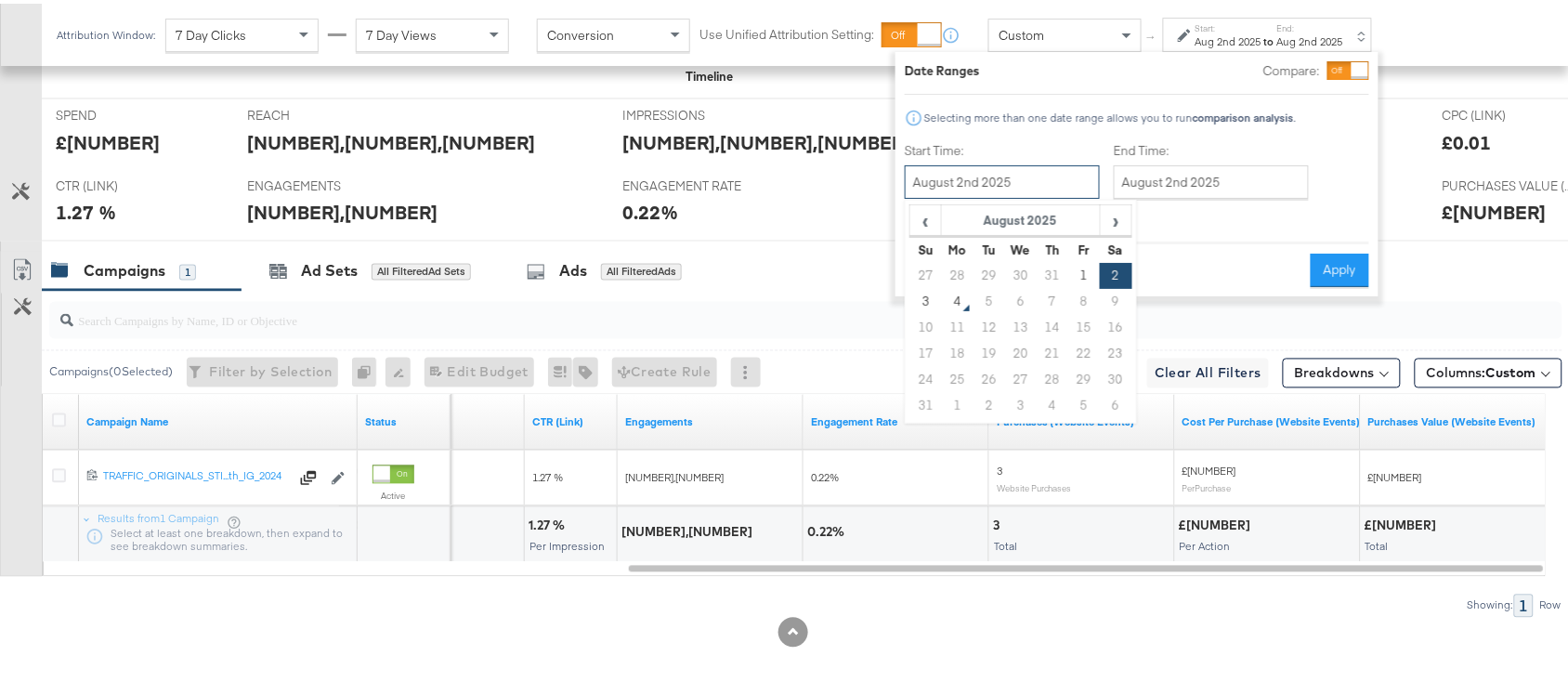 click on "August 2nd 2025" at bounding box center [1002, 178] 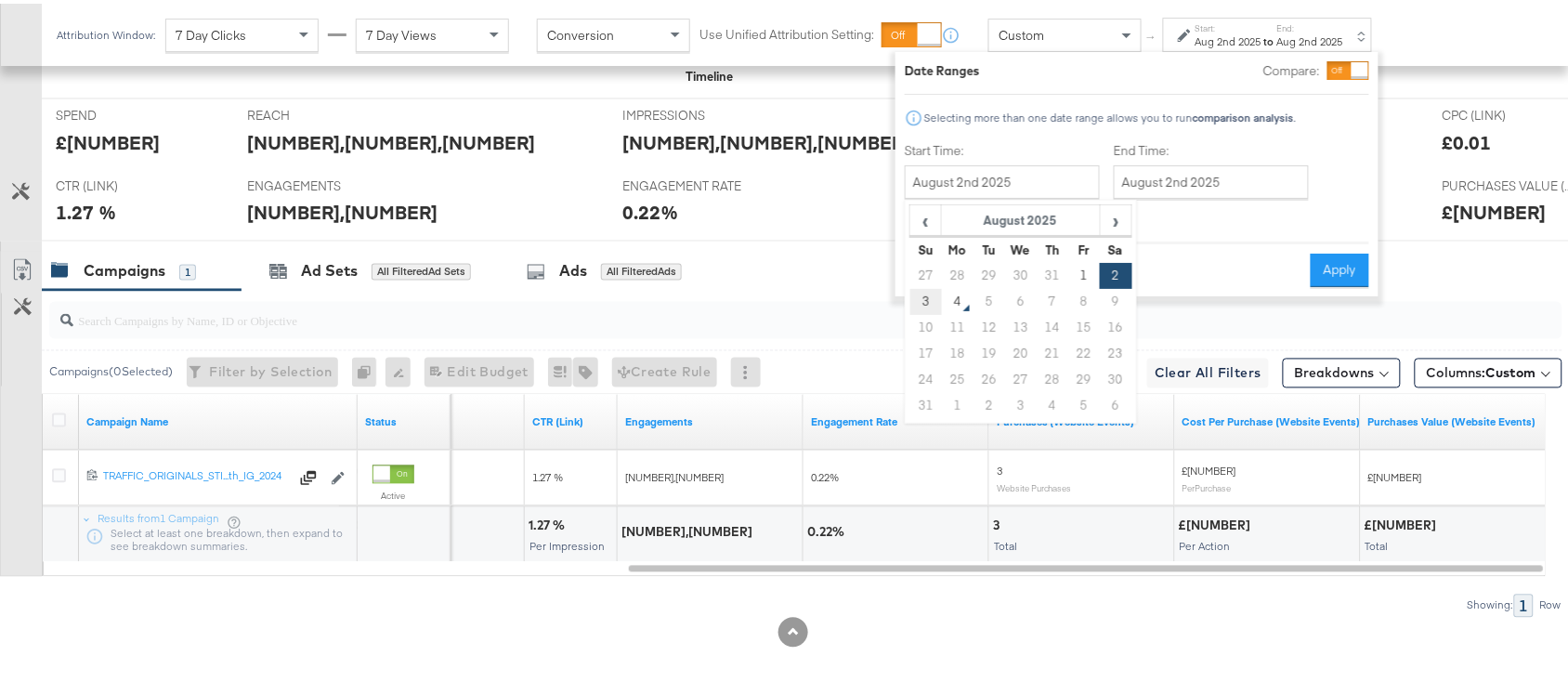 click on "3" at bounding box center (926, 298) 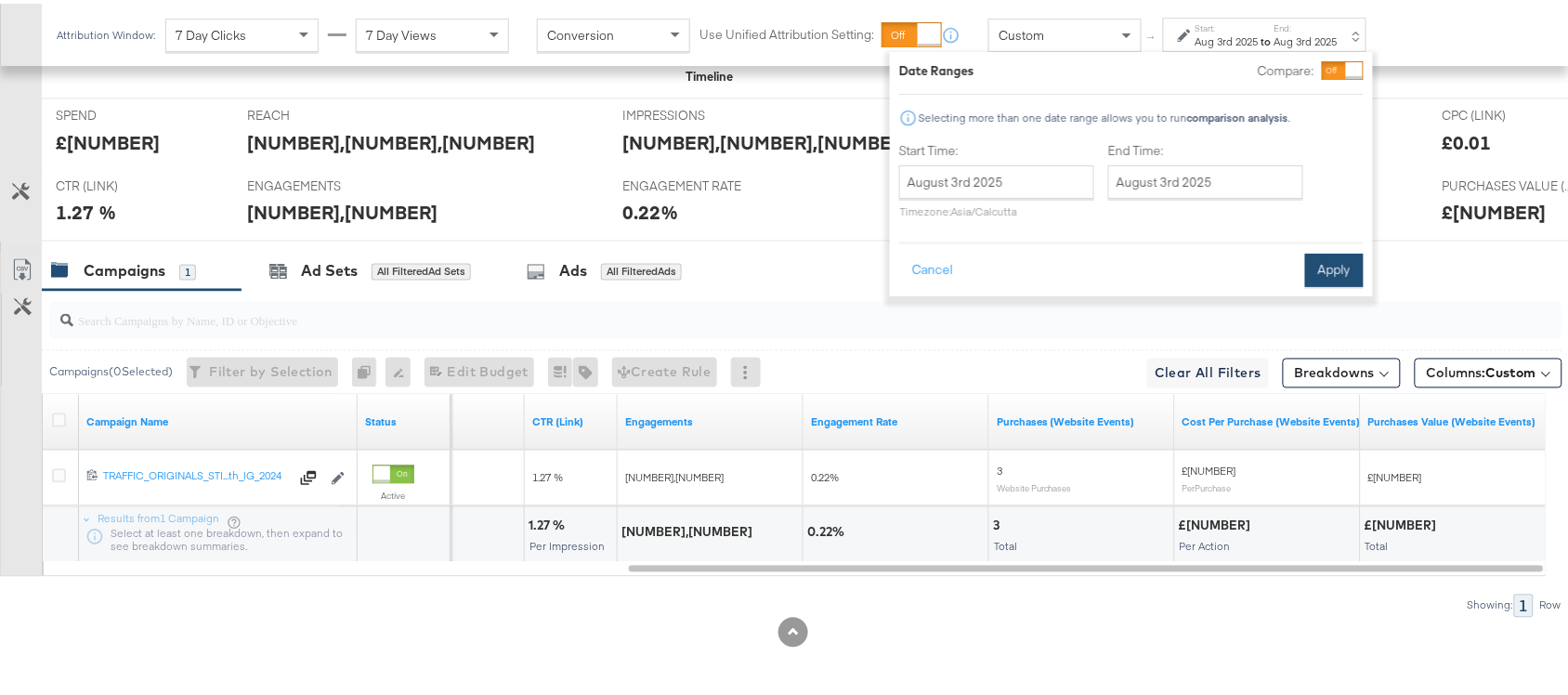 click on "Apply" at bounding box center [1334, 267] 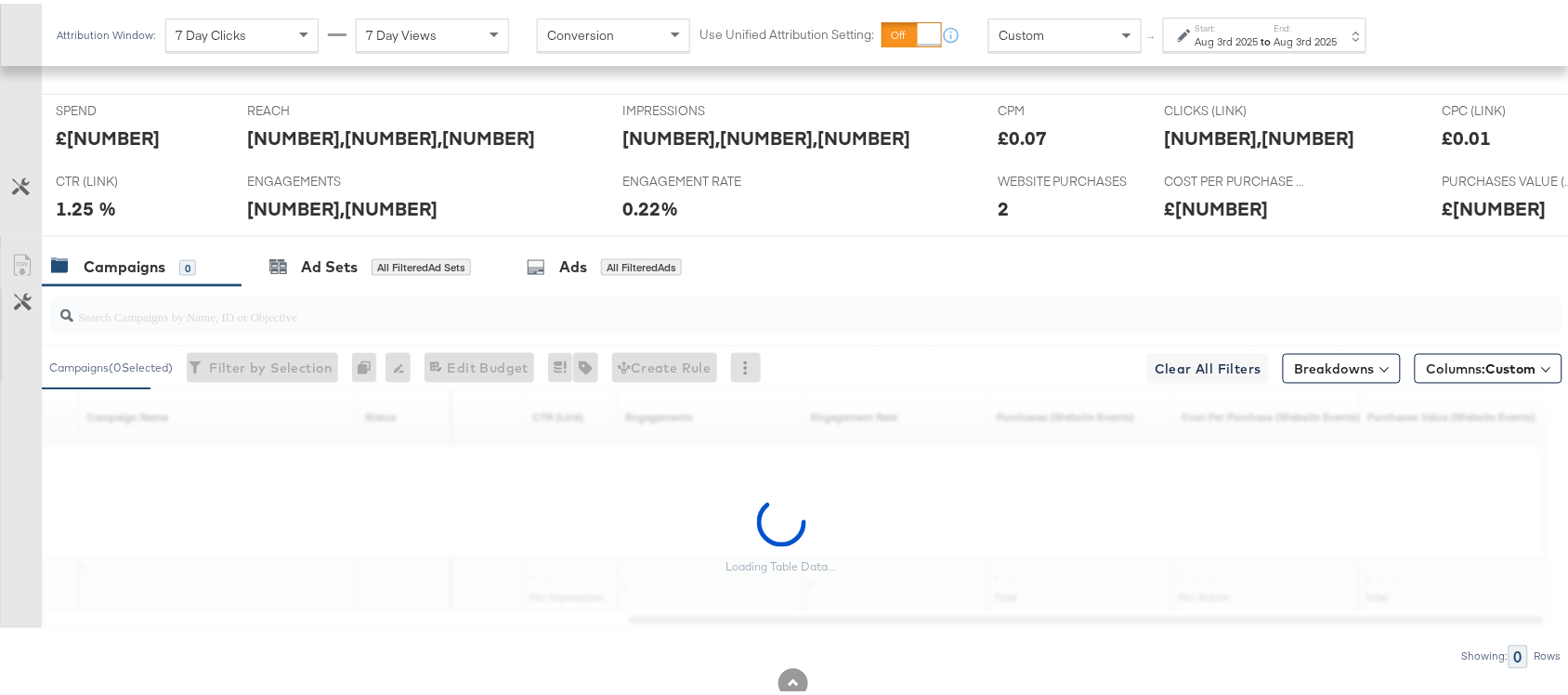 scroll, scrollTop: 857, scrollLeft: 0, axis: vertical 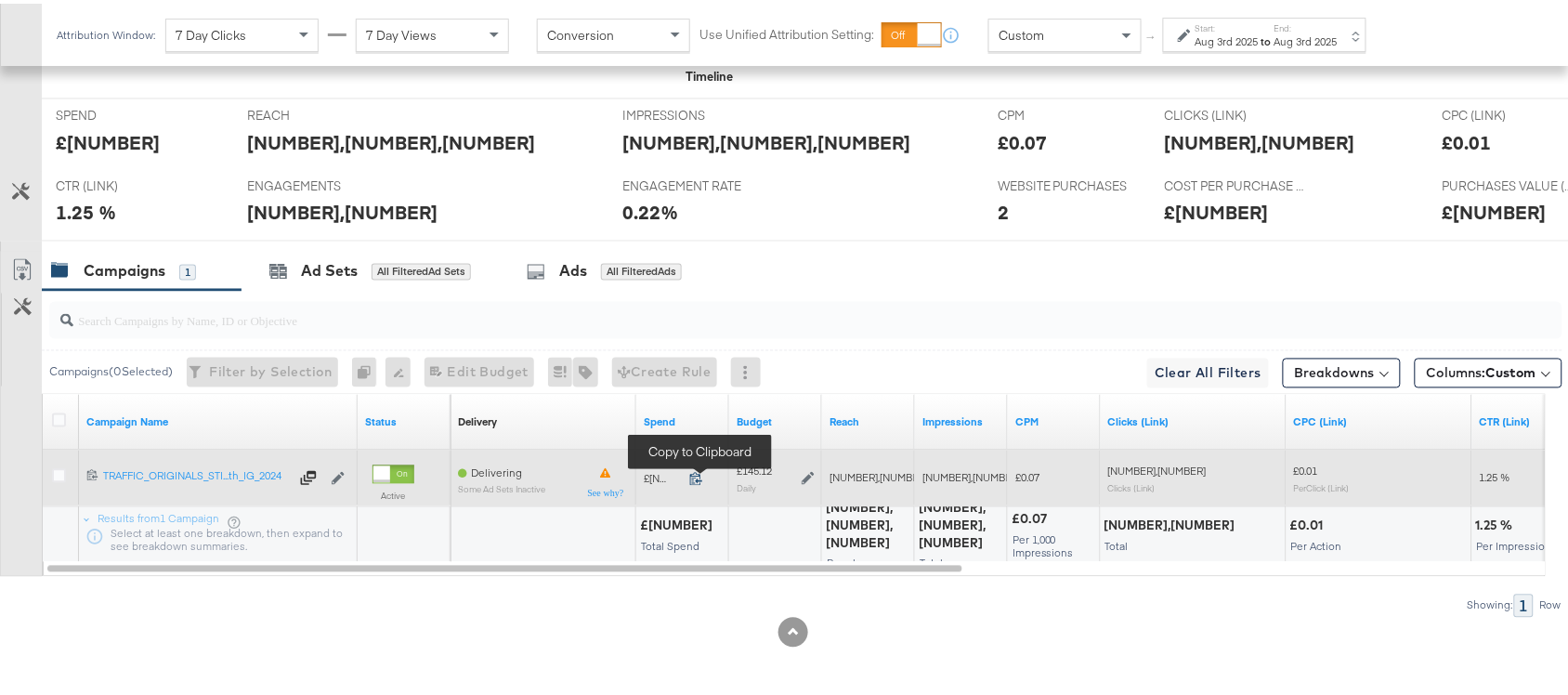 click 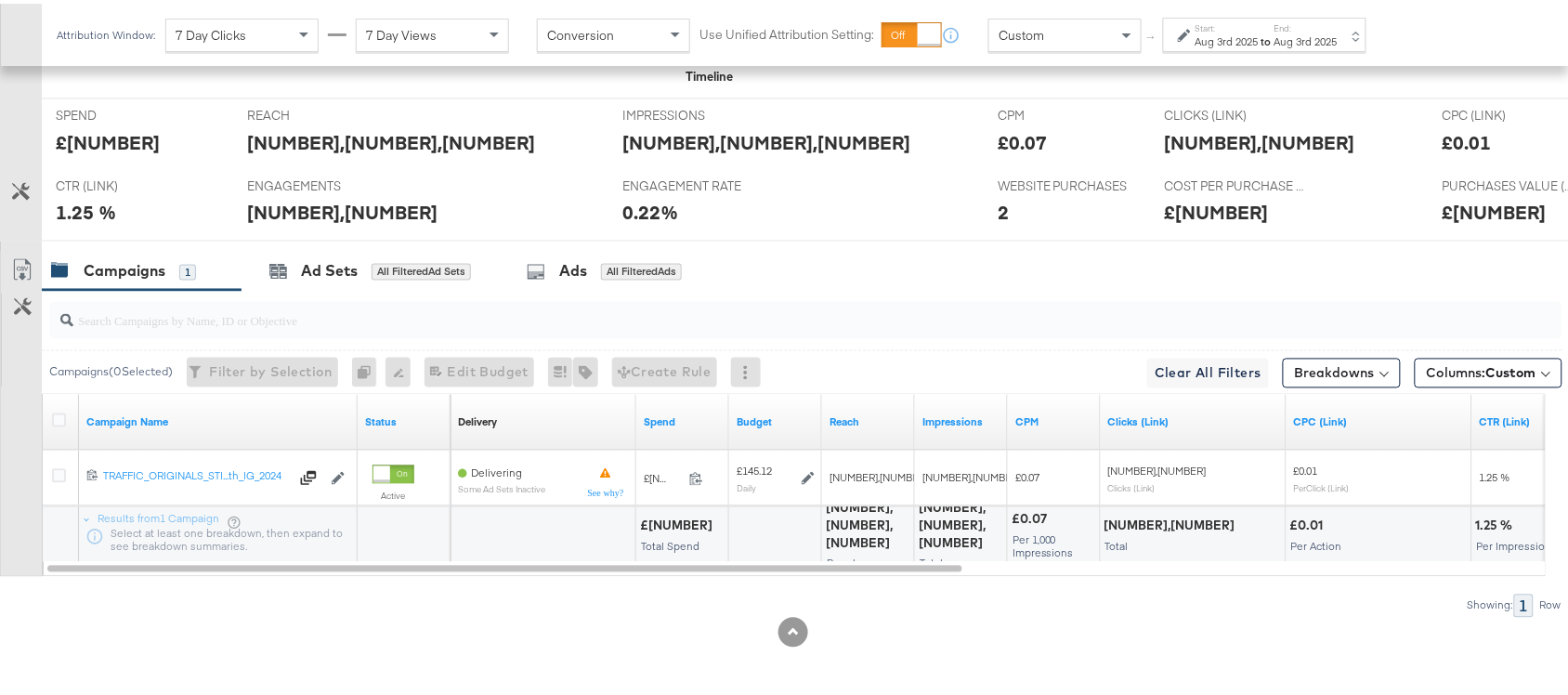 click on "1,954,945" at bounding box center (868, 522) 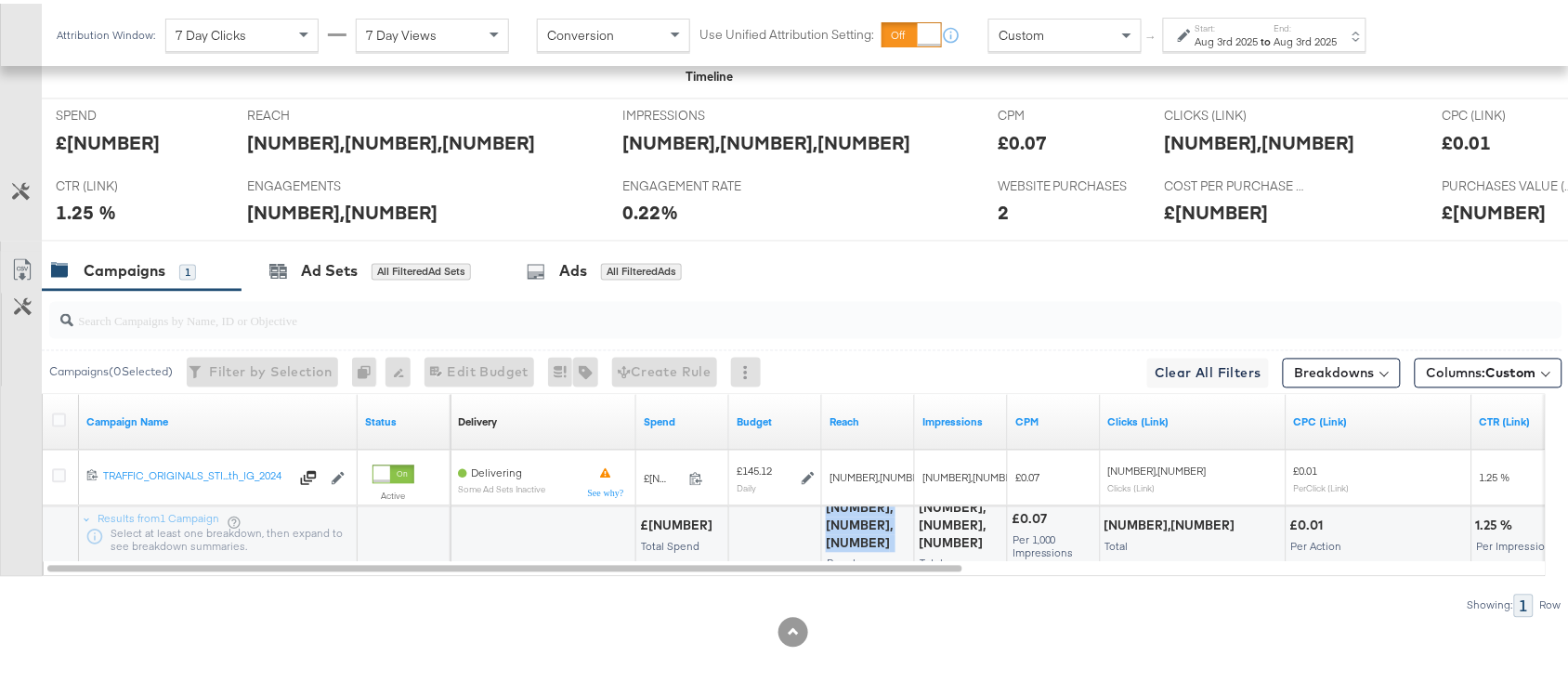 click on "1,954,945" at bounding box center [868, 522] 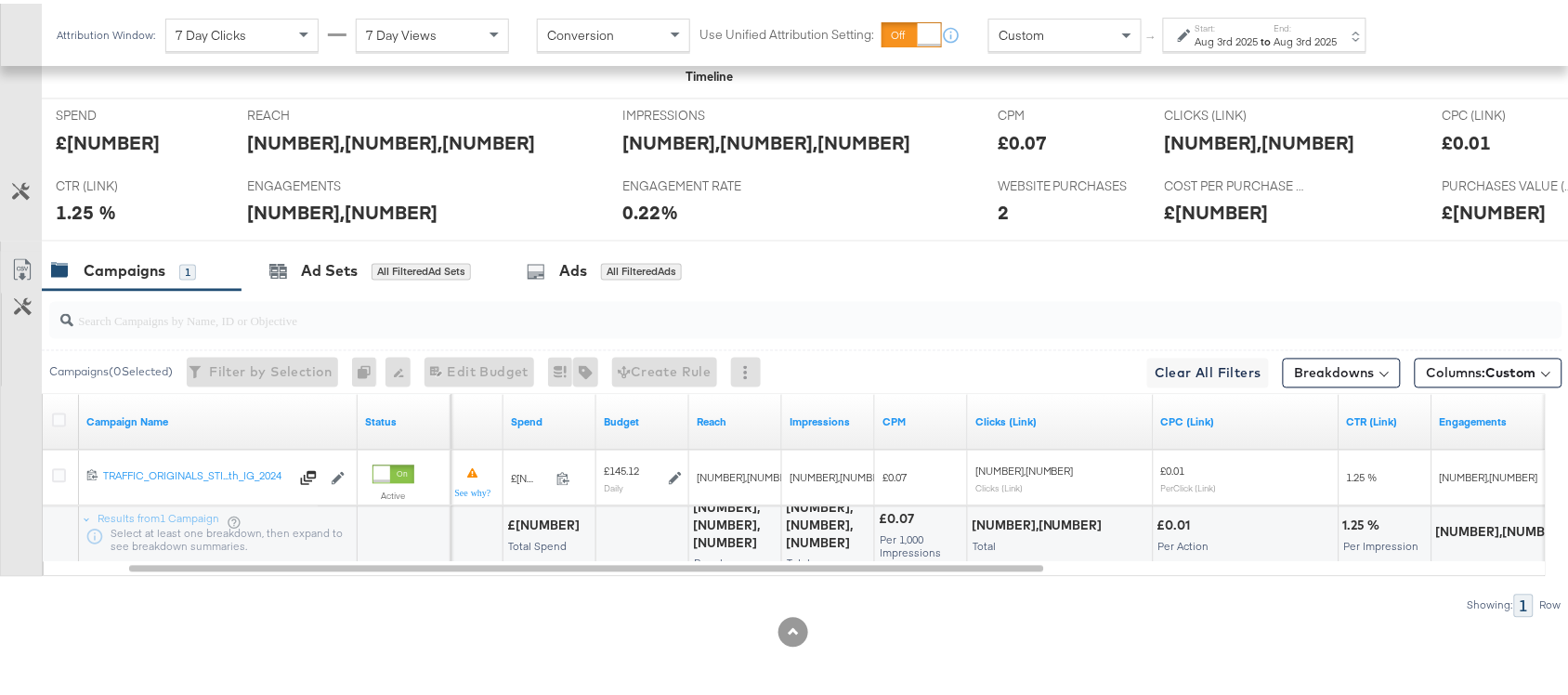 click on "2,108,652" at bounding box center (828, 522) 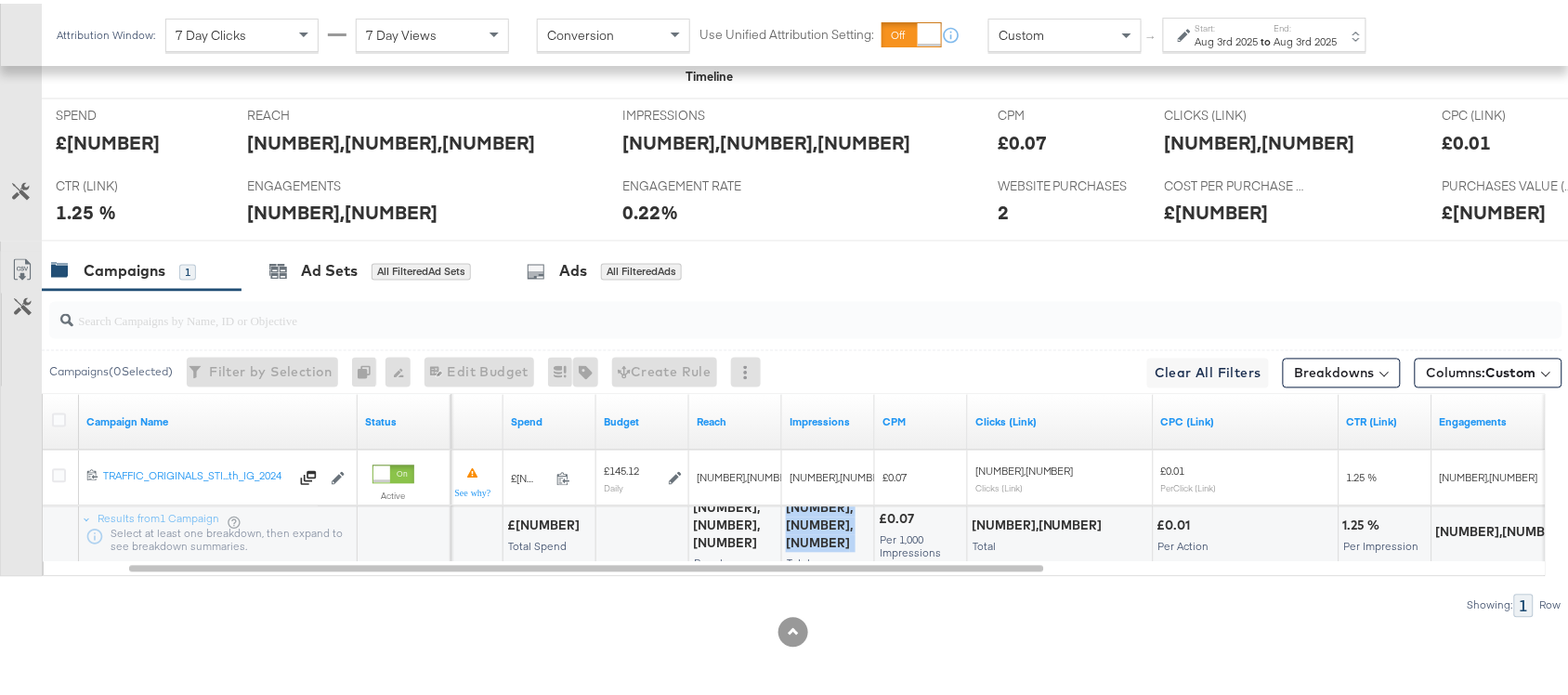 click on "2,108,652" at bounding box center [828, 522] 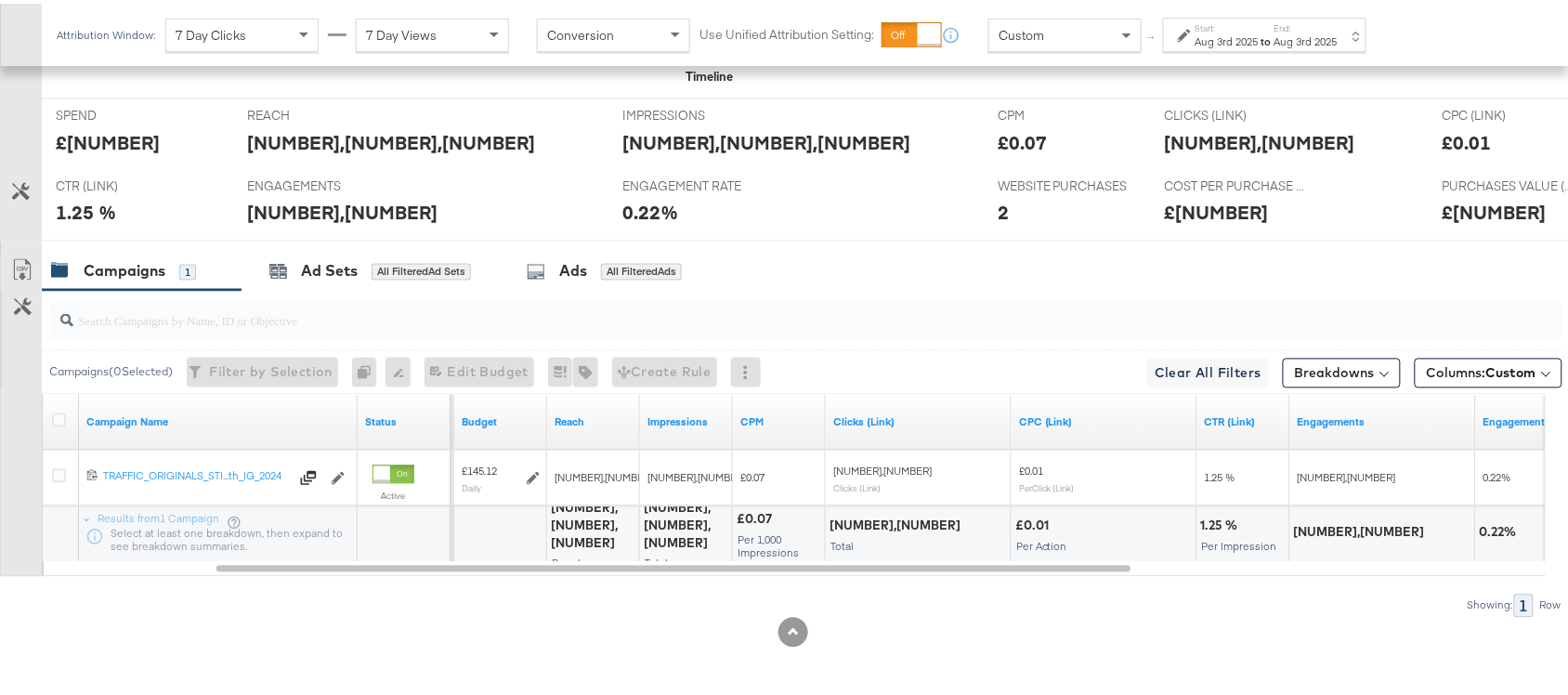 click on "26,333" at bounding box center (897, 522) 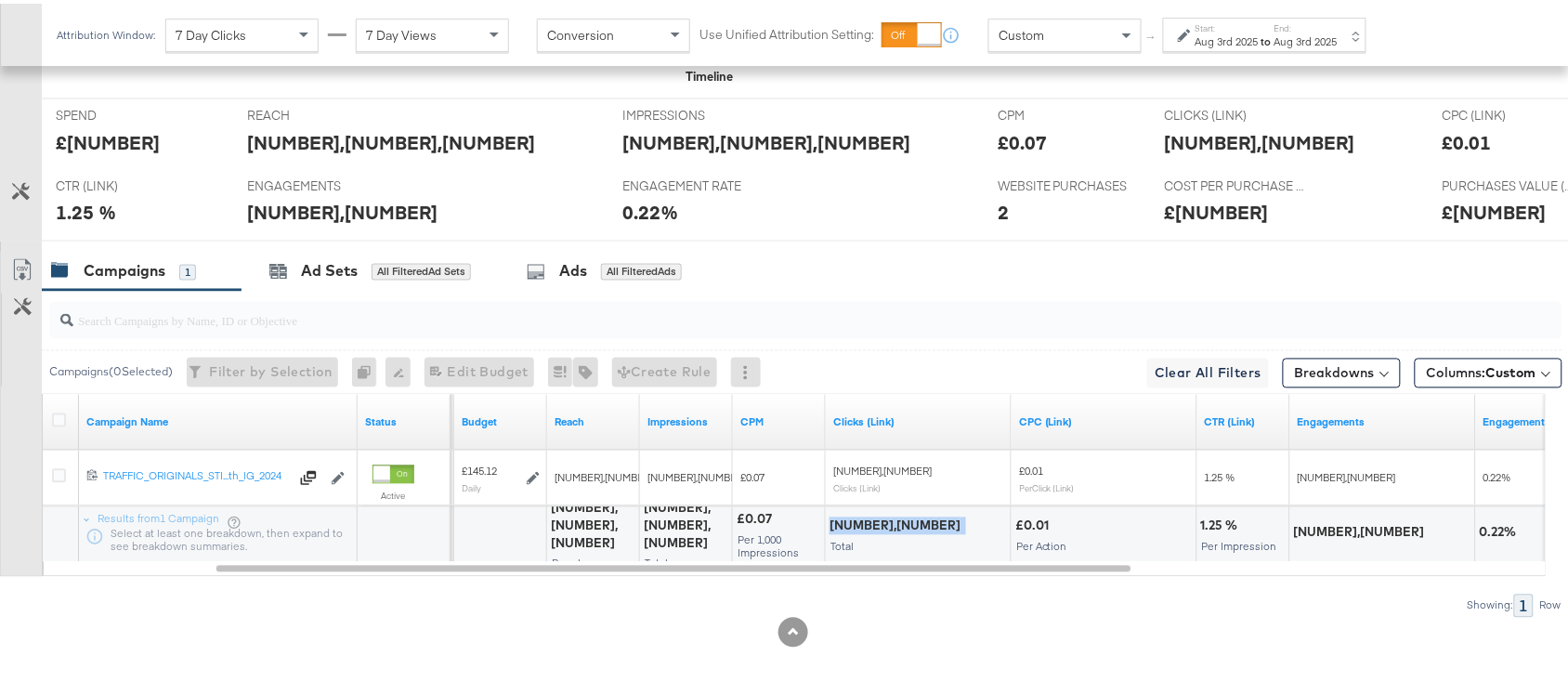 click on "26,333" at bounding box center (897, 522) 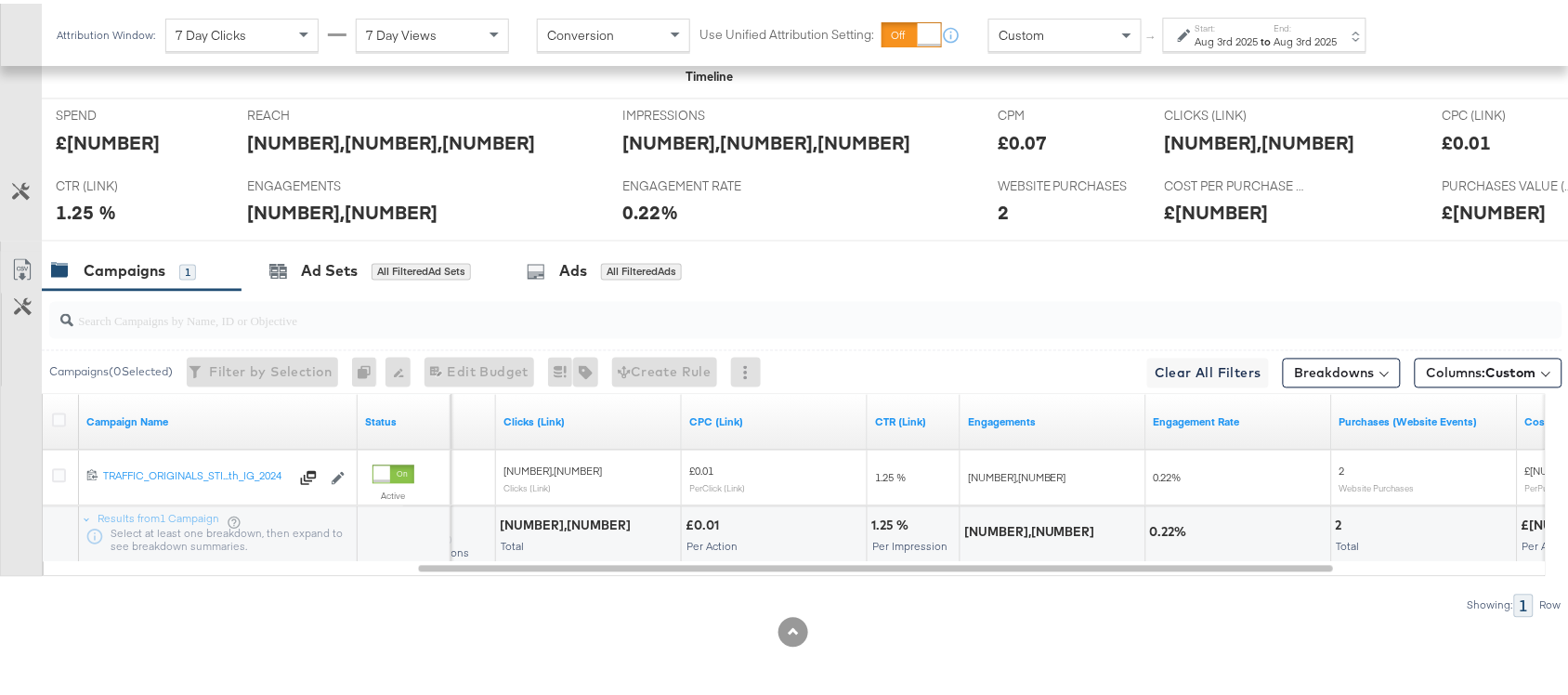 click on "4,743" at bounding box center [1032, 529] 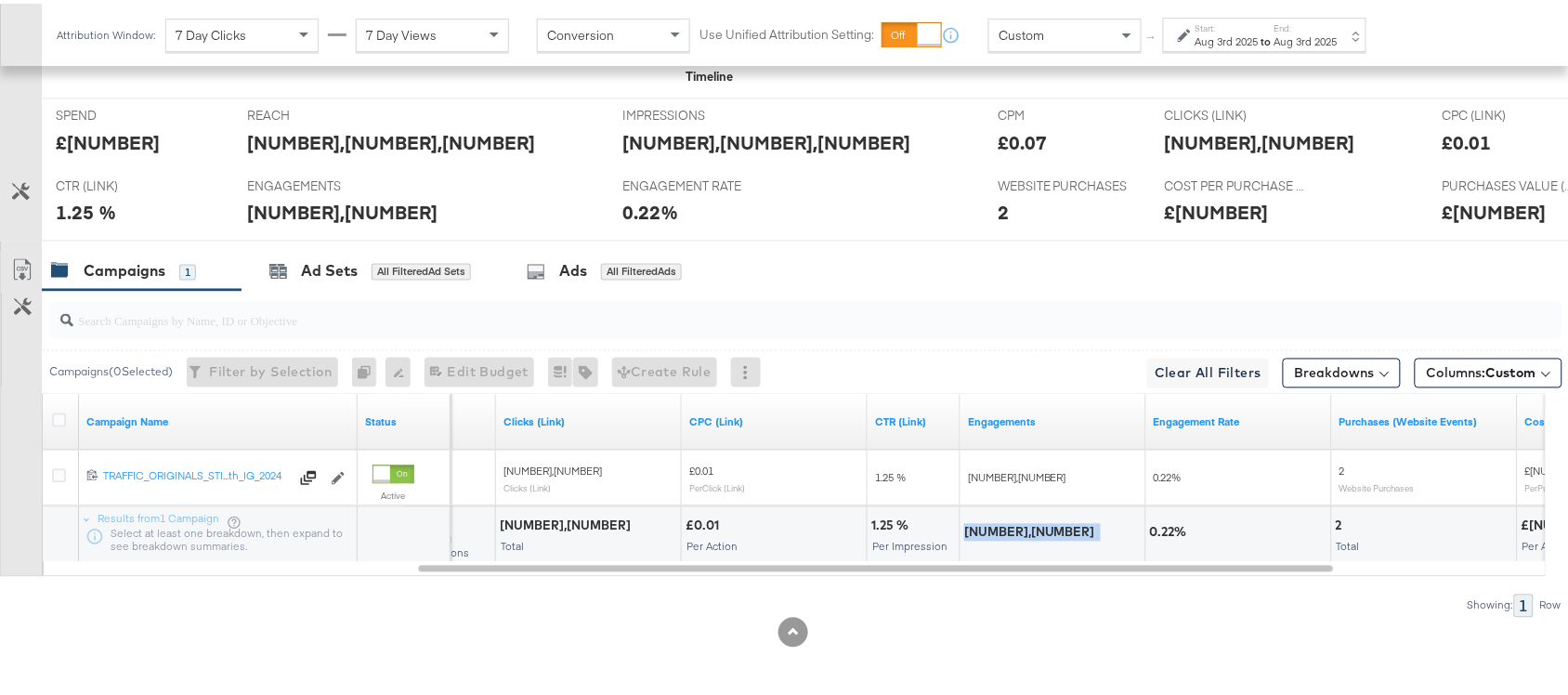 click on "4,743" at bounding box center [1032, 529] 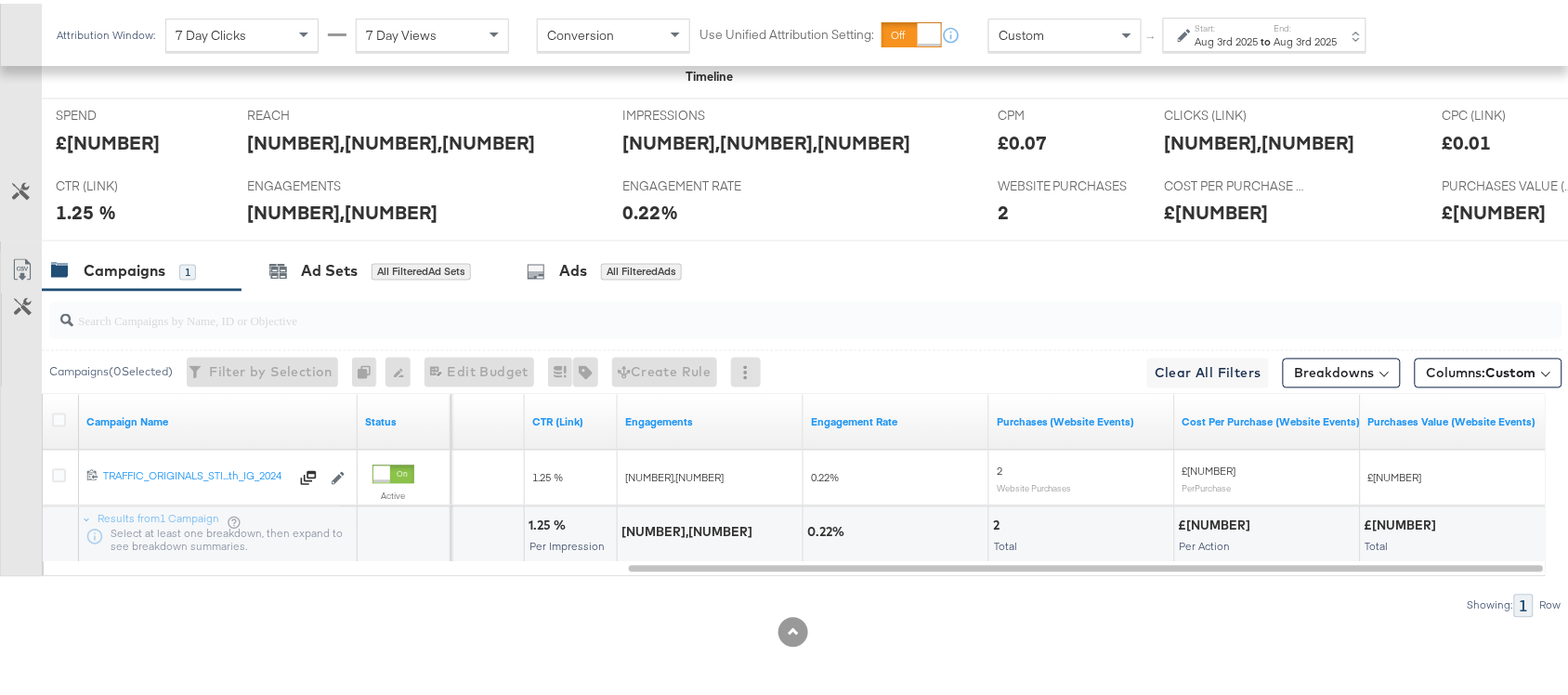 click on "2" at bounding box center (999, 522) 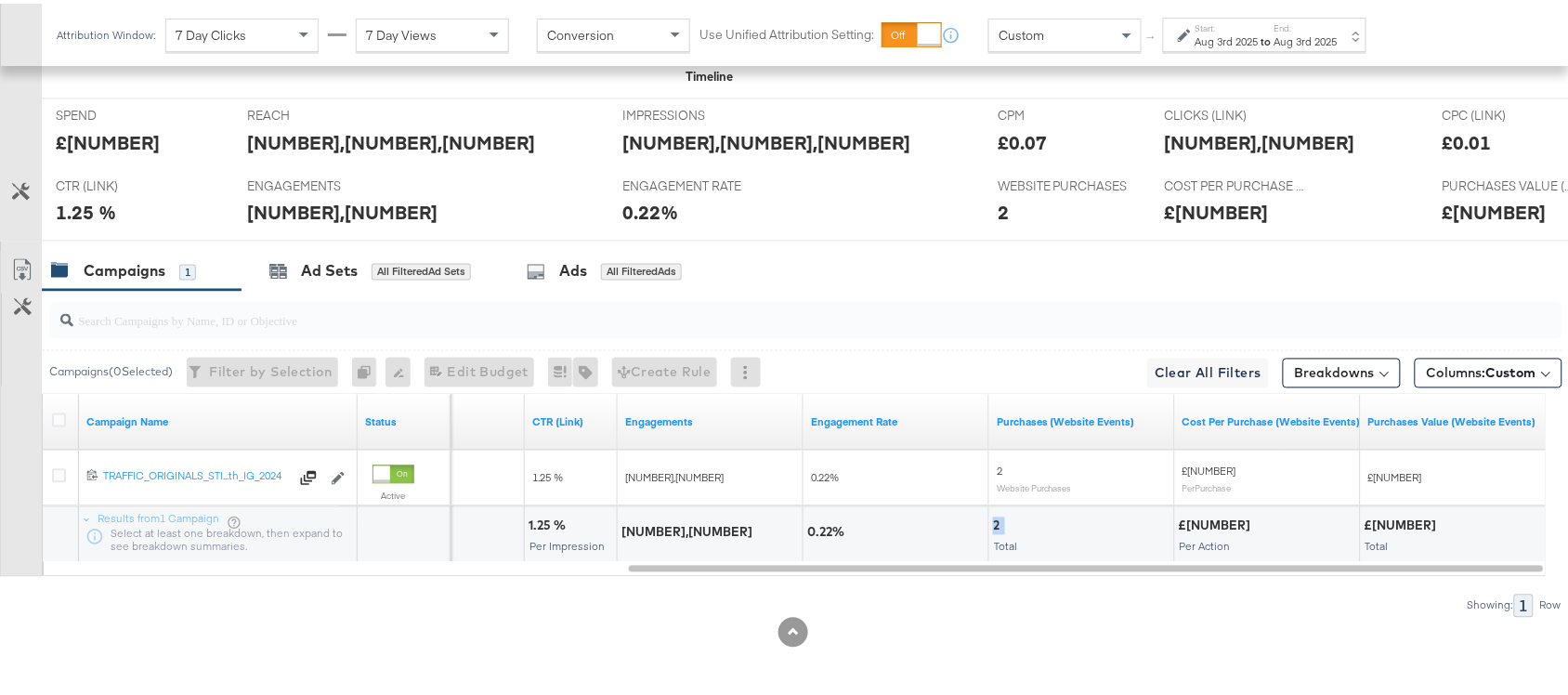 click on "2" at bounding box center [999, 522] 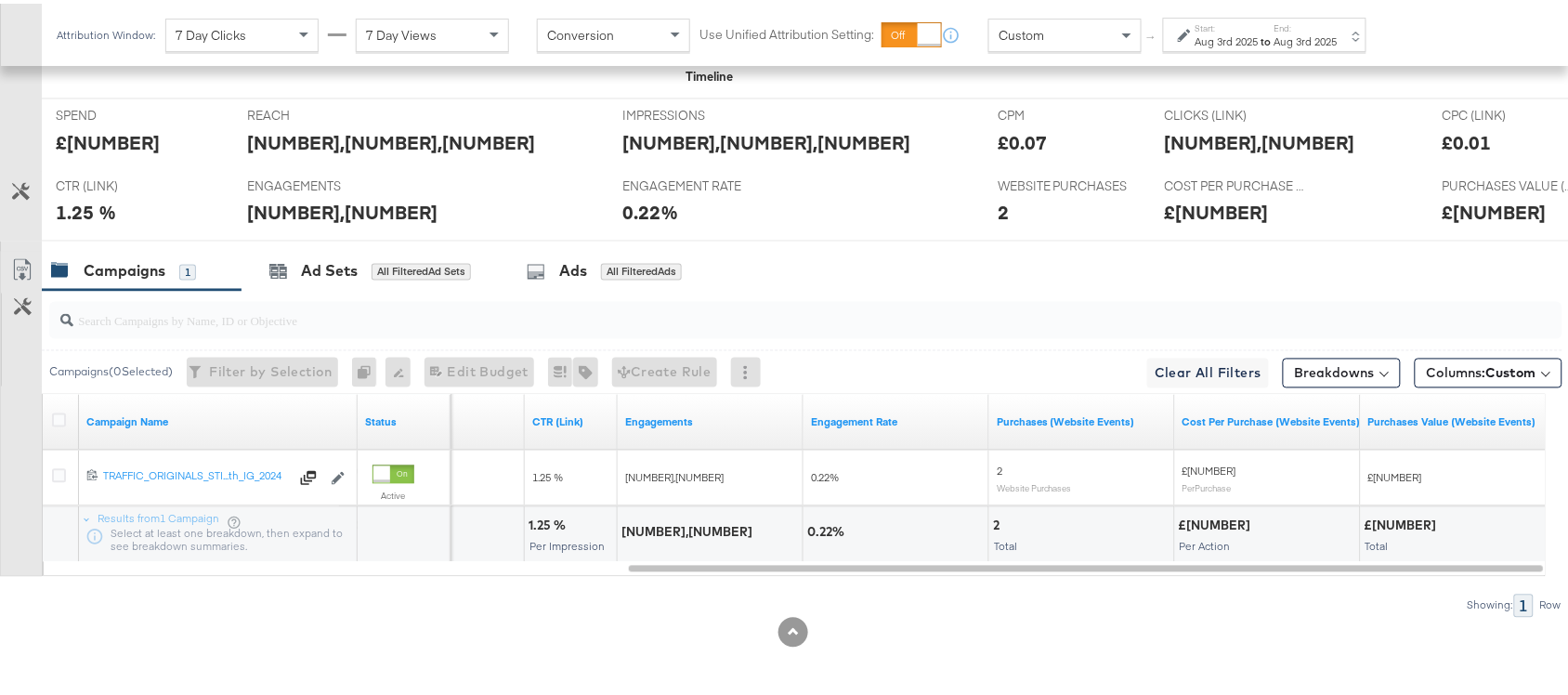 click on "Start:  Aug 3rd 2025    to     End:  Aug 3rd 2025" at bounding box center [1266, 32] 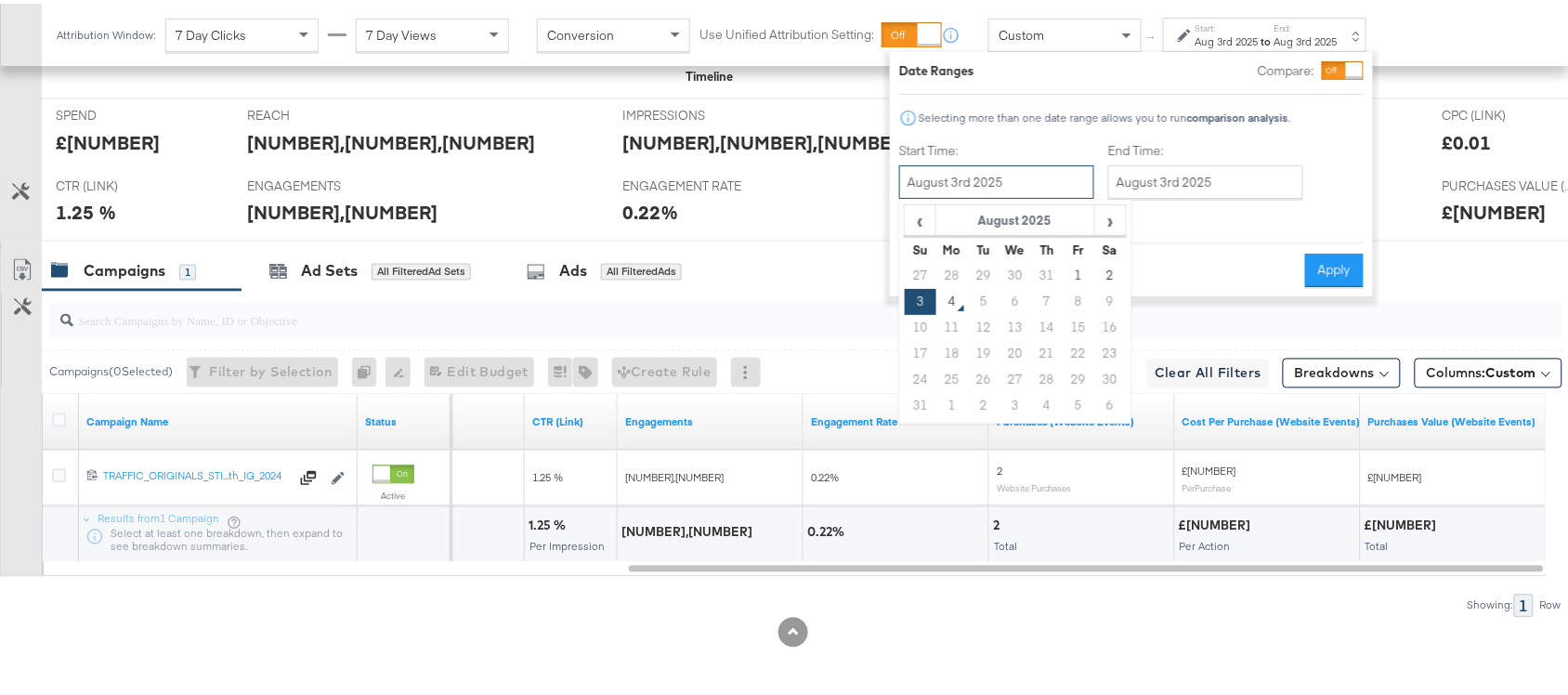 click on "August 3rd 2025" at bounding box center (997, 178) 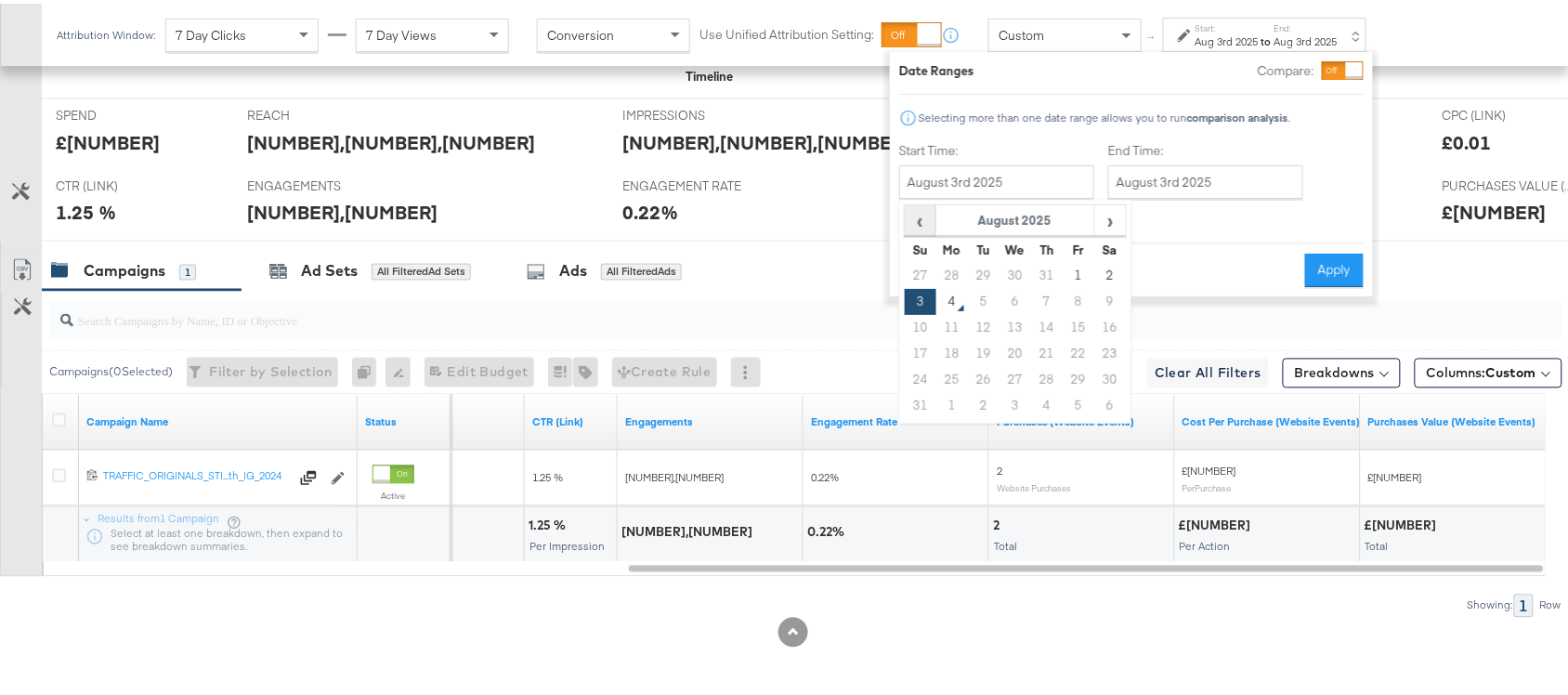 click on "‹" at bounding box center [920, 216] 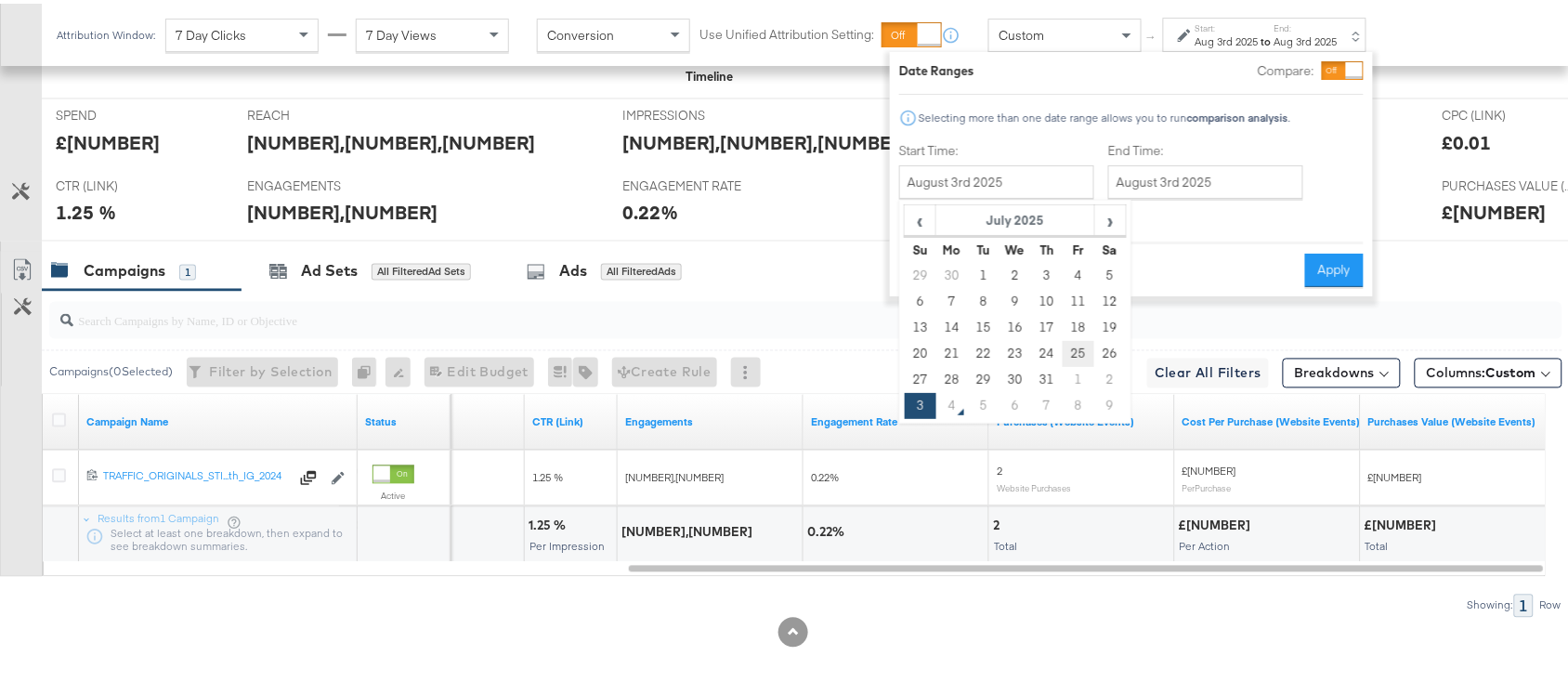 click on "25" at bounding box center (1078, 350) 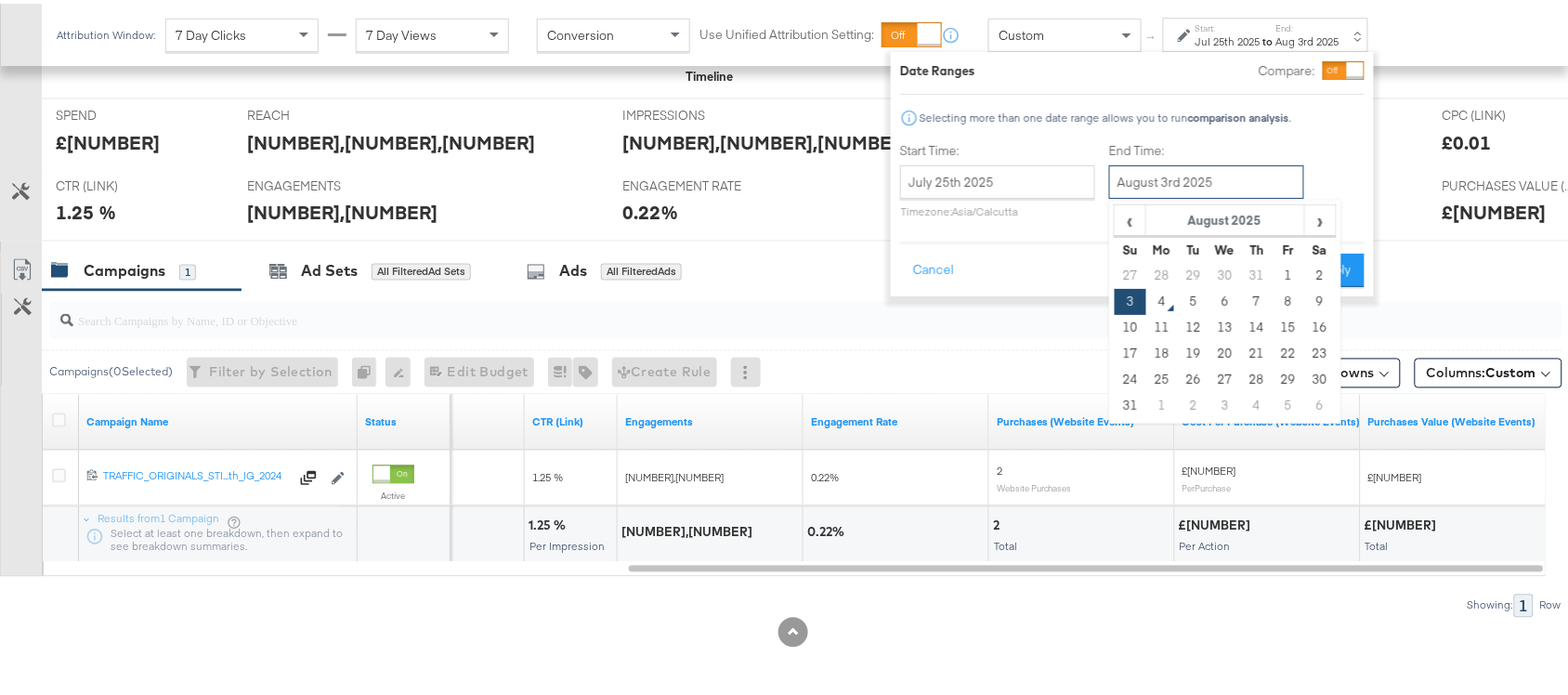 click on "August 3rd 2025" at bounding box center (1207, 178) 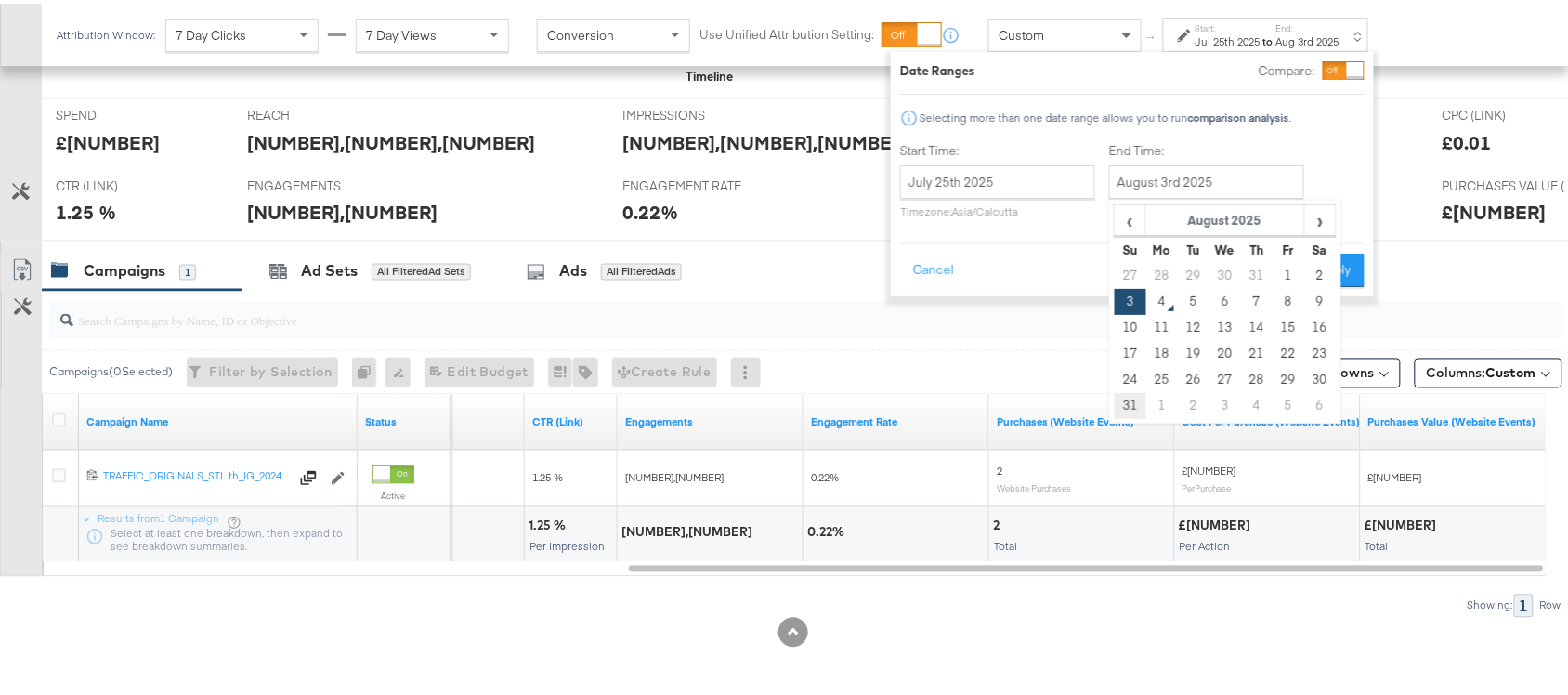 click on "31" at bounding box center [1130, 402] 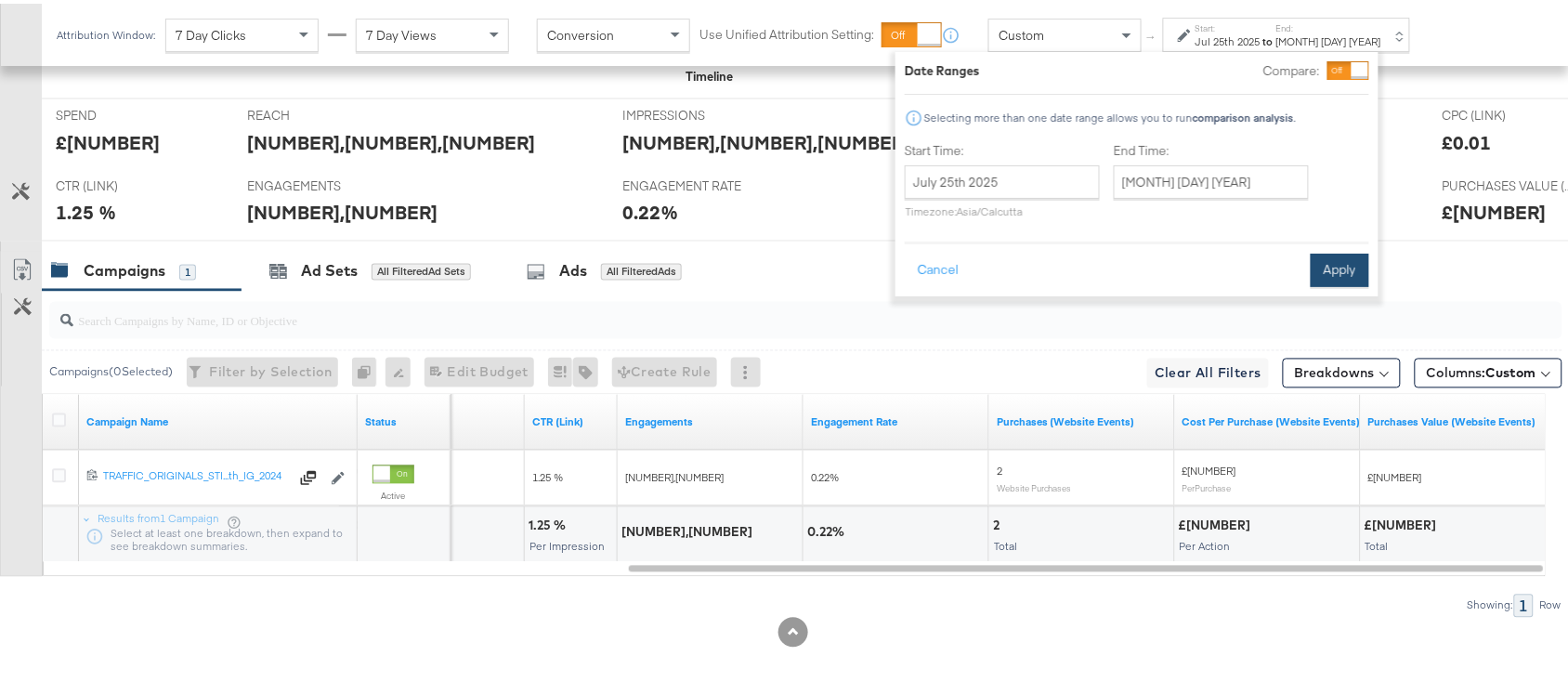 click on "Apply" at bounding box center (1339, 267) 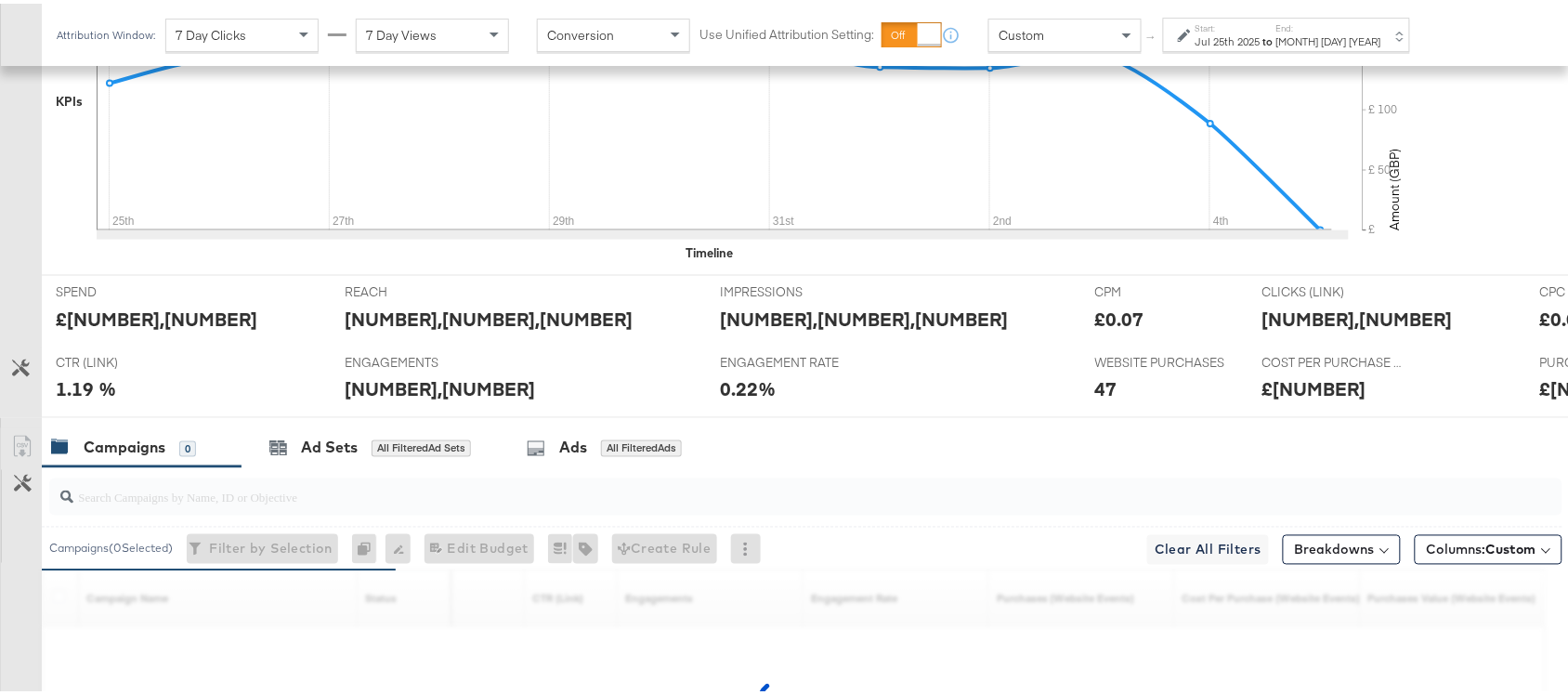 scroll, scrollTop: 857, scrollLeft: 0, axis: vertical 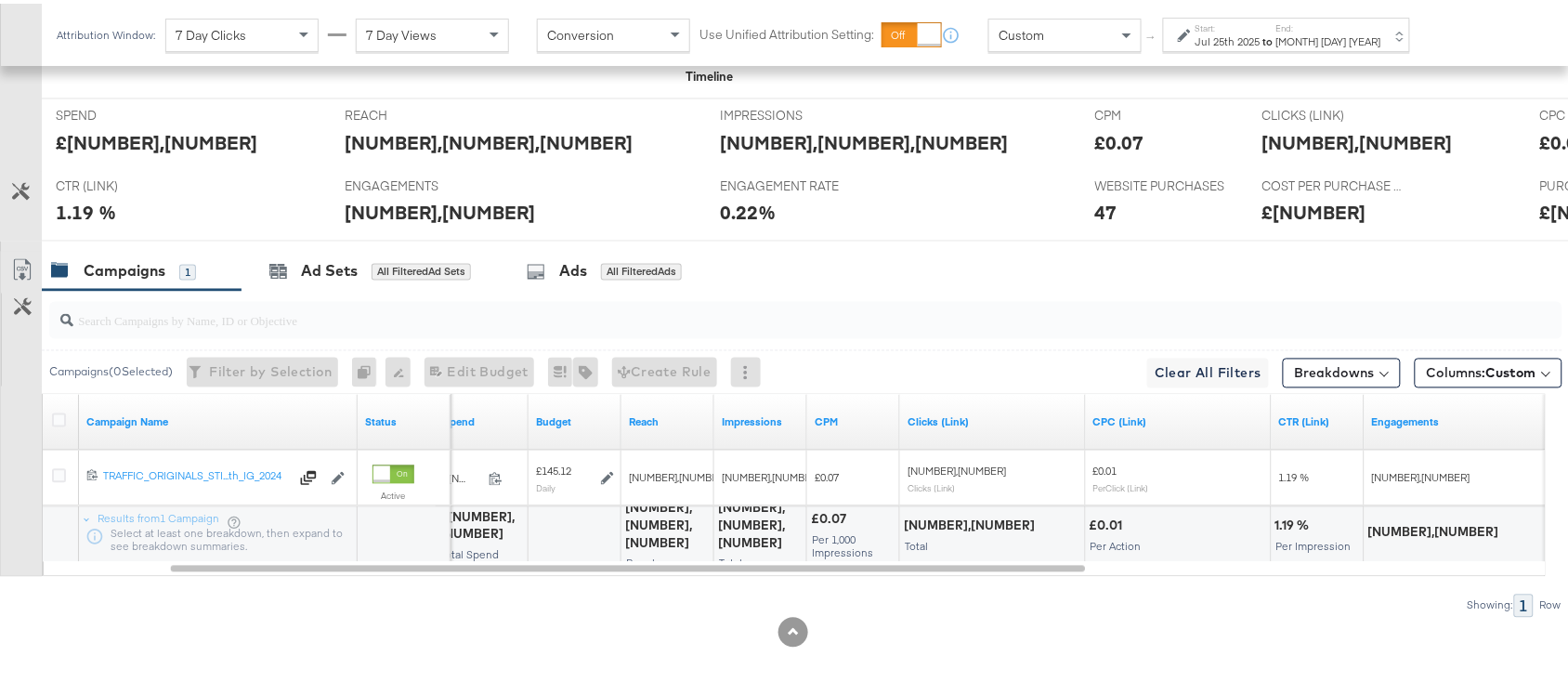 click on "Aug 31st 2025" at bounding box center (1328, 38) 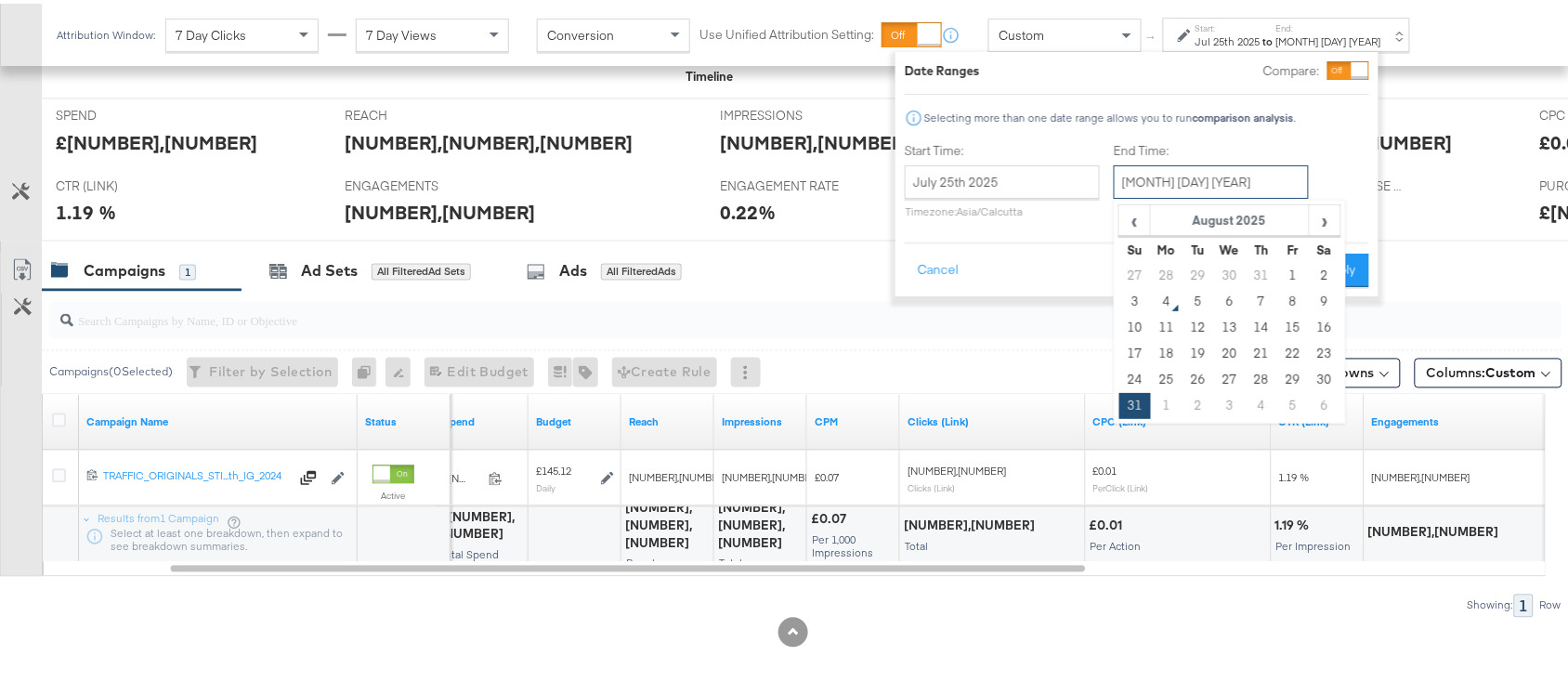 click on "August 31st 2025" at bounding box center [1211, 178] 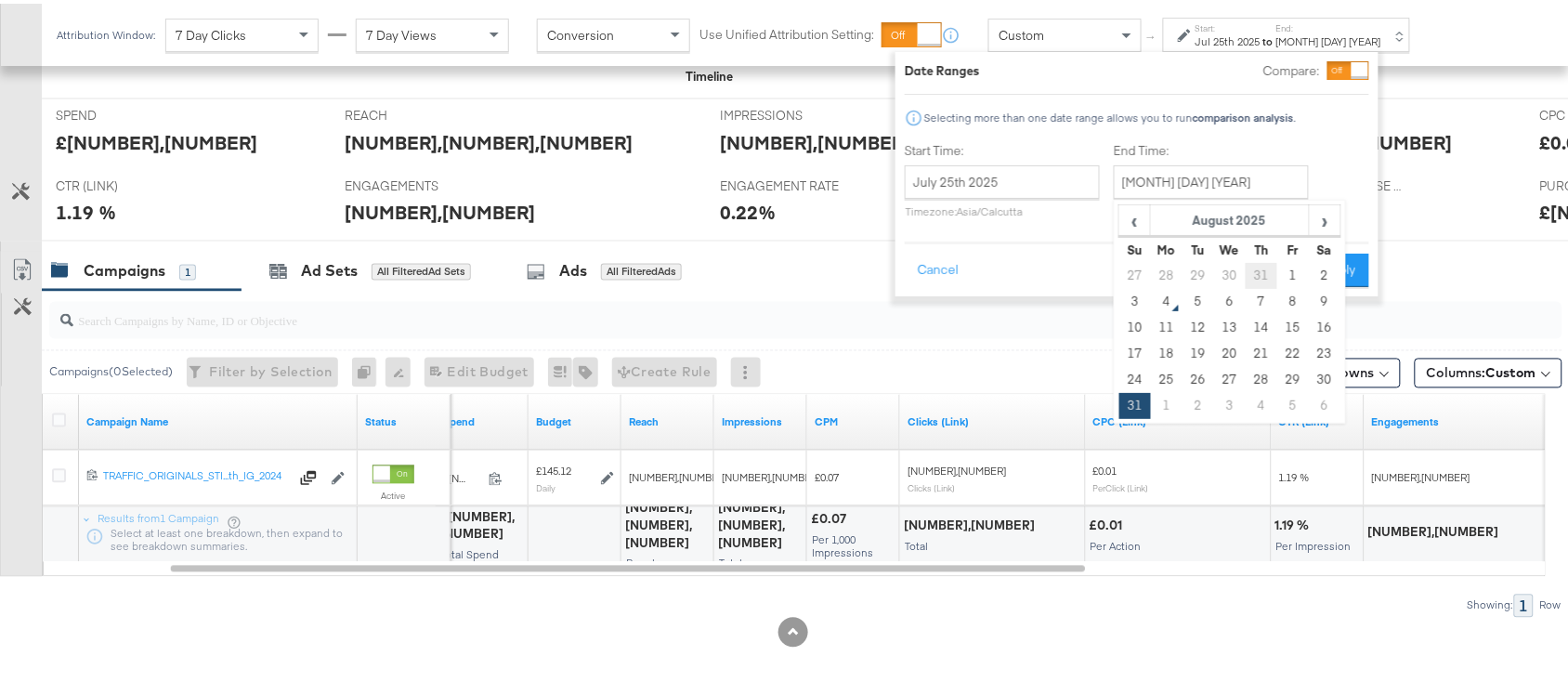 click on "31" at bounding box center [1261, 272] 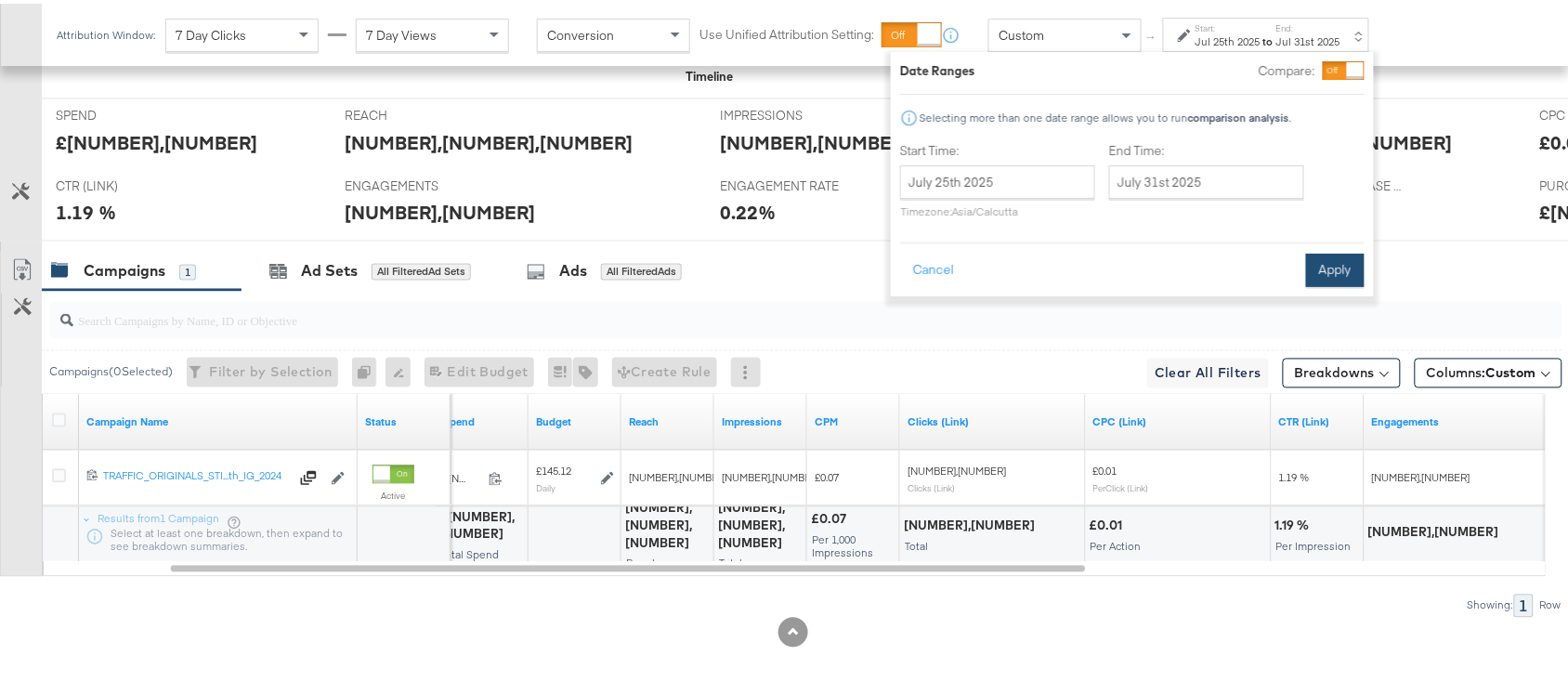 click on "Apply" at bounding box center (1335, 267) 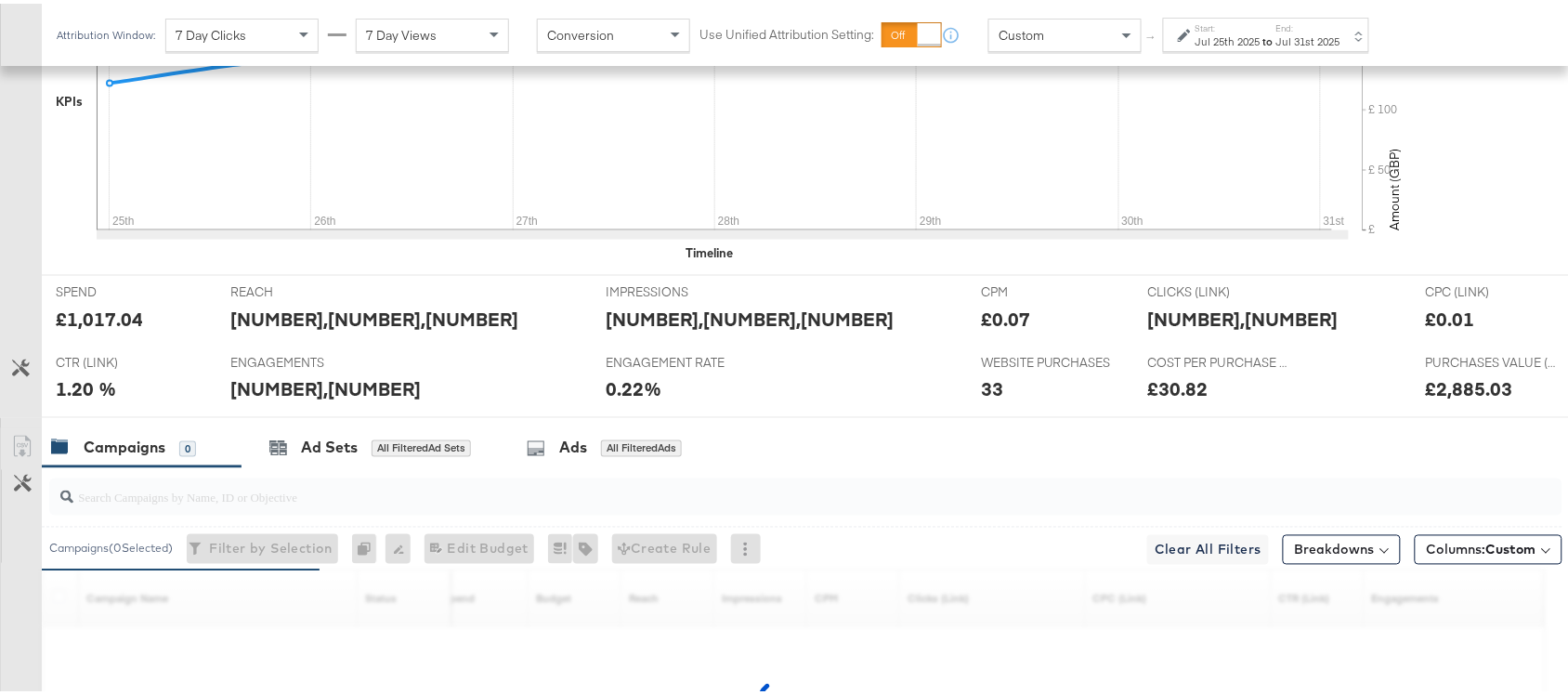 scroll, scrollTop: 857, scrollLeft: 0, axis: vertical 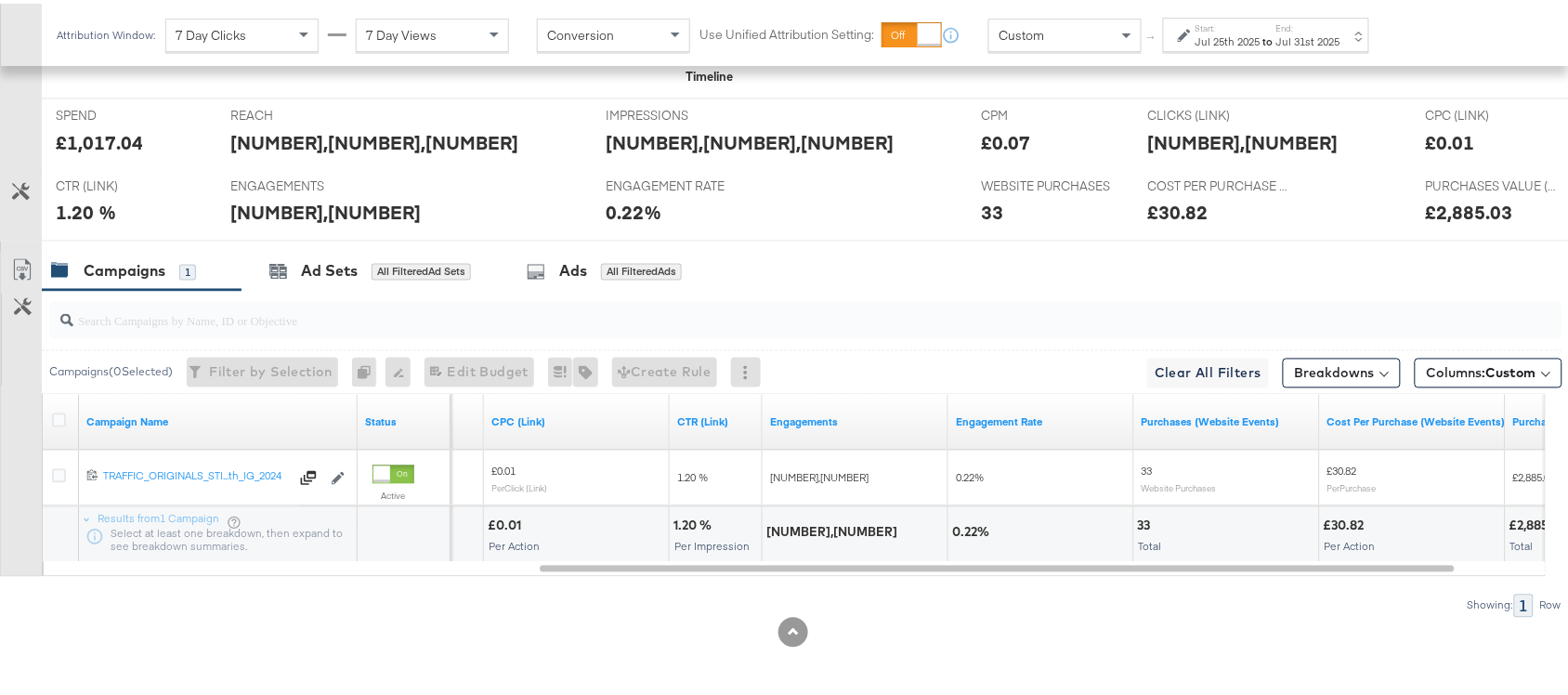click on "Jul 31st 2025" at bounding box center [1308, 38] 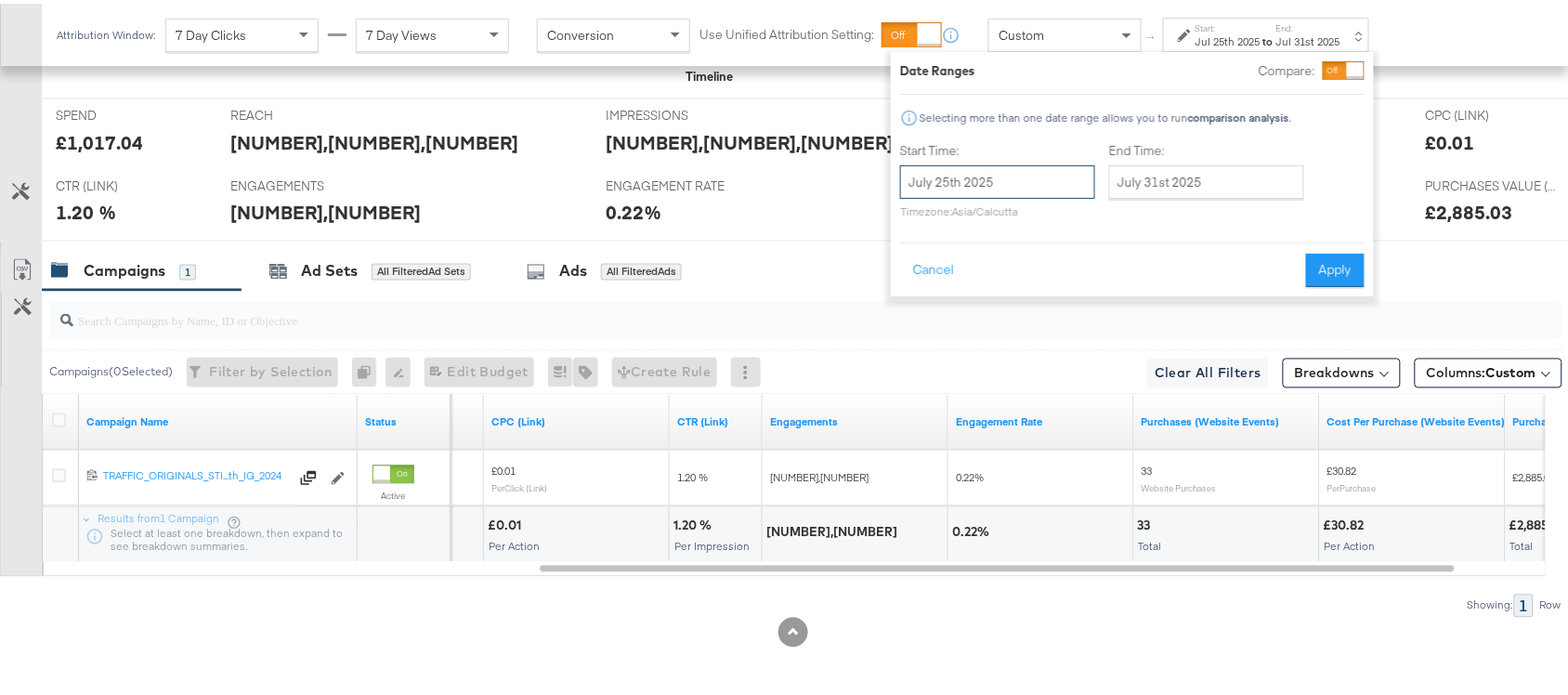 click on "July 25th 2025" at bounding box center (998, 178) 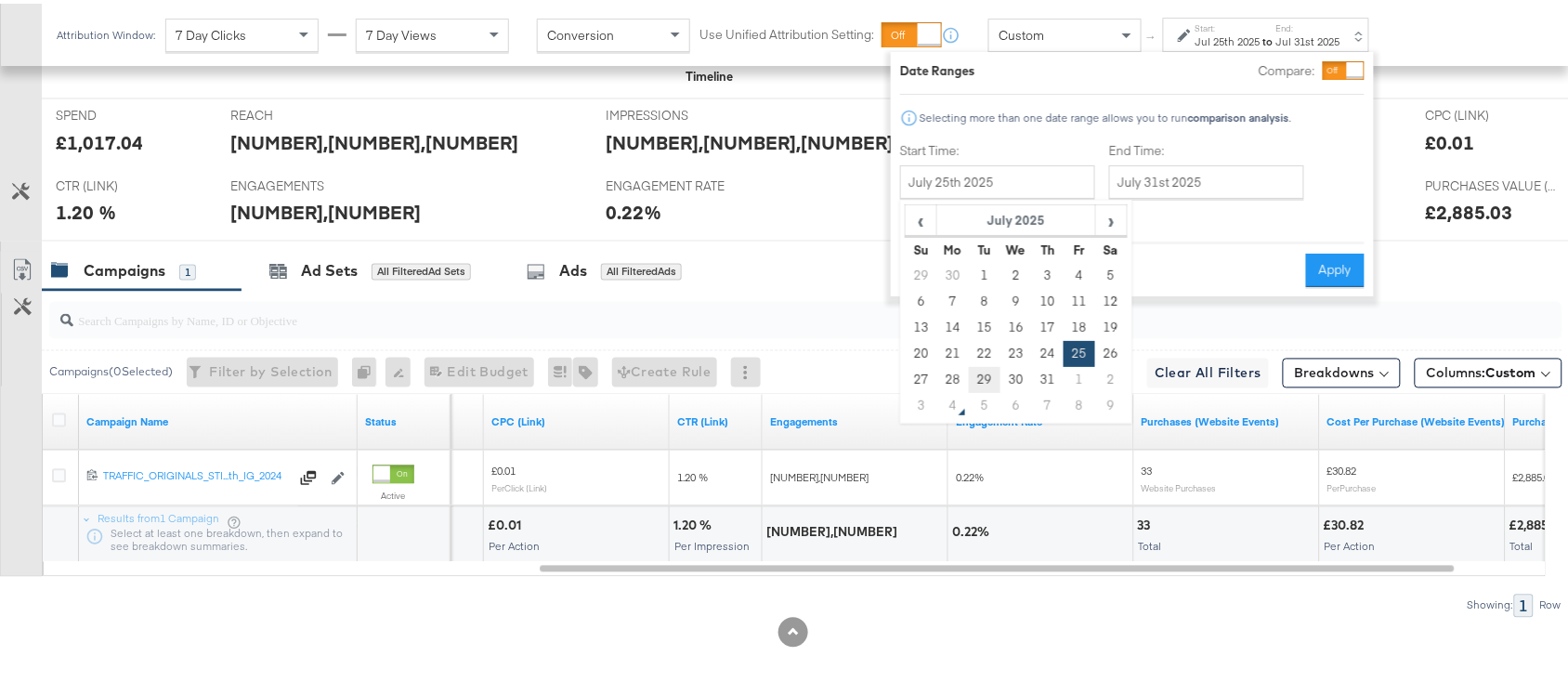 click on "29" at bounding box center (985, 376) 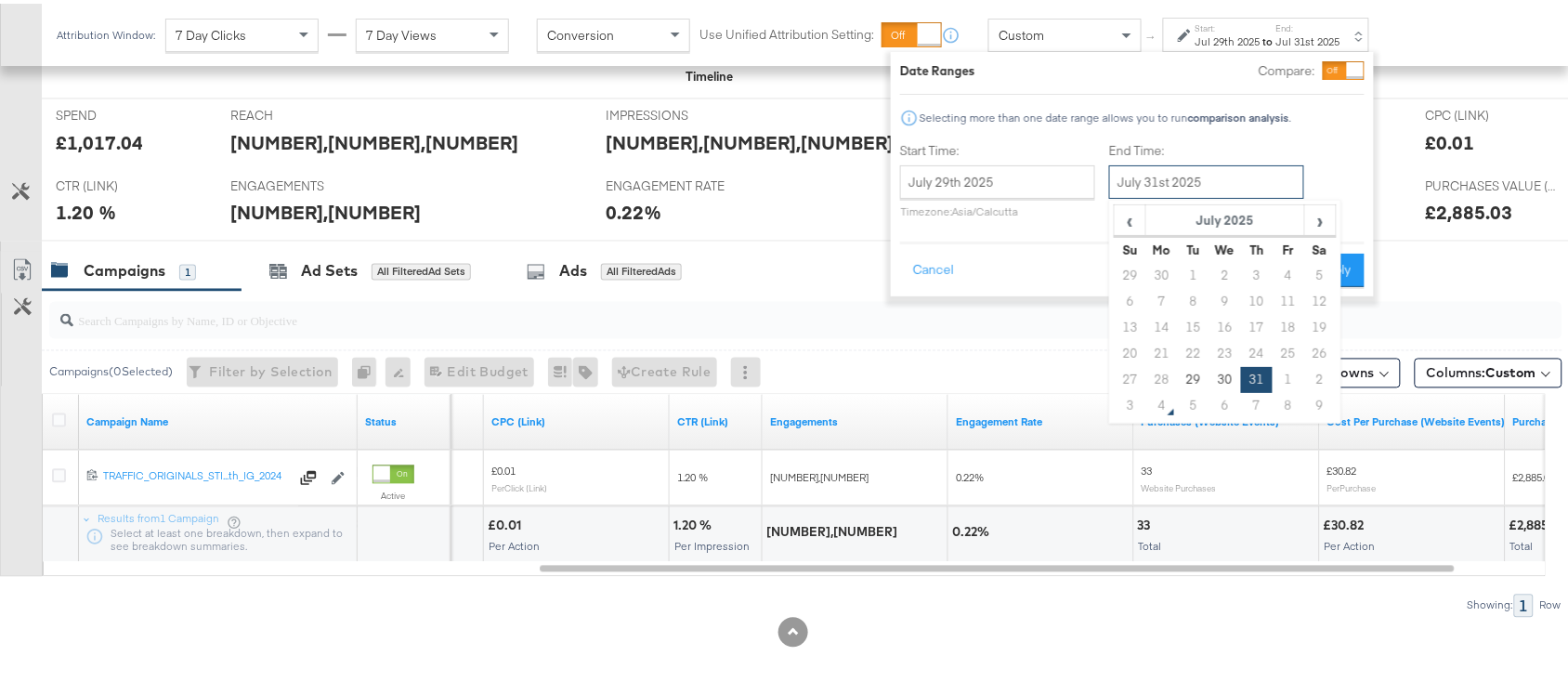click on "July 31st 2025" at bounding box center (1207, 178) 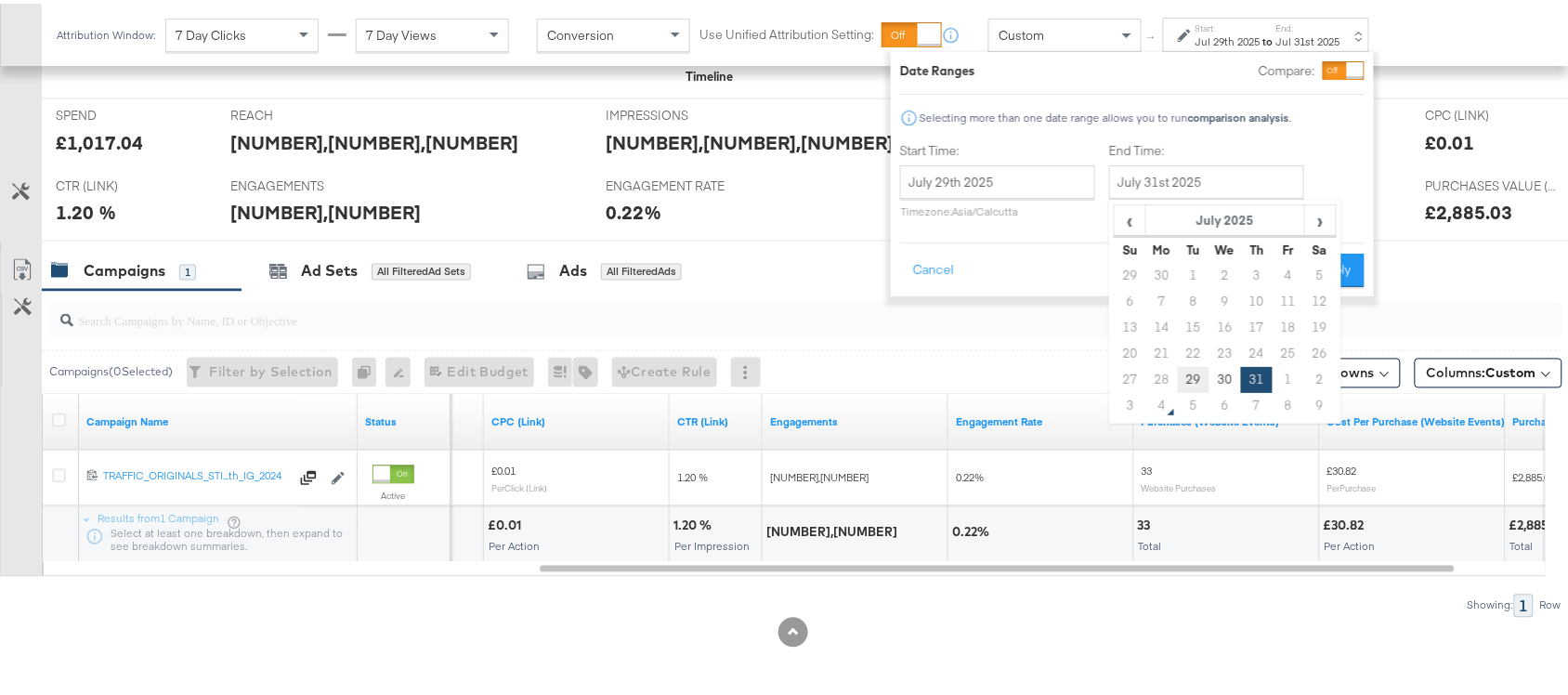 click on "29" at bounding box center (1194, 376) 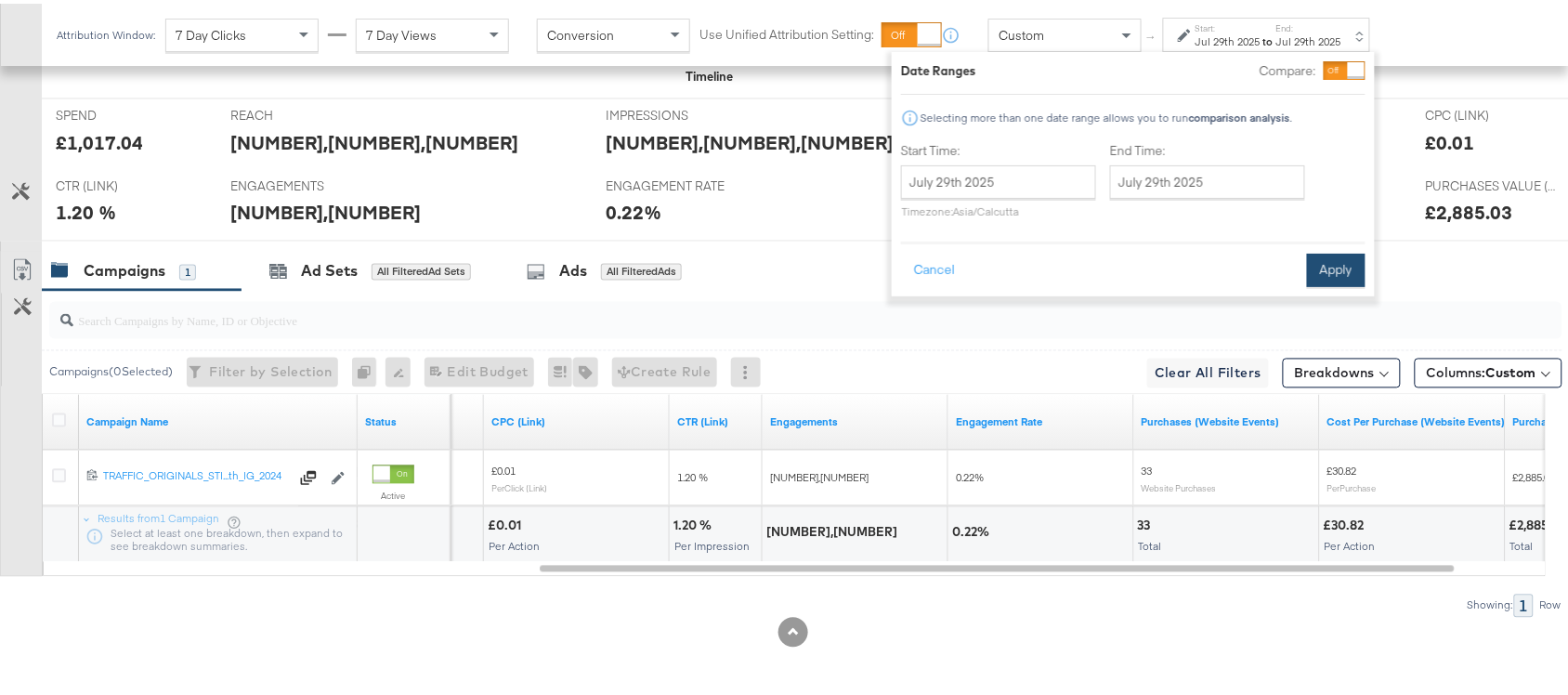click on "Apply" at bounding box center (1336, 267) 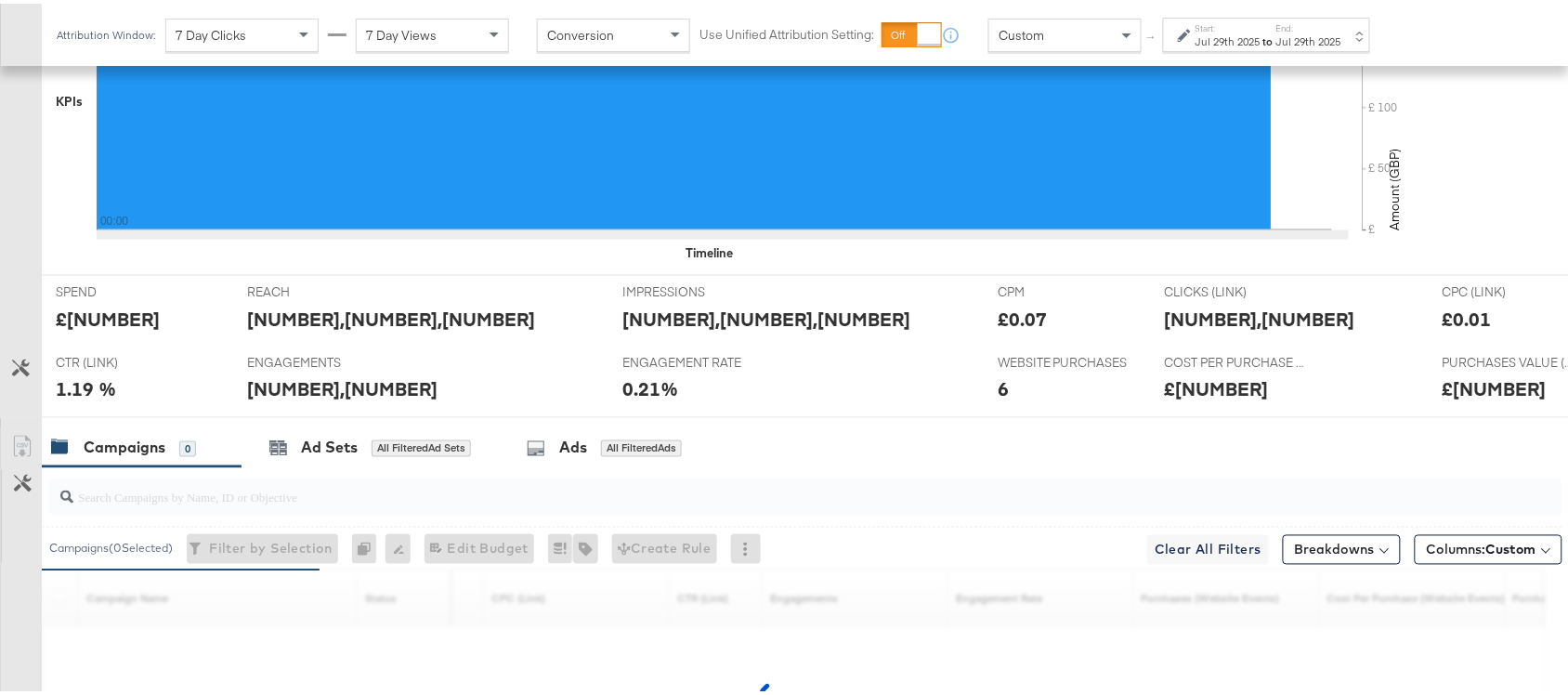 scroll, scrollTop: 857, scrollLeft: 0, axis: vertical 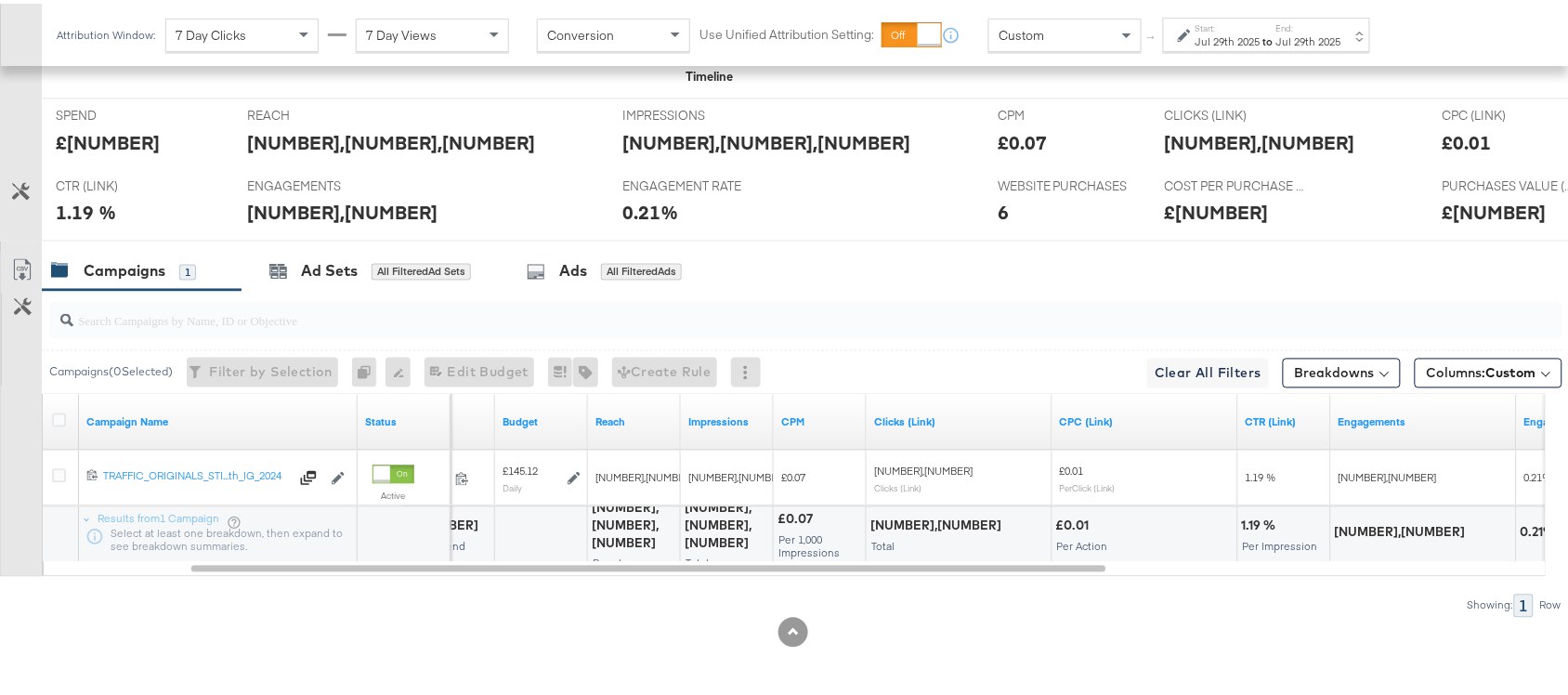 click on "2,271,868    Total" at bounding box center (726, 531) 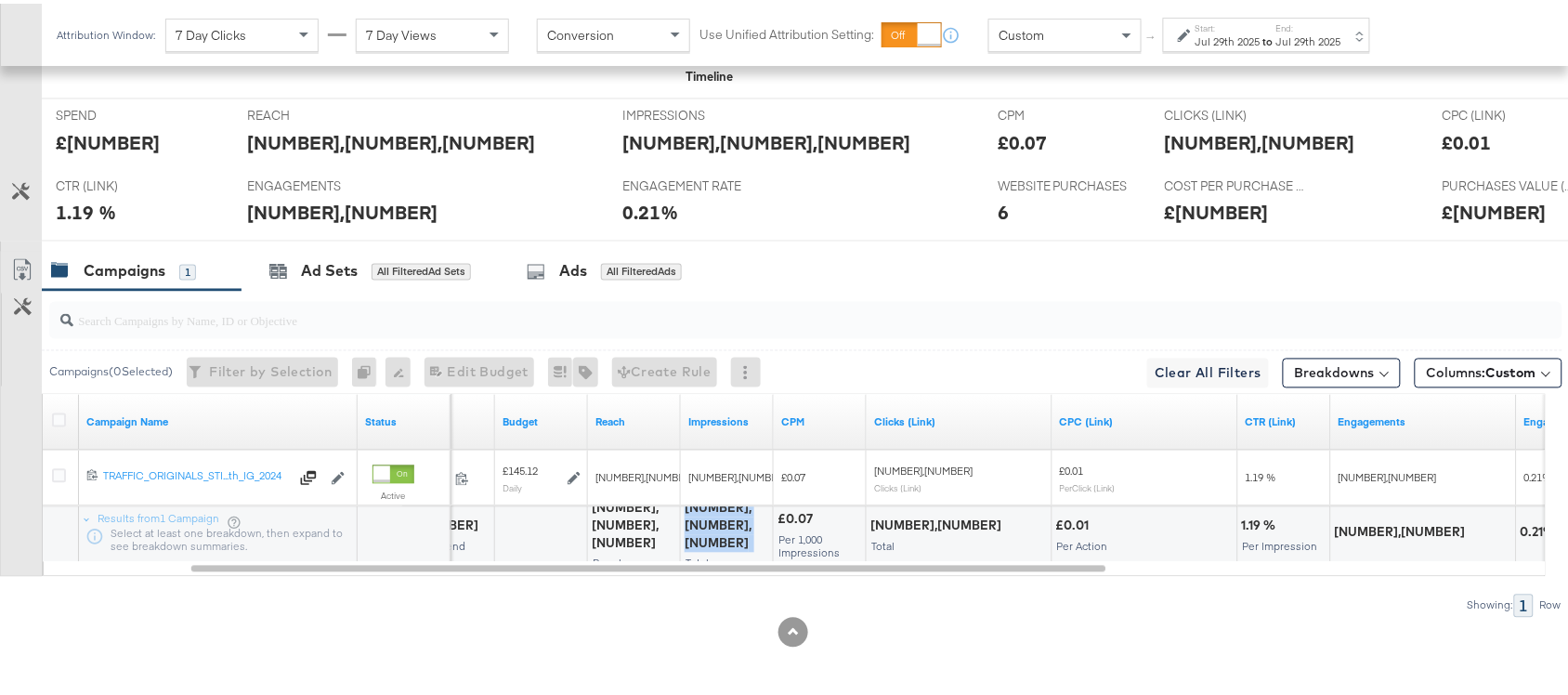 click on "2,271,868    Total" at bounding box center (726, 531) 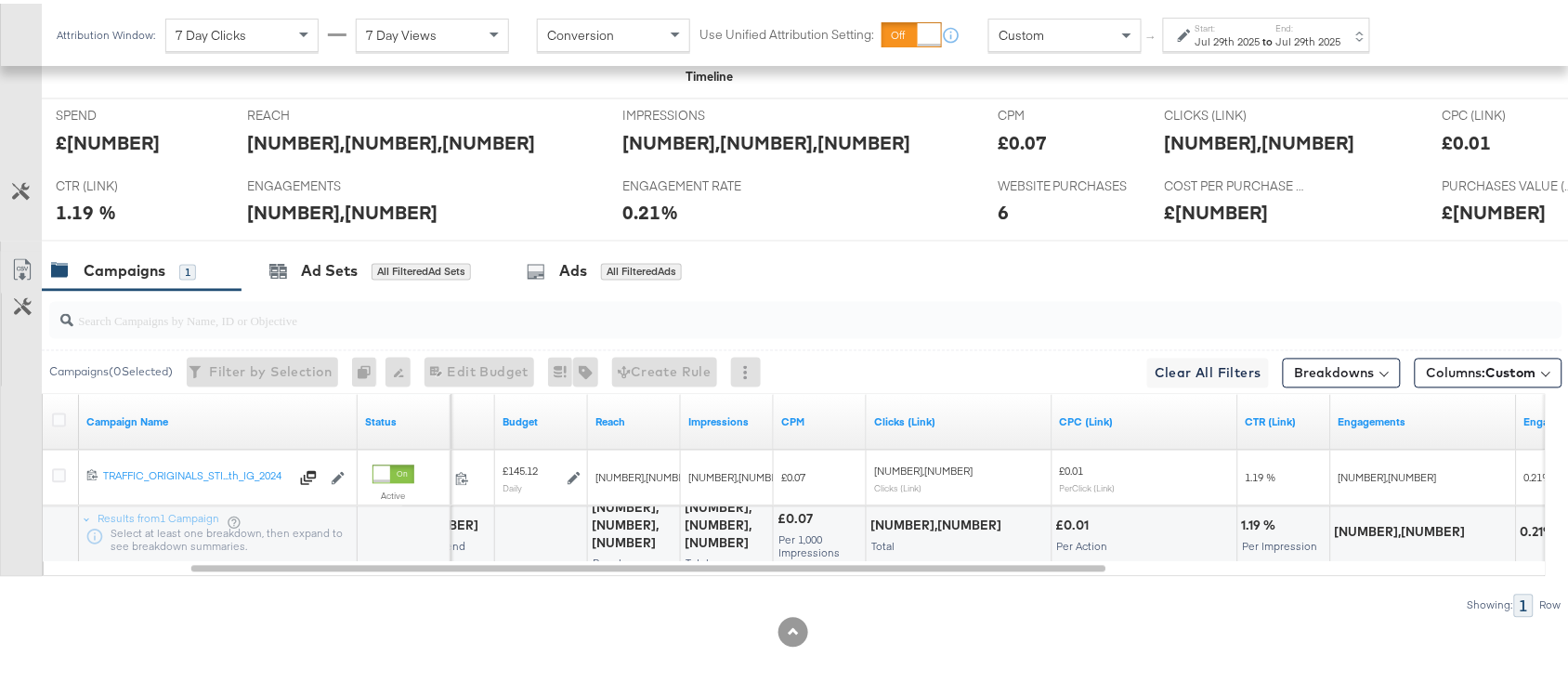click on "Jul 29th 2025" at bounding box center [1309, 38] 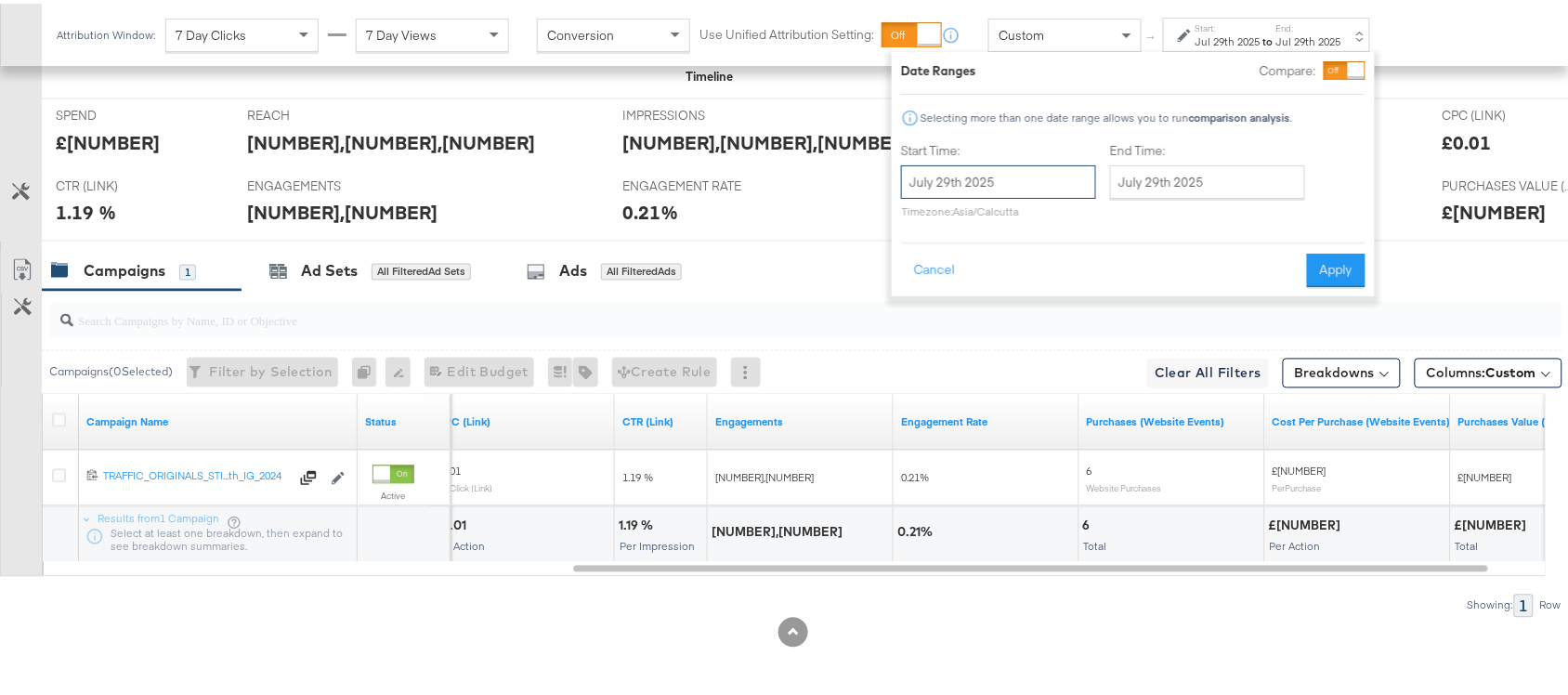 click on "July 29th 2025" at bounding box center [999, 178] 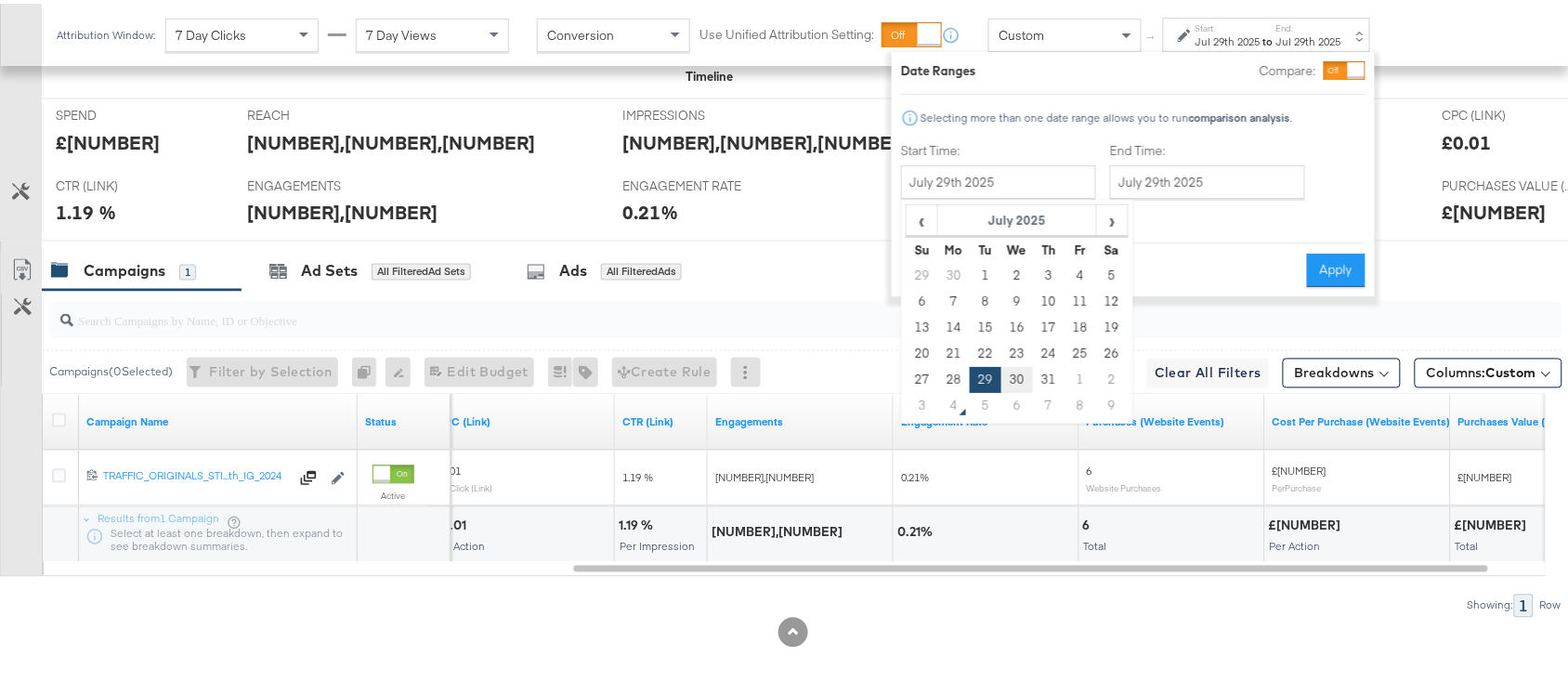 click on "30" at bounding box center [1017, 376] 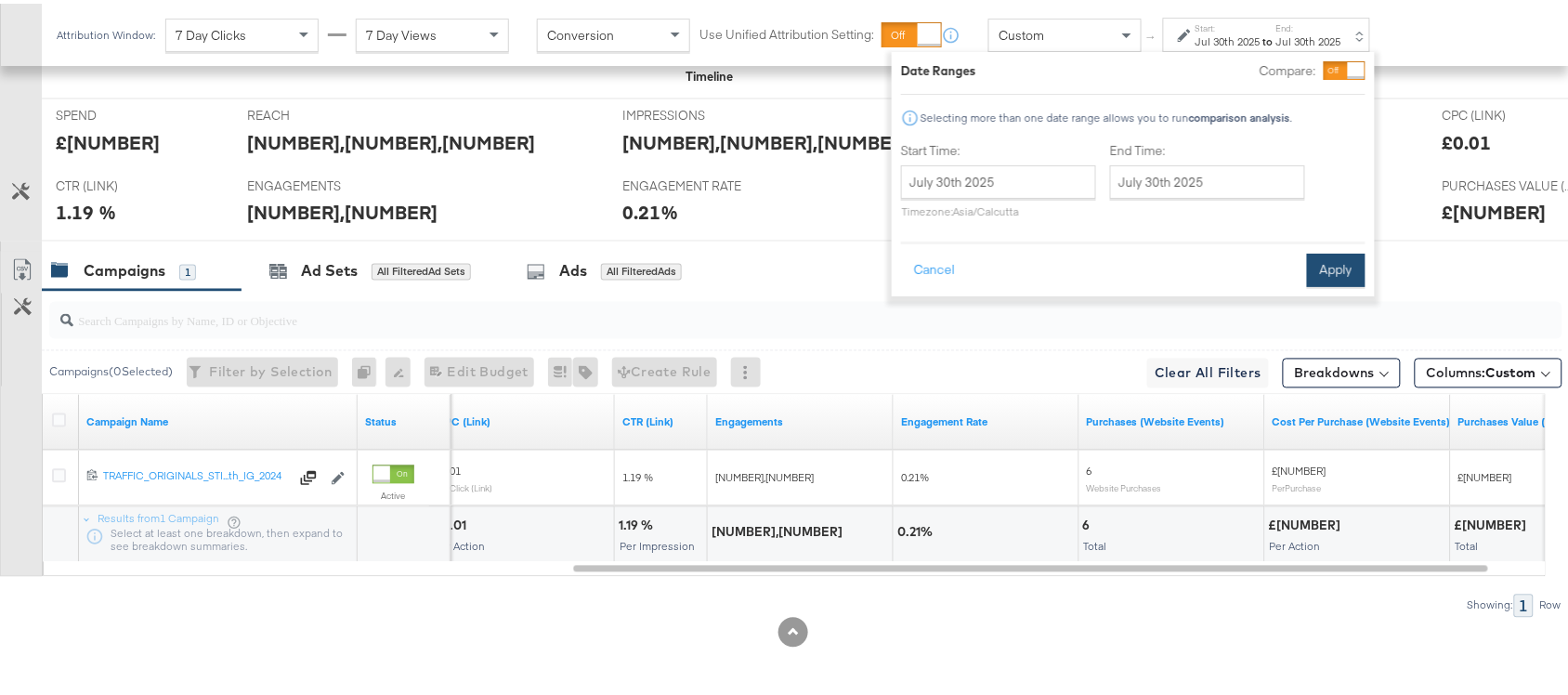 click on "Apply" at bounding box center (1336, 267) 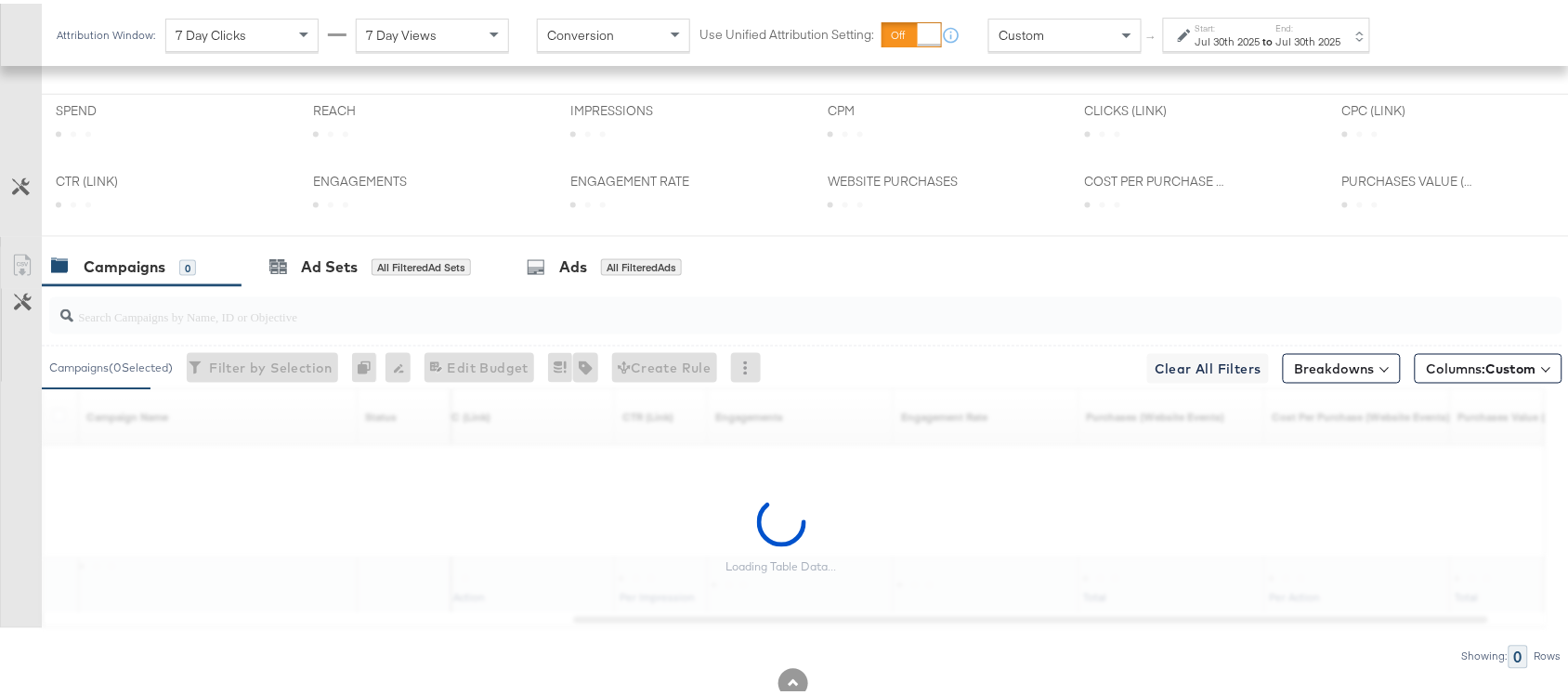scroll, scrollTop: 857, scrollLeft: 0, axis: vertical 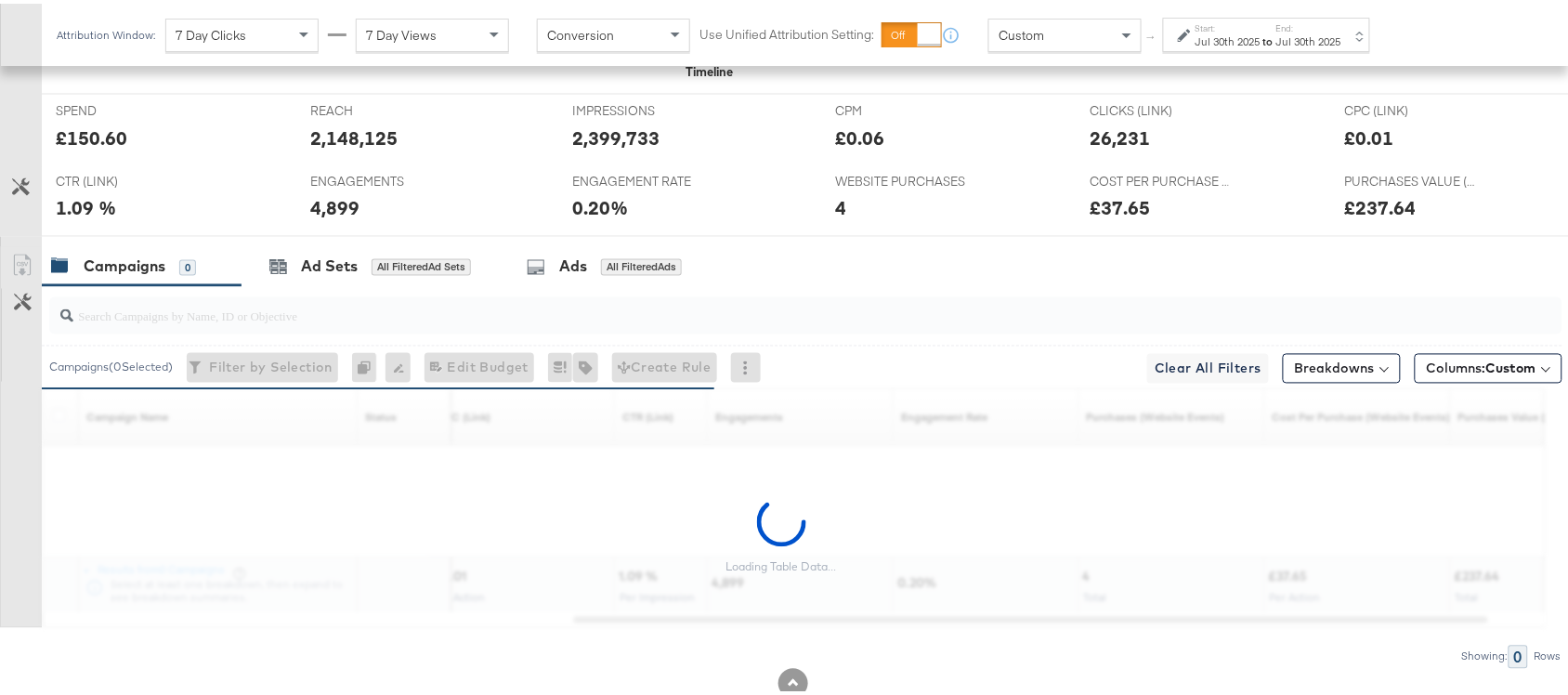 click on "to" at bounding box center [1268, 37] 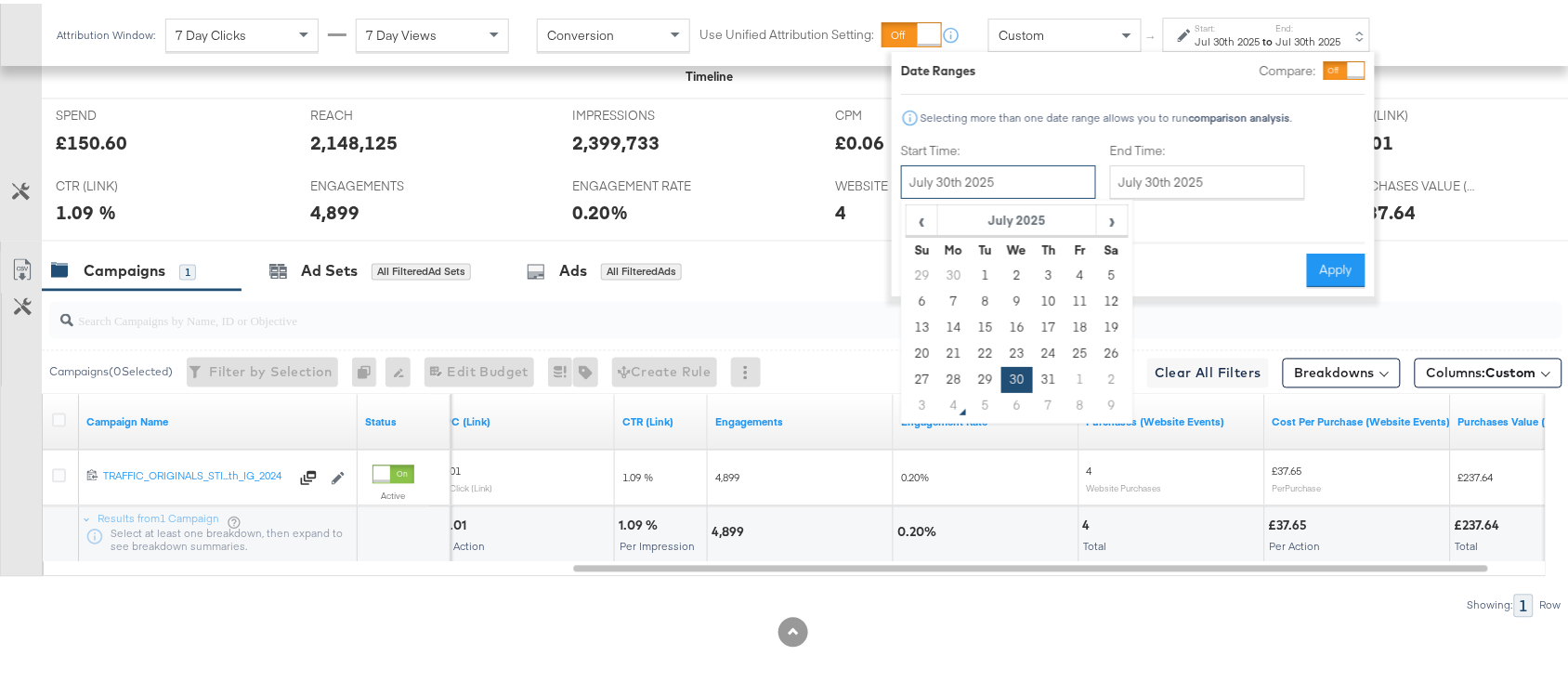 click on "July 30th 2025" at bounding box center [999, 178] 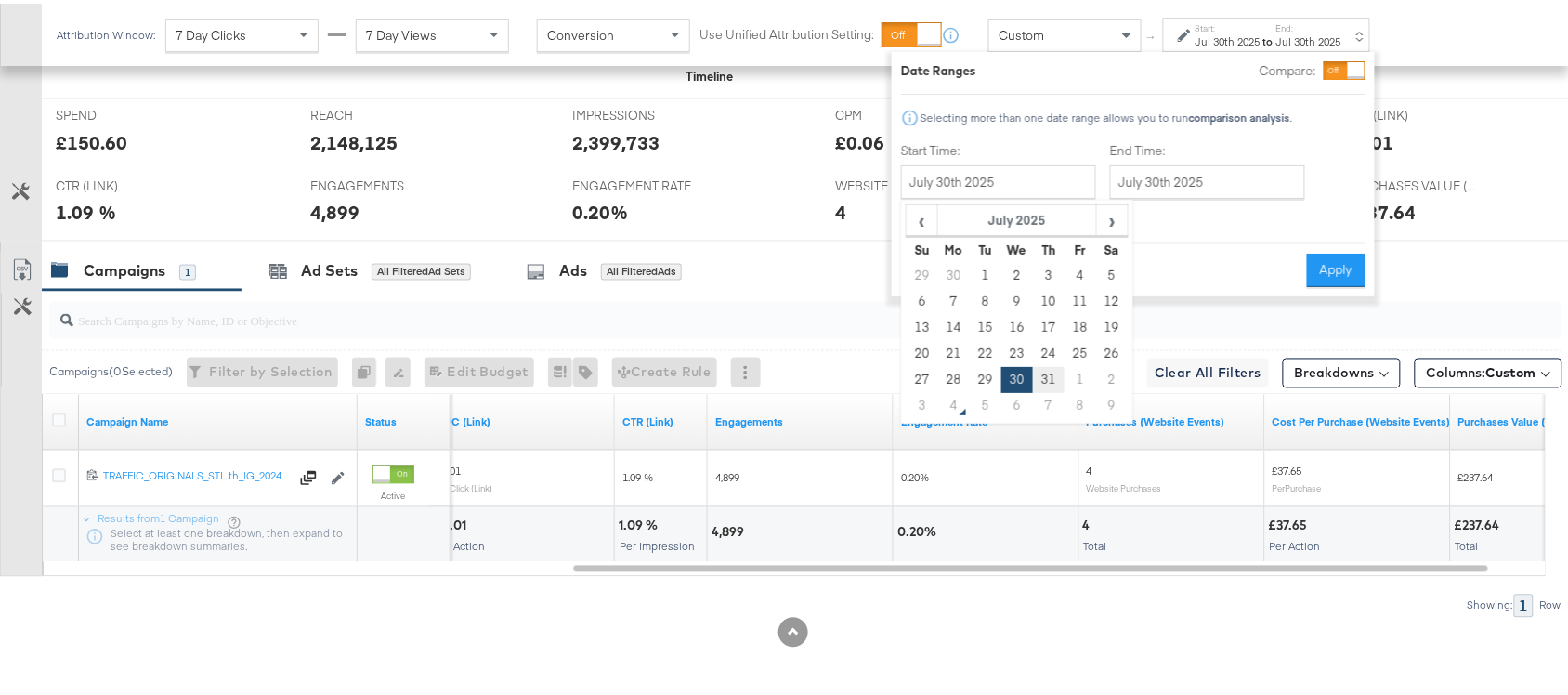 click on "31" at bounding box center (1049, 376) 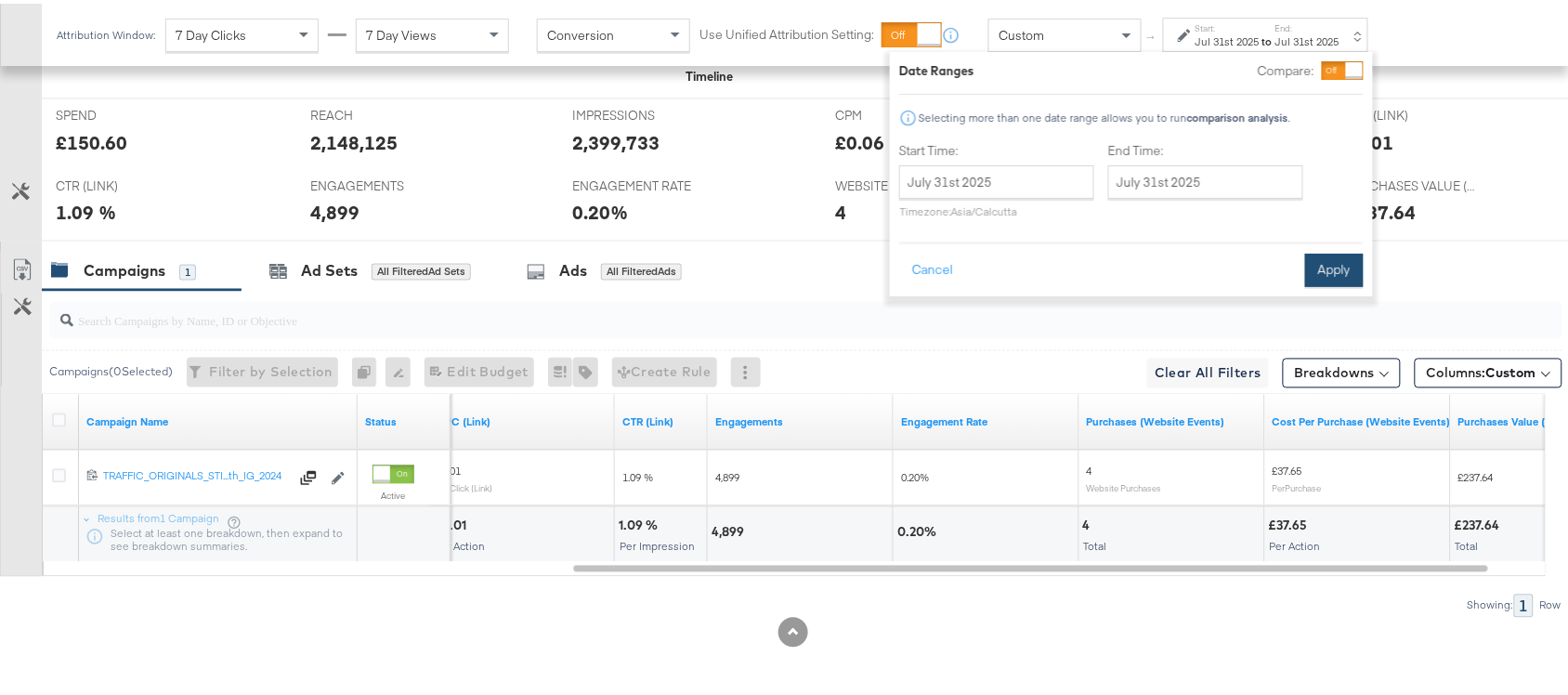 click on "Apply" at bounding box center [1334, 267] 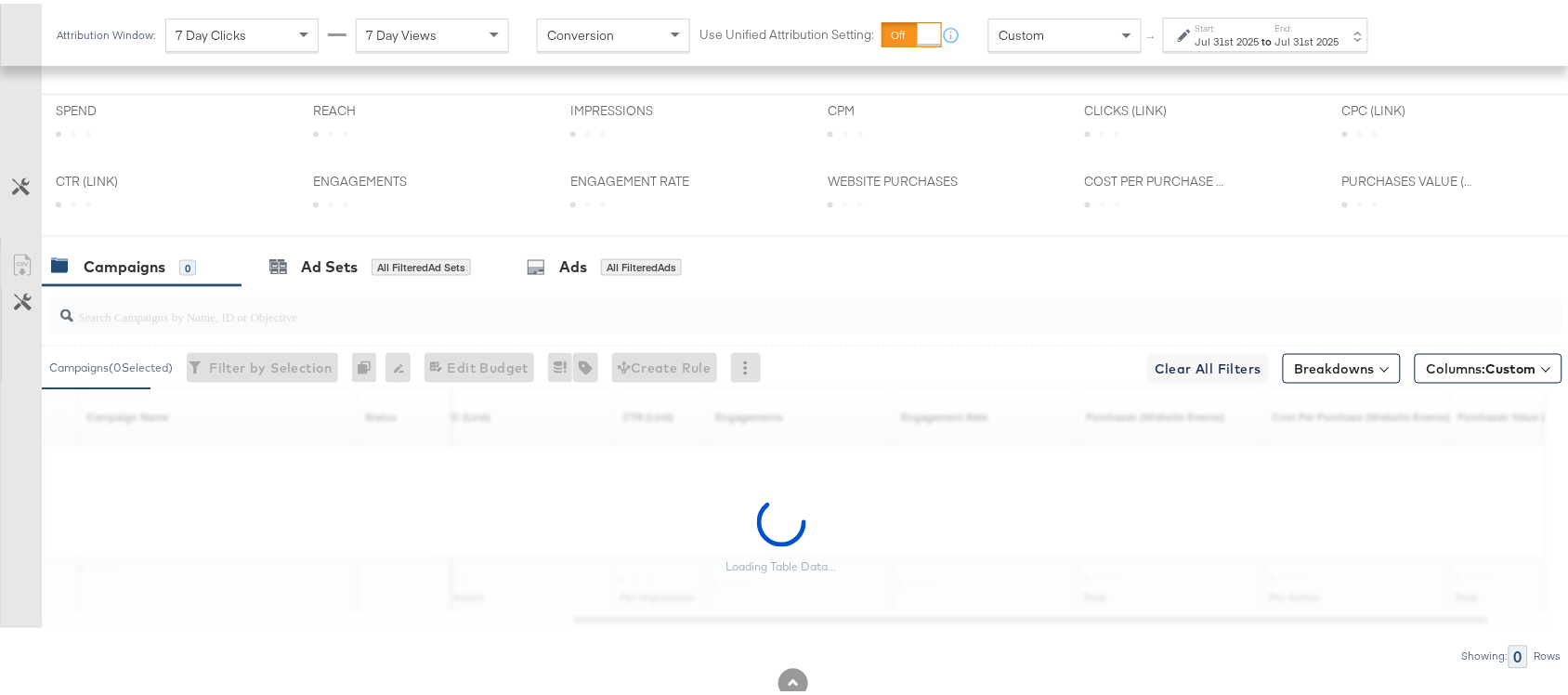 scroll, scrollTop: 857, scrollLeft: 0, axis: vertical 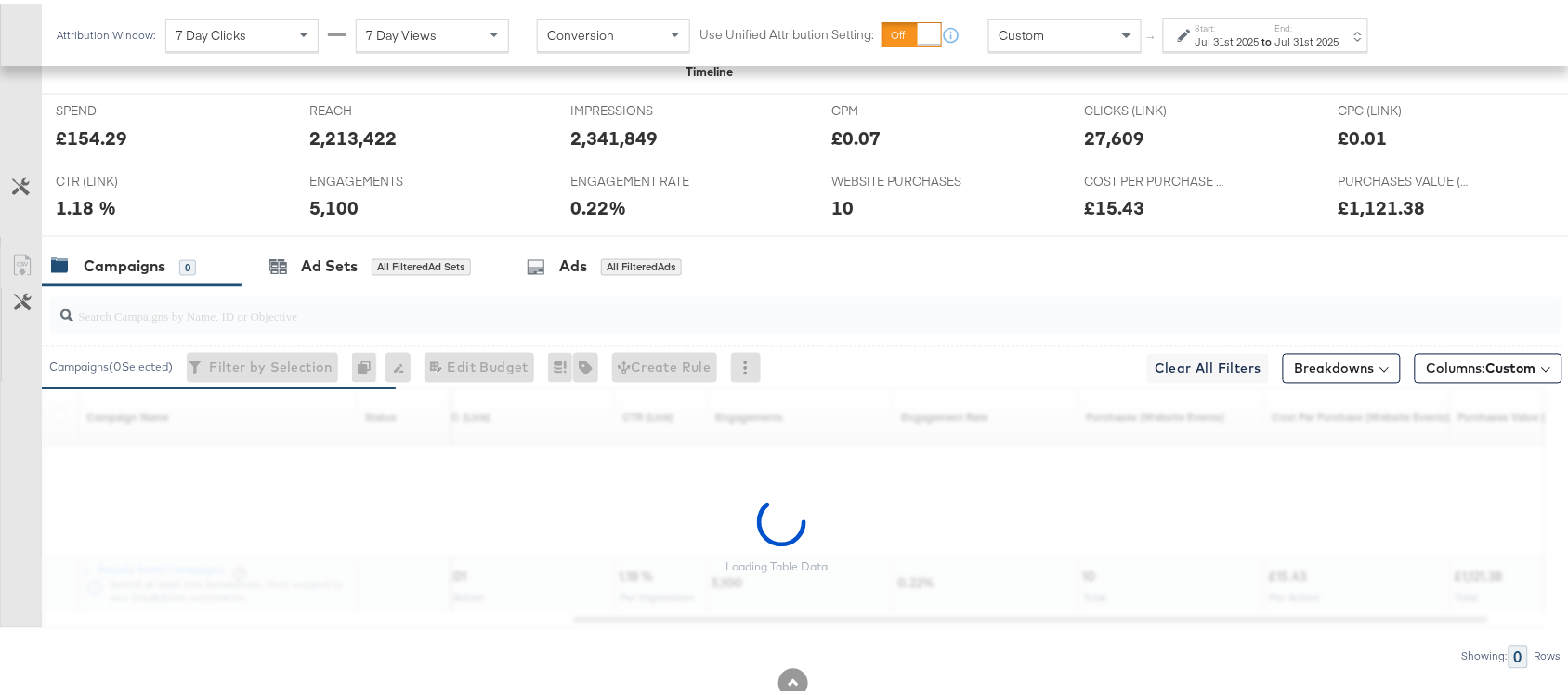 click on "2,341,849" at bounding box center [614, 134] 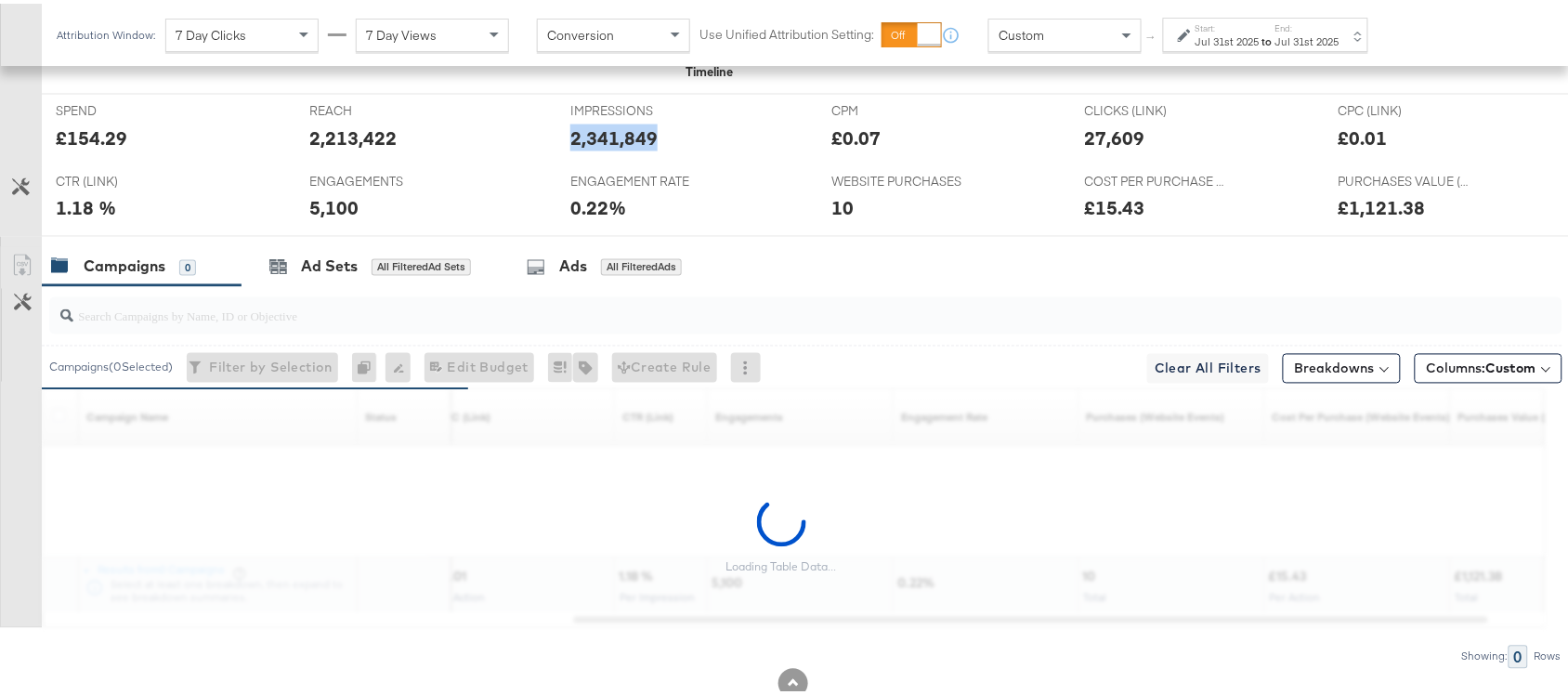 click on "2,341,849" at bounding box center (614, 134) 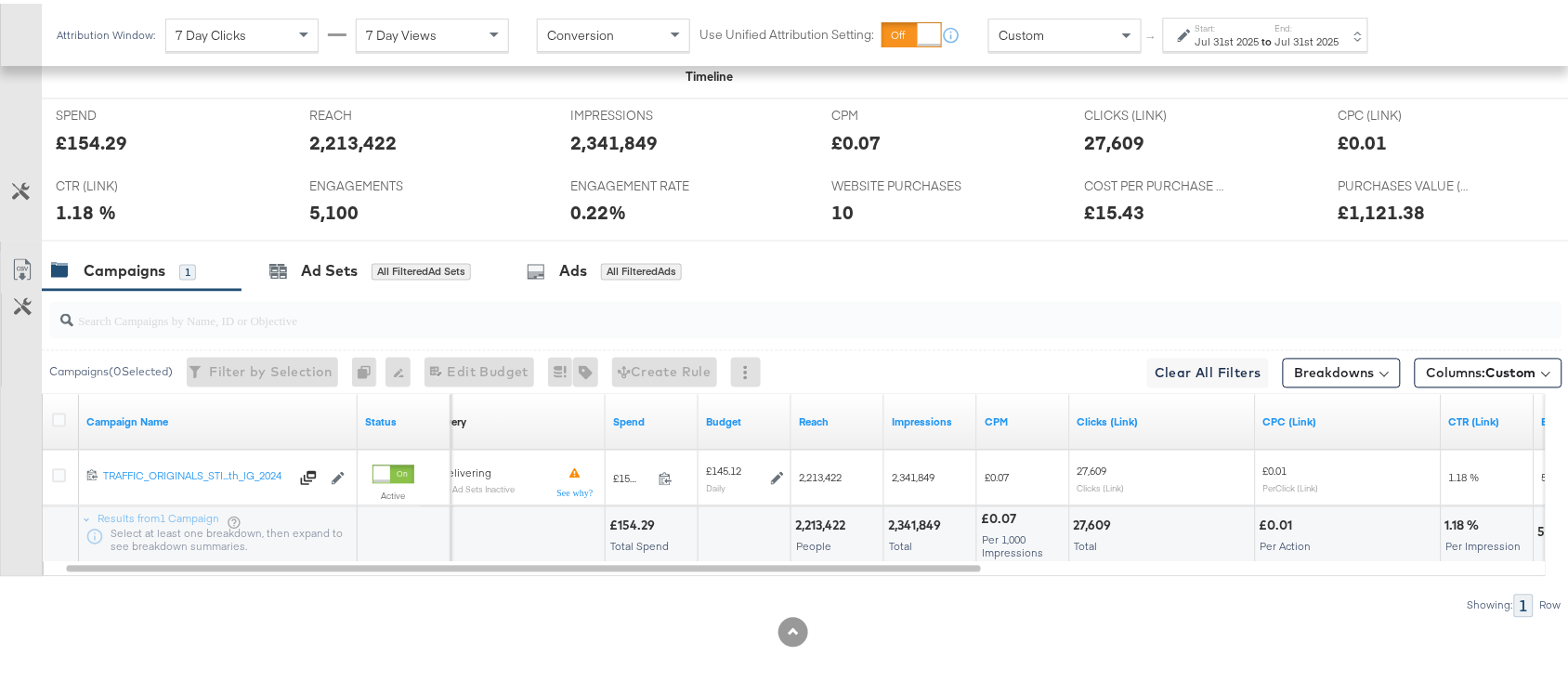 click on "to" at bounding box center [1267, 37] 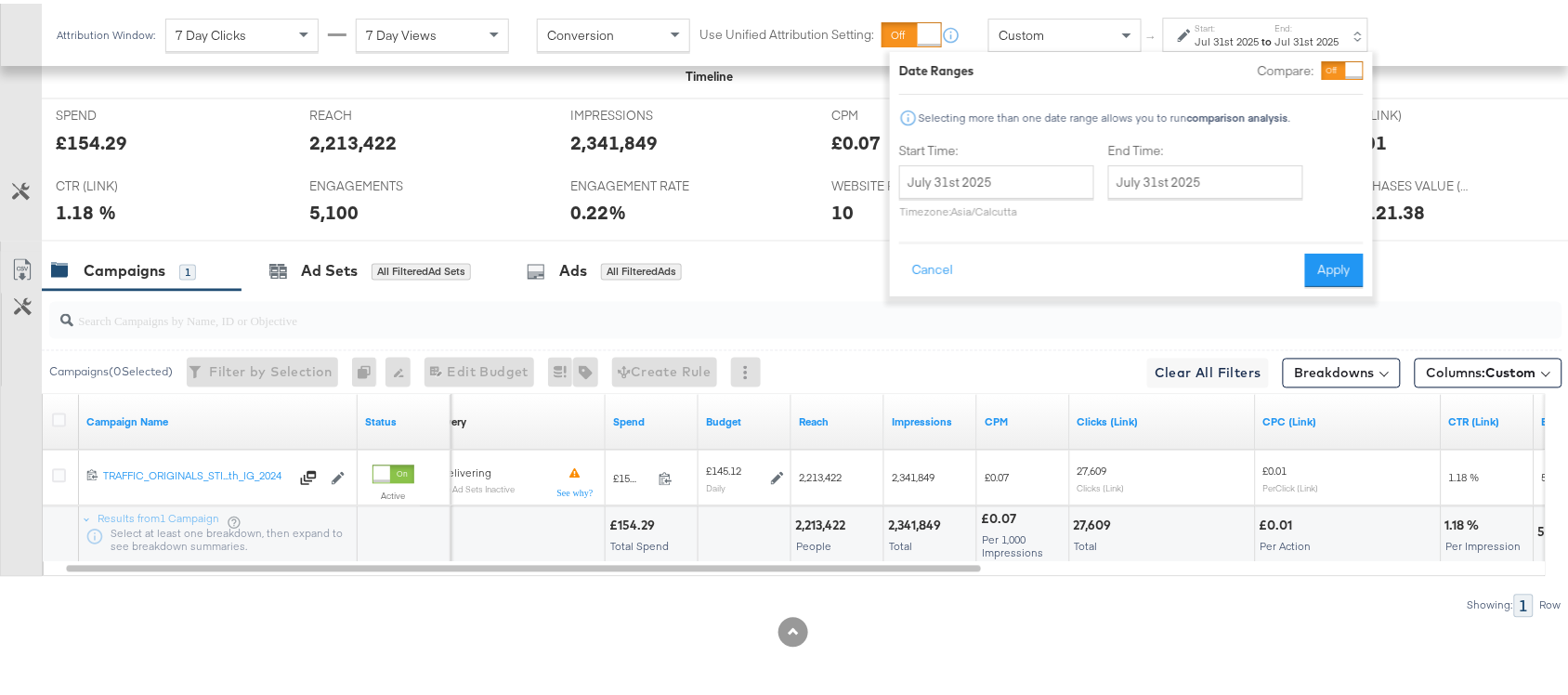 click on "July 31st 2025 ‹ July 2025 › Su Mo Tu We Th Fr Sa 29 30 1 2 3 4 5 6 7 8 9 10 11 12 13 14 15 16 17 18 19 20 21 22 23 24 25 26 27 28 29 30 31 1 2 3 4 5 6 7 8 9 Timezone:  Asia/Calcutta" at bounding box center [997, 188] 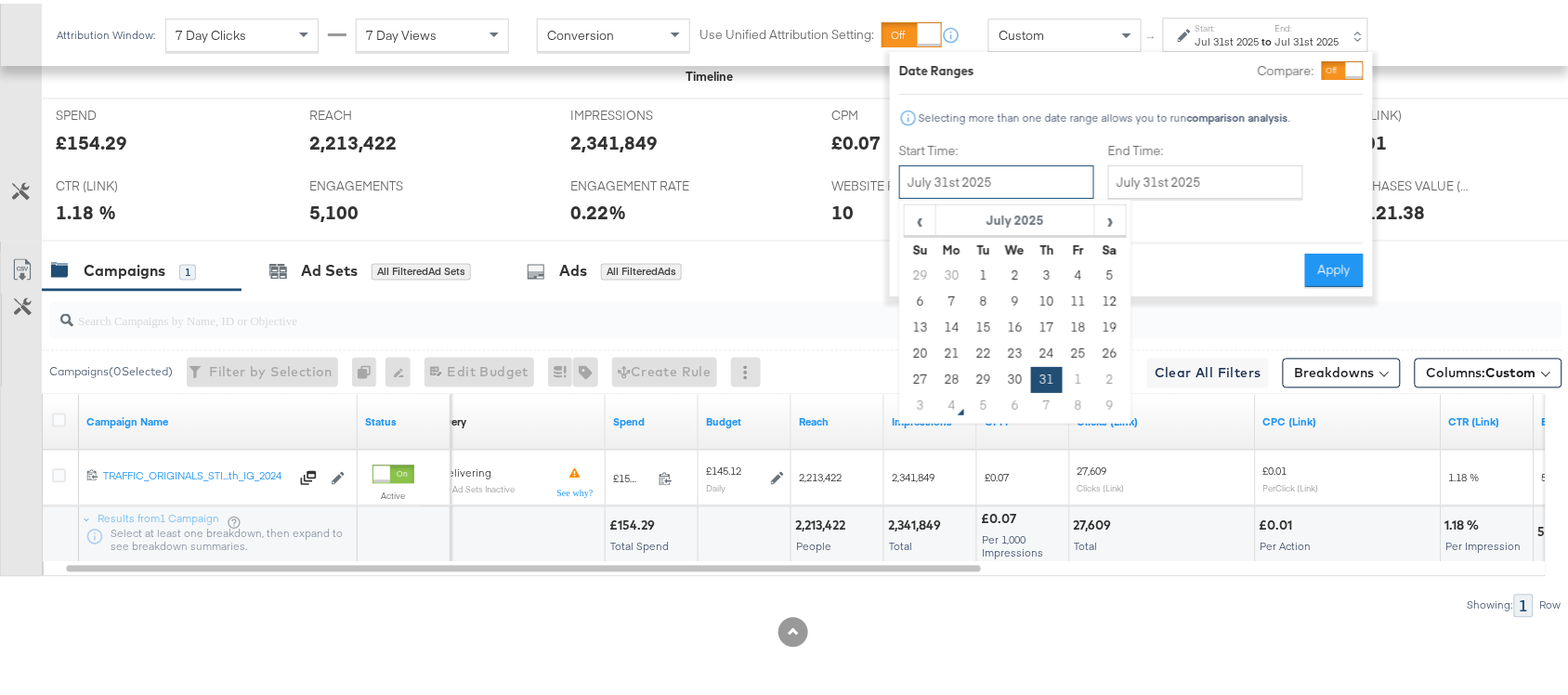 click on "July 31st 2025" at bounding box center [997, 178] 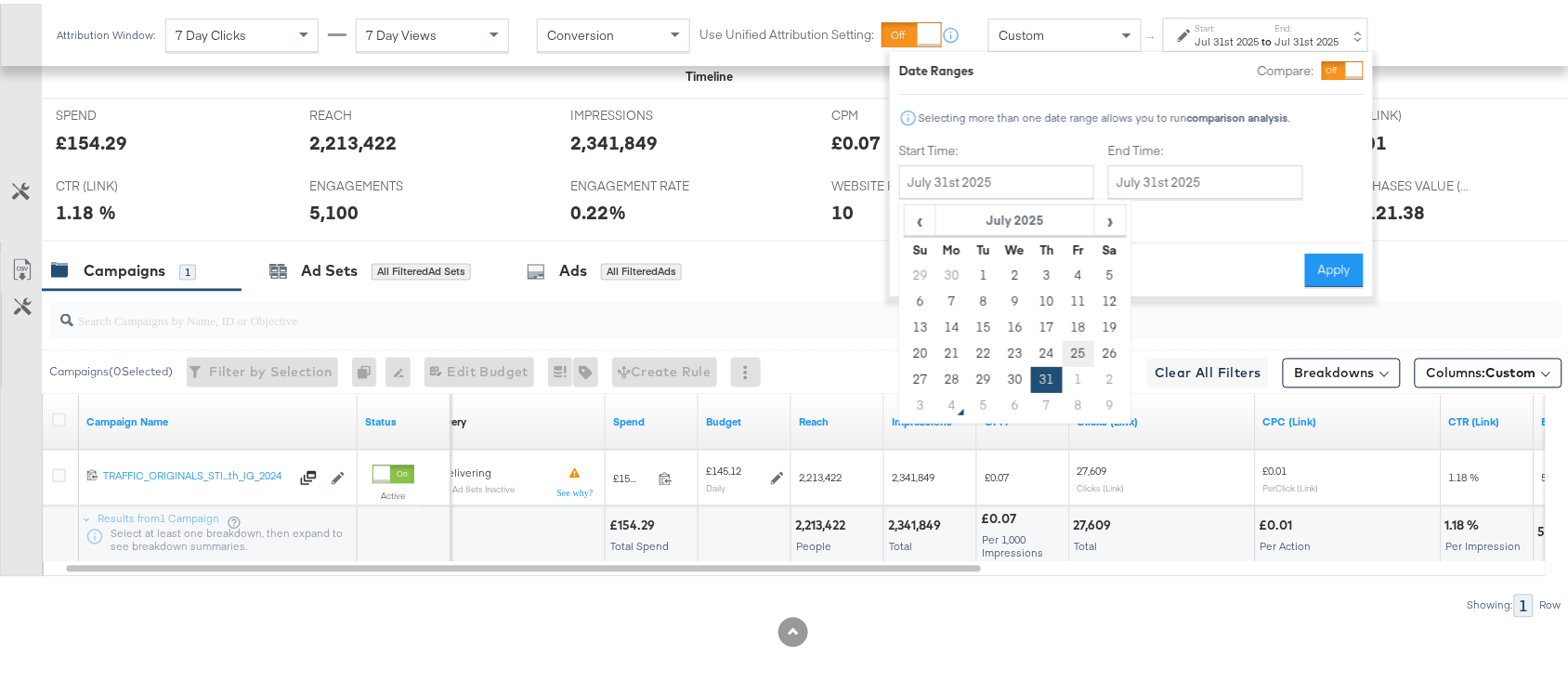 click on "25" at bounding box center (1078, 350) 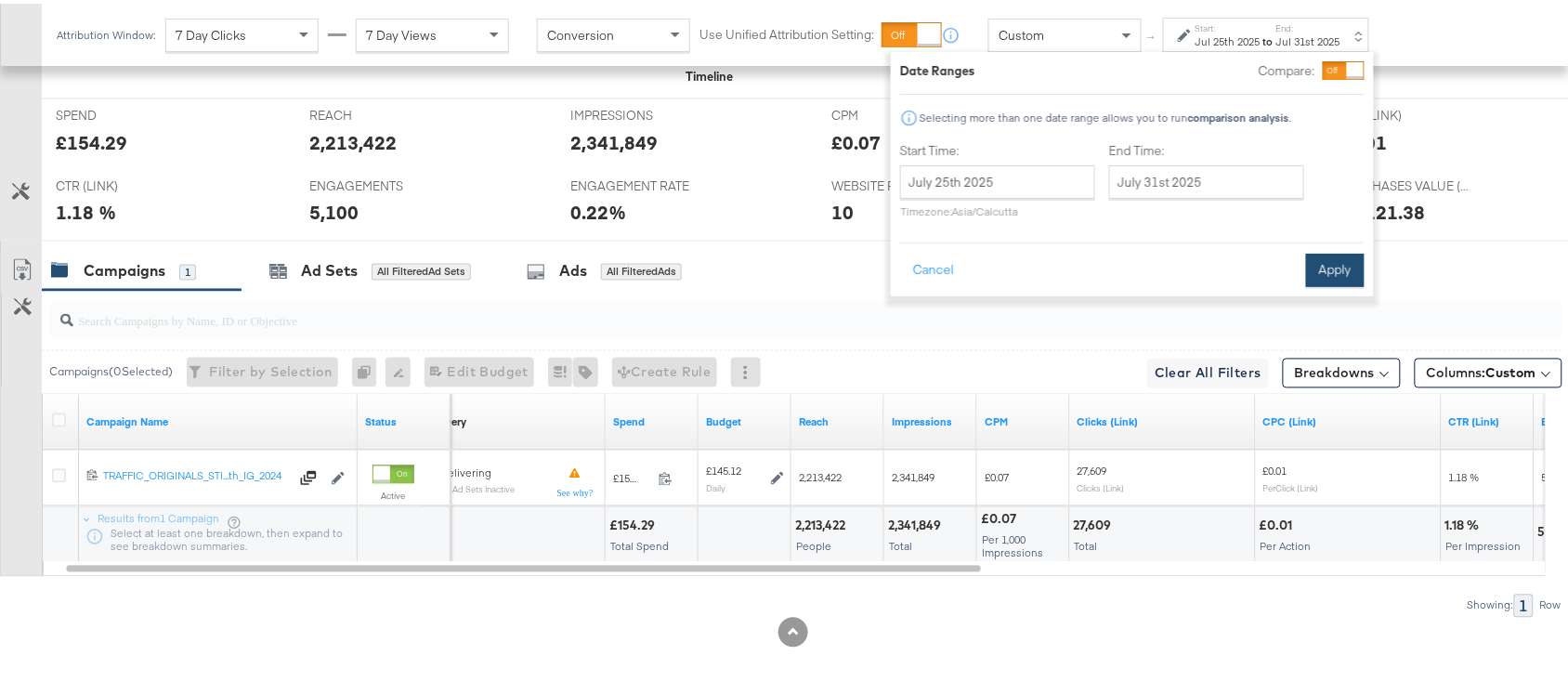click on "Apply" at bounding box center (1335, 267) 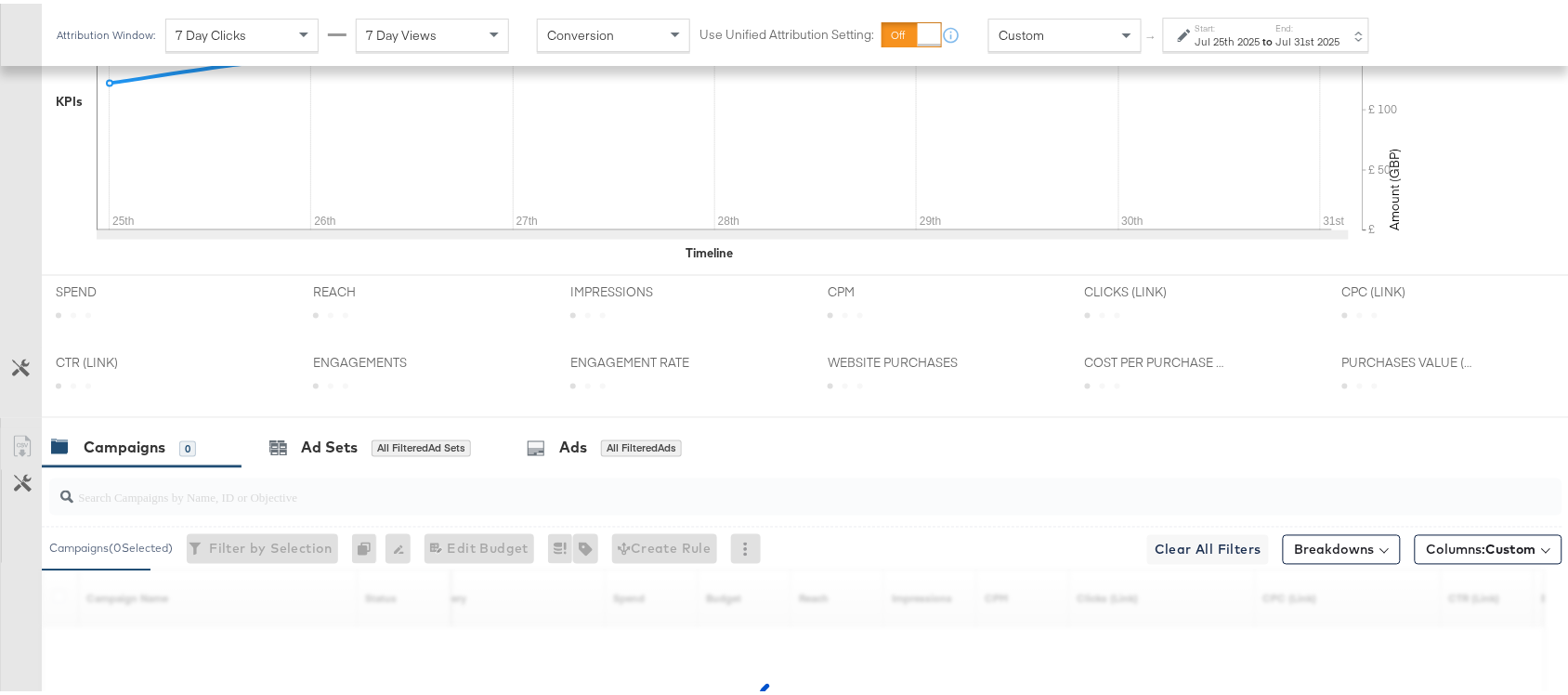 scroll, scrollTop: 857, scrollLeft: 0, axis: vertical 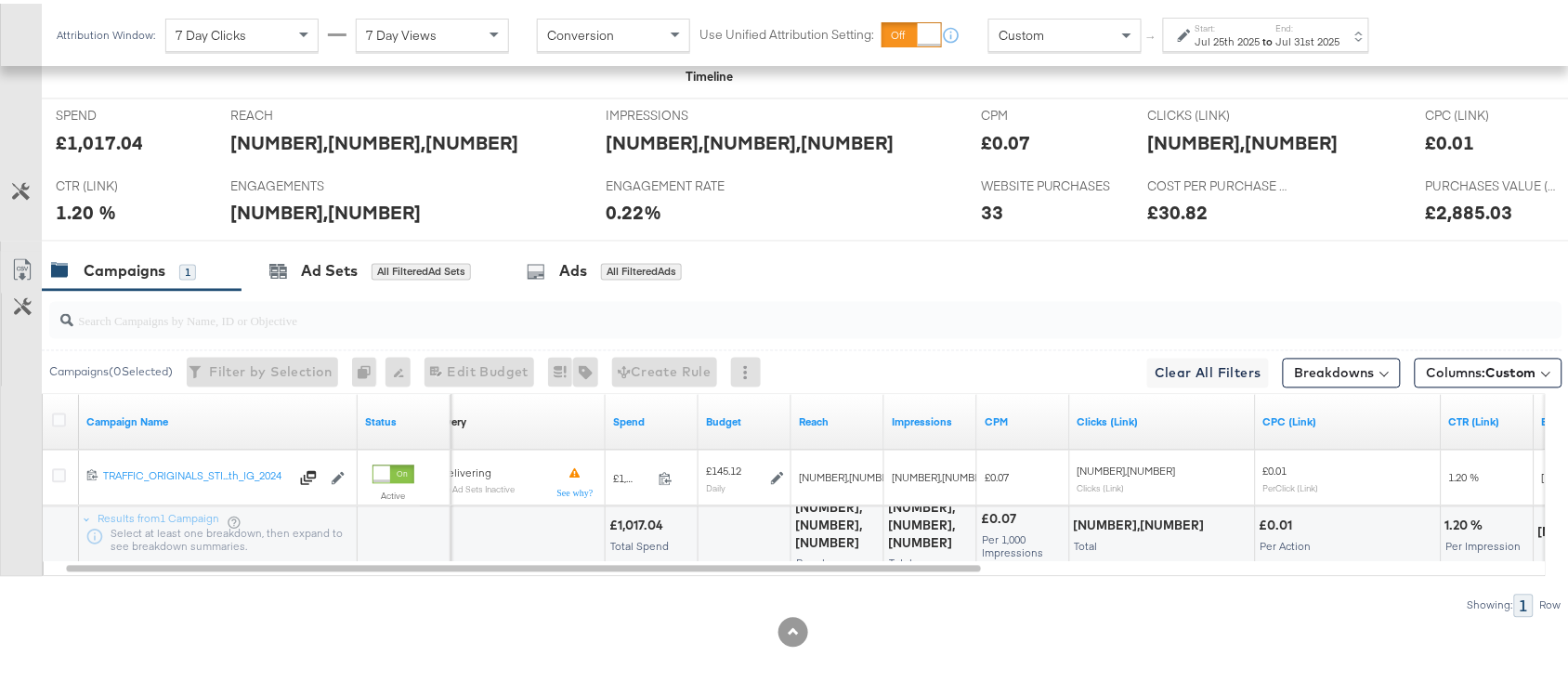 click on "Jul 31st 2025" at bounding box center (1308, 38) 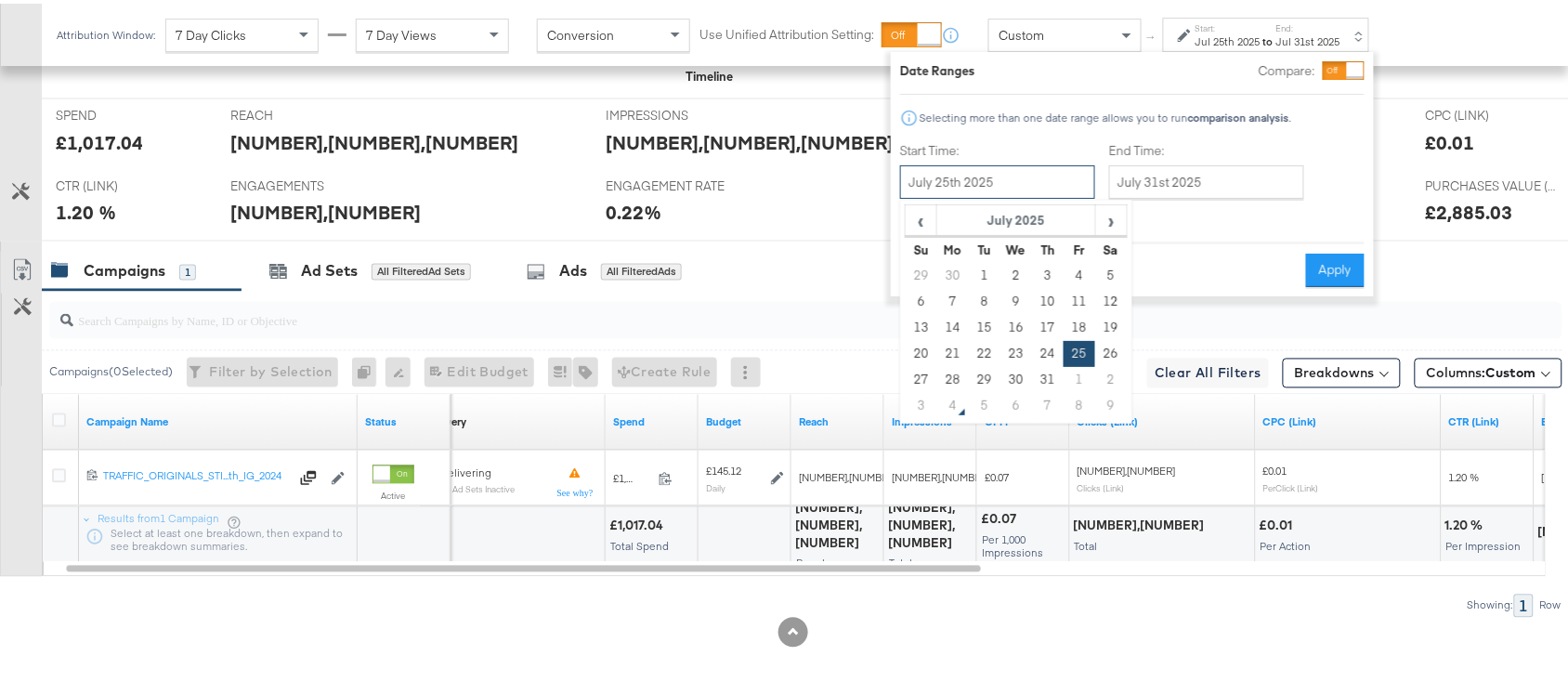 click on "July 25th 2025" at bounding box center [998, 178] 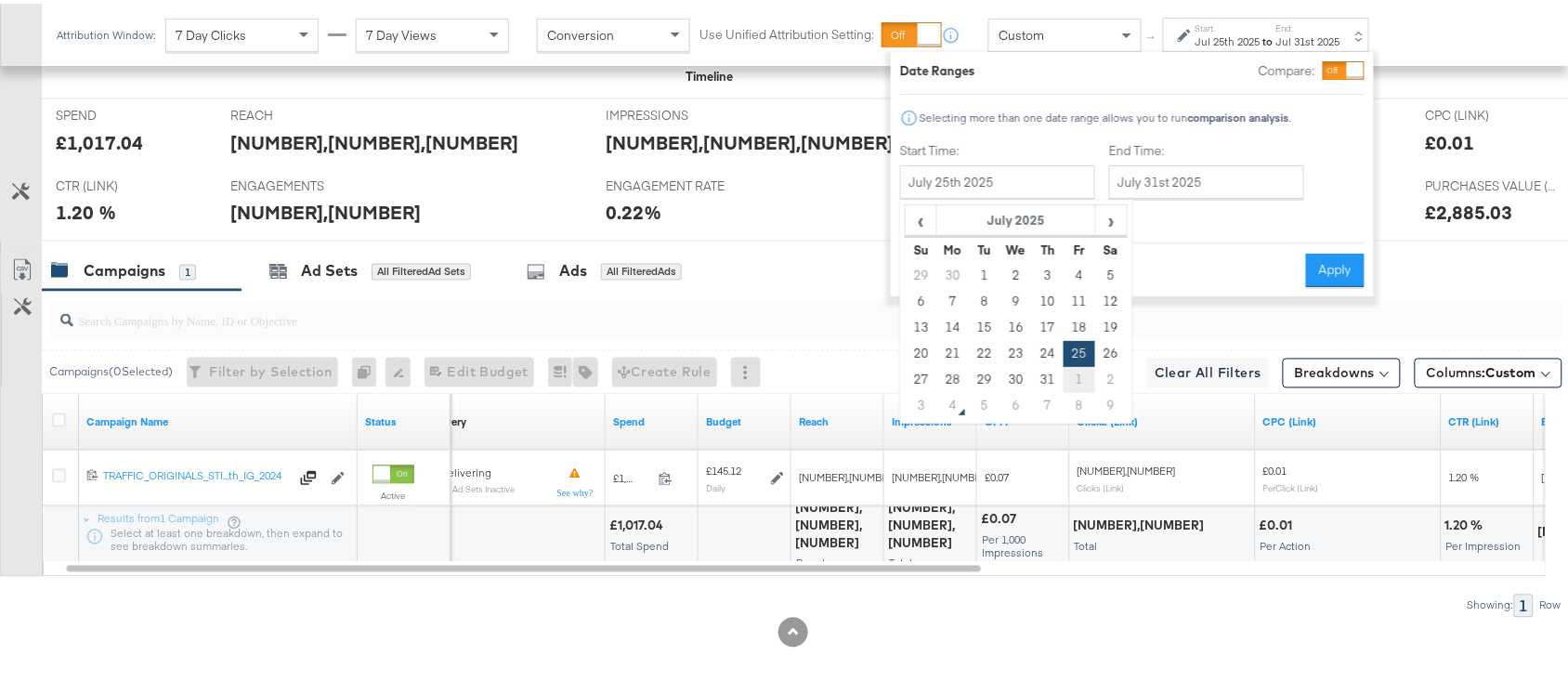 click on "1" at bounding box center (1079, 376) 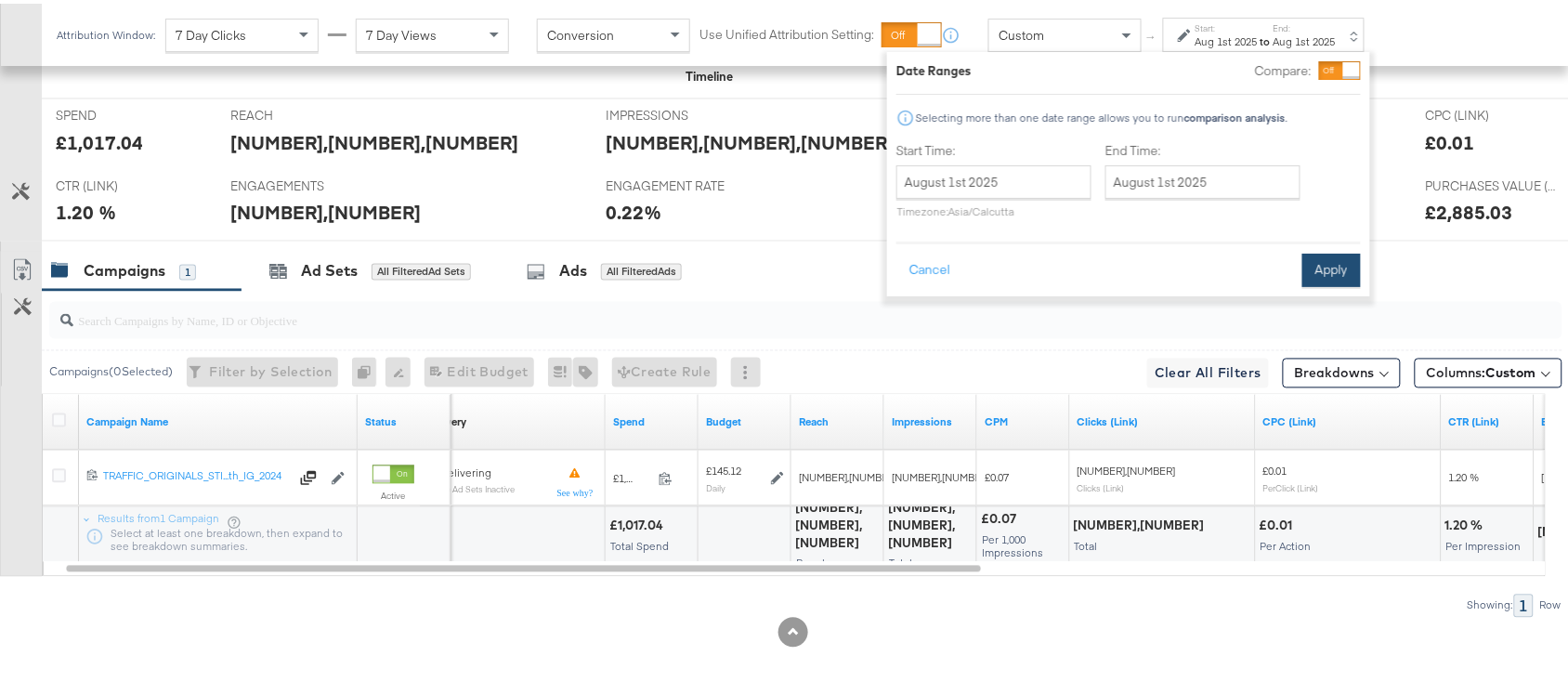 click on "Apply" at bounding box center (1331, 267) 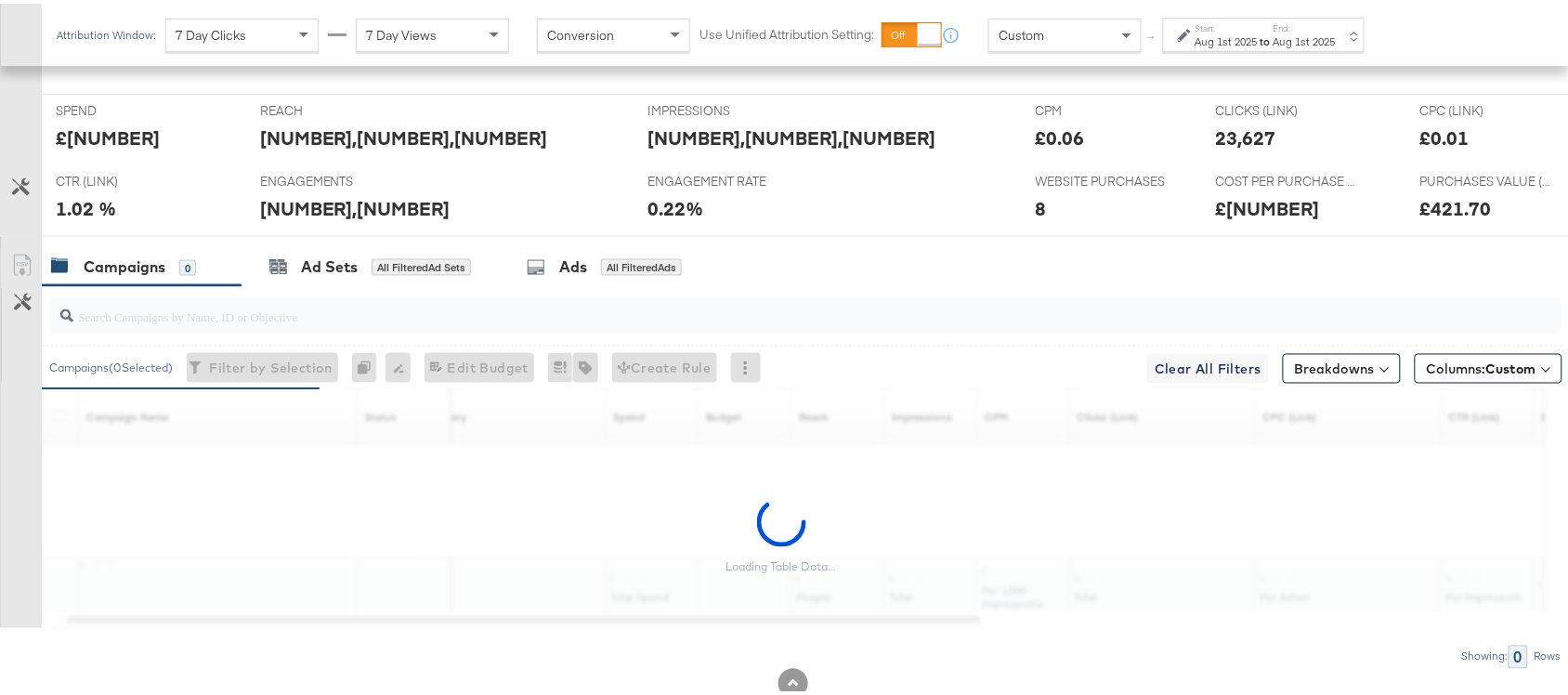 scroll, scrollTop: 857, scrollLeft: 0, axis: vertical 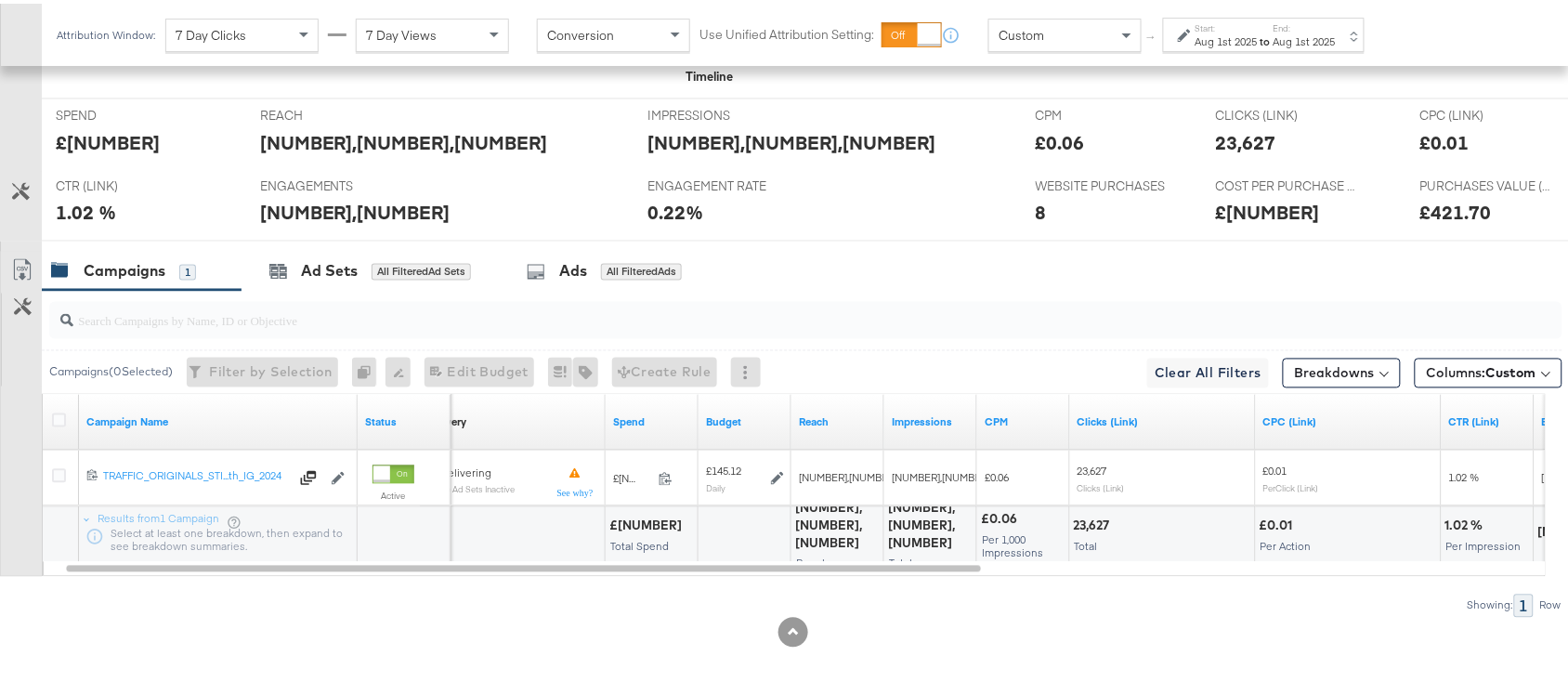 click on "to" at bounding box center (1265, 37) 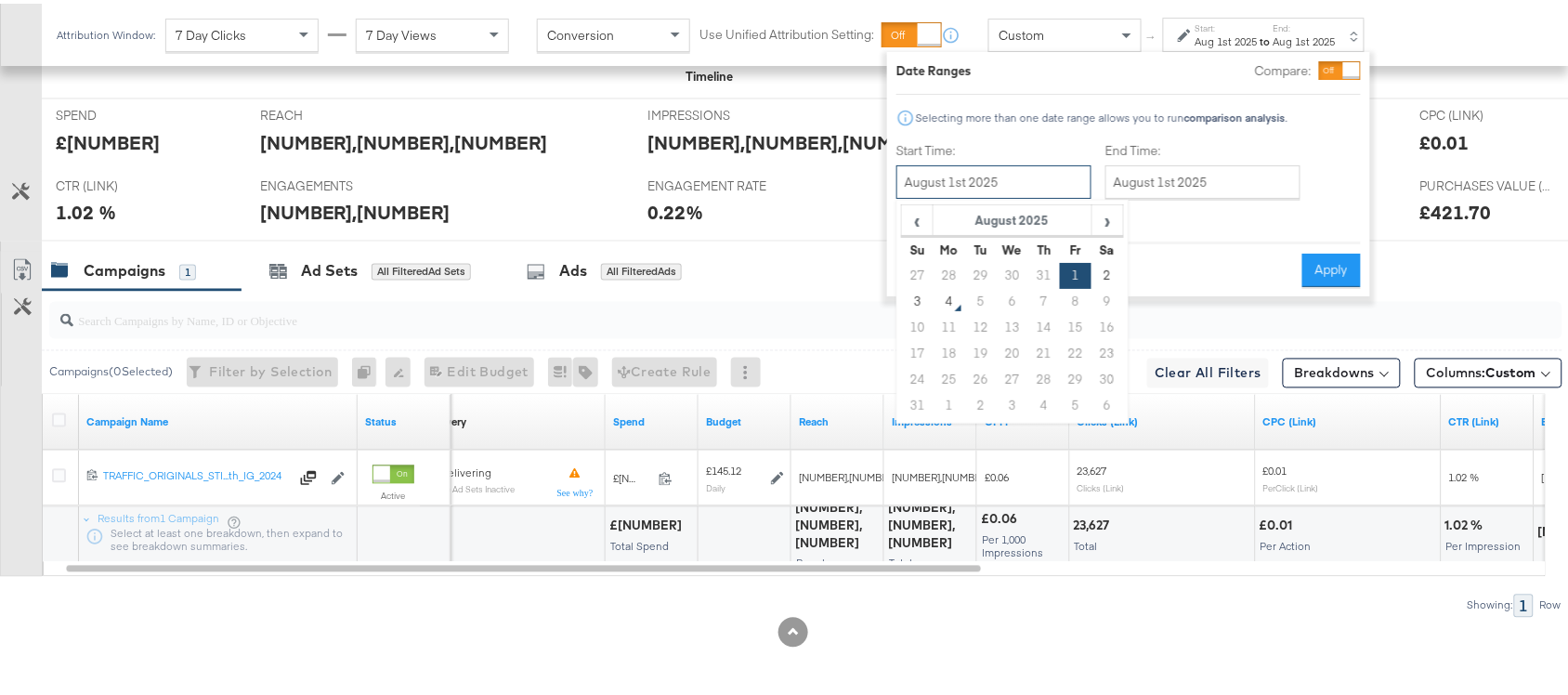 click on "August 1st 2025" at bounding box center [994, 178] 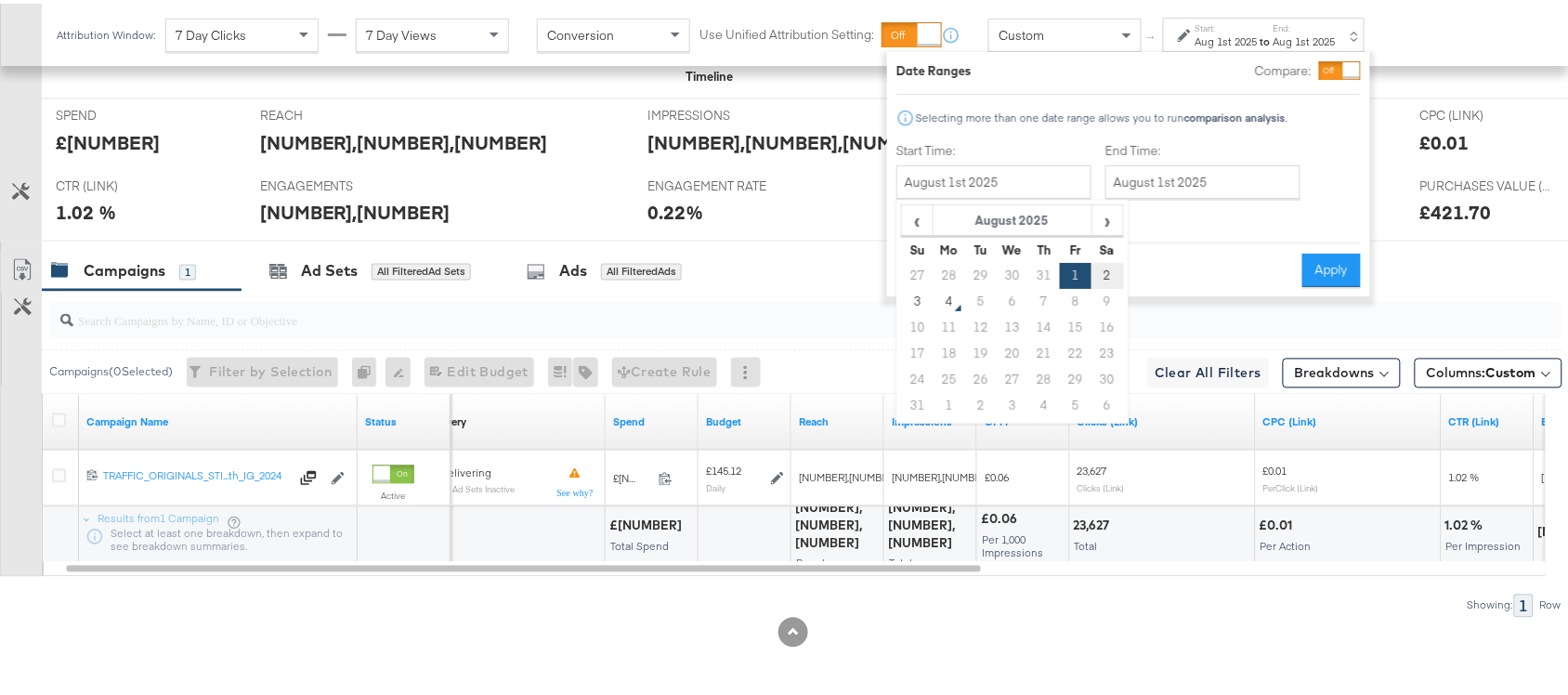 click on "2" at bounding box center [1107, 272] 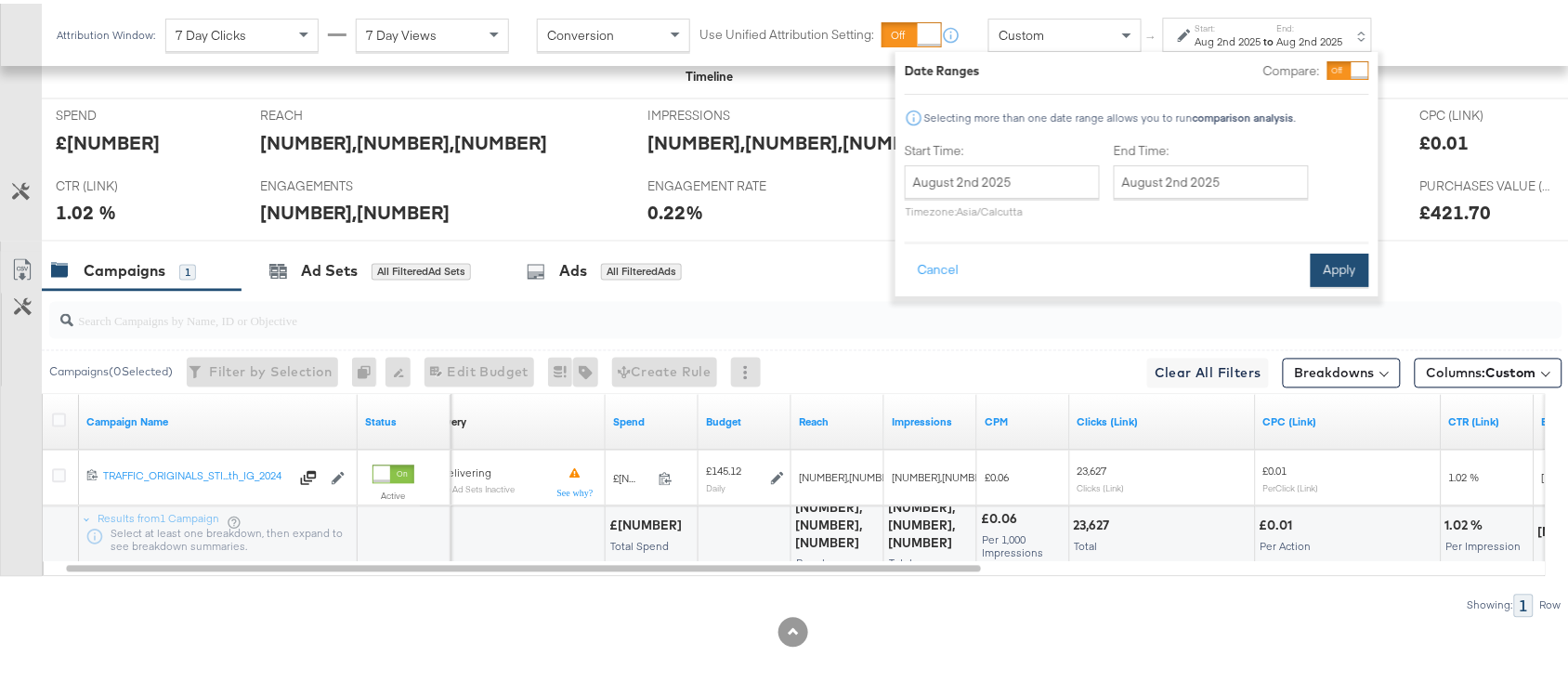click on "Apply" at bounding box center [1339, 267] 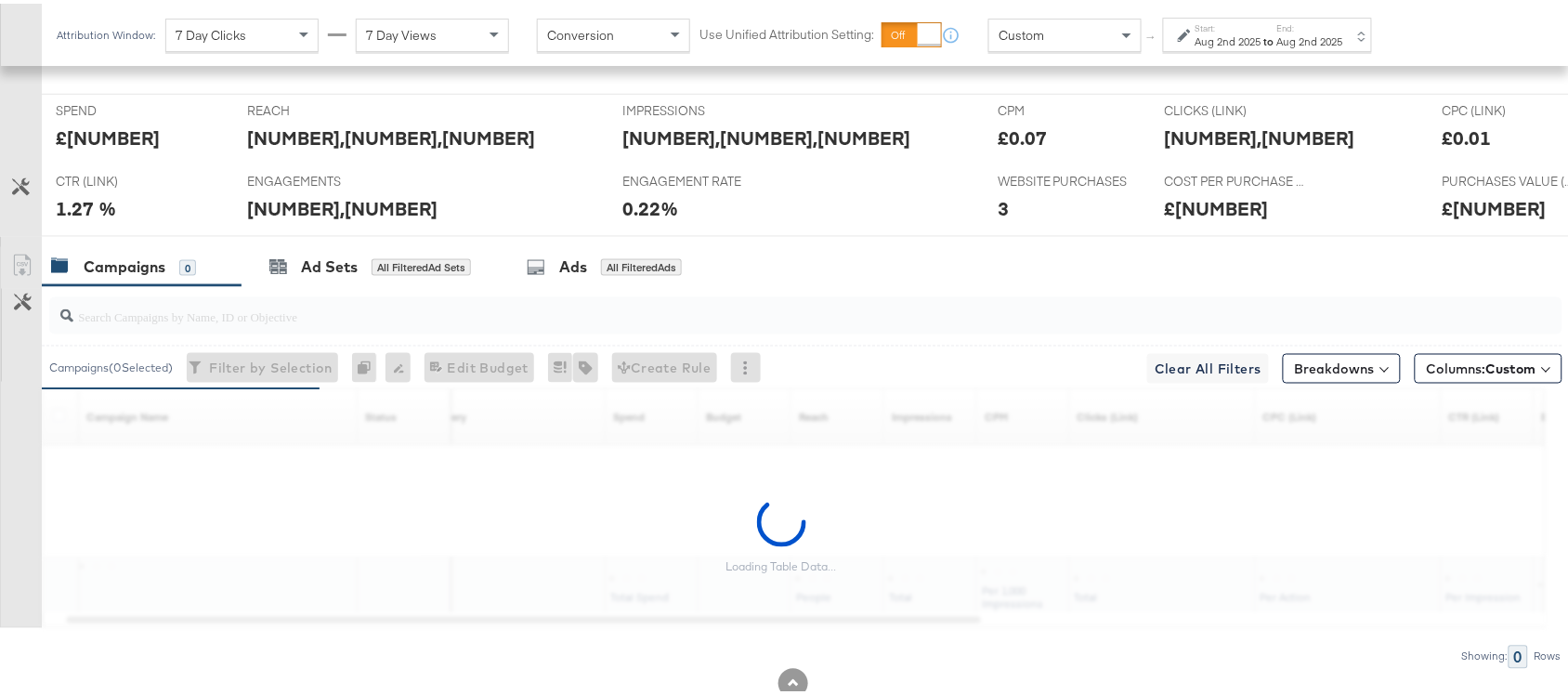 scroll, scrollTop: 857, scrollLeft: 0, axis: vertical 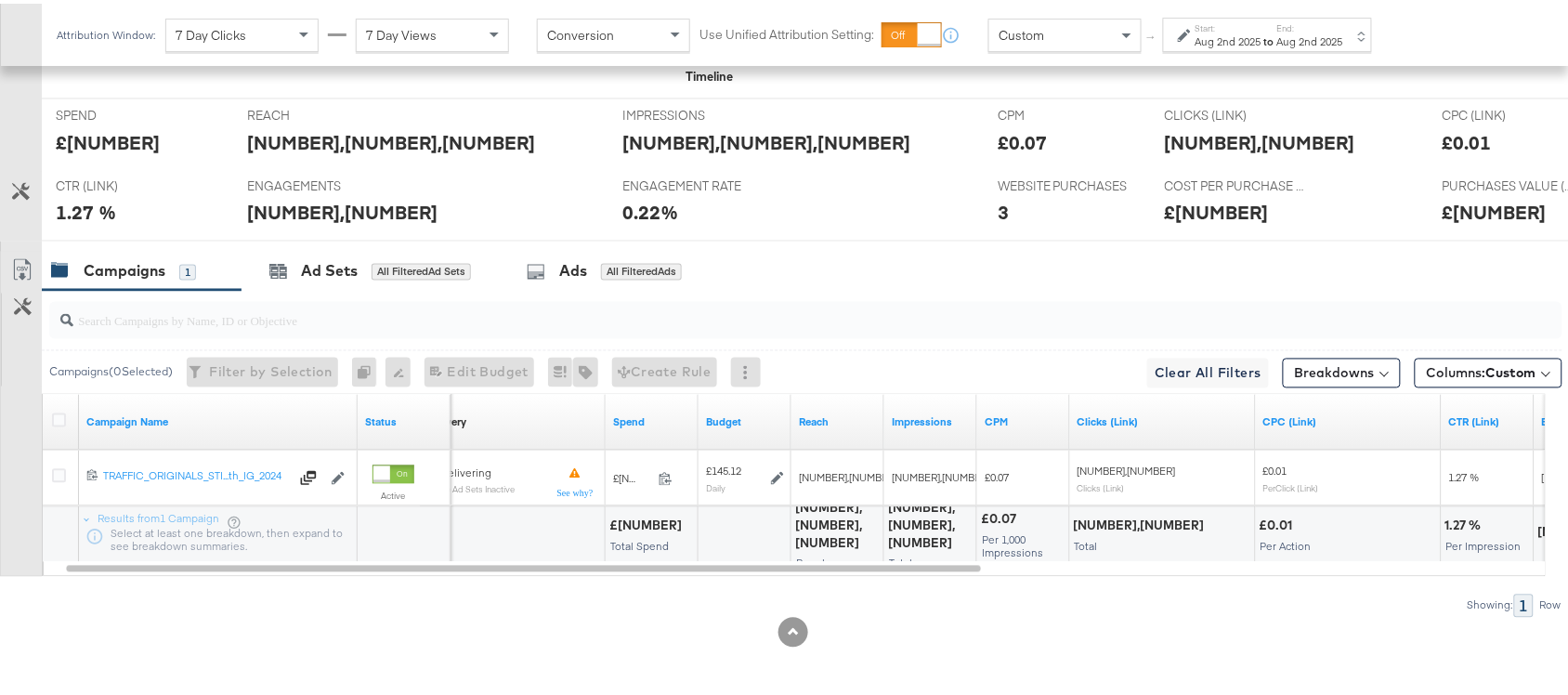 click on "End:" at bounding box center [1310, 24] 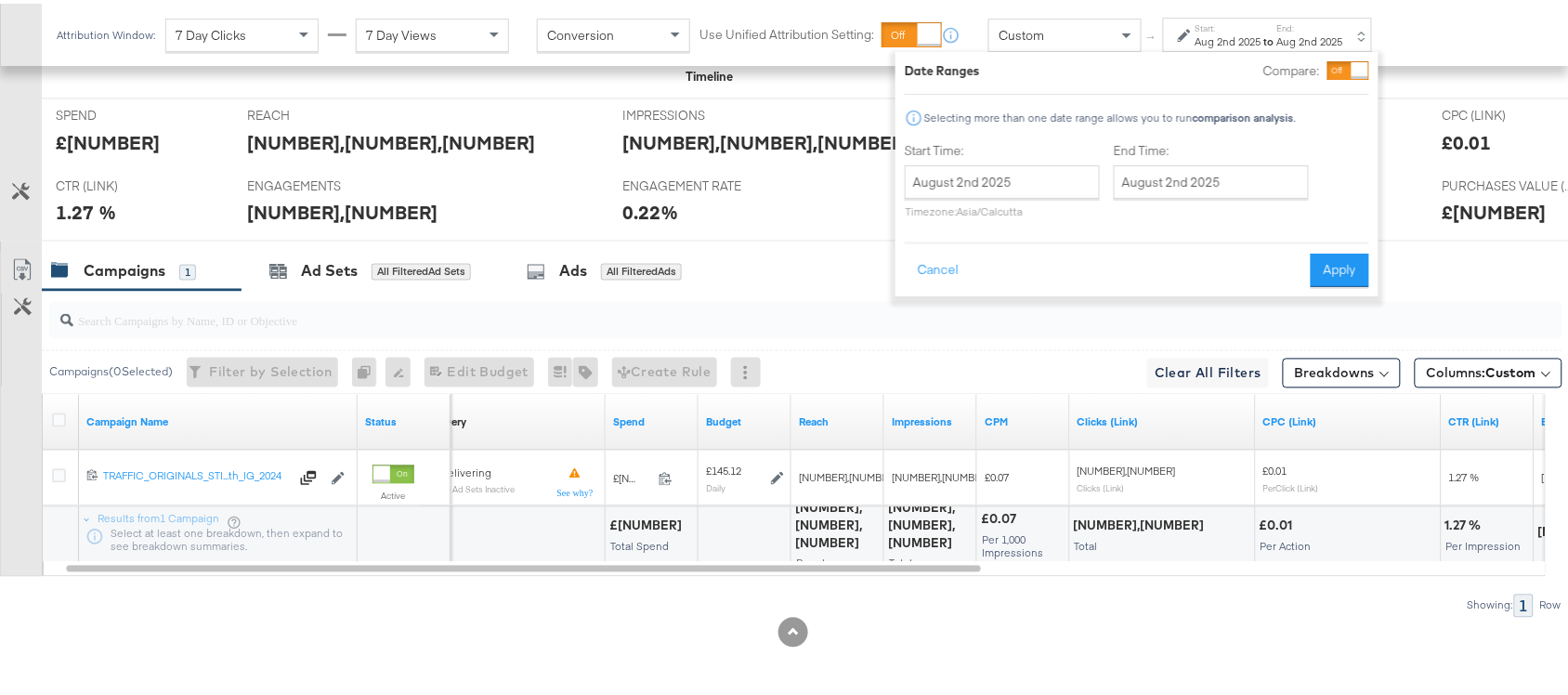 click on "August 2nd 2025 ‹ August 2025 › Su Mo Tu We Th Fr Sa 27 28 29 30 31 1 2 3 4 5 6 7 8 9 10 11 12 13 14 15 16 17 18 19 20 21 22 23 24 25 26 27 28 29 30 31 1 2 3 4 5 6 Timezone:  Asia/Calcutta" at bounding box center (1002, 188) 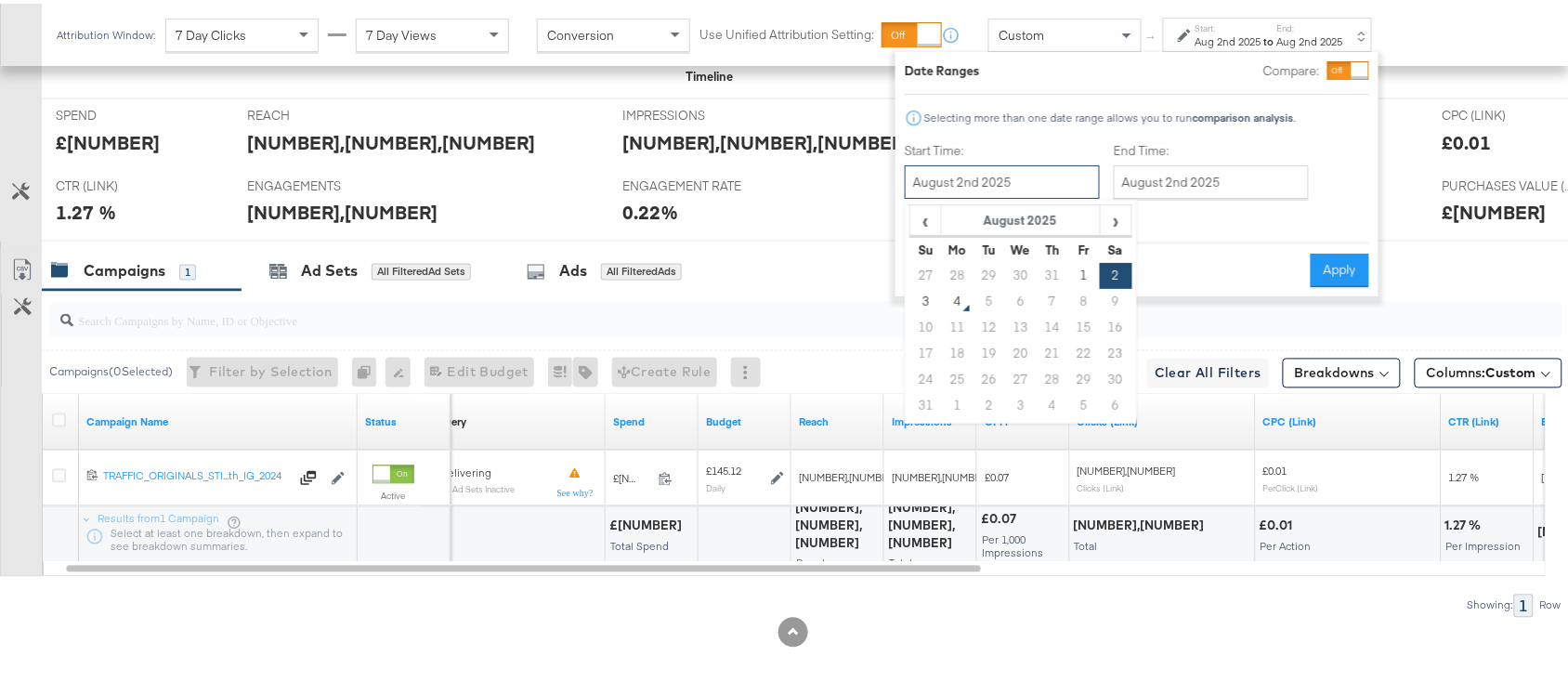 click on "August 2nd 2025" at bounding box center (1002, 178) 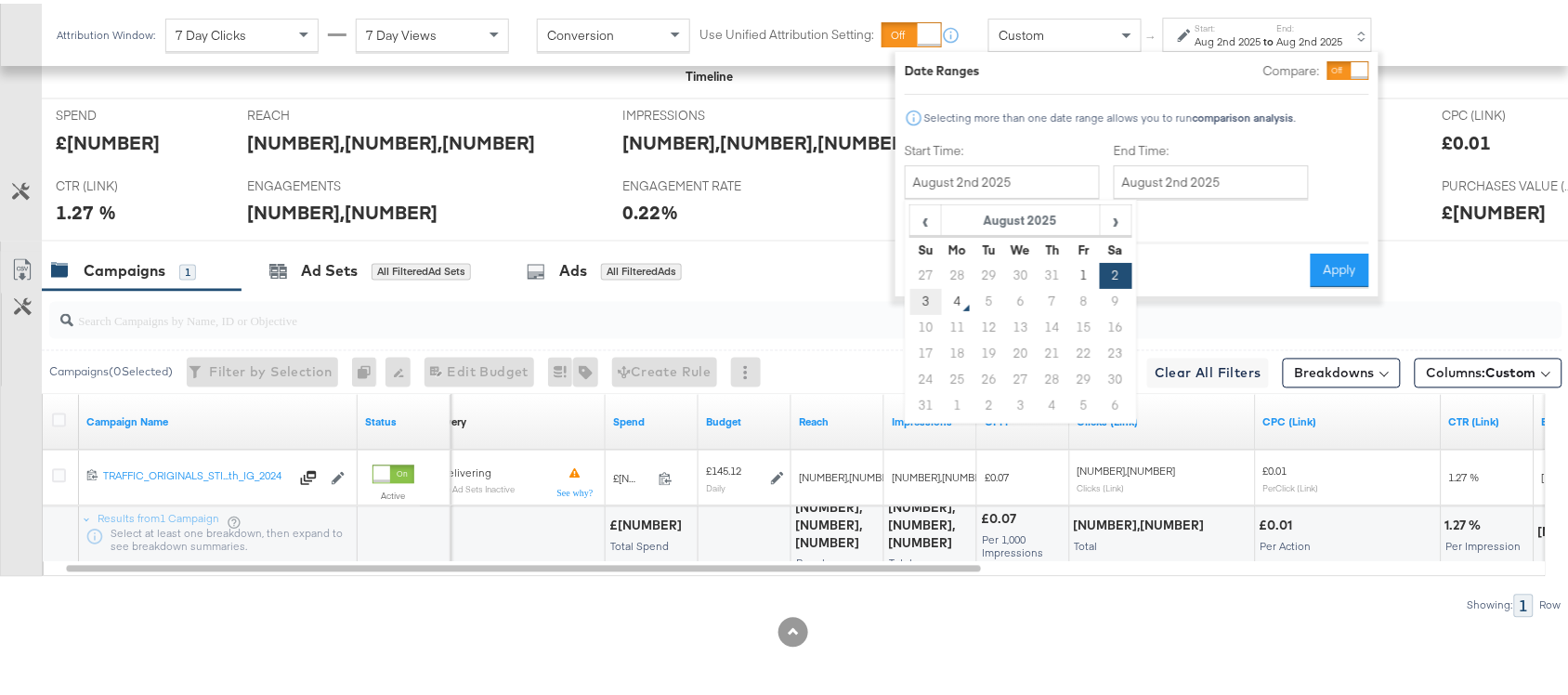 click on "3" at bounding box center (926, 298) 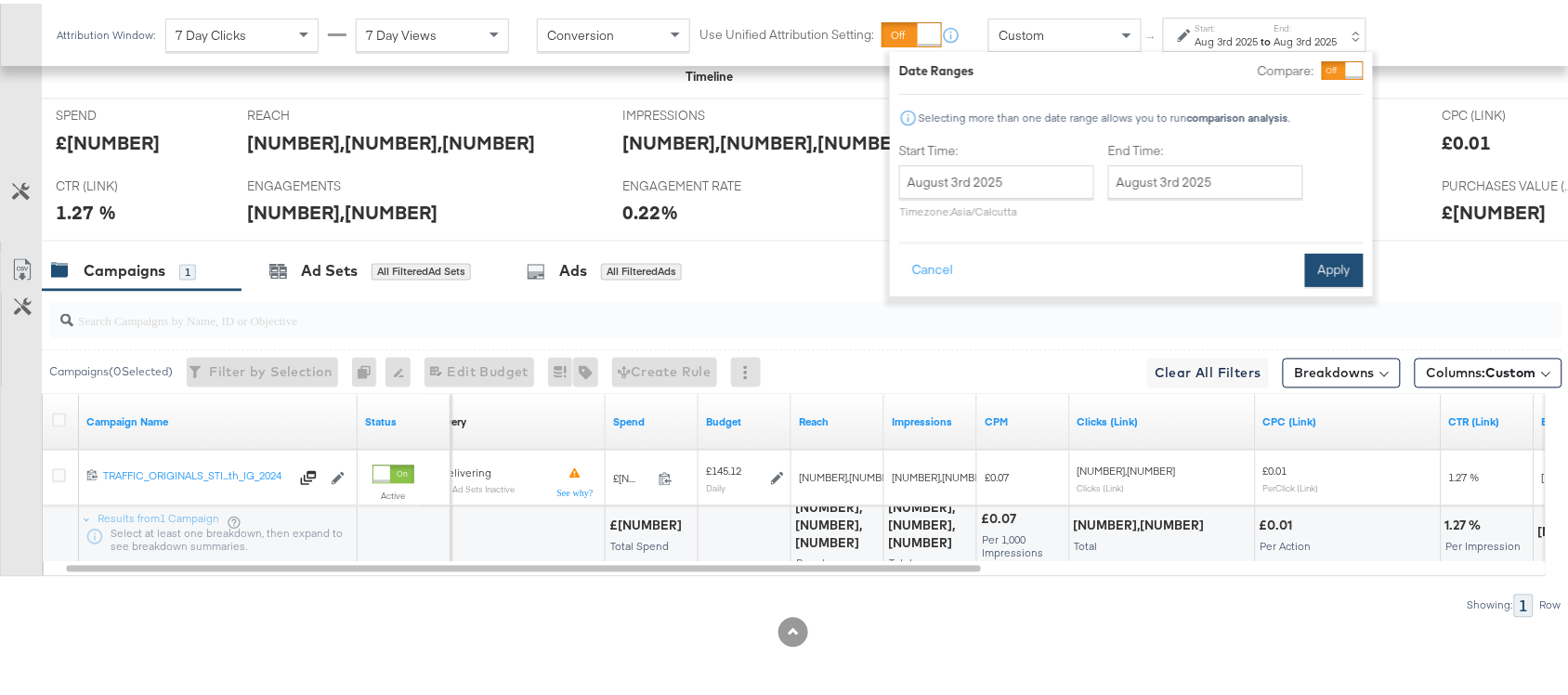 click on "Apply" at bounding box center [1334, 267] 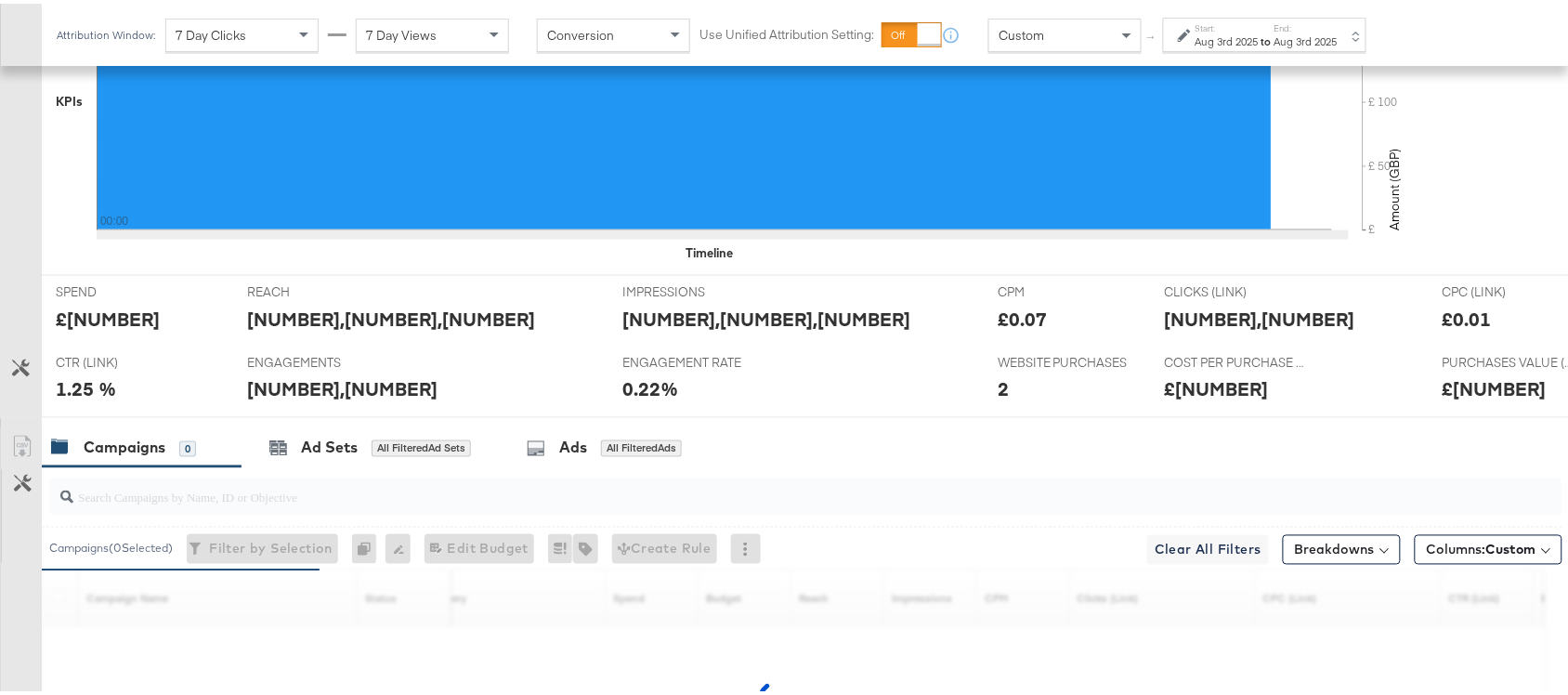 scroll, scrollTop: 857, scrollLeft: 0, axis: vertical 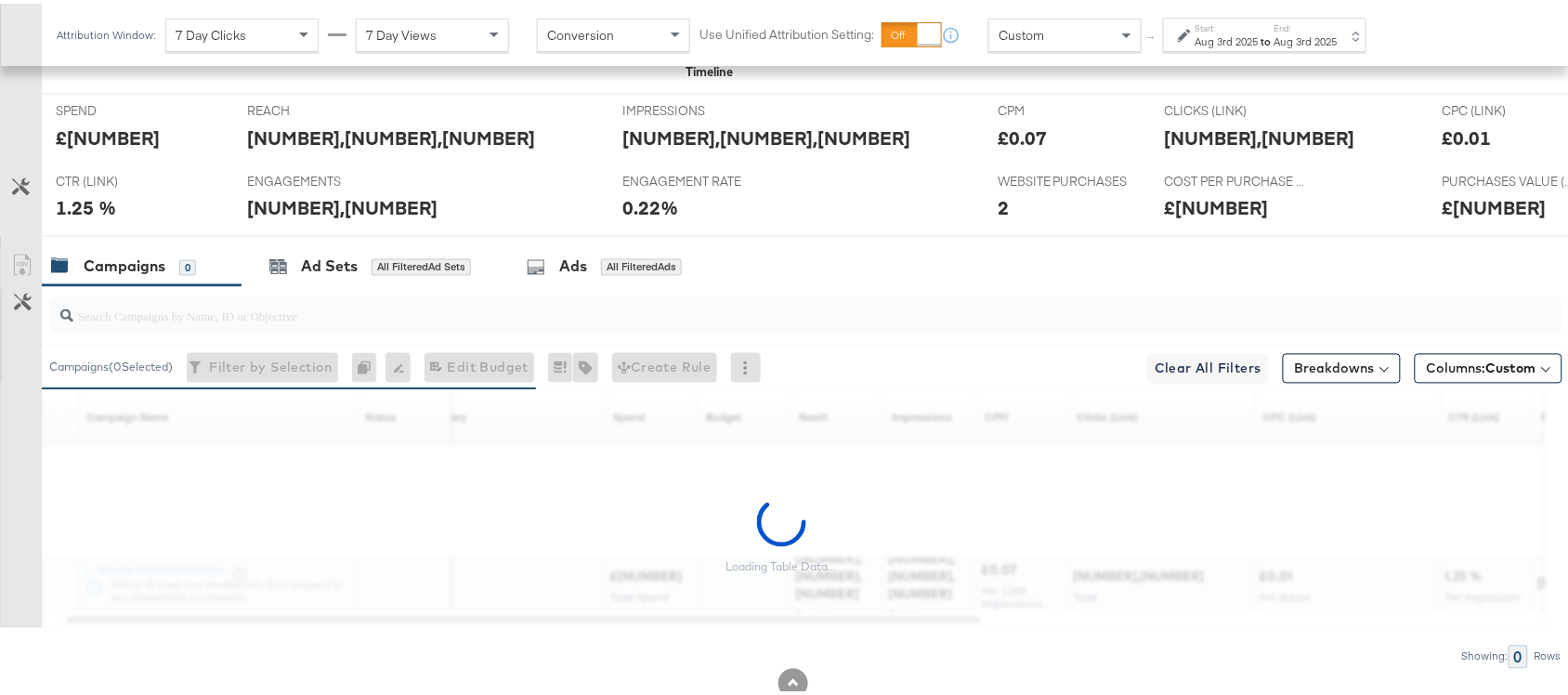 click on "2,108,654" at bounding box center (766, 134) 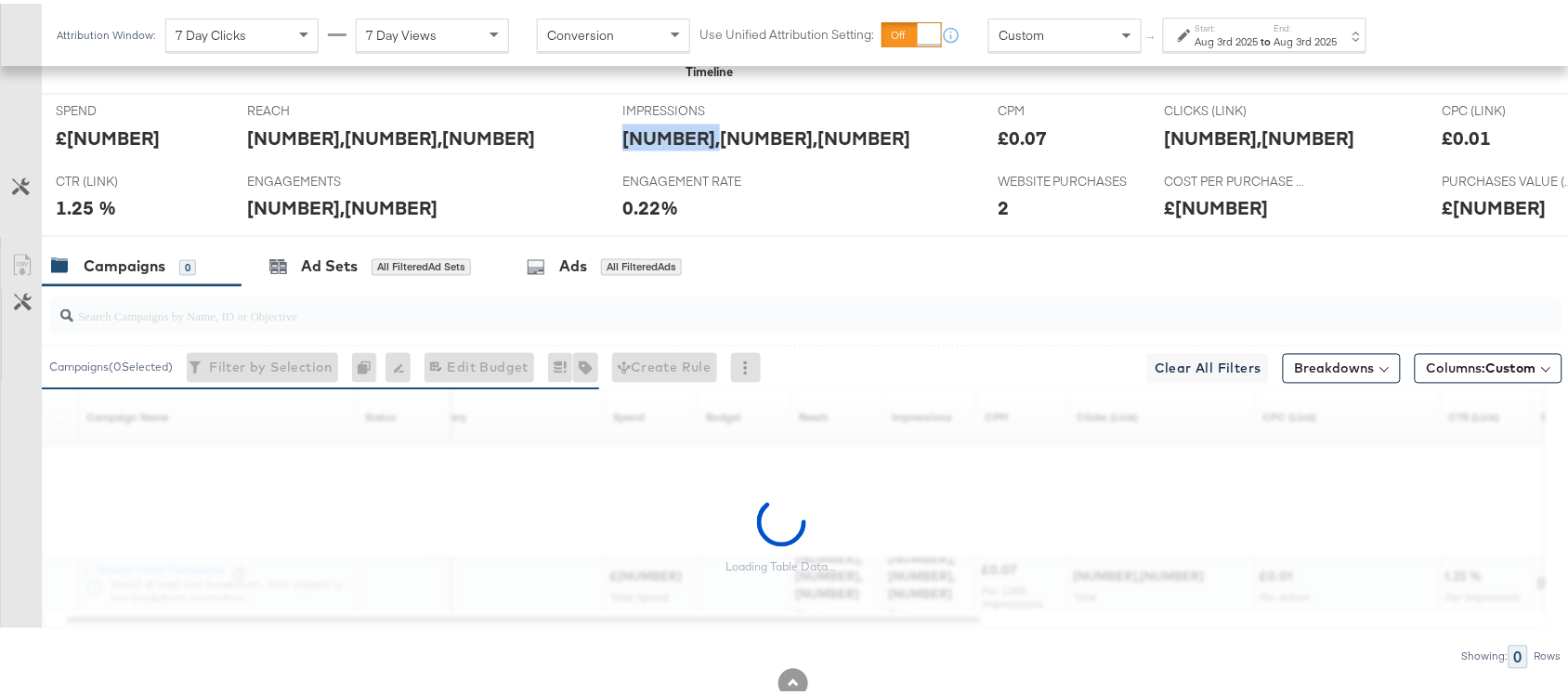 click on "2,108,654" at bounding box center [766, 134] 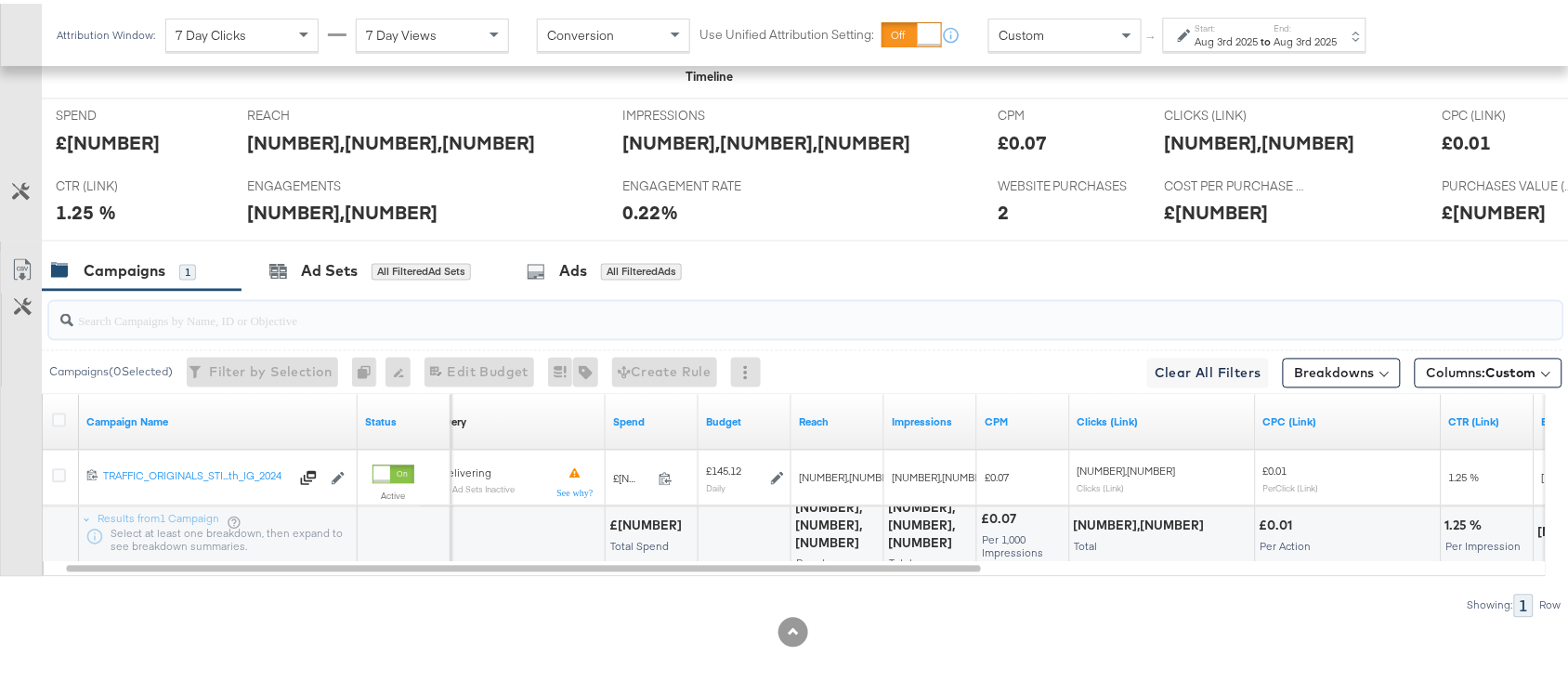 click at bounding box center (749, 309) 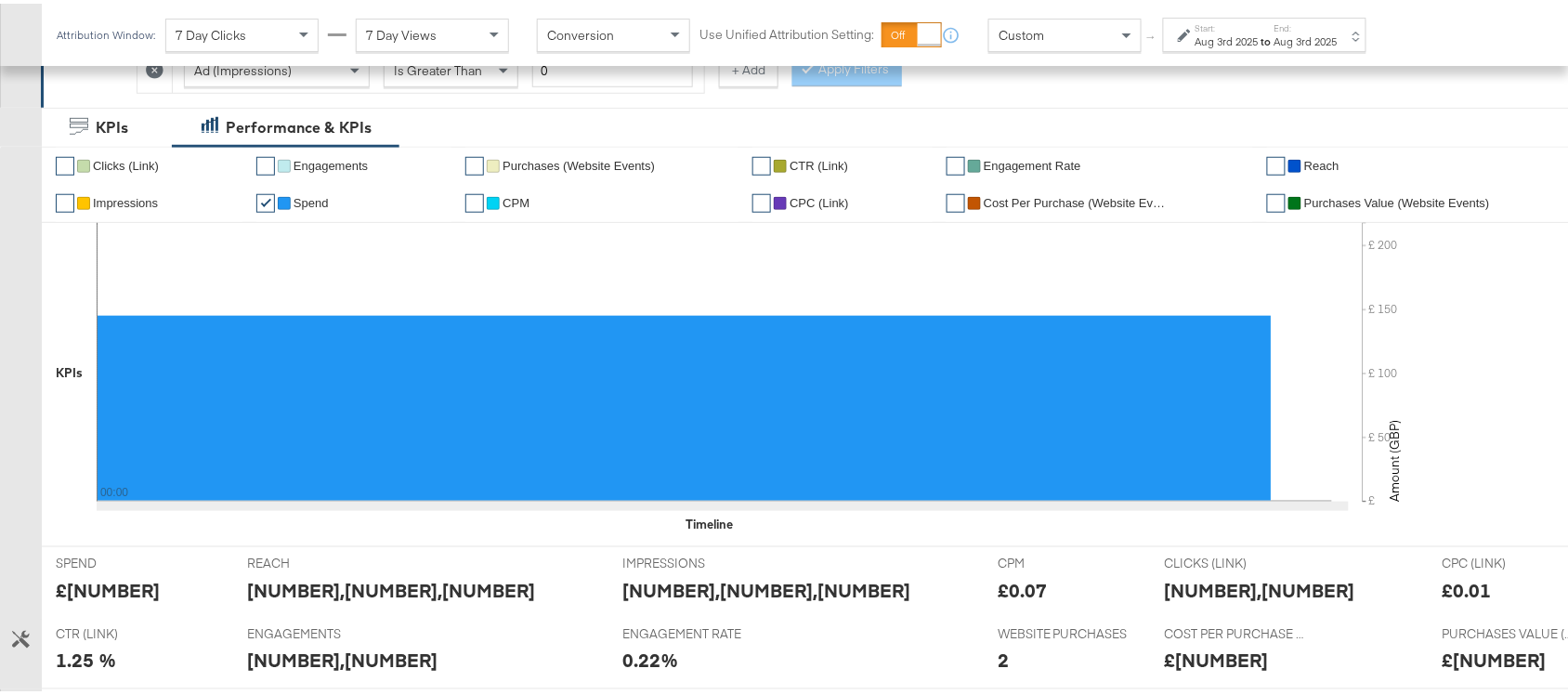scroll, scrollTop: 0, scrollLeft: 0, axis: both 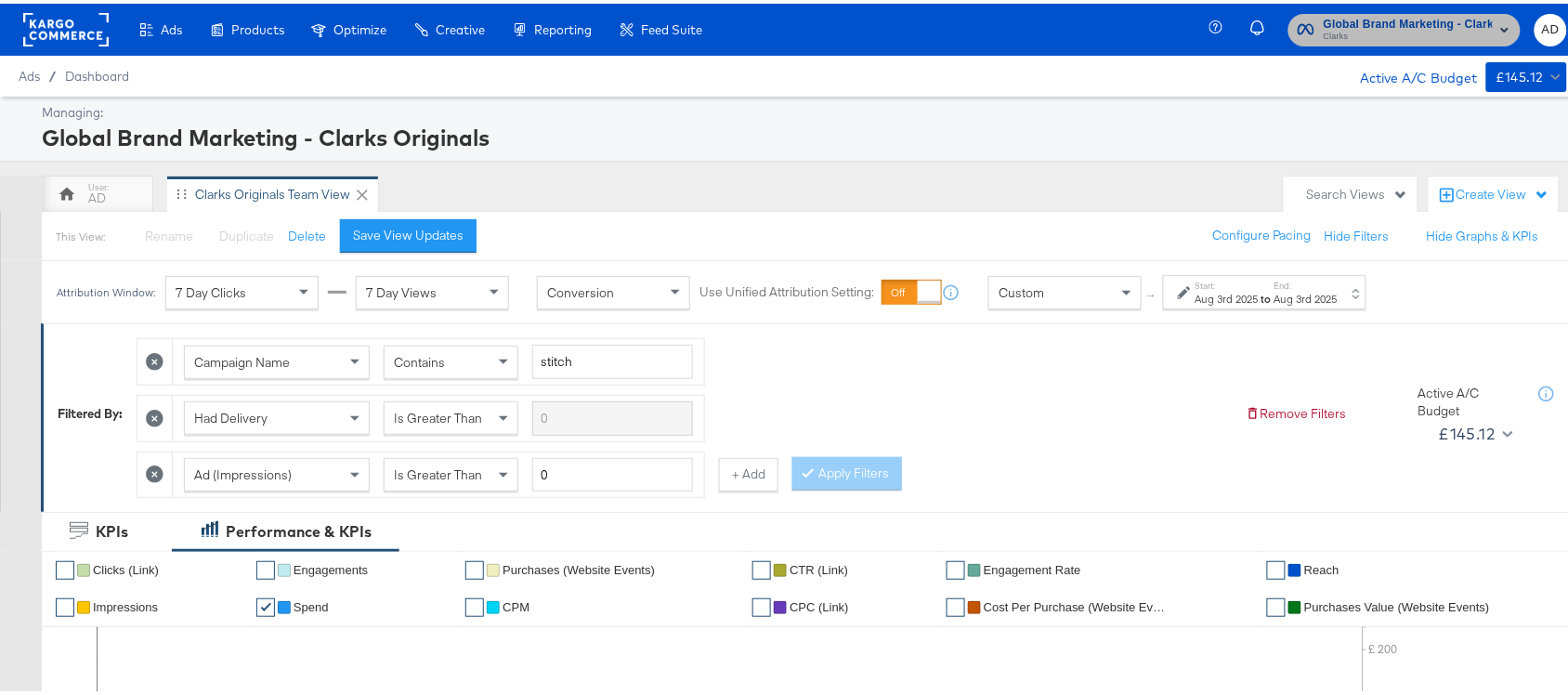 click on "Global Brand Marketing - Clarks Originals" at bounding box center [1408, 20] 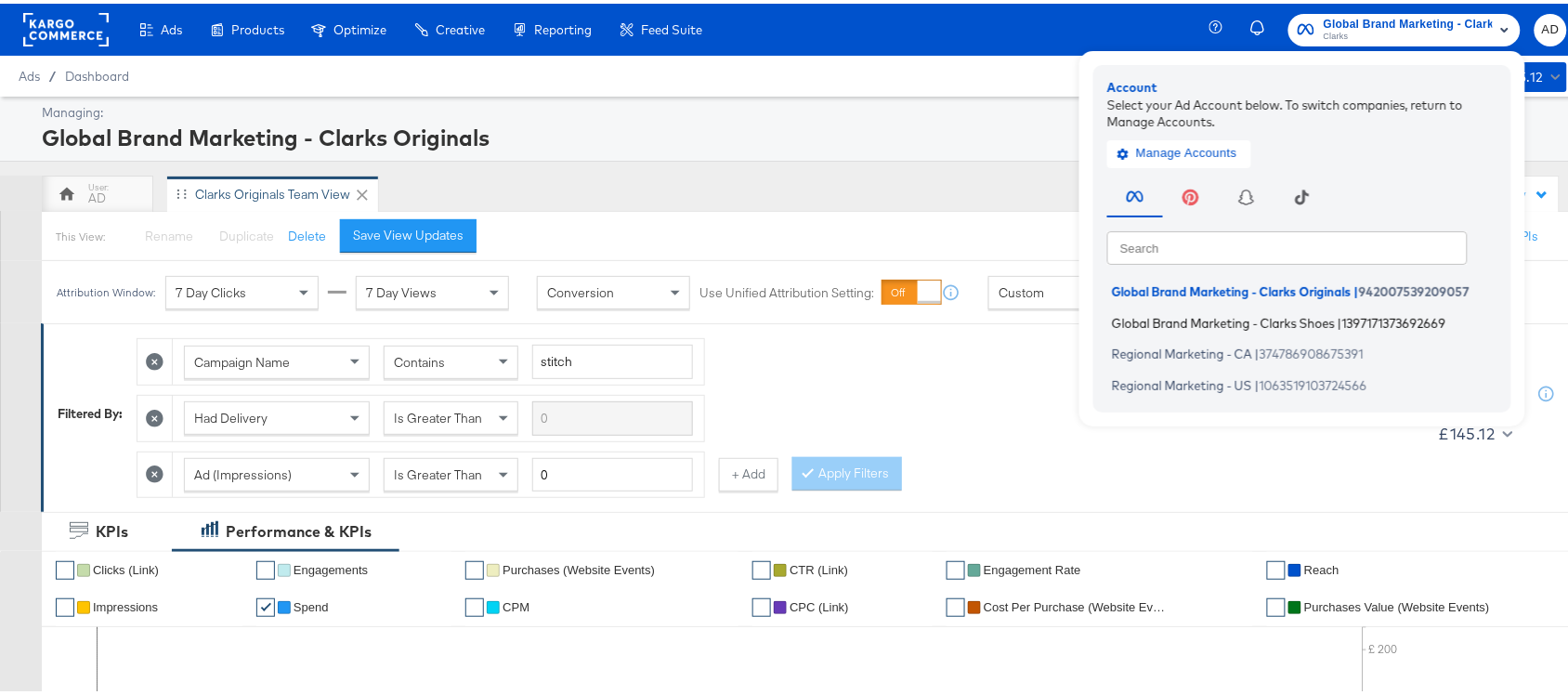 click on "Global Brand Marketing - Clarks Shoes" at bounding box center [1223, 319] 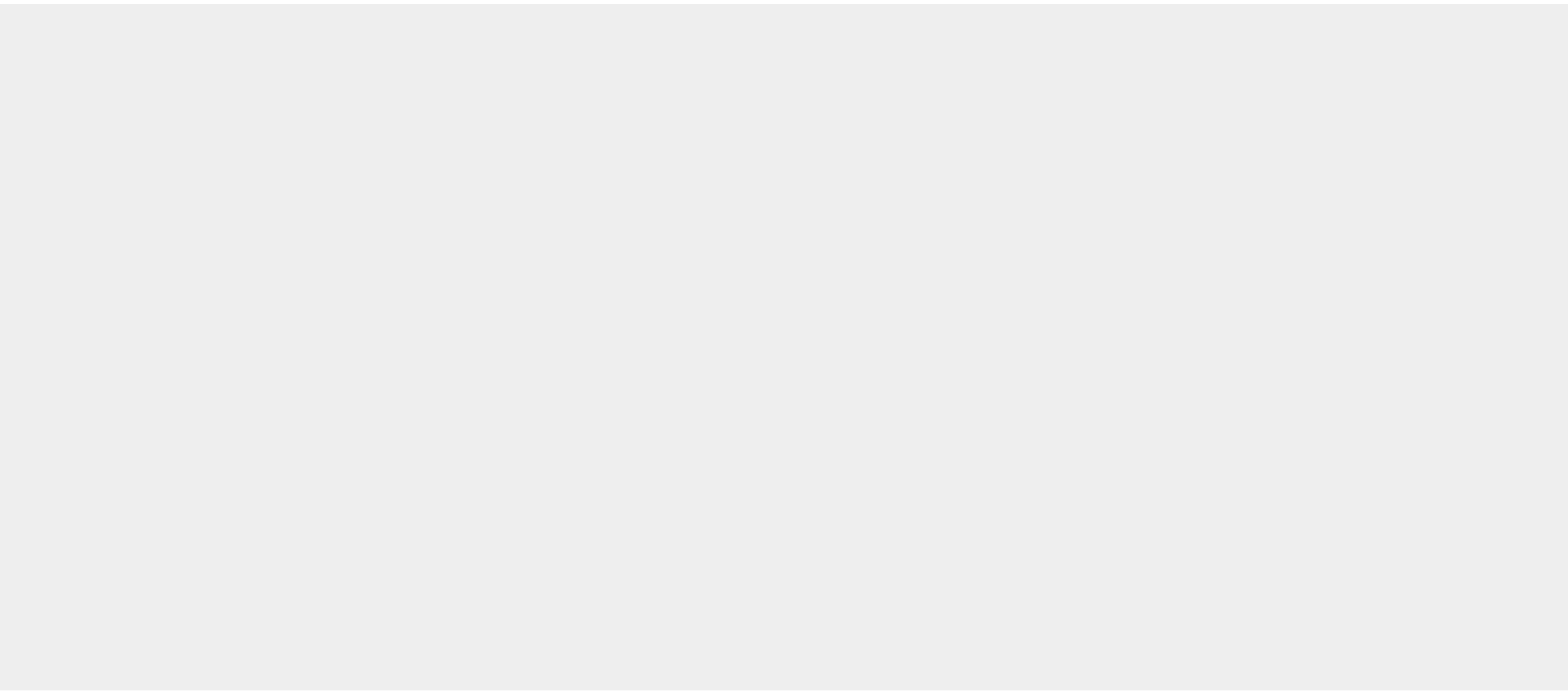 scroll, scrollTop: 0, scrollLeft: 0, axis: both 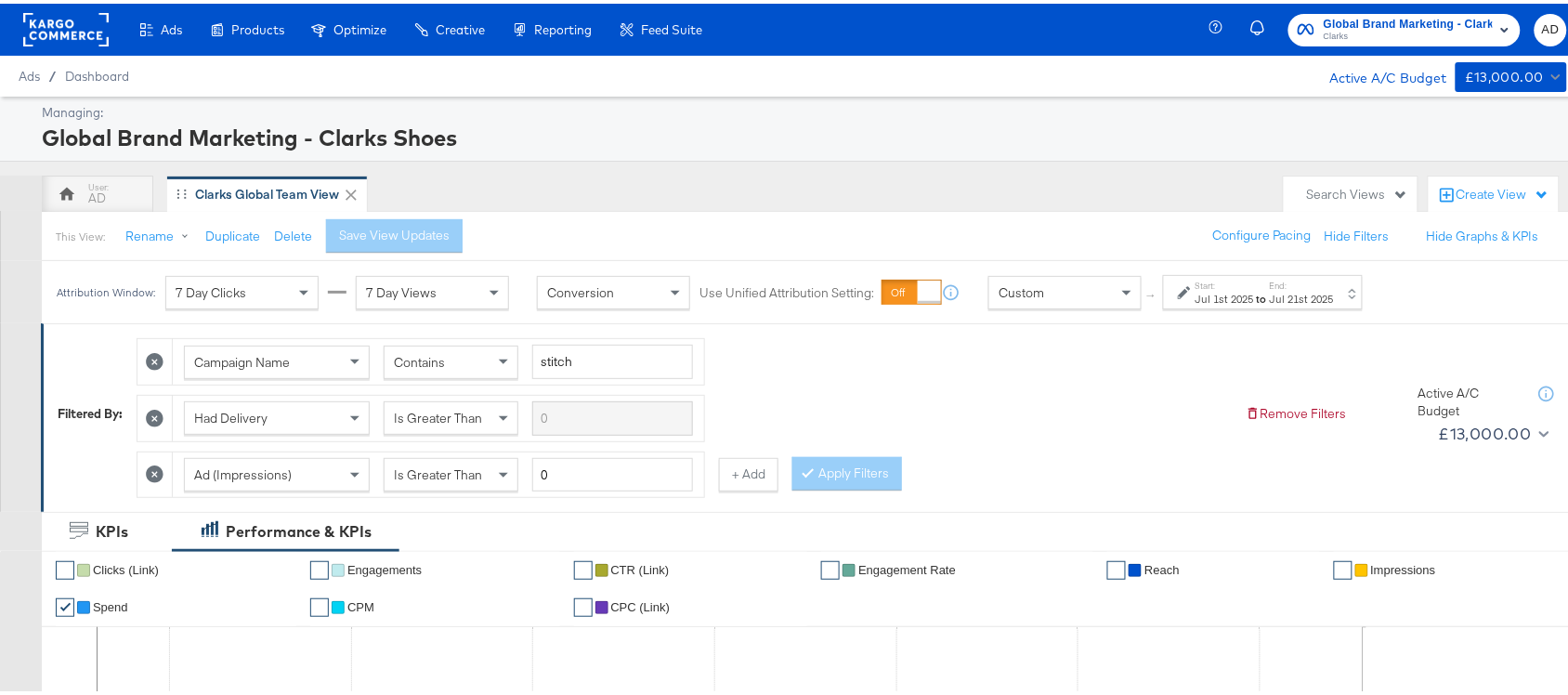 click on "Jul 21st 2025" at bounding box center (1301, 295) 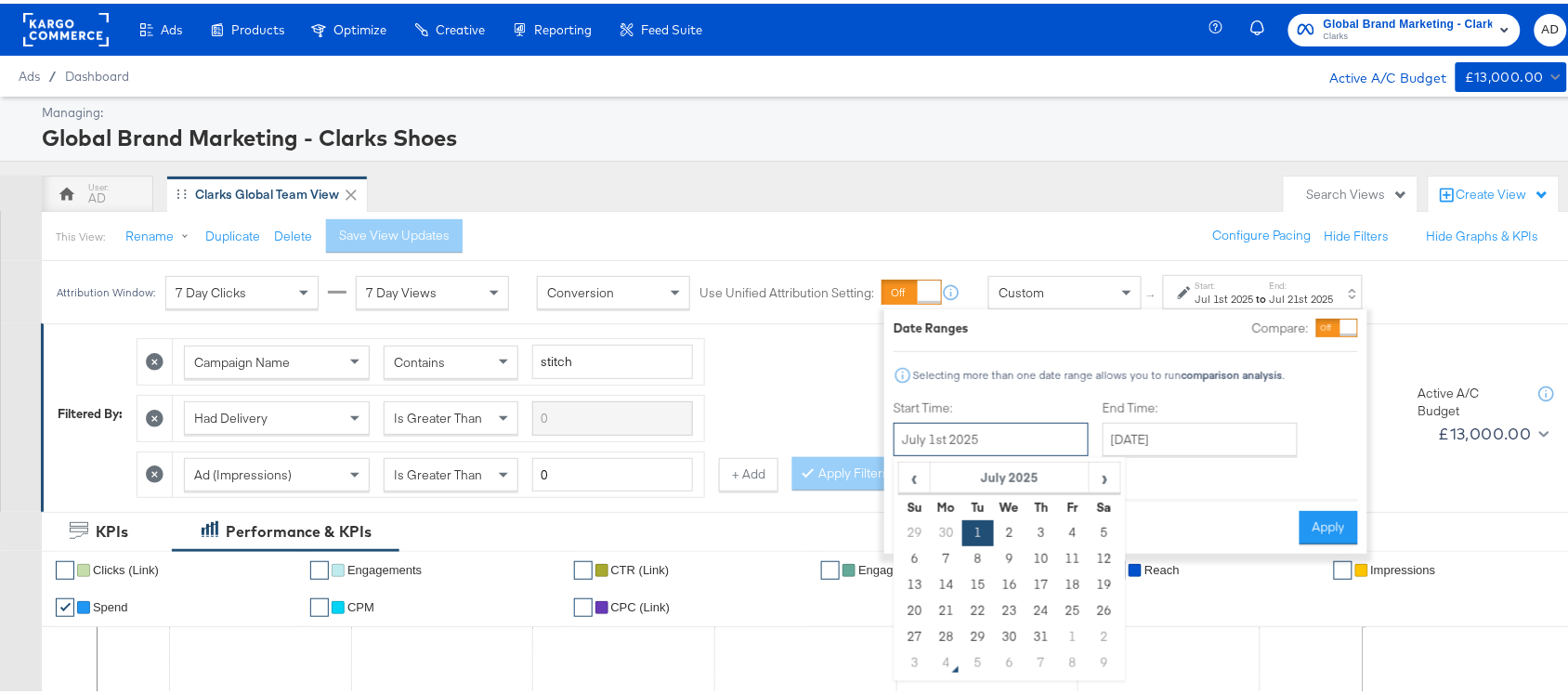 click on "July 1st 2025" at bounding box center (991, 436) 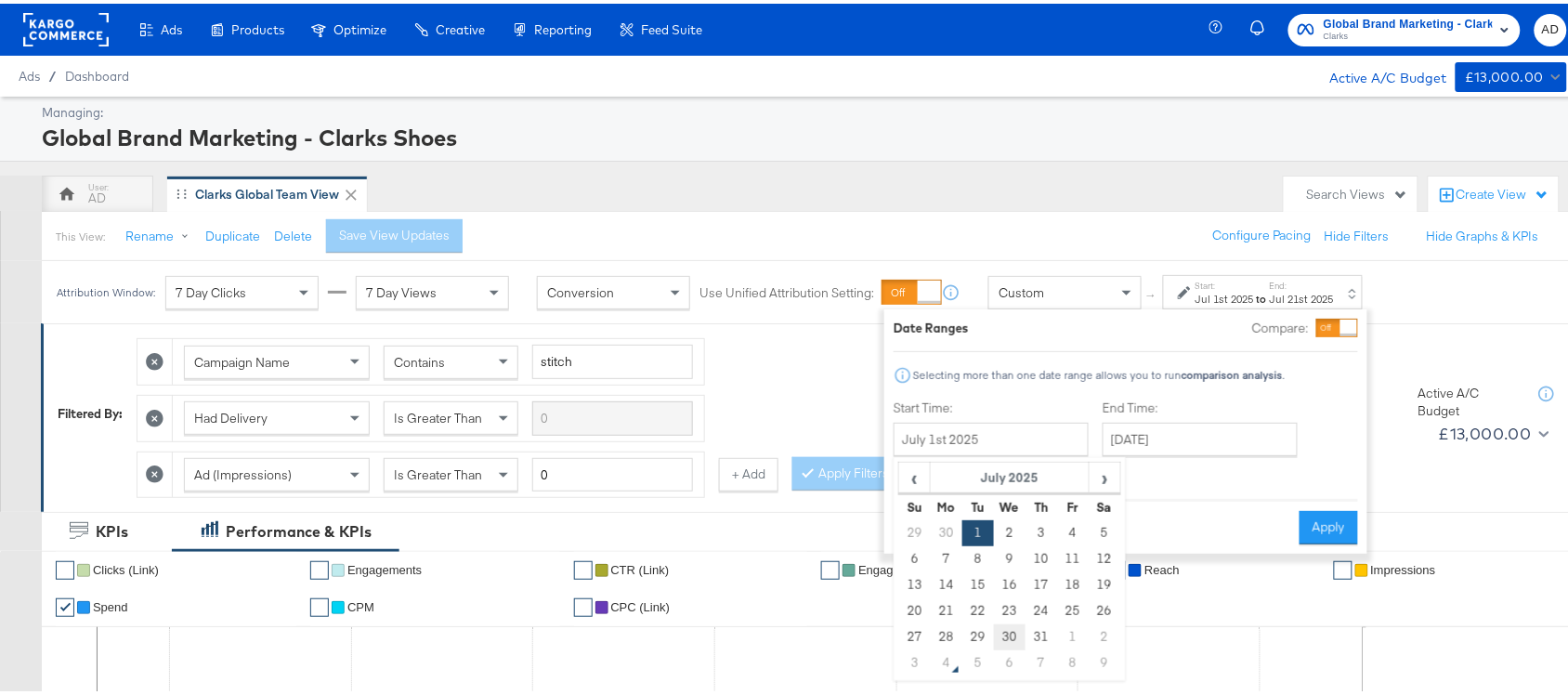 click on "30" at bounding box center (1010, 634) 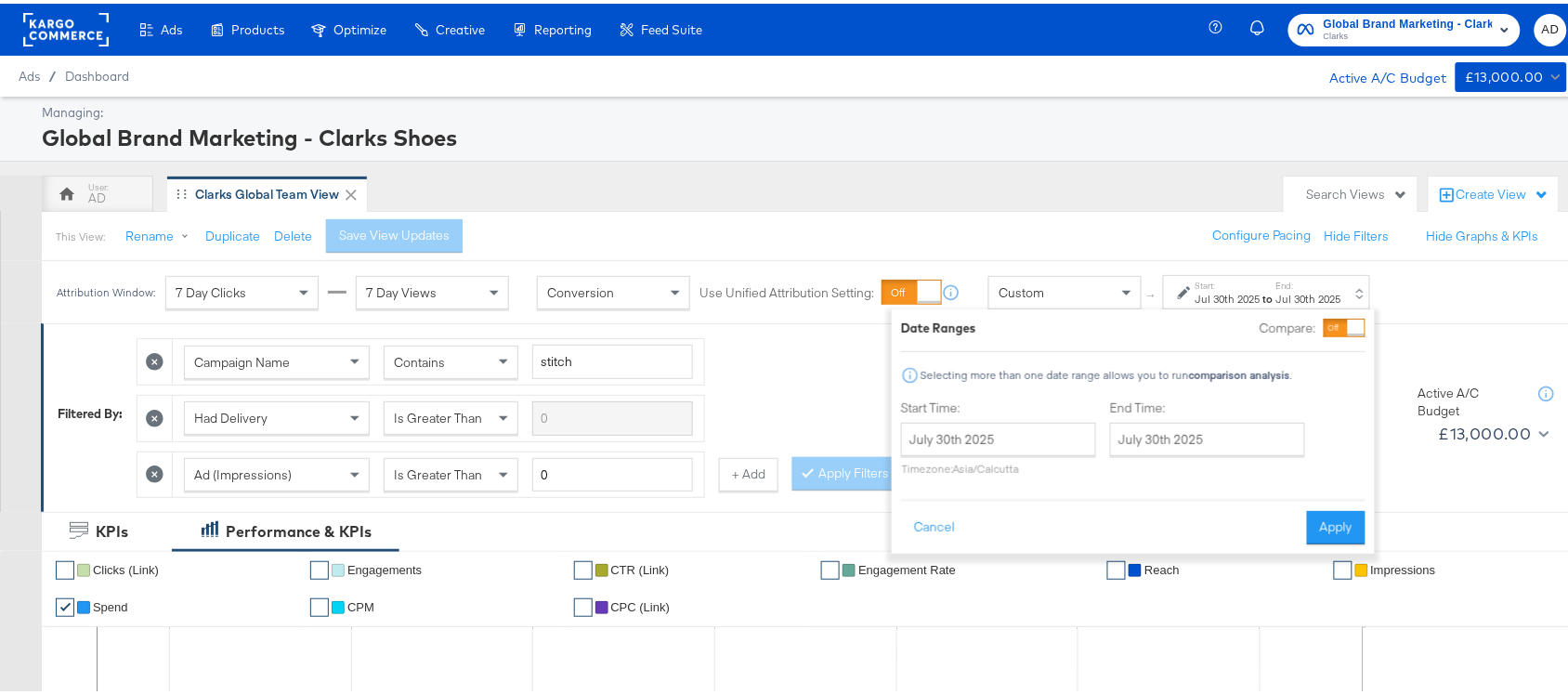 type on "July 30th 2025" 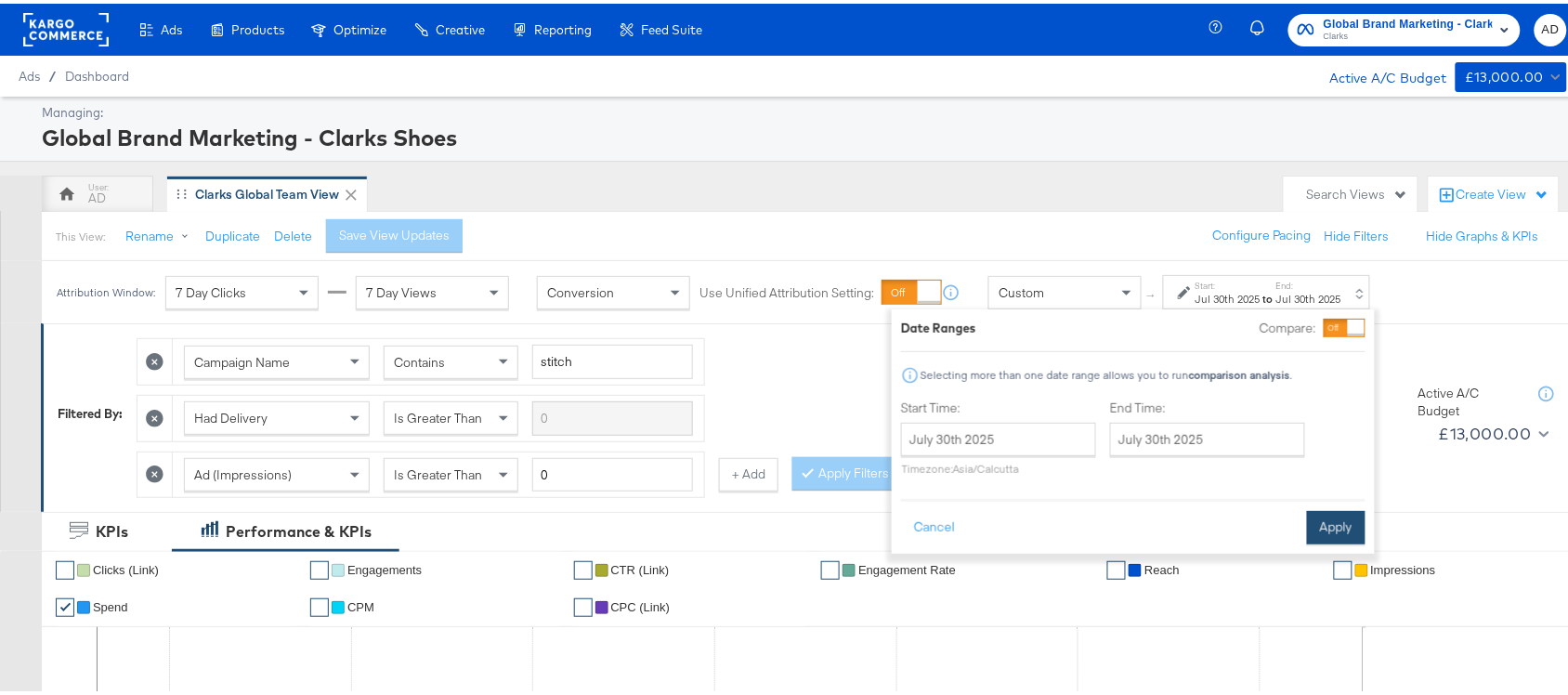 click on "Apply" at bounding box center [1336, 524] 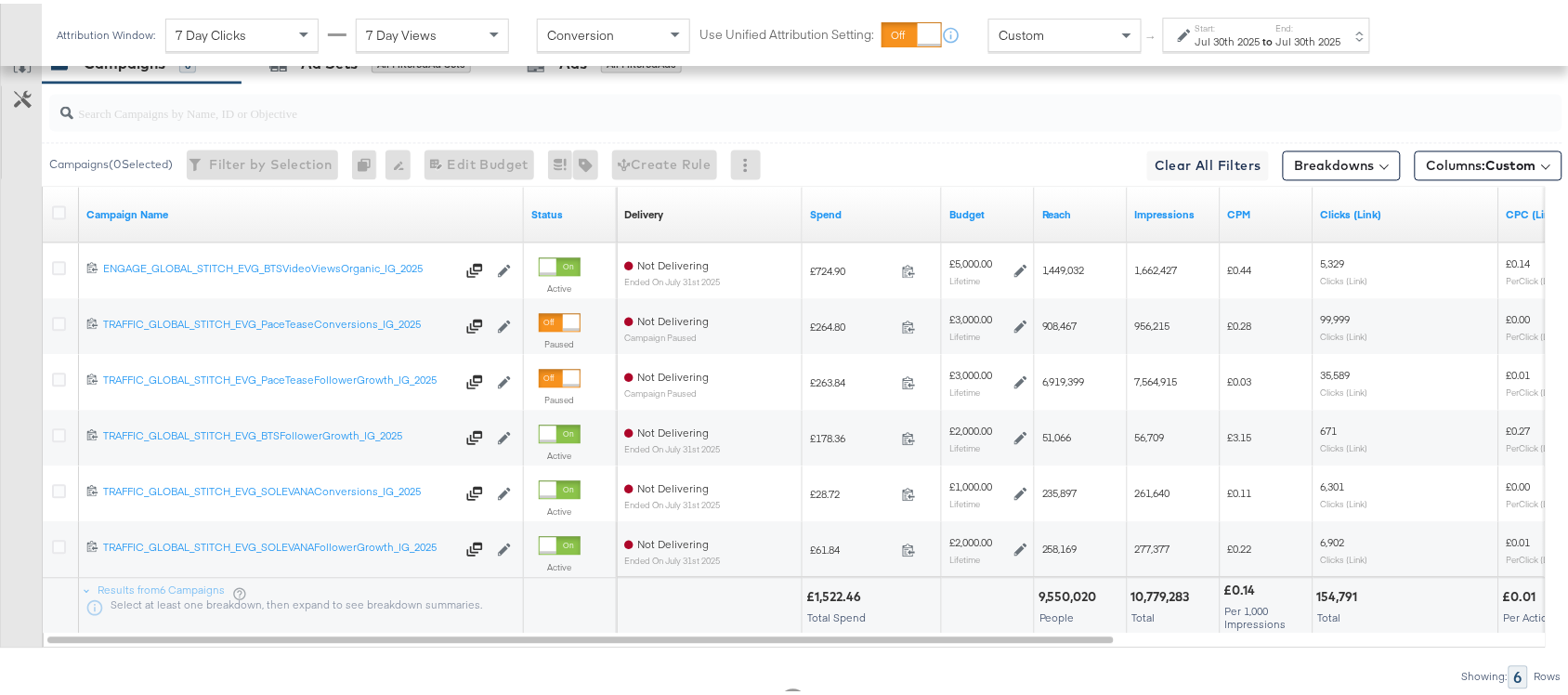 scroll, scrollTop: 1061, scrollLeft: 0, axis: vertical 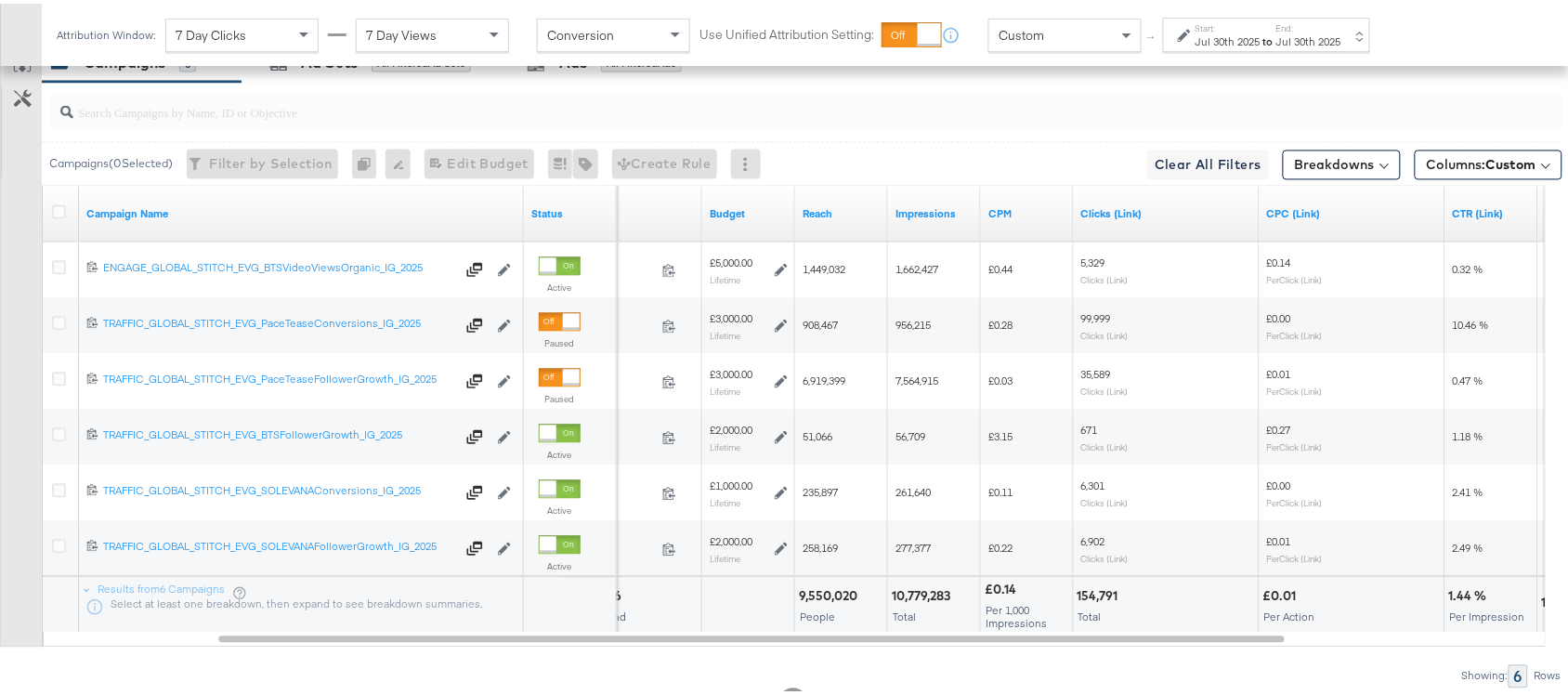 click on "to" at bounding box center (1268, 37) 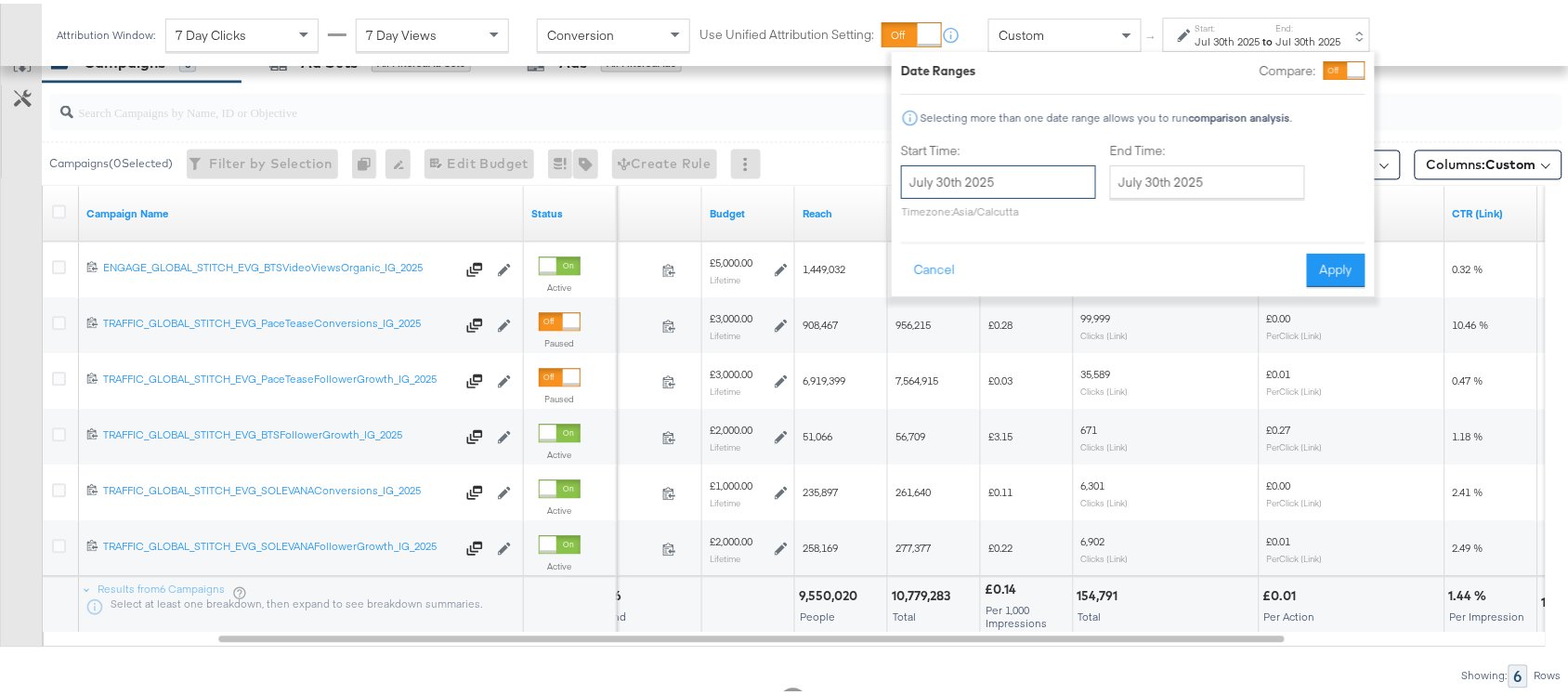click on "July 30th 2025" at bounding box center [999, 178] 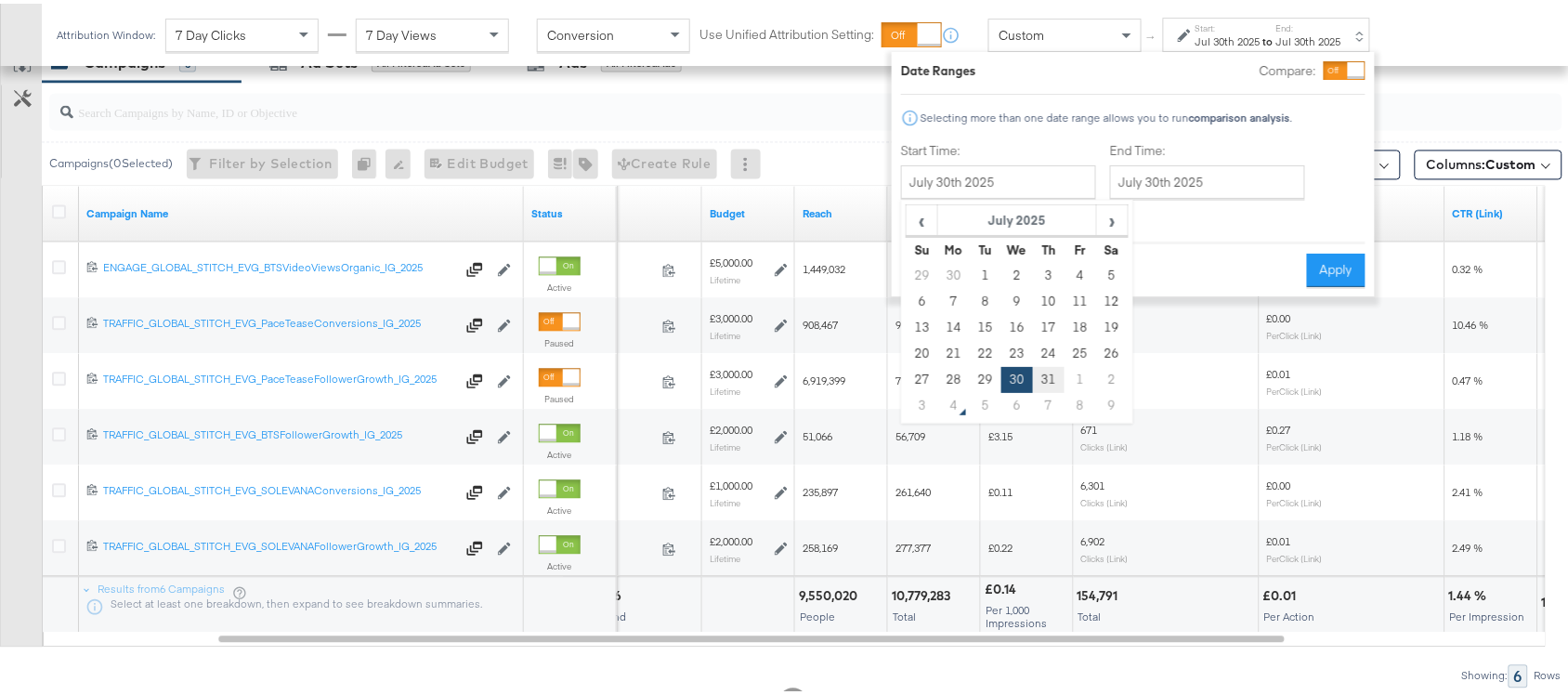 click on "31" at bounding box center (1049, 376) 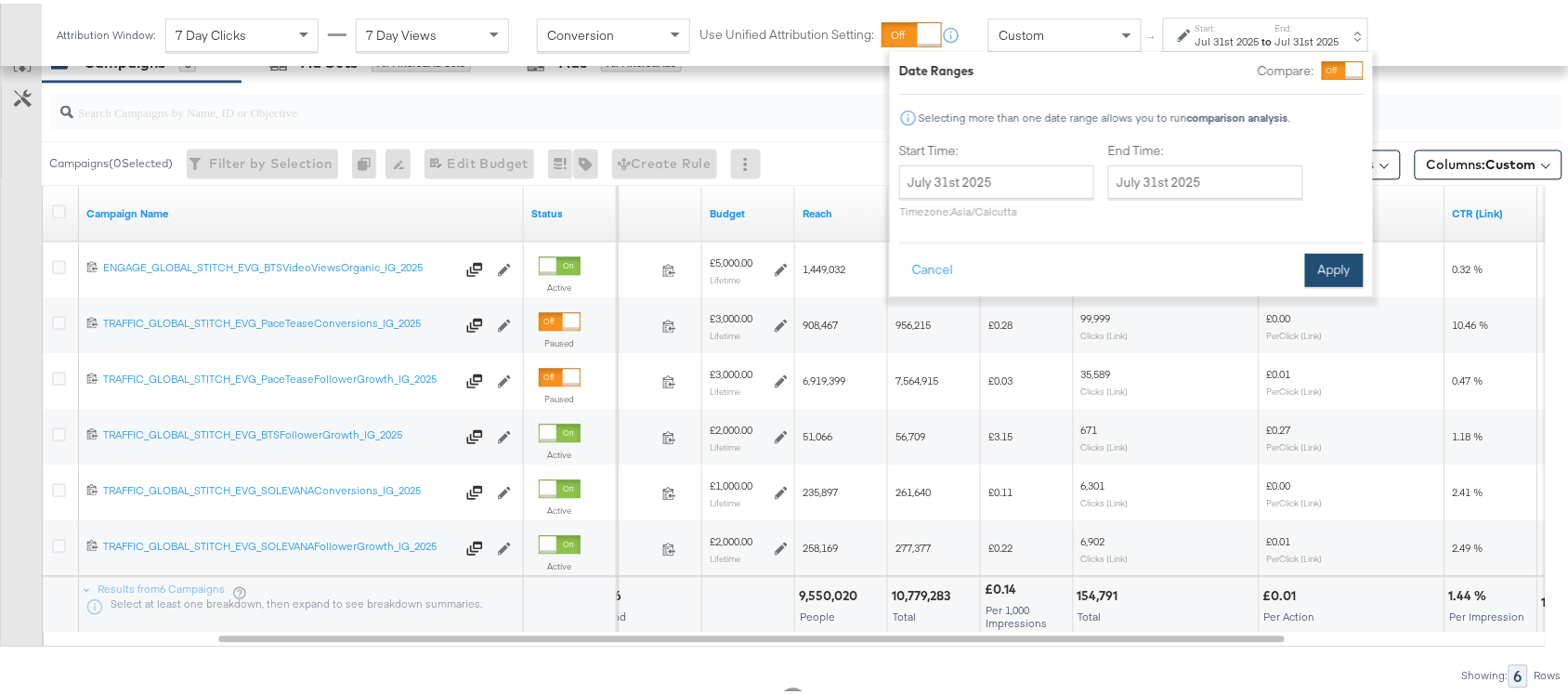 click on "Apply" at bounding box center (1334, 267) 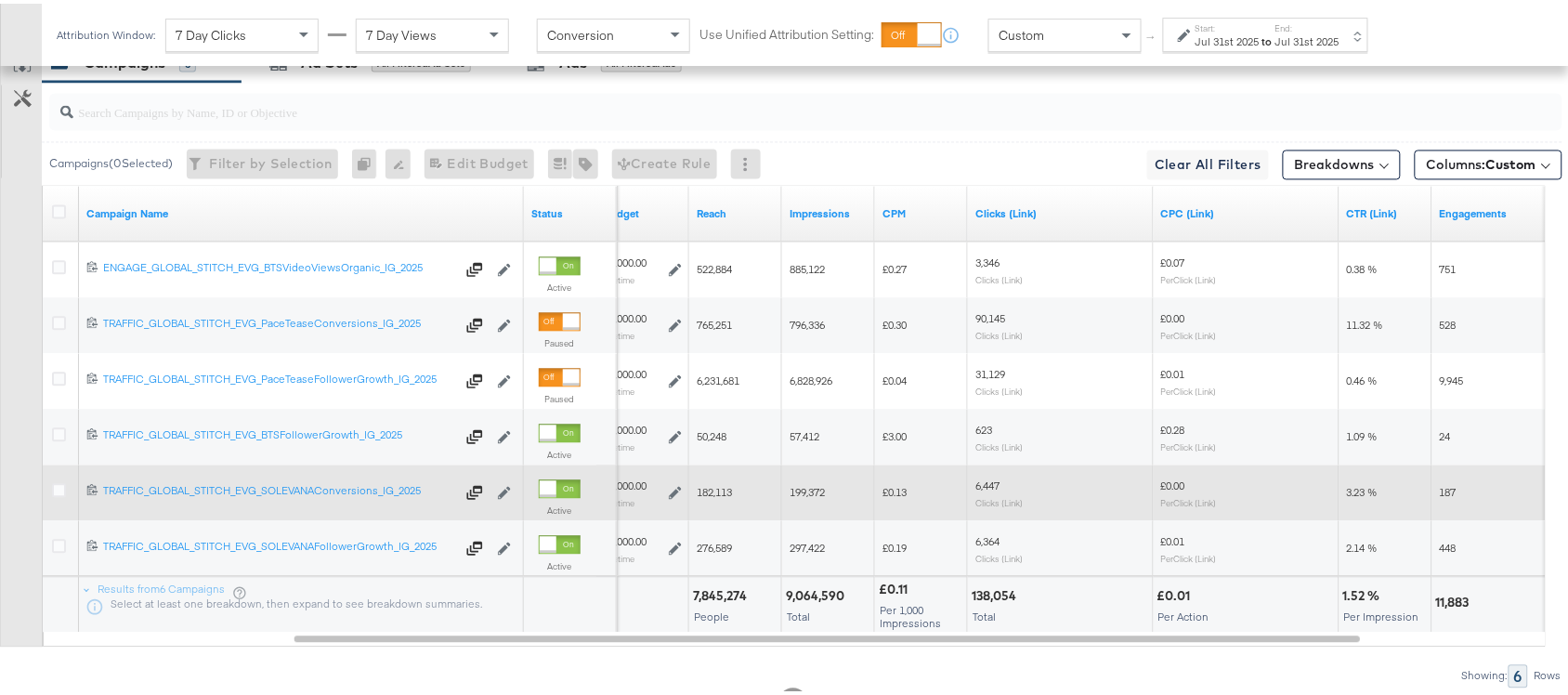 scroll, scrollTop: 1060, scrollLeft: 0, axis: vertical 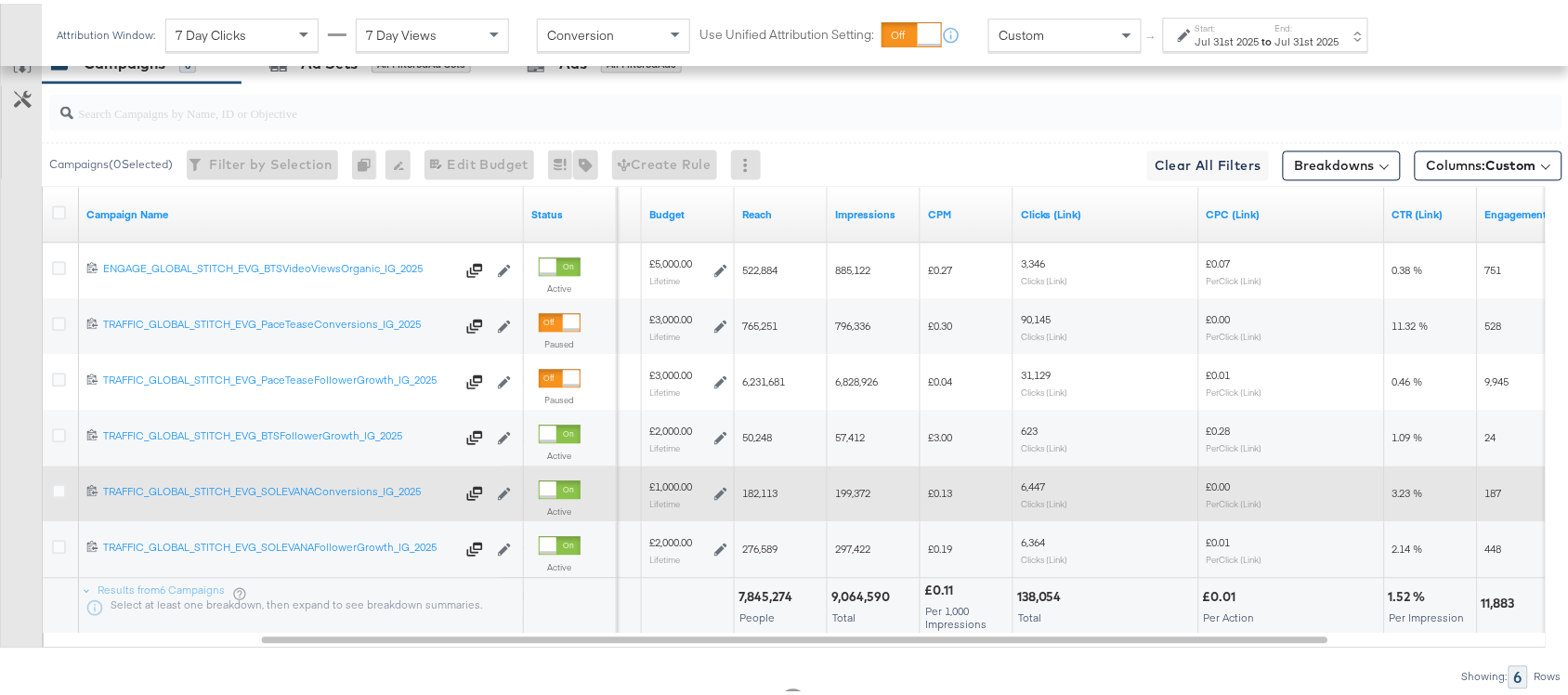 click on "182,113" at bounding box center [760, 489] 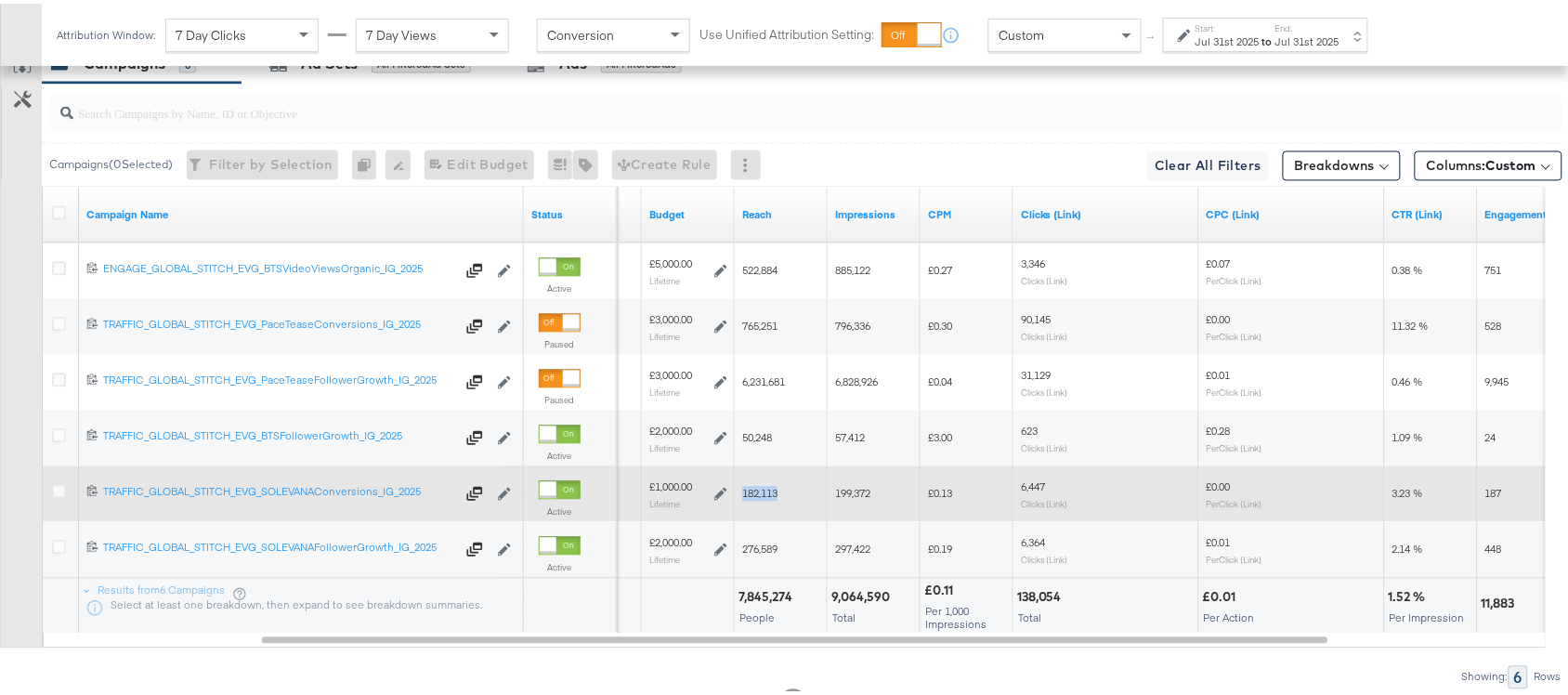 click on "182,113" at bounding box center [760, 489] 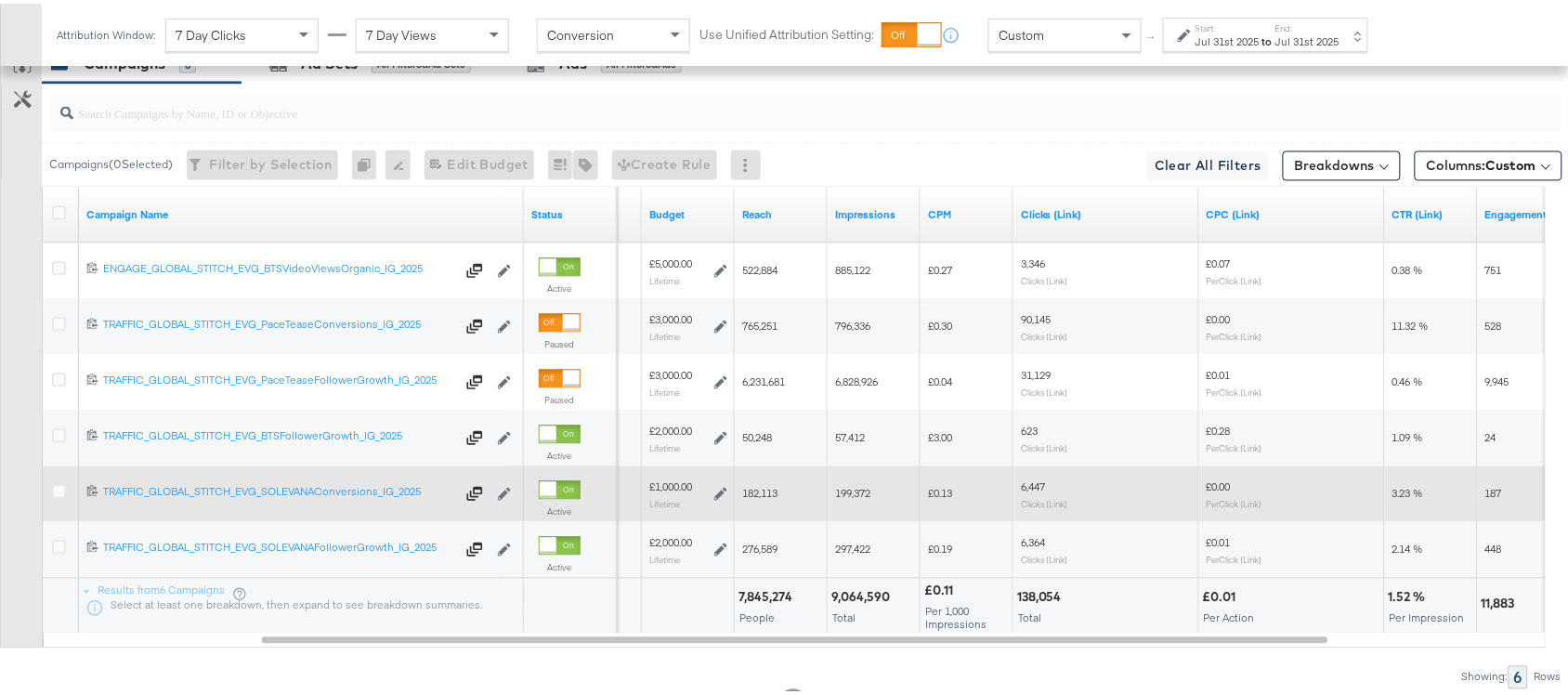 click on "199,372" at bounding box center (853, 489) 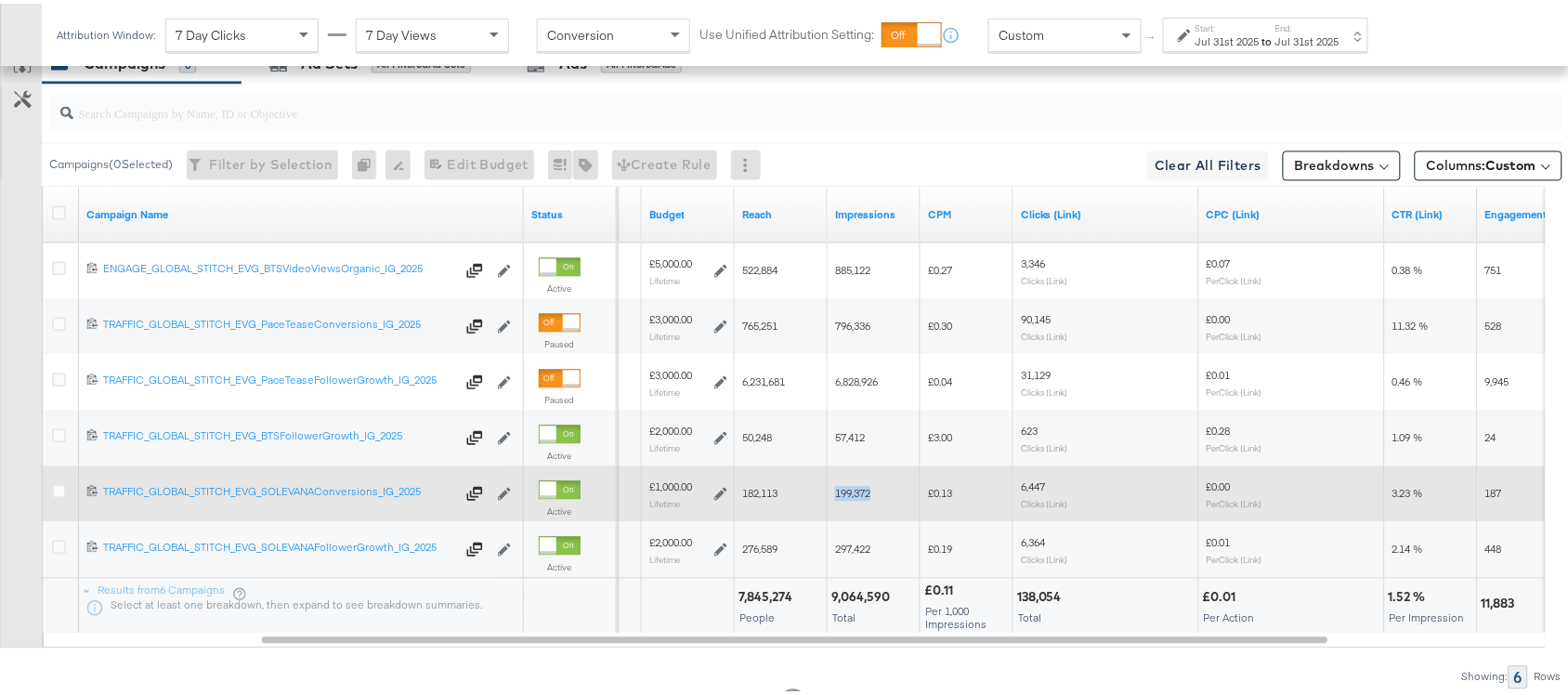 copy on "199,372" 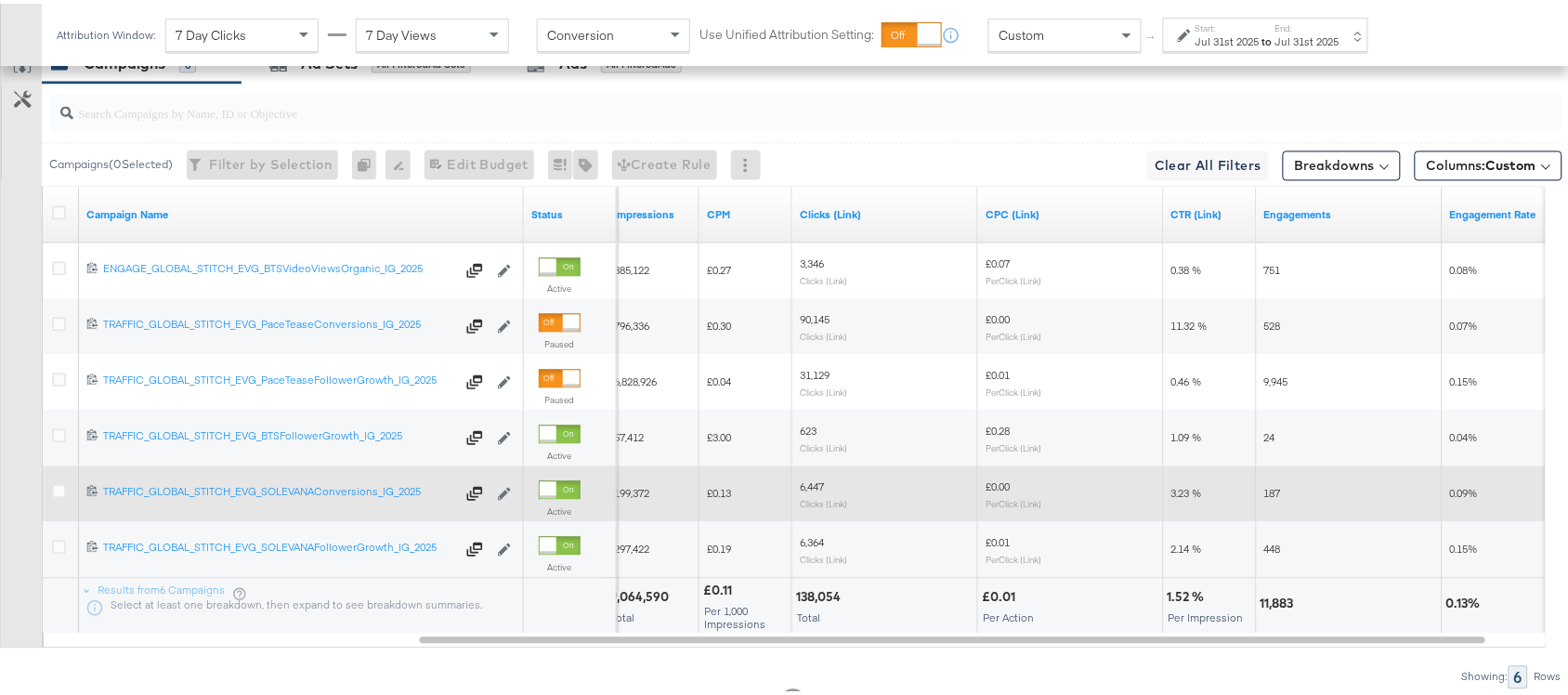 click on "6,447" at bounding box center (812, 482) 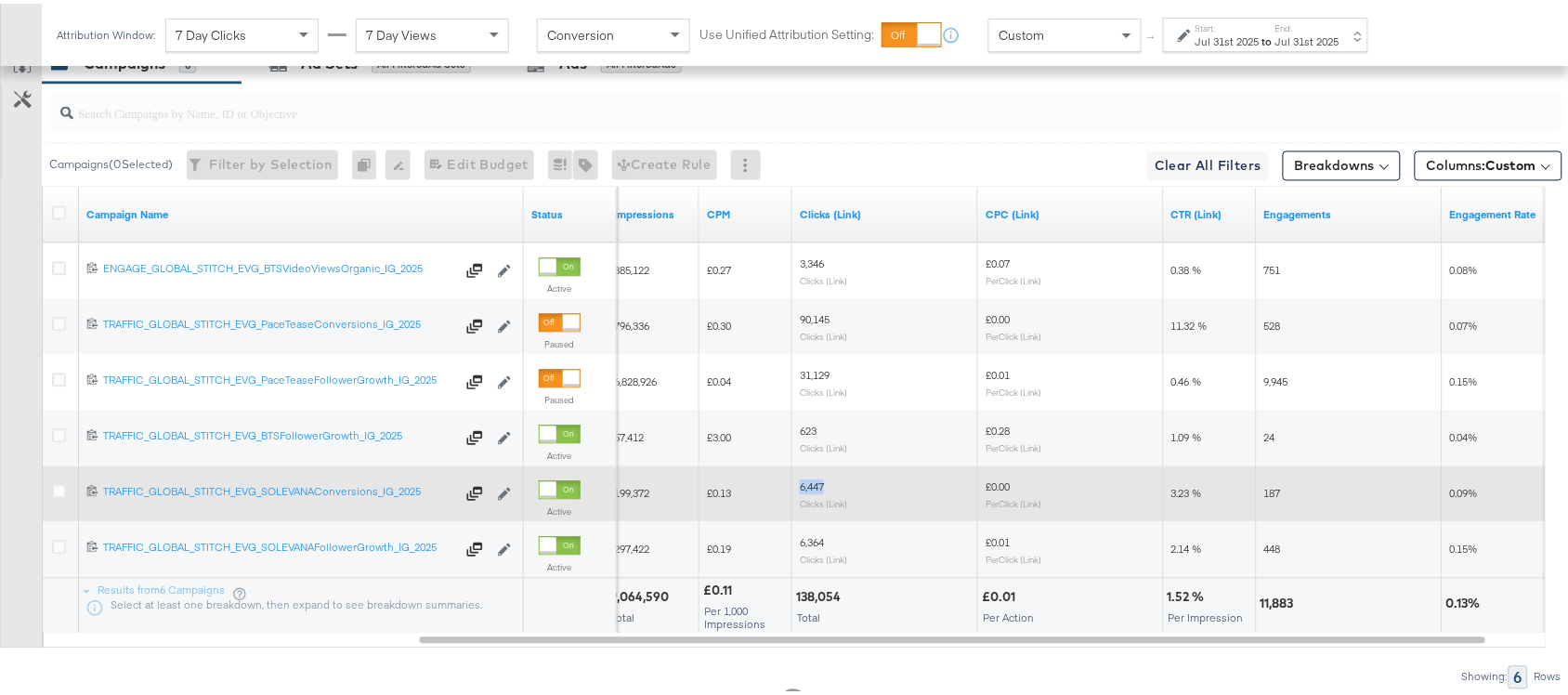 copy on "6,447" 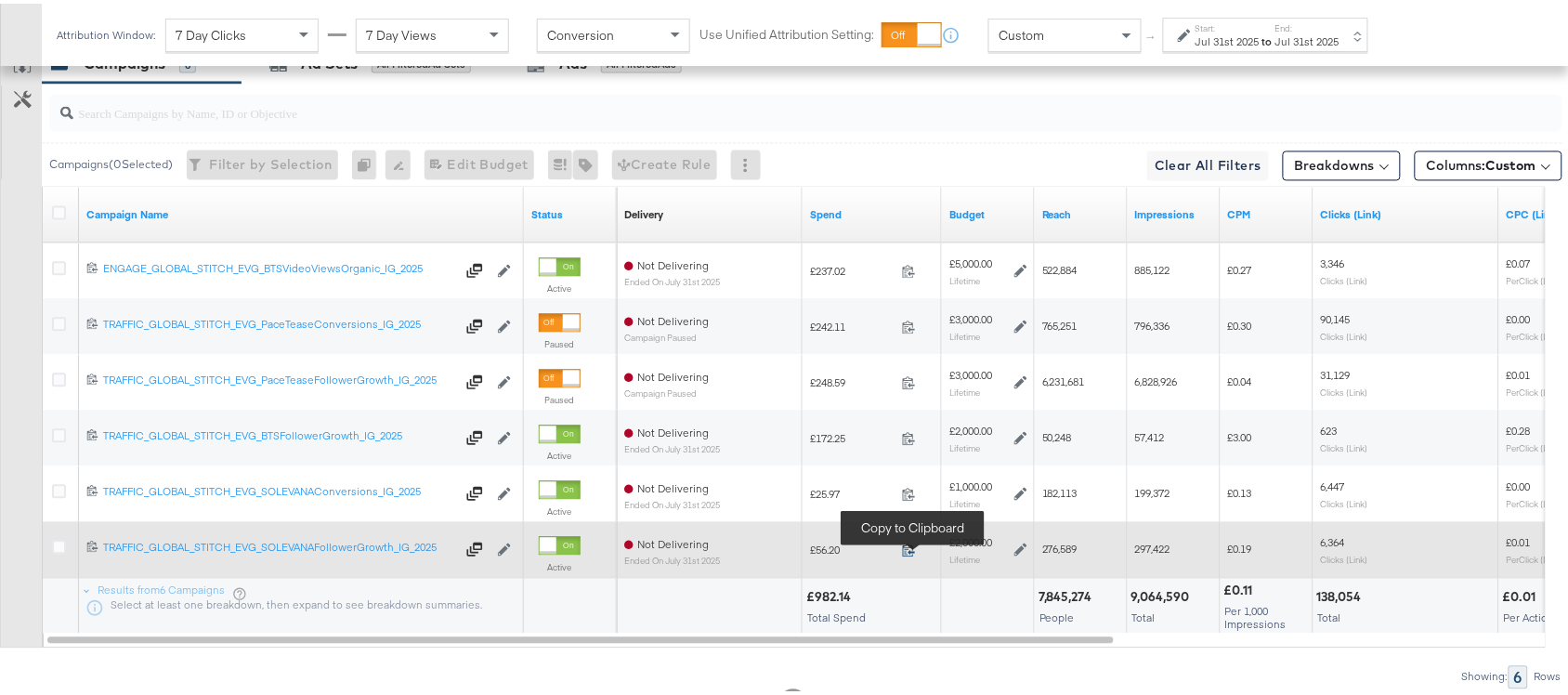 click 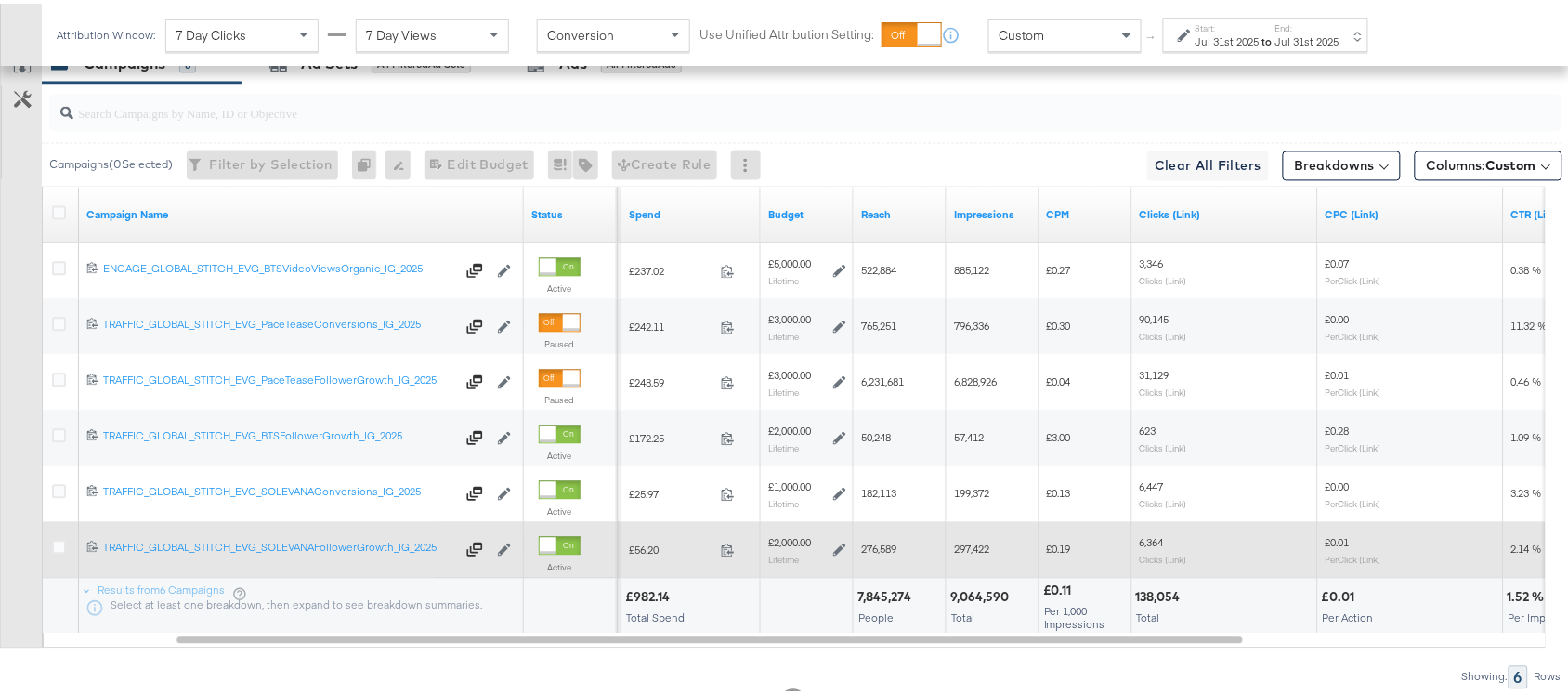 click on "276,589" at bounding box center (879, 544) 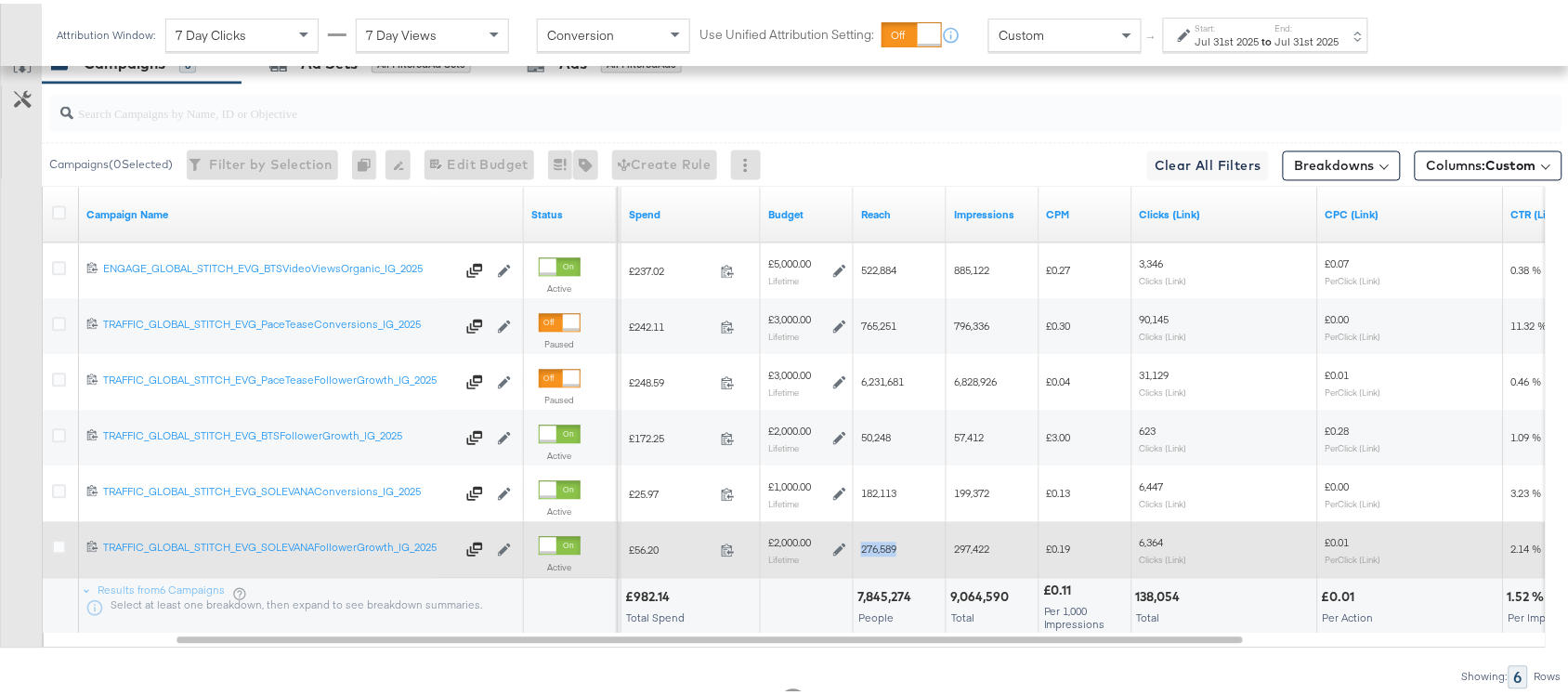 copy on "276,589" 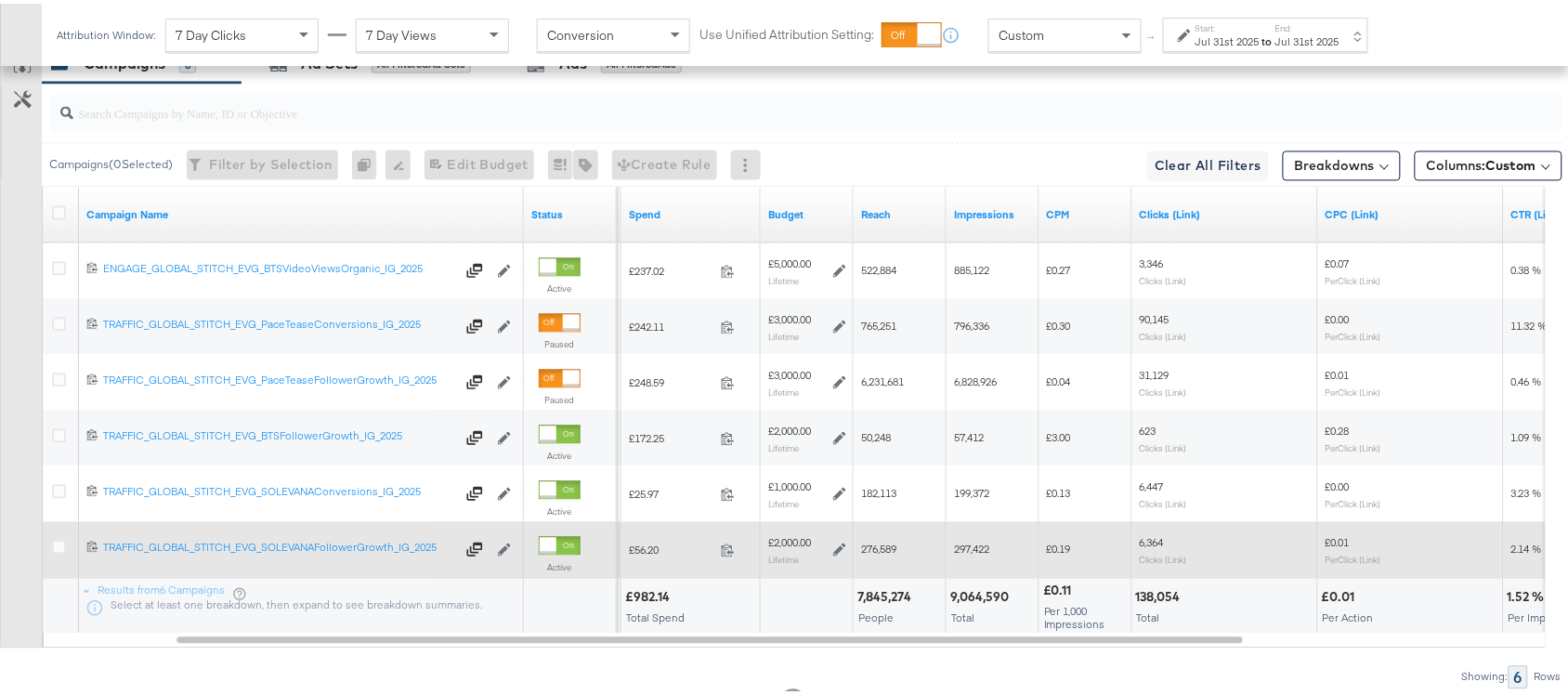 click on "297,422" at bounding box center (972, 544) 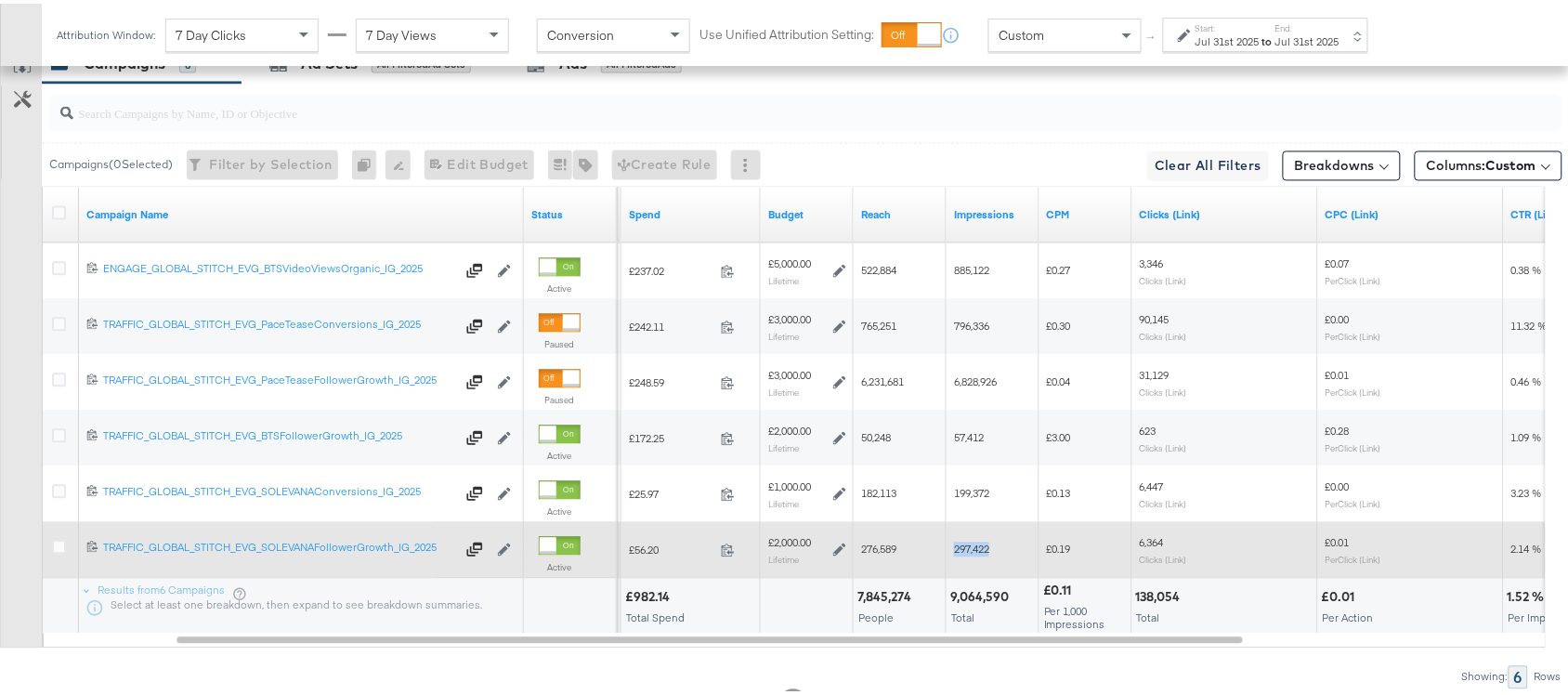 click on "297,422" at bounding box center (972, 544) 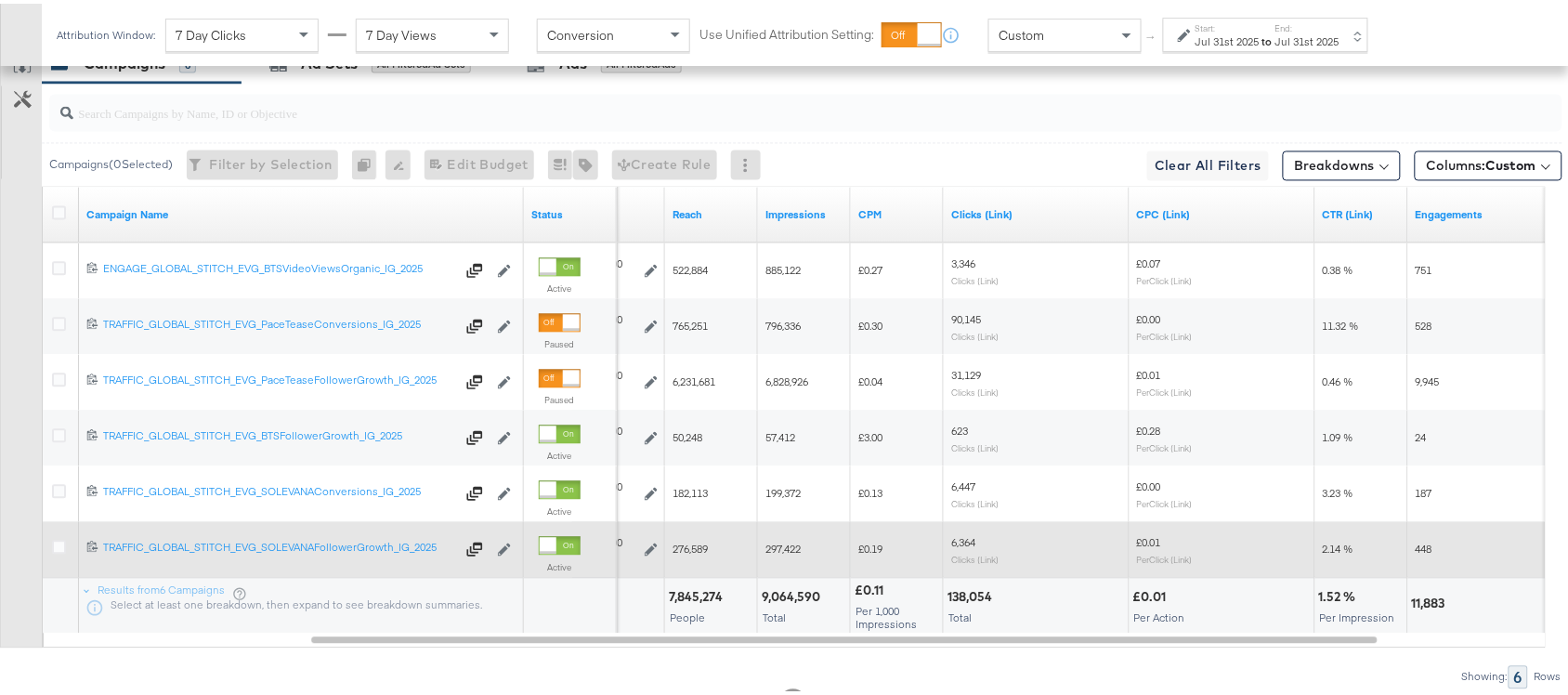 click on "6,364" at bounding box center (963, 538) 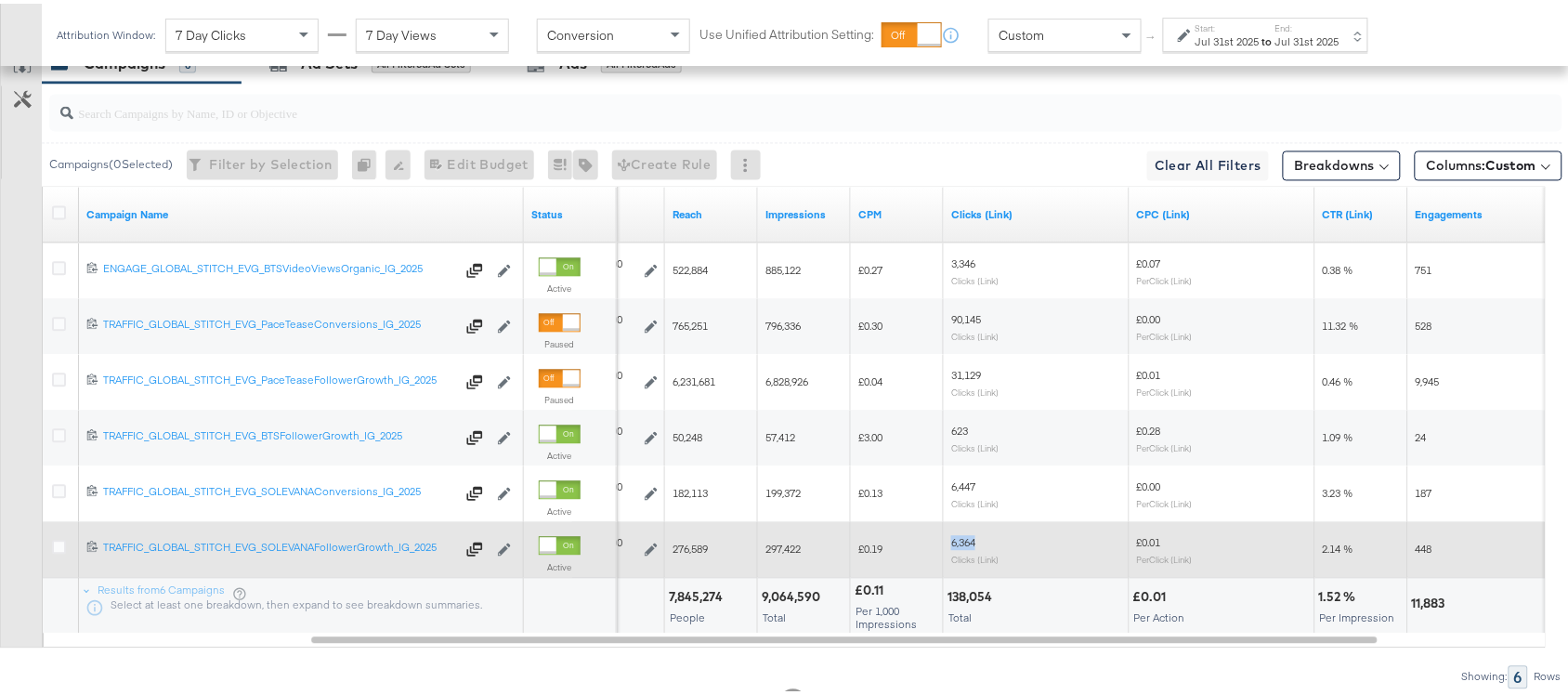 copy on "6,364" 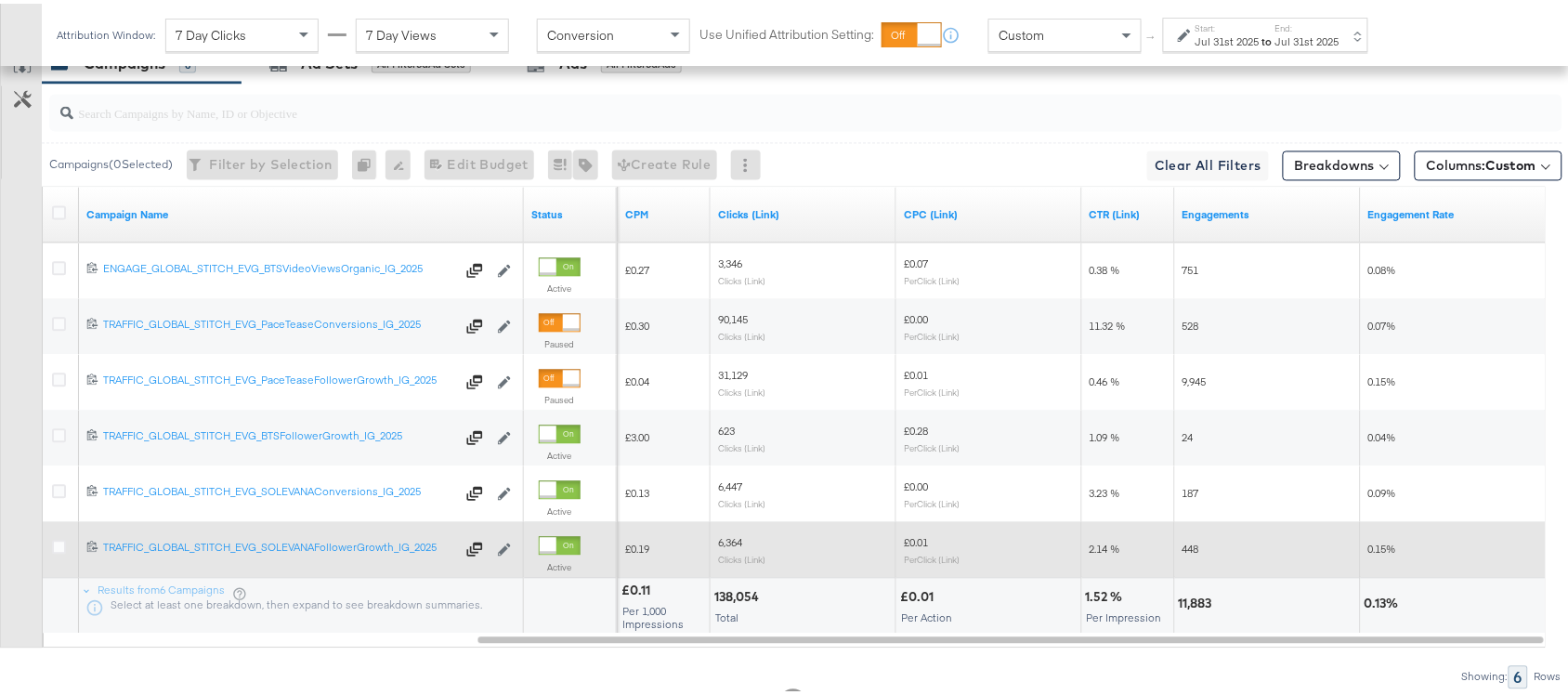 click on "448" at bounding box center [1191, 544] 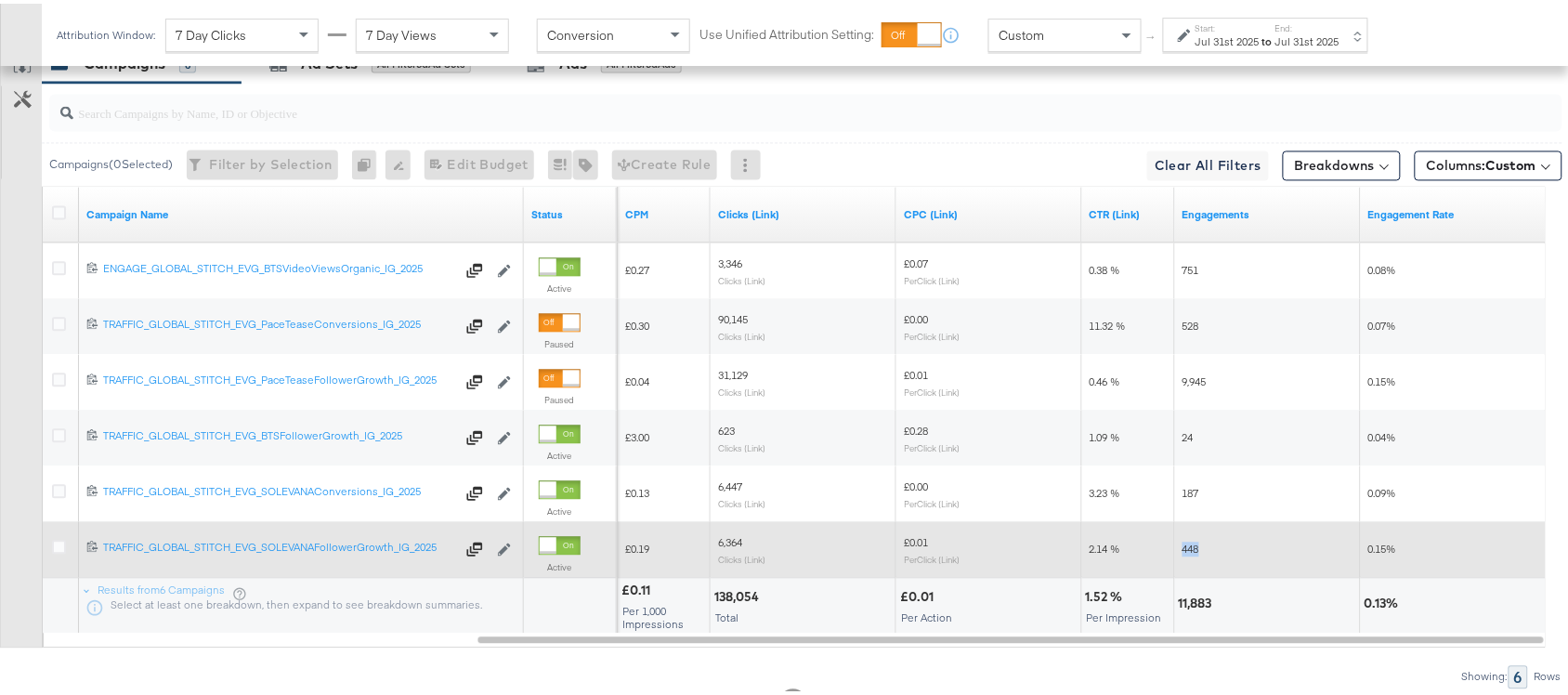 copy on "448" 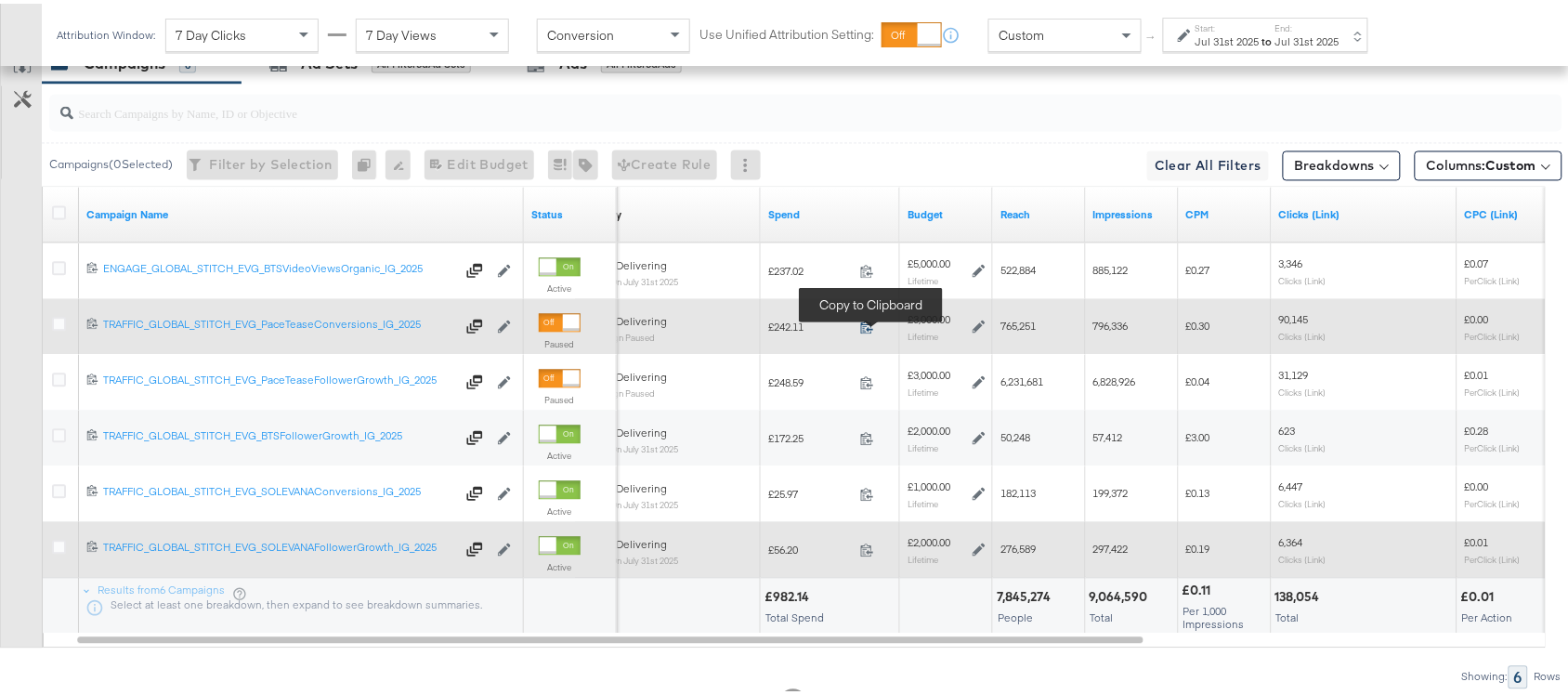 click 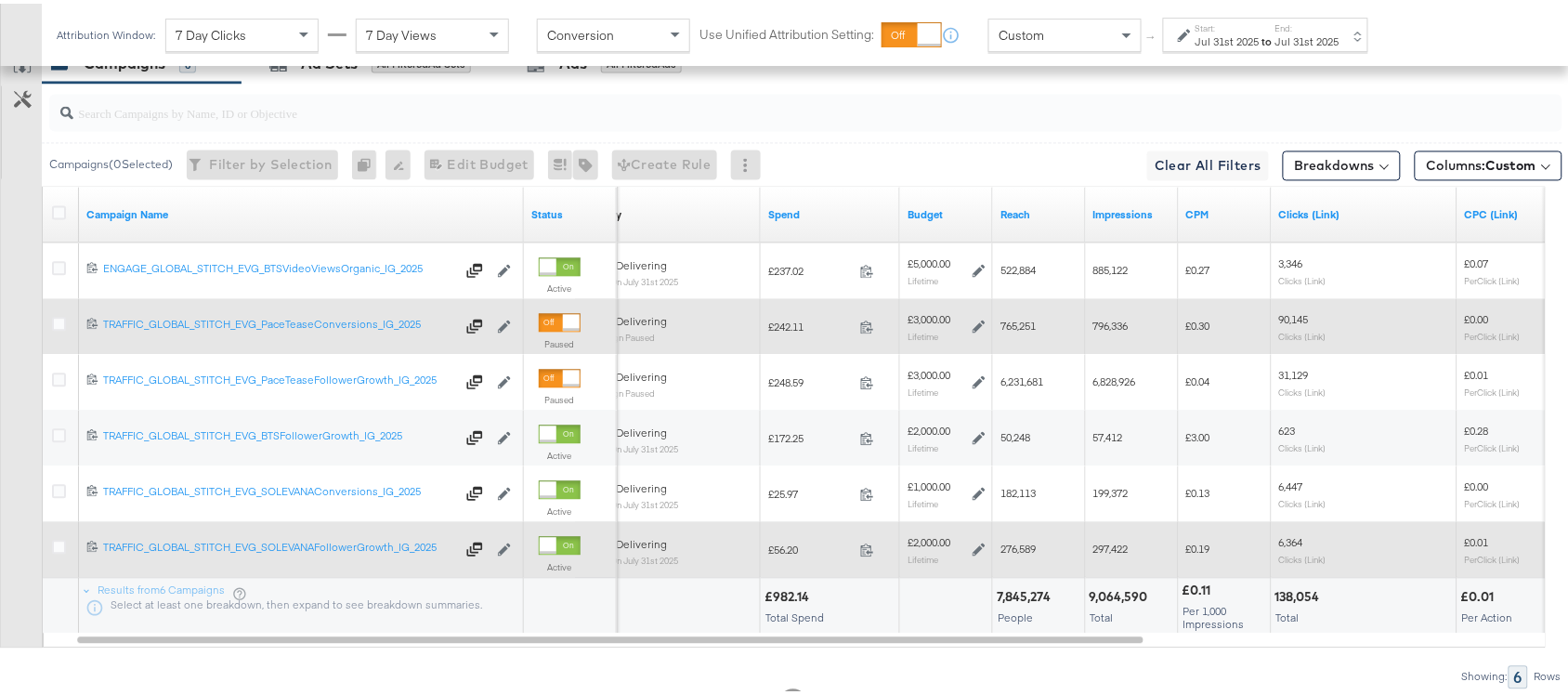 click on "765,251" at bounding box center [1018, 321] 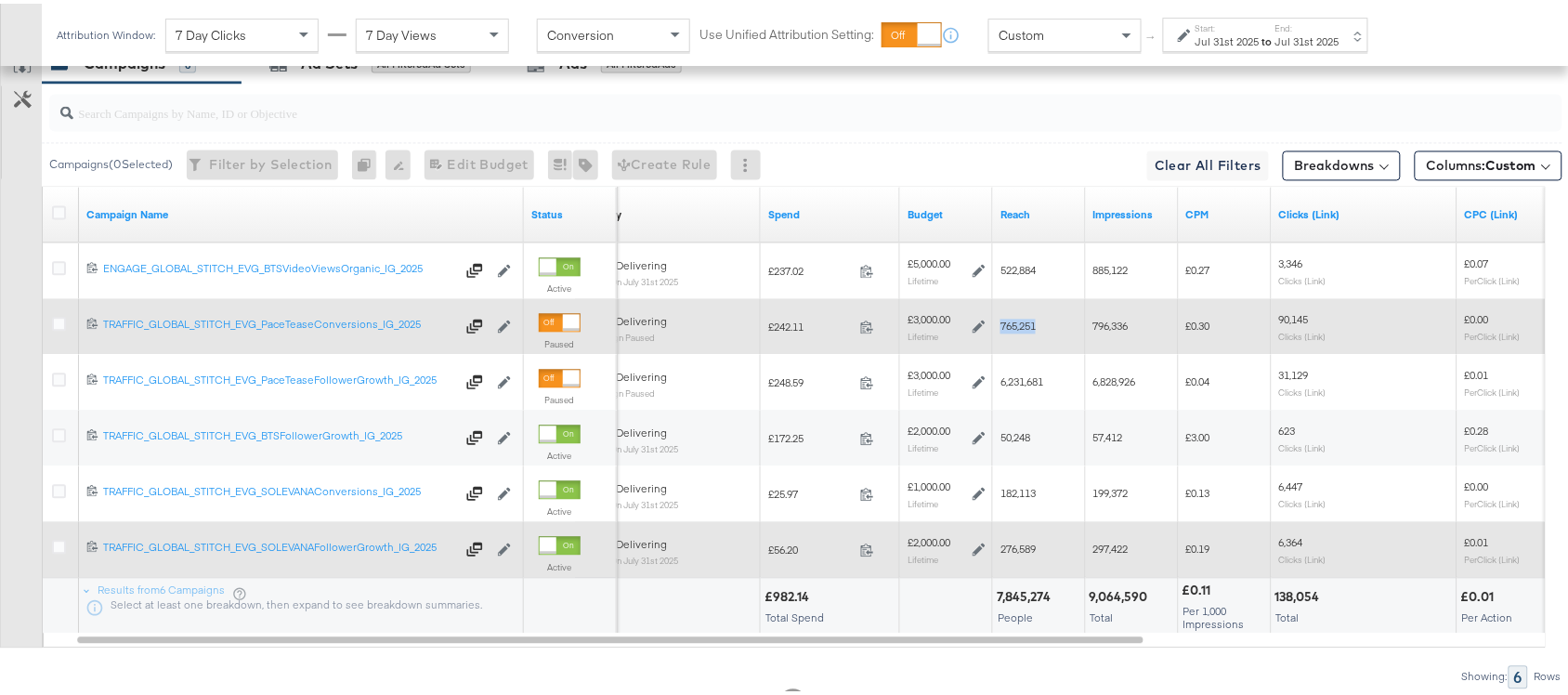 copy on "765,251" 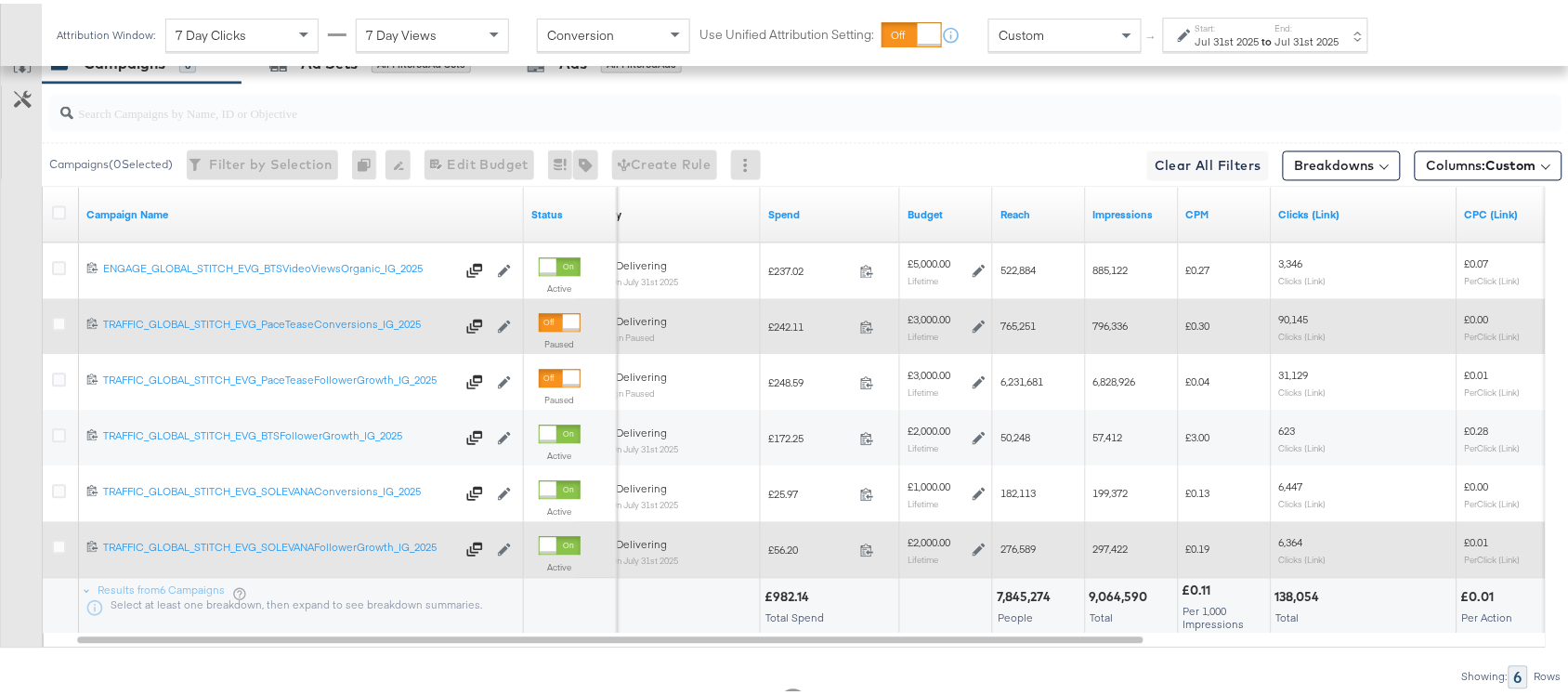 click on "796,336" at bounding box center (1111, 321) 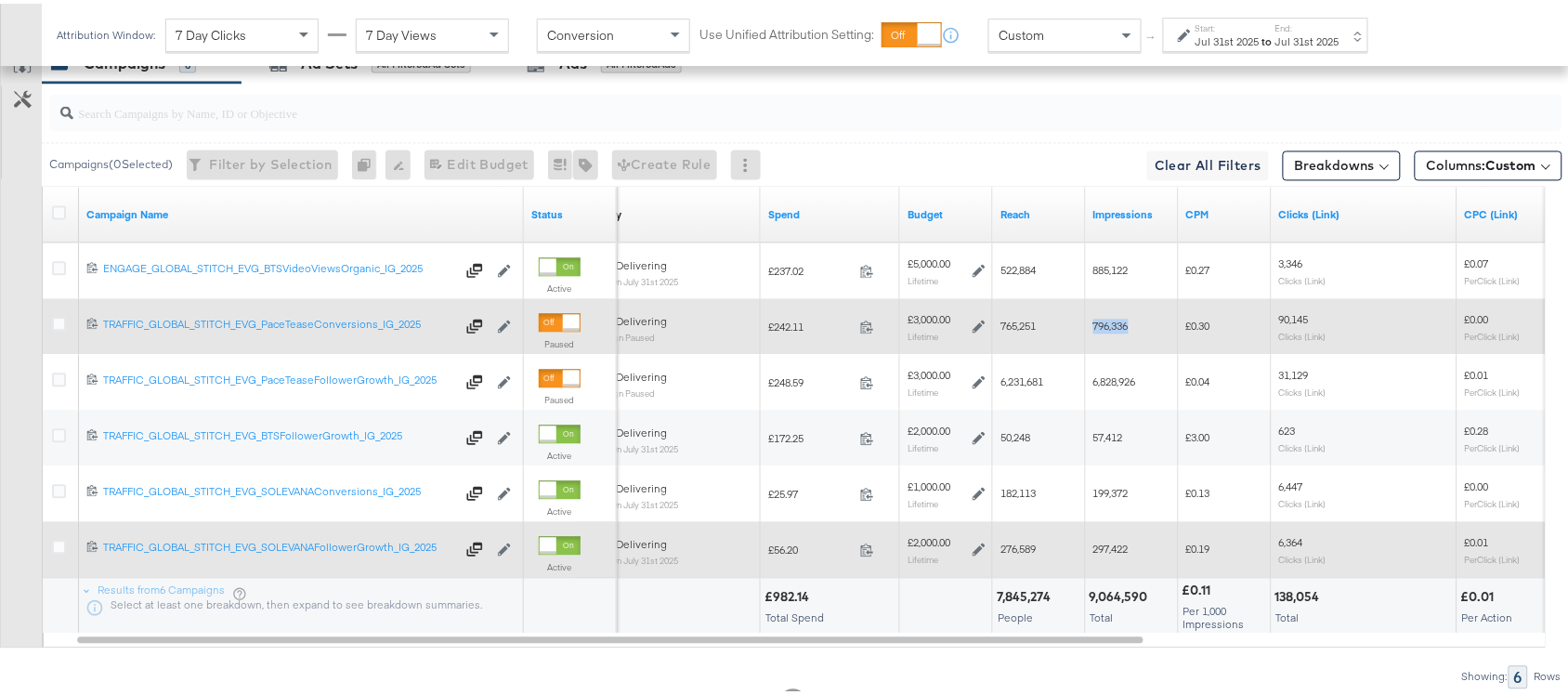 copy on "796,336" 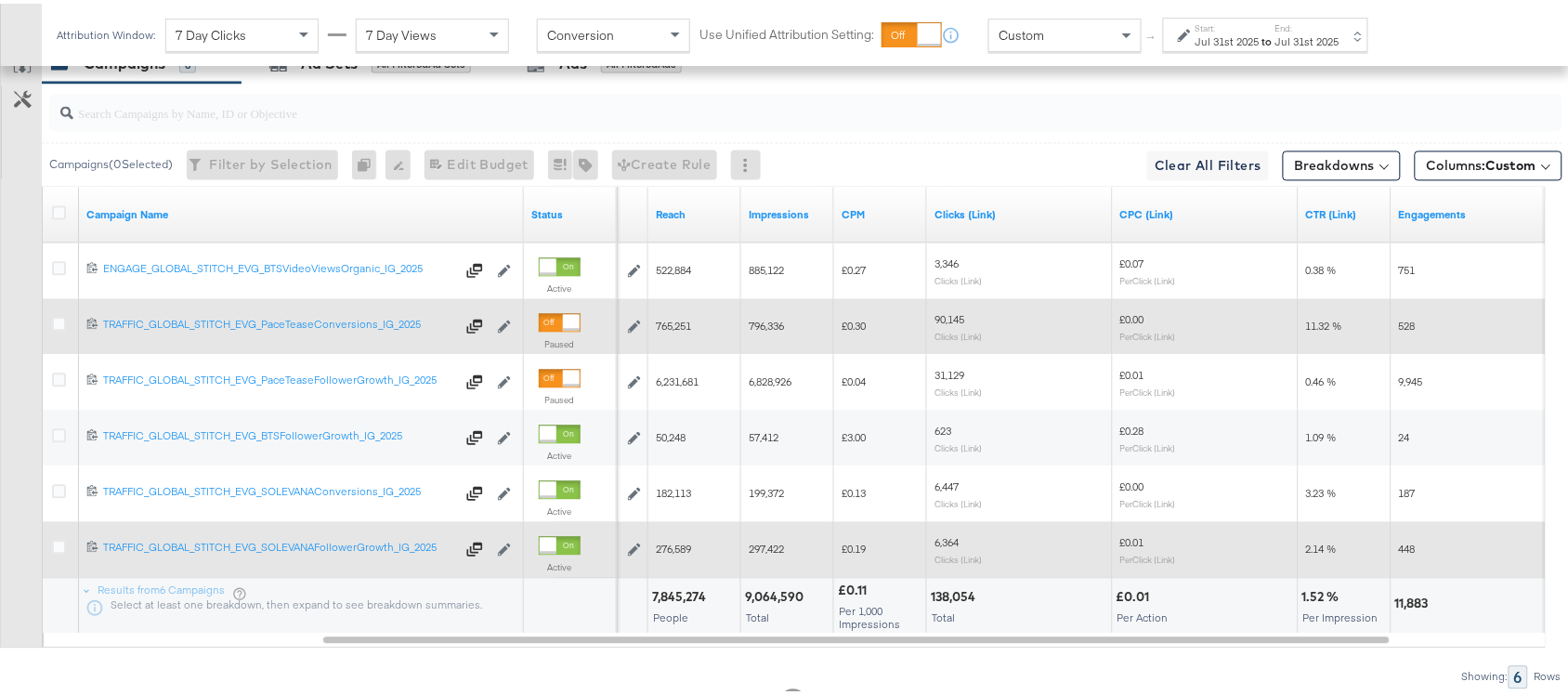 click on "90,145" at bounding box center (949, 315) 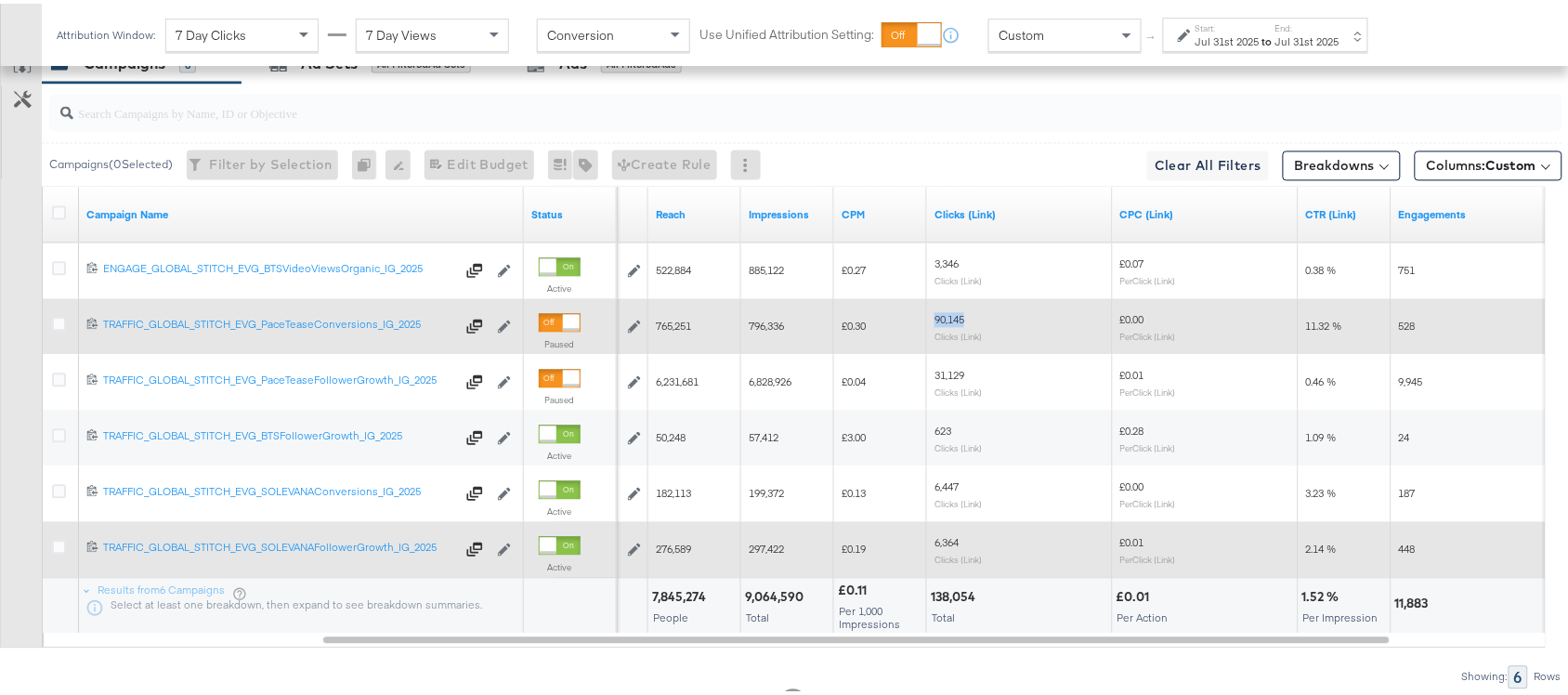 click on "90,145" at bounding box center (949, 315) 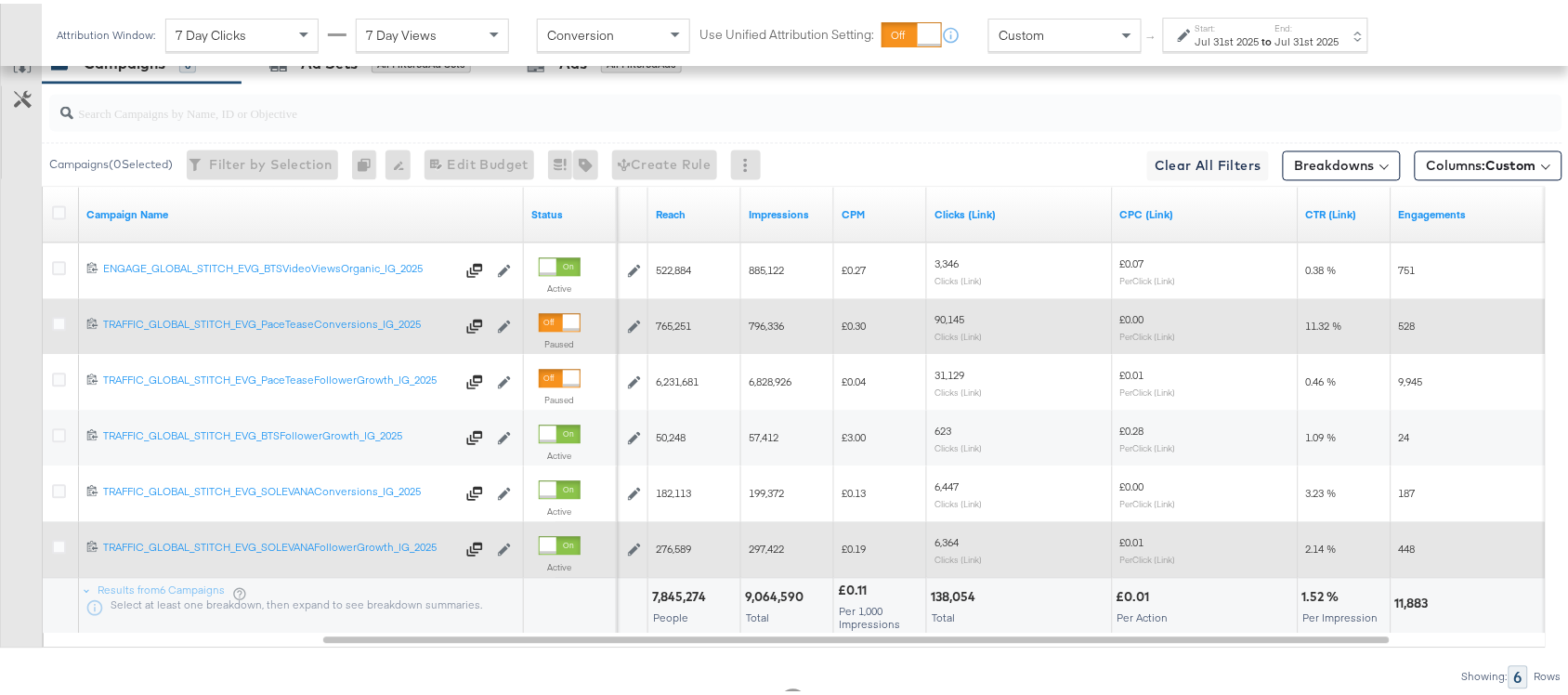 click on "528" at bounding box center (1407, 321) 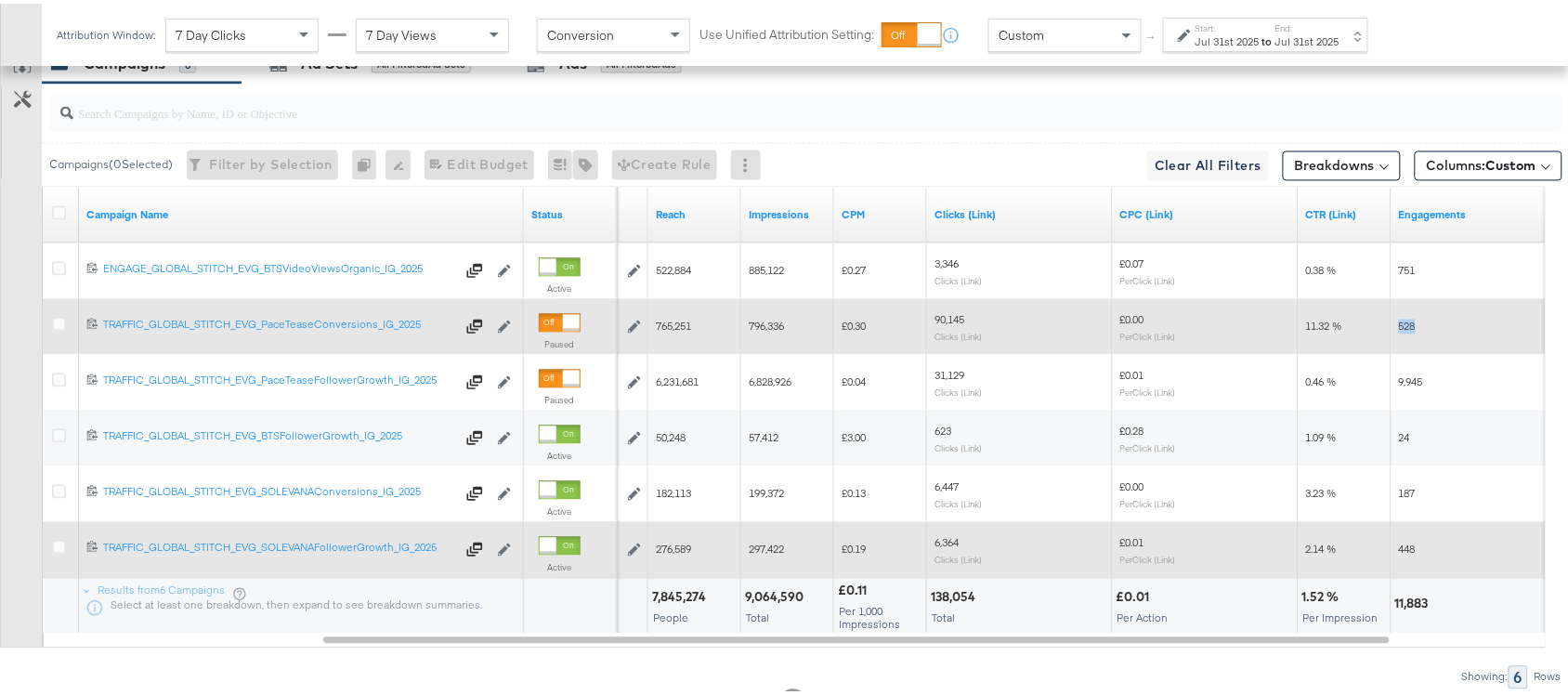 click on "528" at bounding box center (1407, 321) 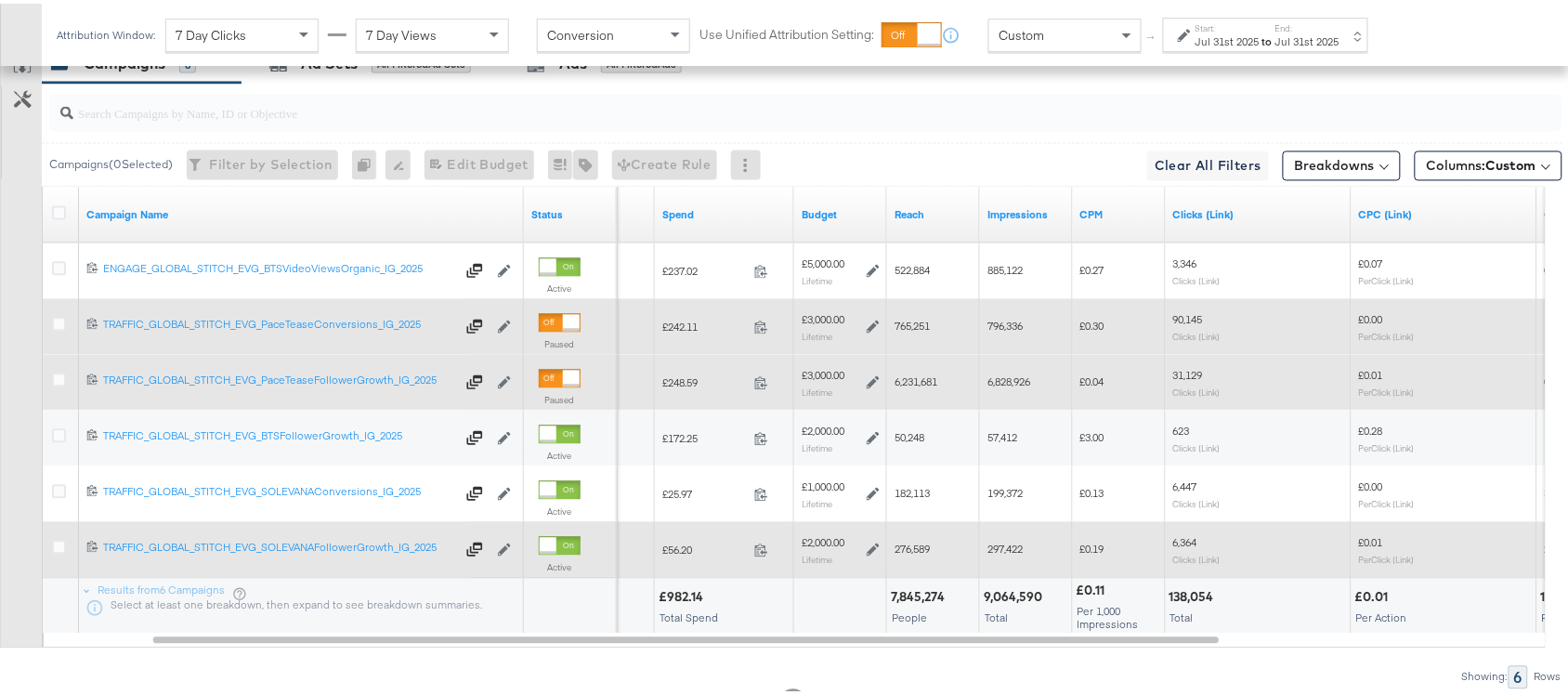 click on "6,231,681" at bounding box center [916, 377] 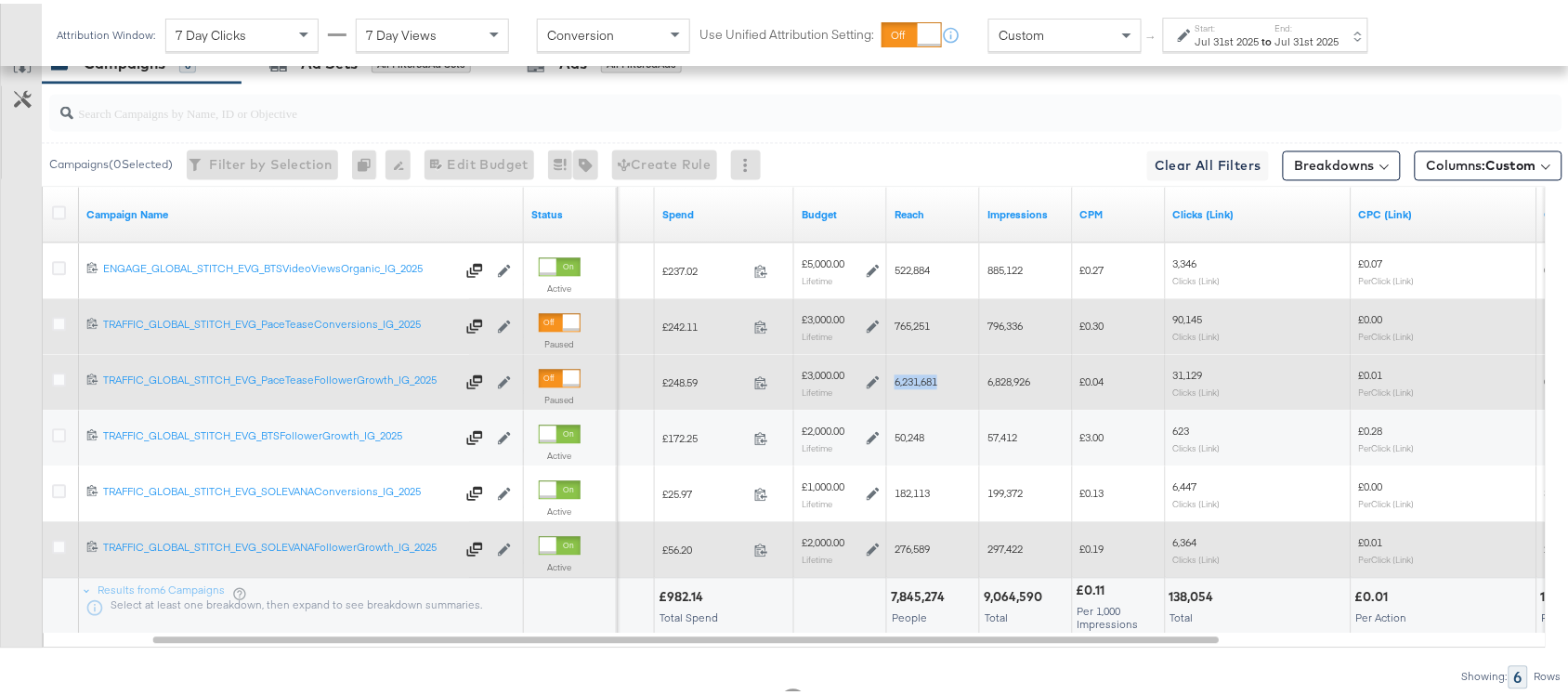 copy on "6,231,681" 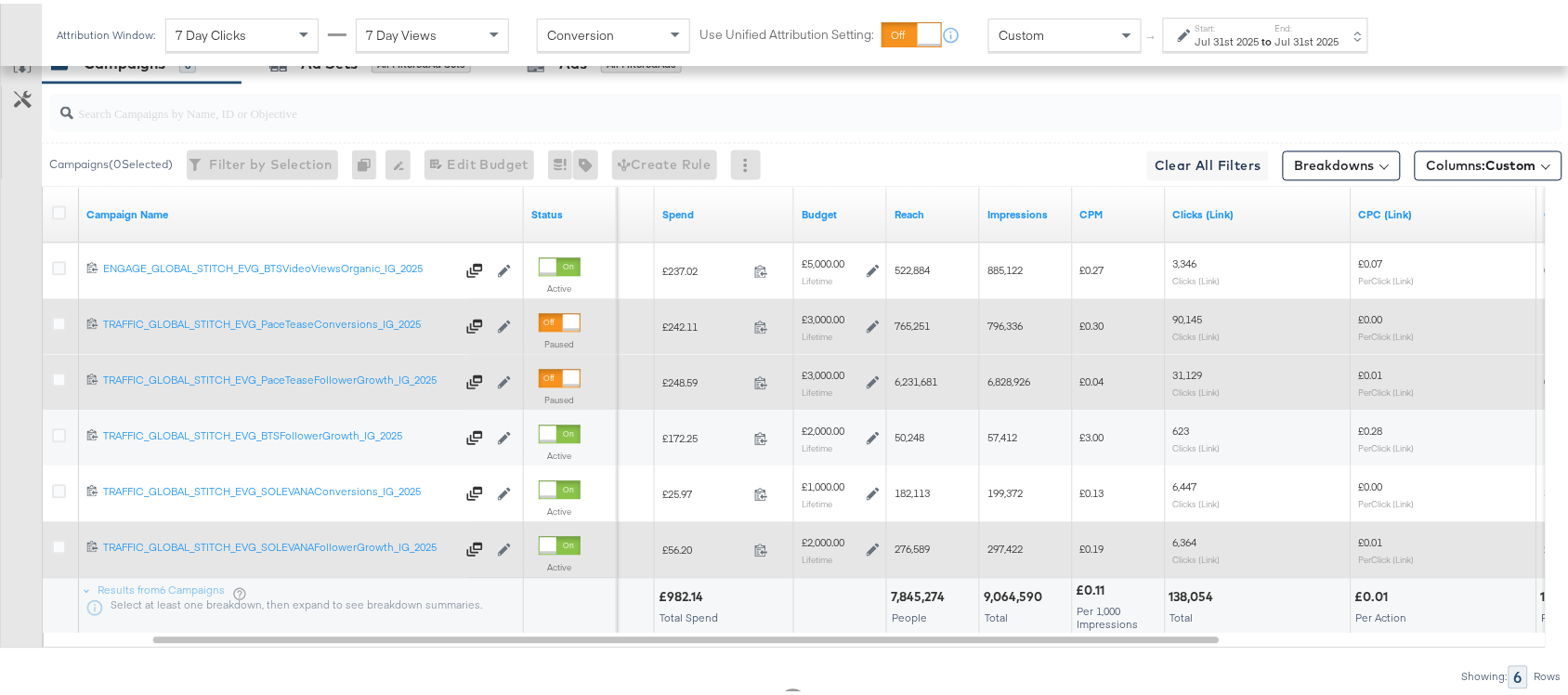 click on "6,828,926" at bounding box center [1009, 377] 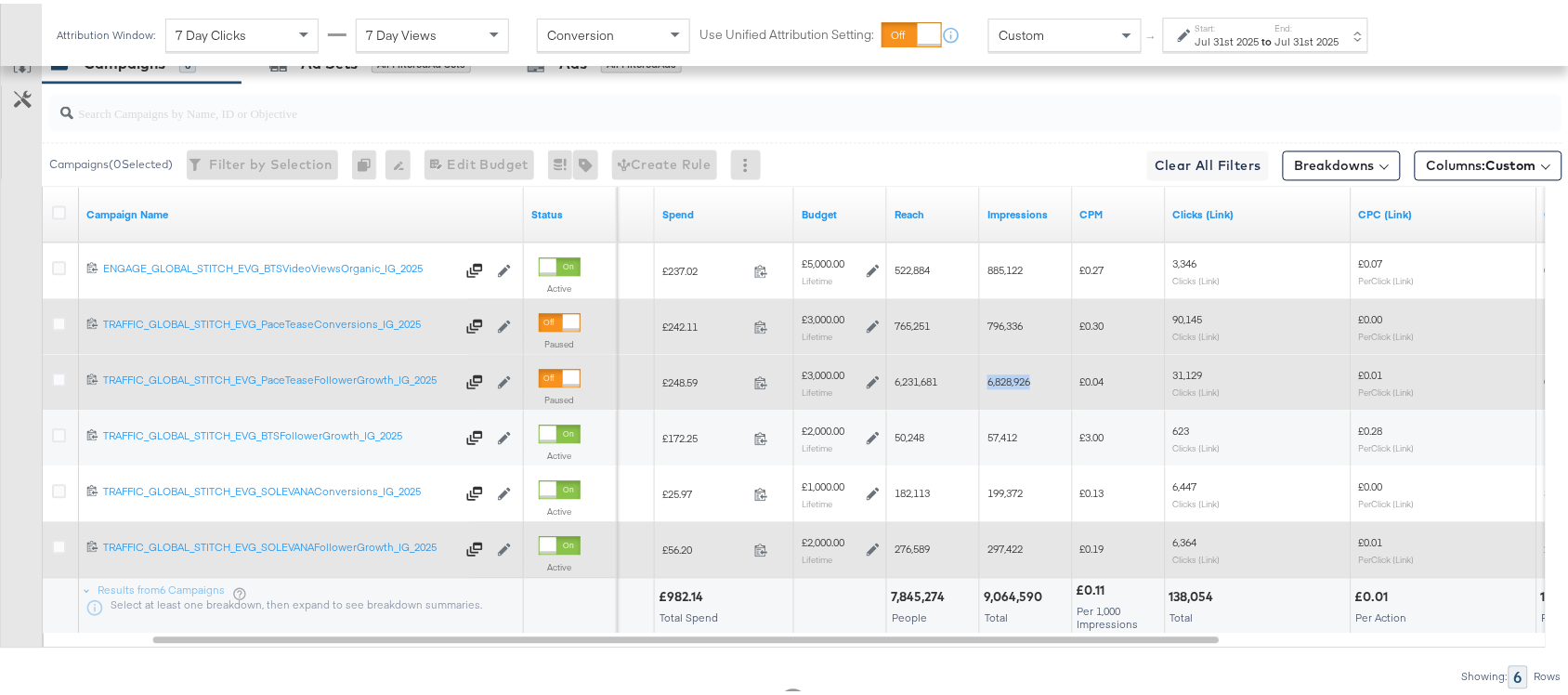 click on "6,828,926" at bounding box center (1009, 377) 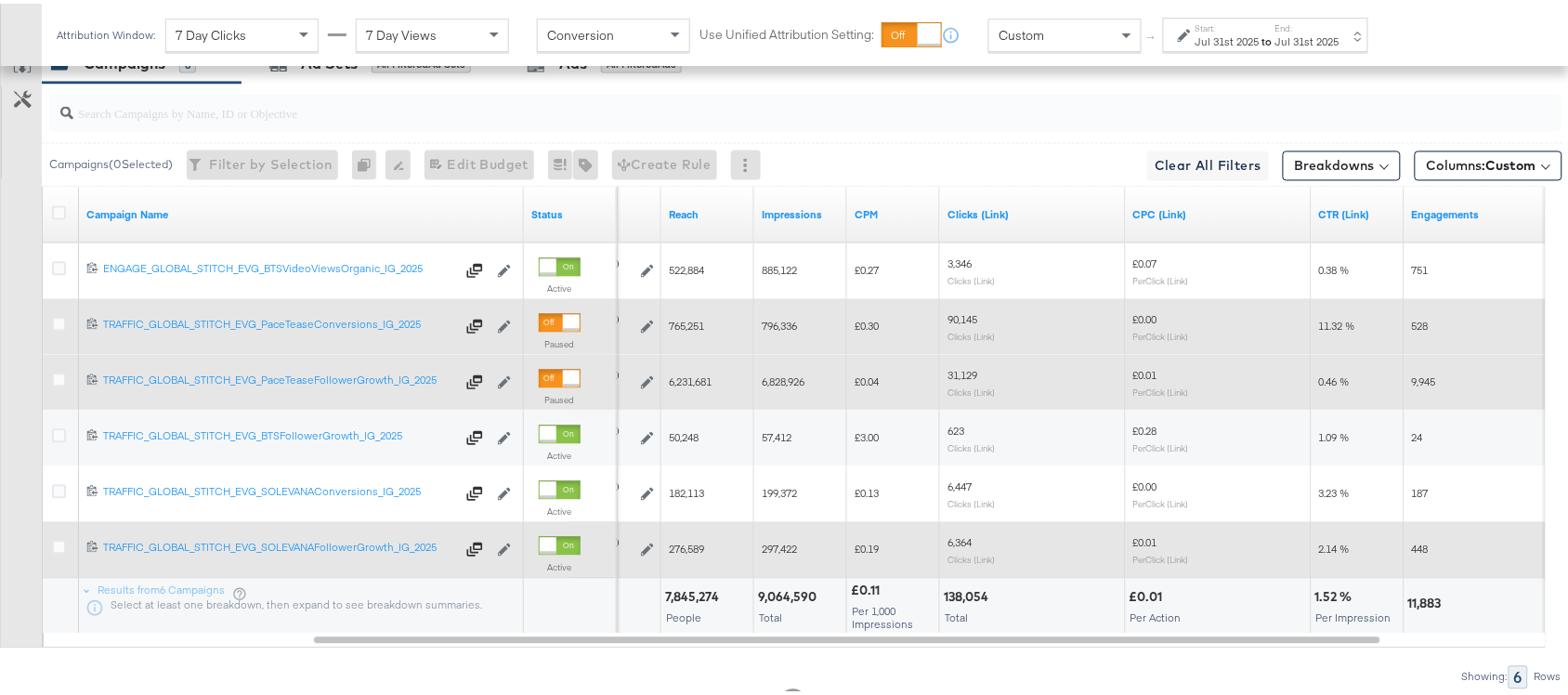 click on "31,129" at bounding box center (962, 371) 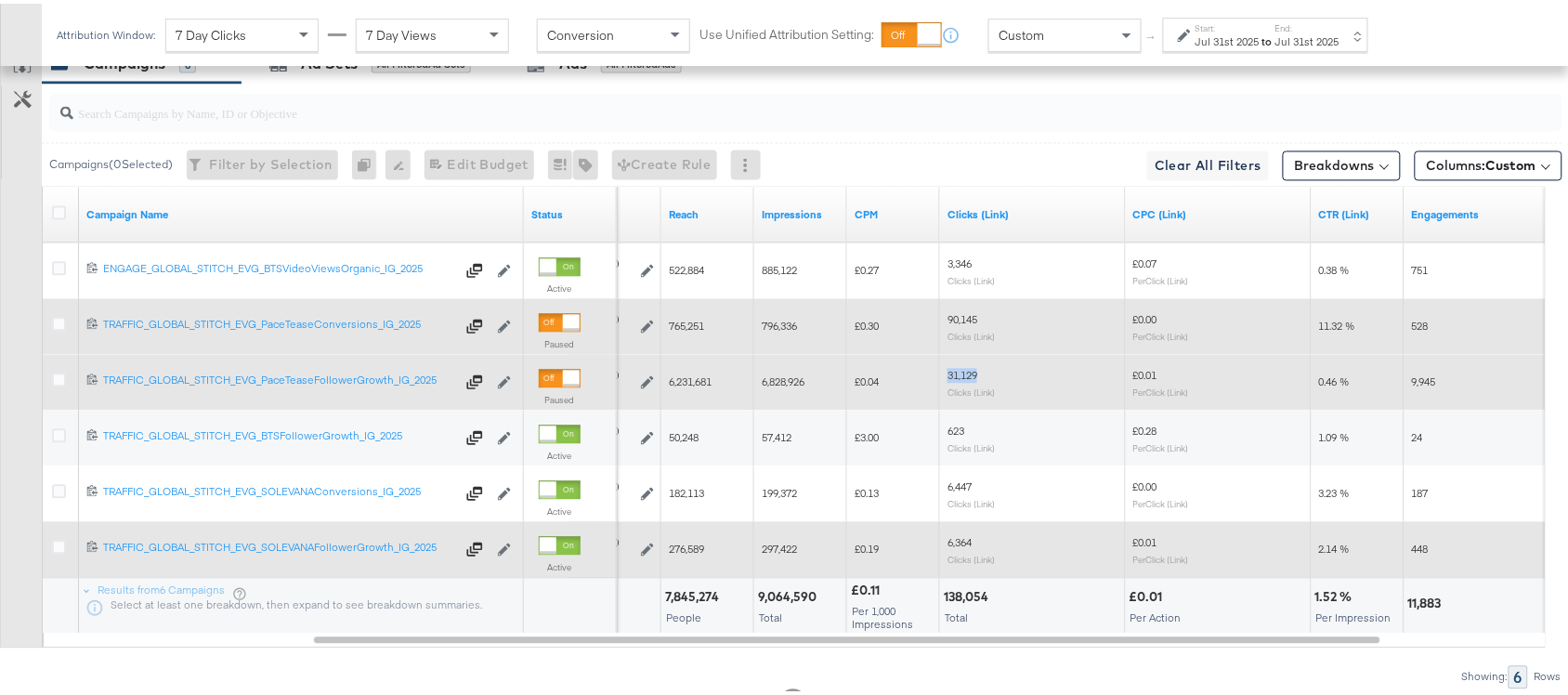 click on "31,129" at bounding box center (962, 371) 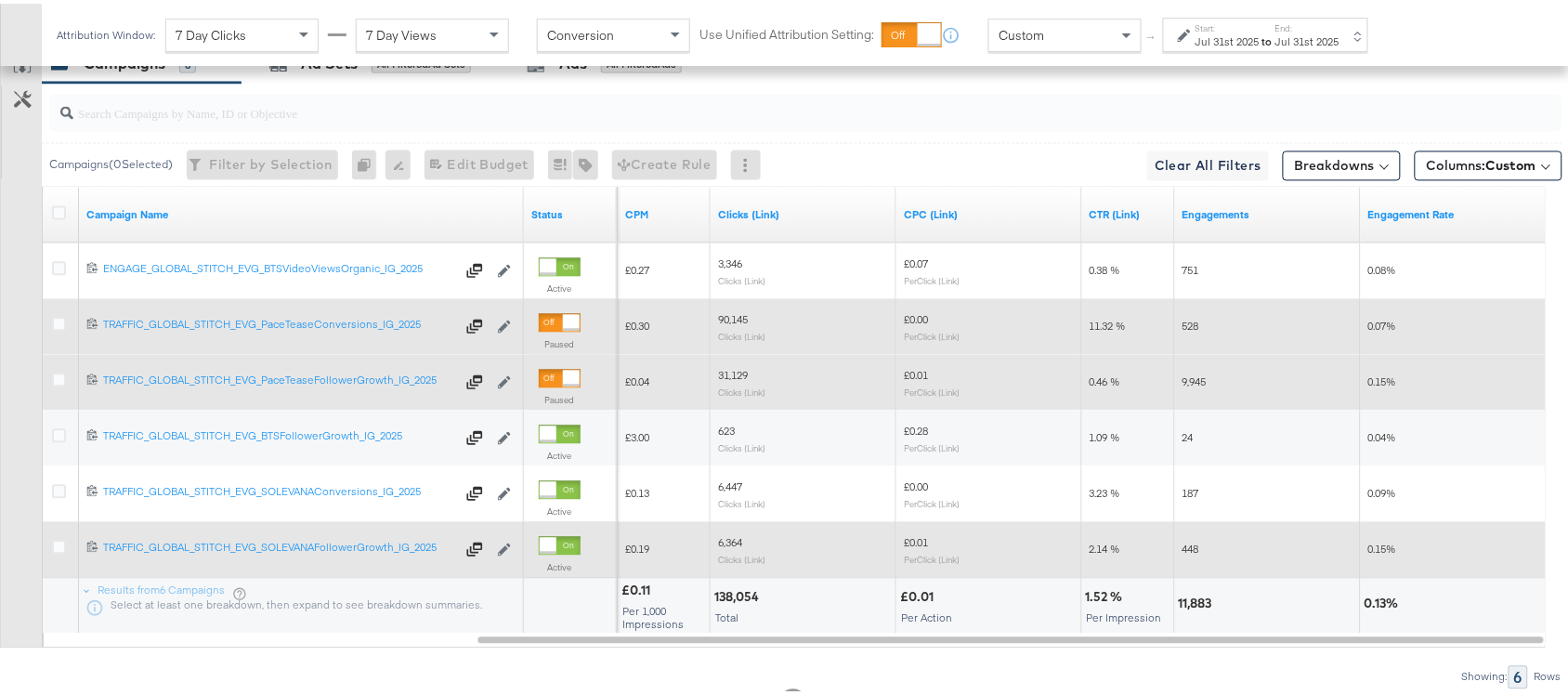 click on "9,945" at bounding box center [1195, 377] 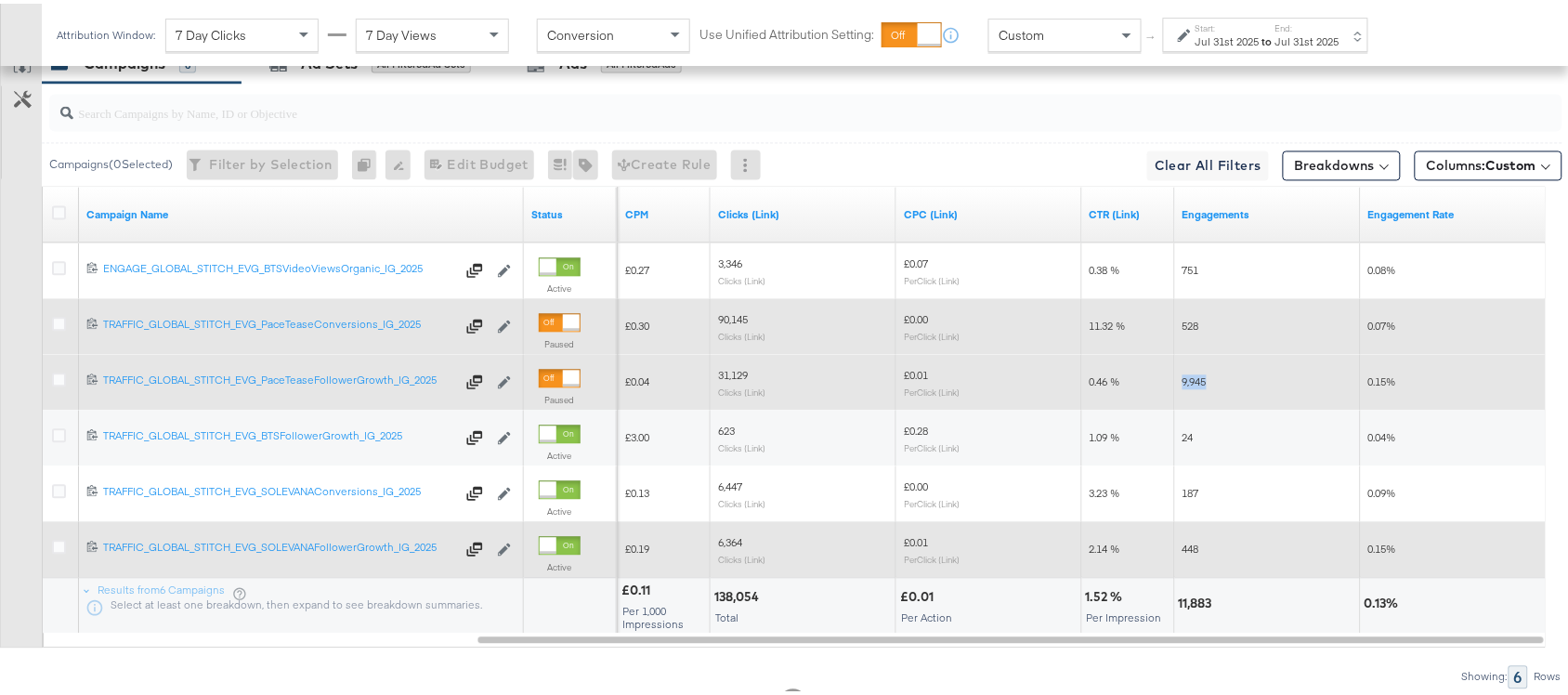 click on "9,945" at bounding box center [1195, 377] 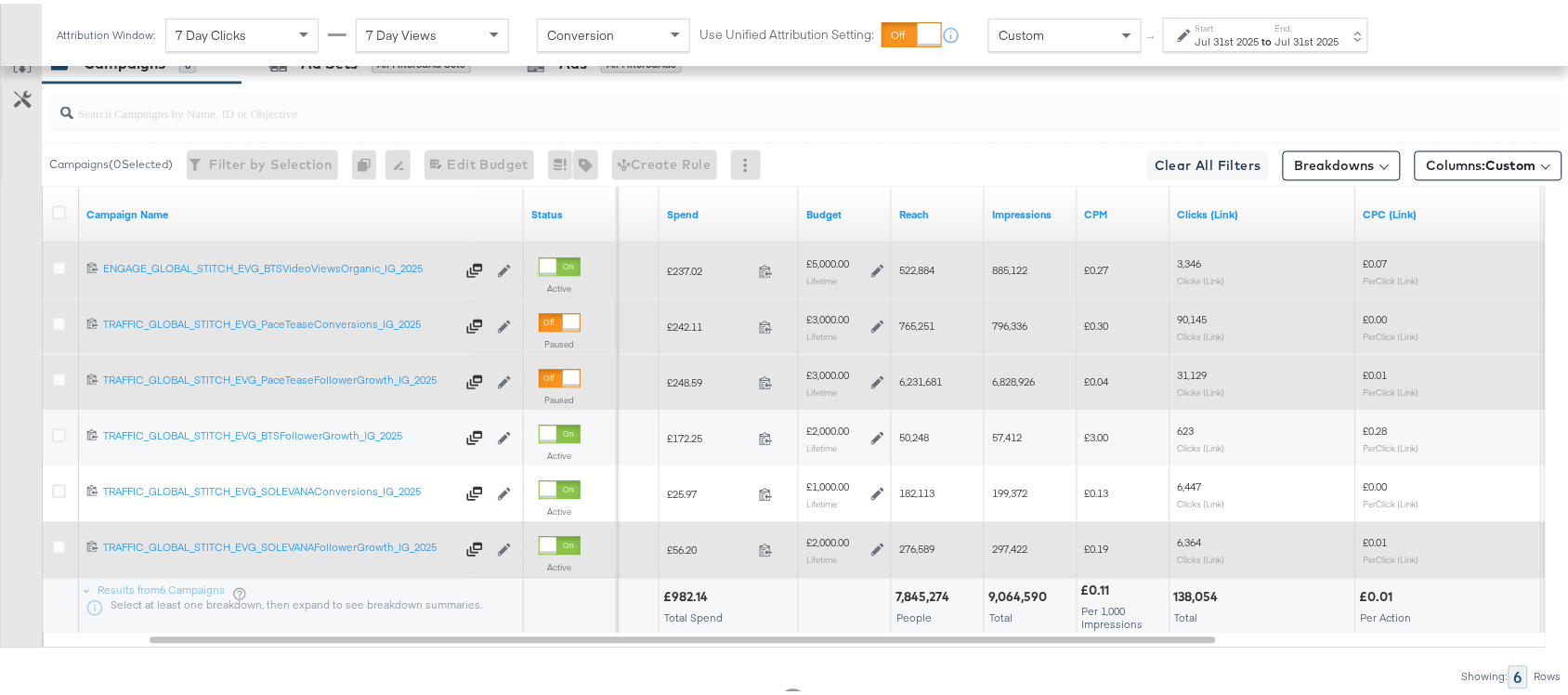 click on "522,884" at bounding box center (917, 266) 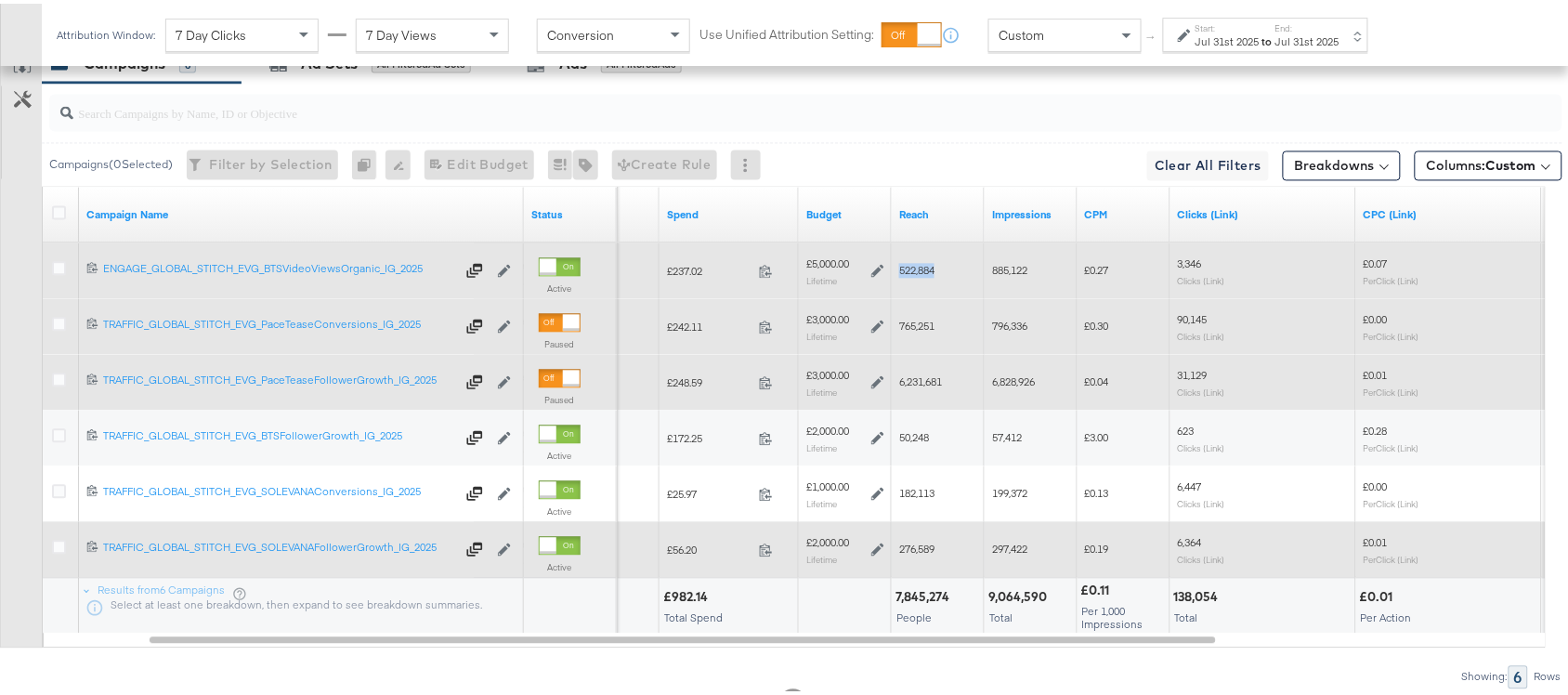 click on "522,884" at bounding box center [917, 266] 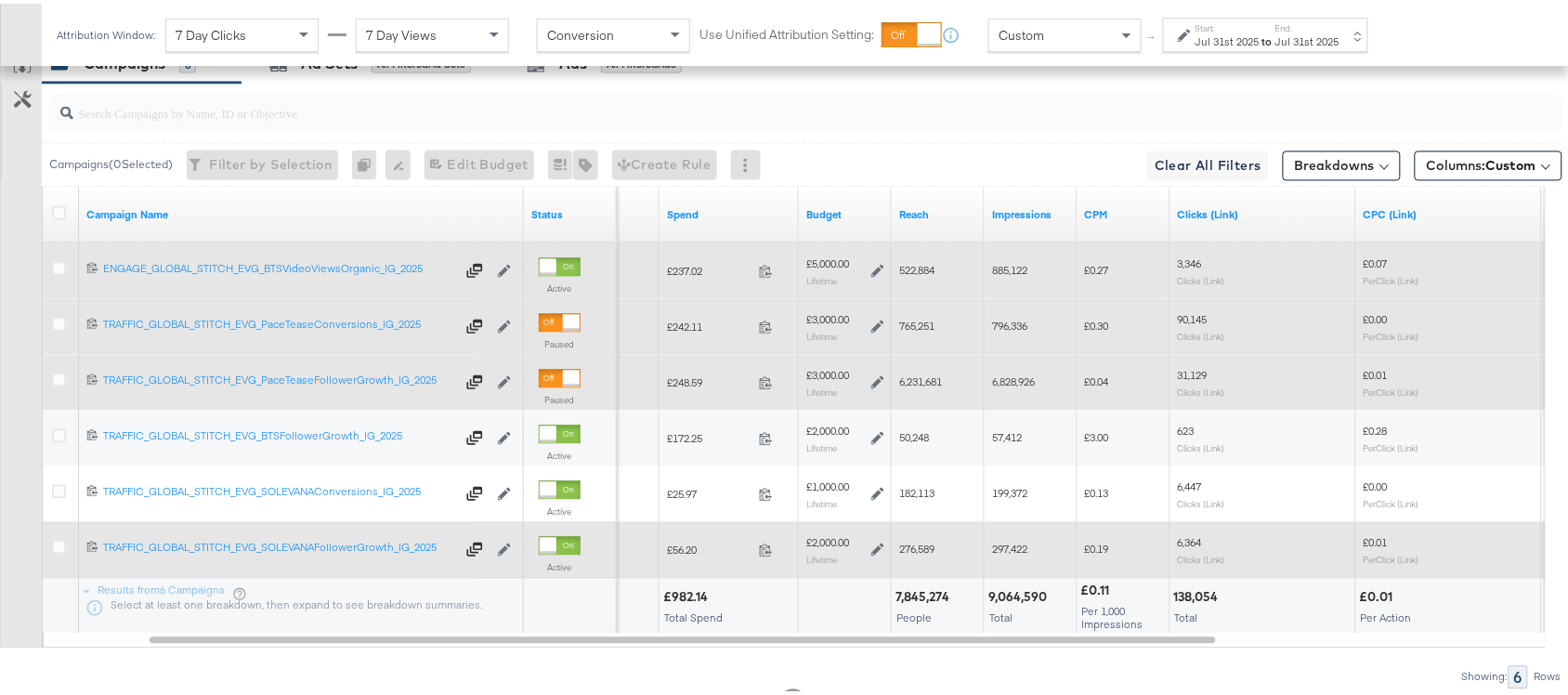 click on "885,122" at bounding box center (1031, 267) 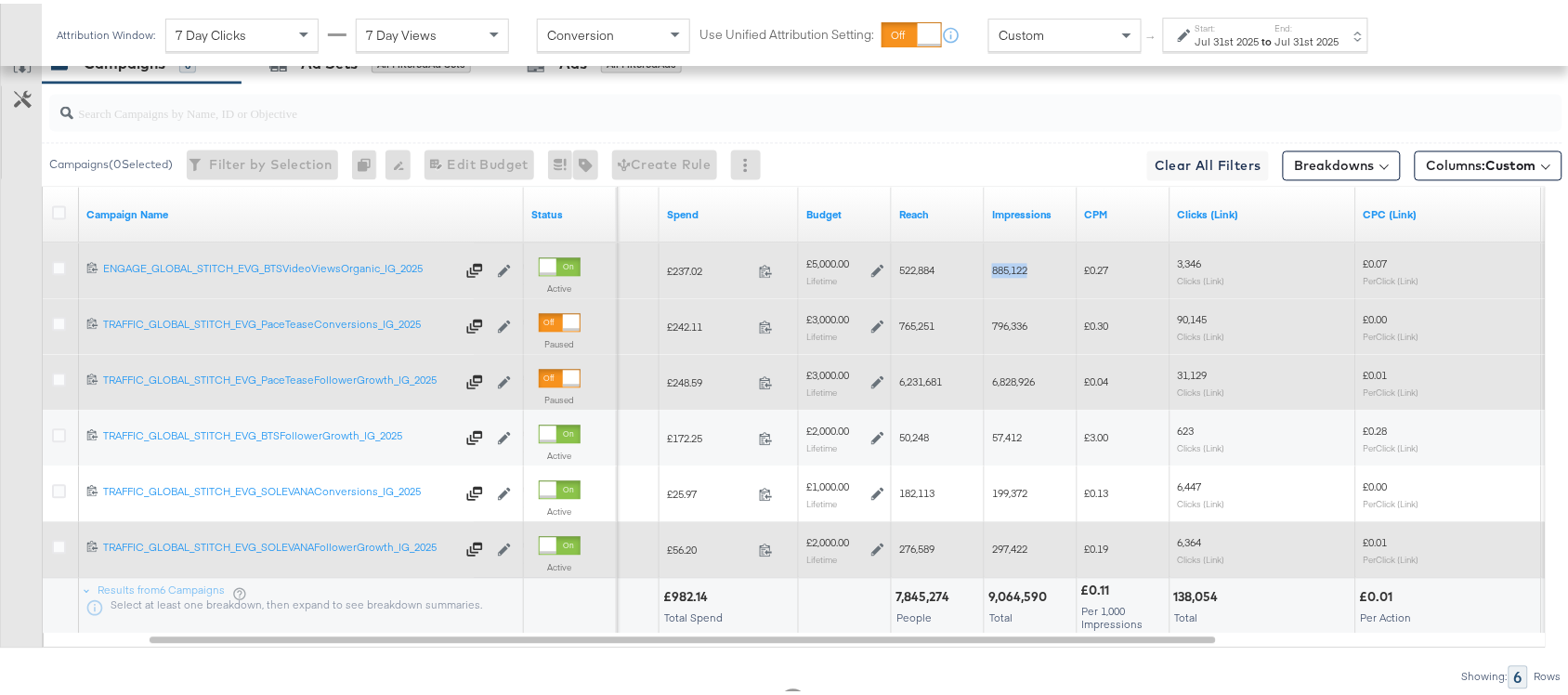 click on "885,122" at bounding box center (1031, 267) 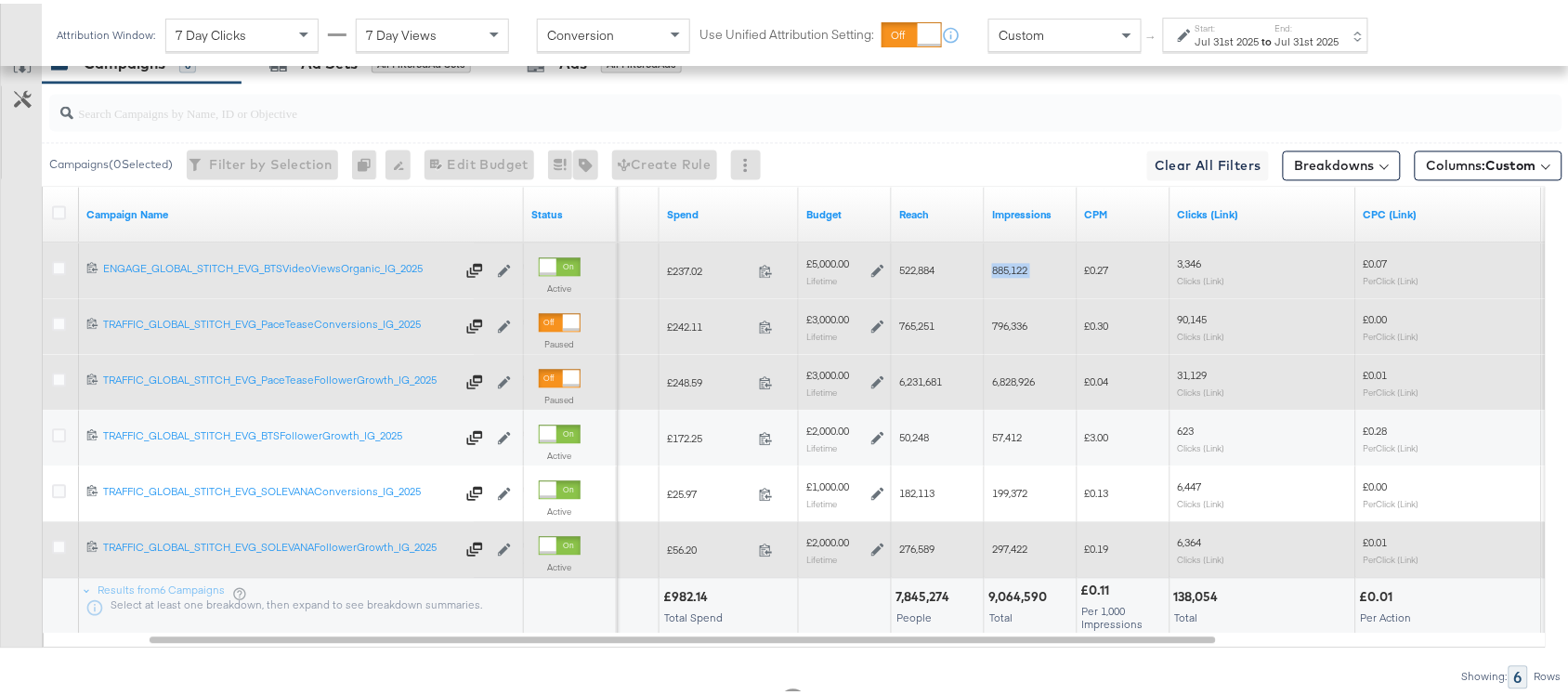 click on "885,122" at bounding box center [1031, 267] 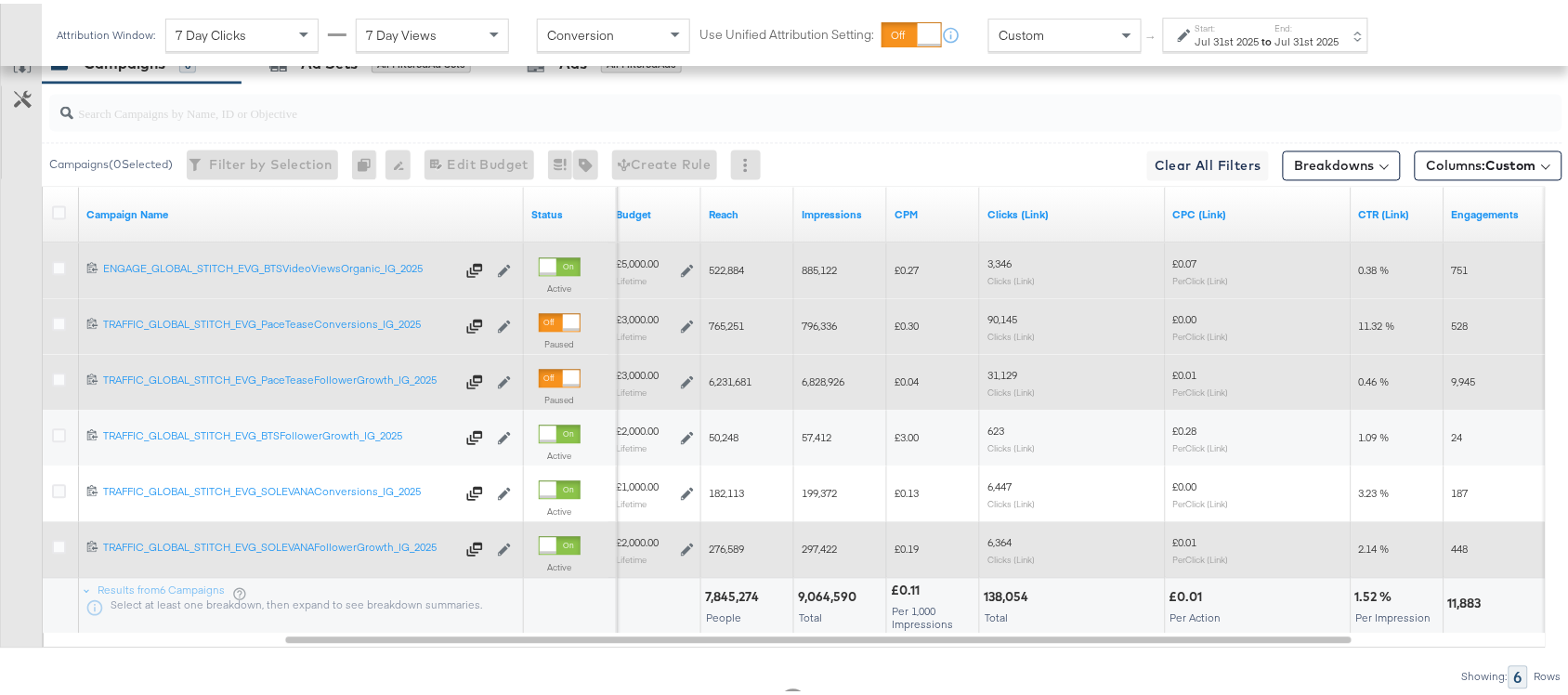 click on "3,346" at bounding box center (1000, 259) 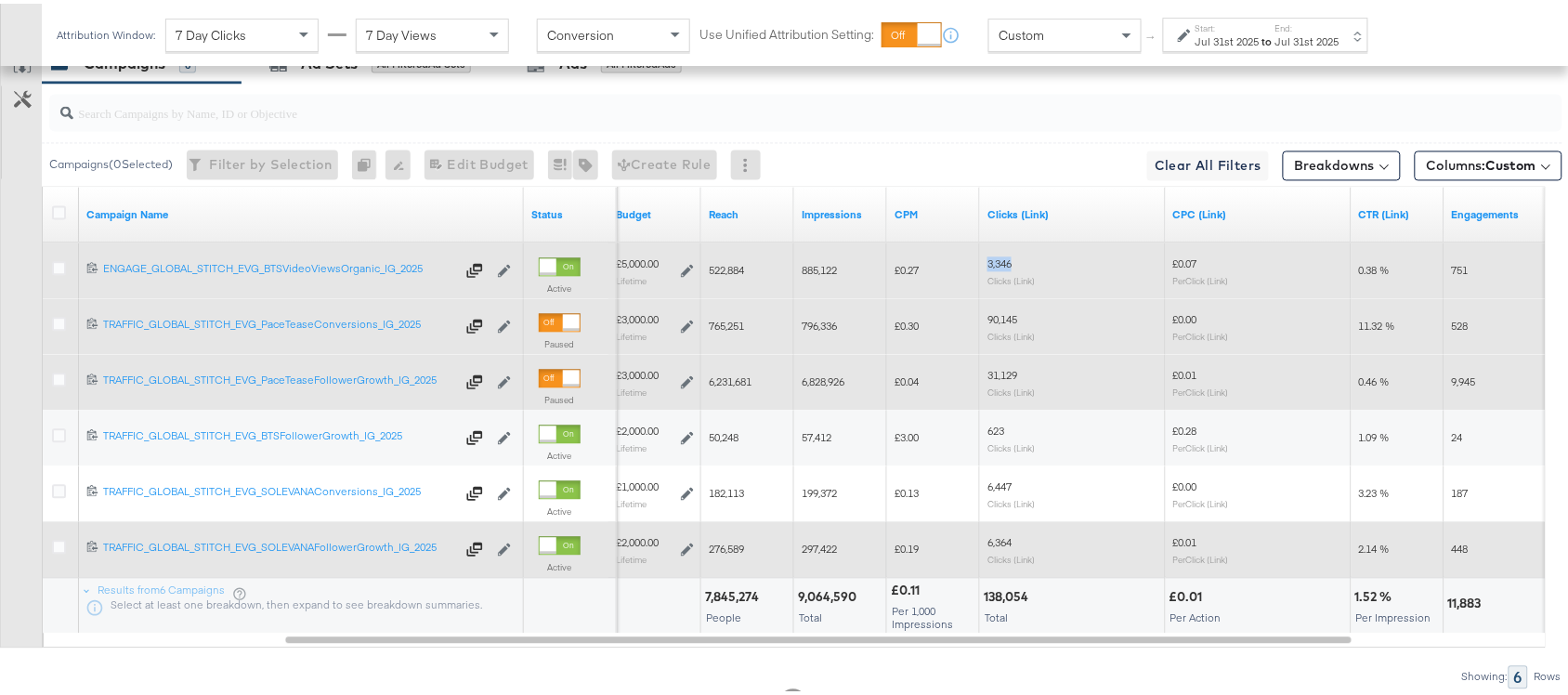 click on "3,346" at bounding box center (1000, 259) 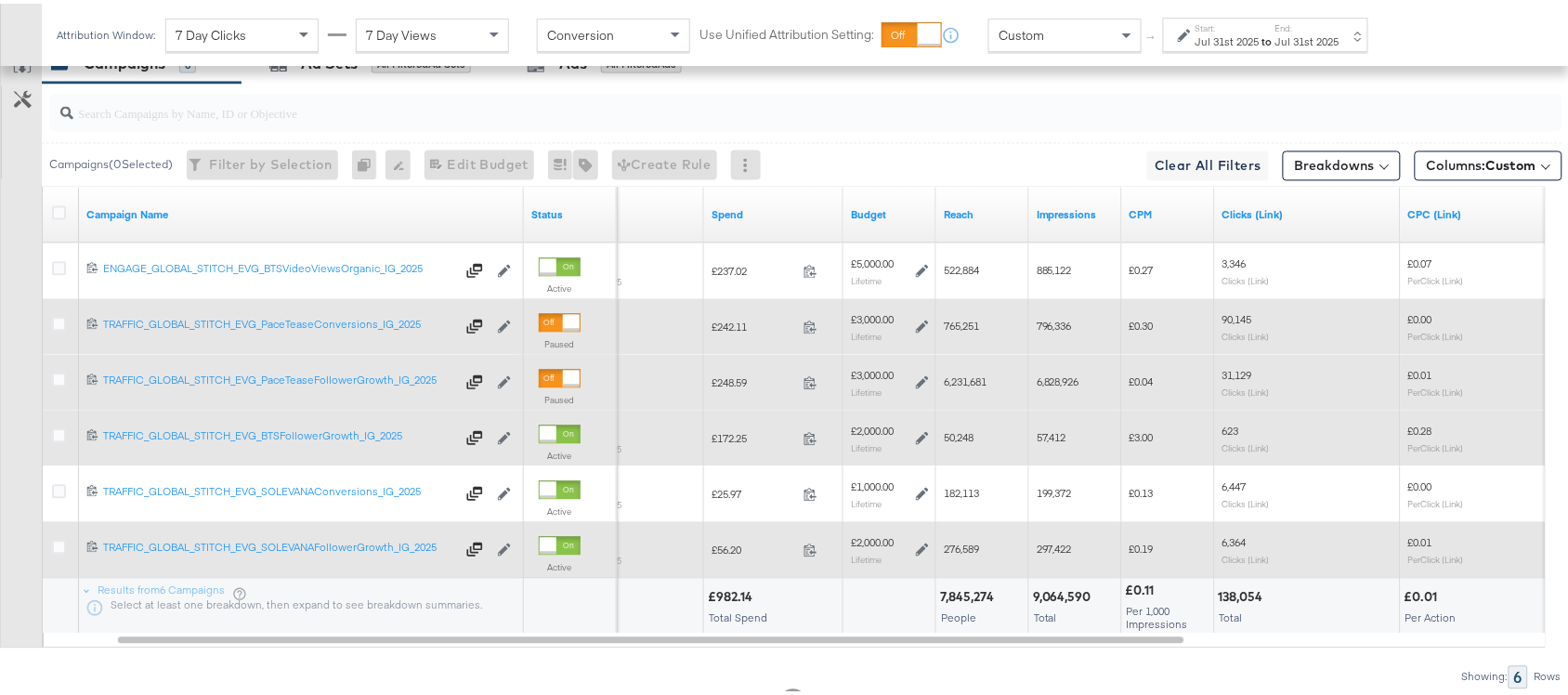 click on "50,248" at bounding box center (959, 433) 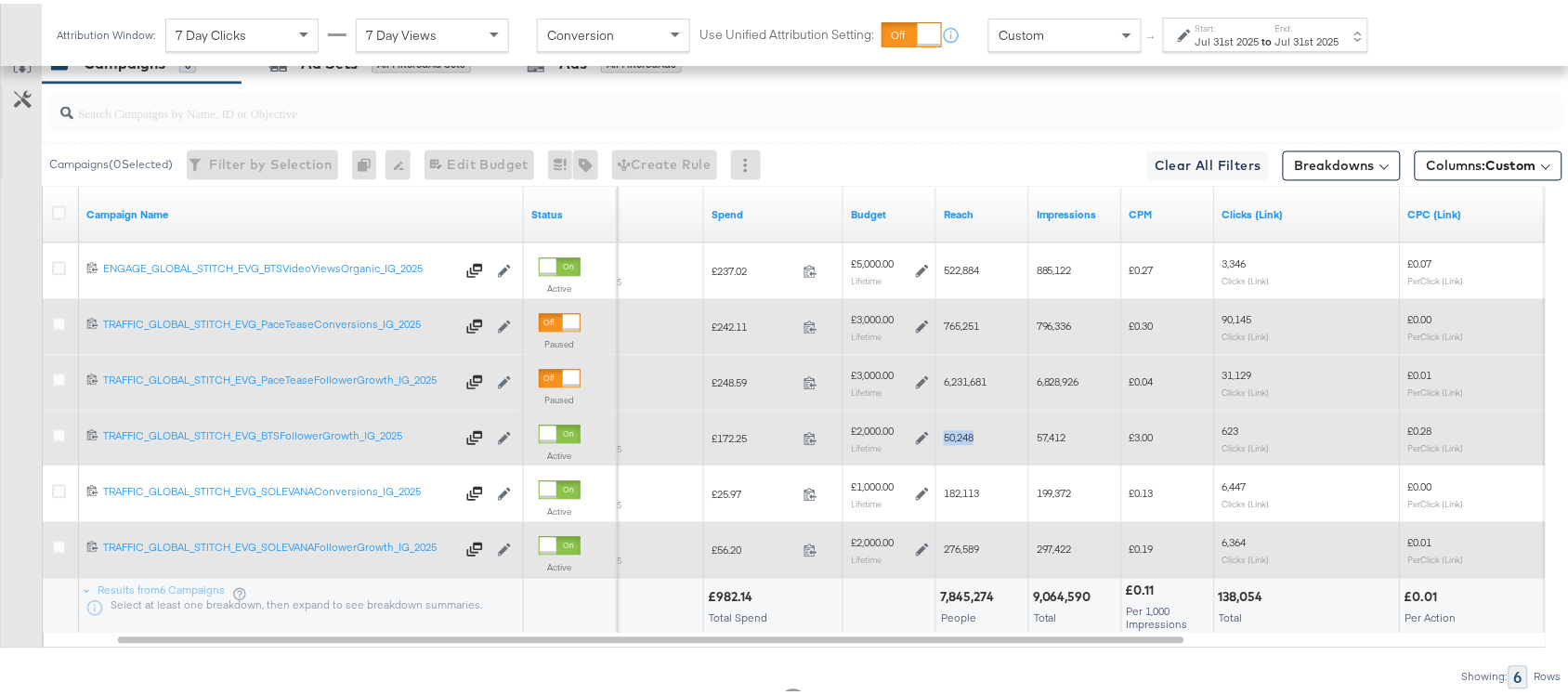 click on "50,248" at bounding box center (959, 433) 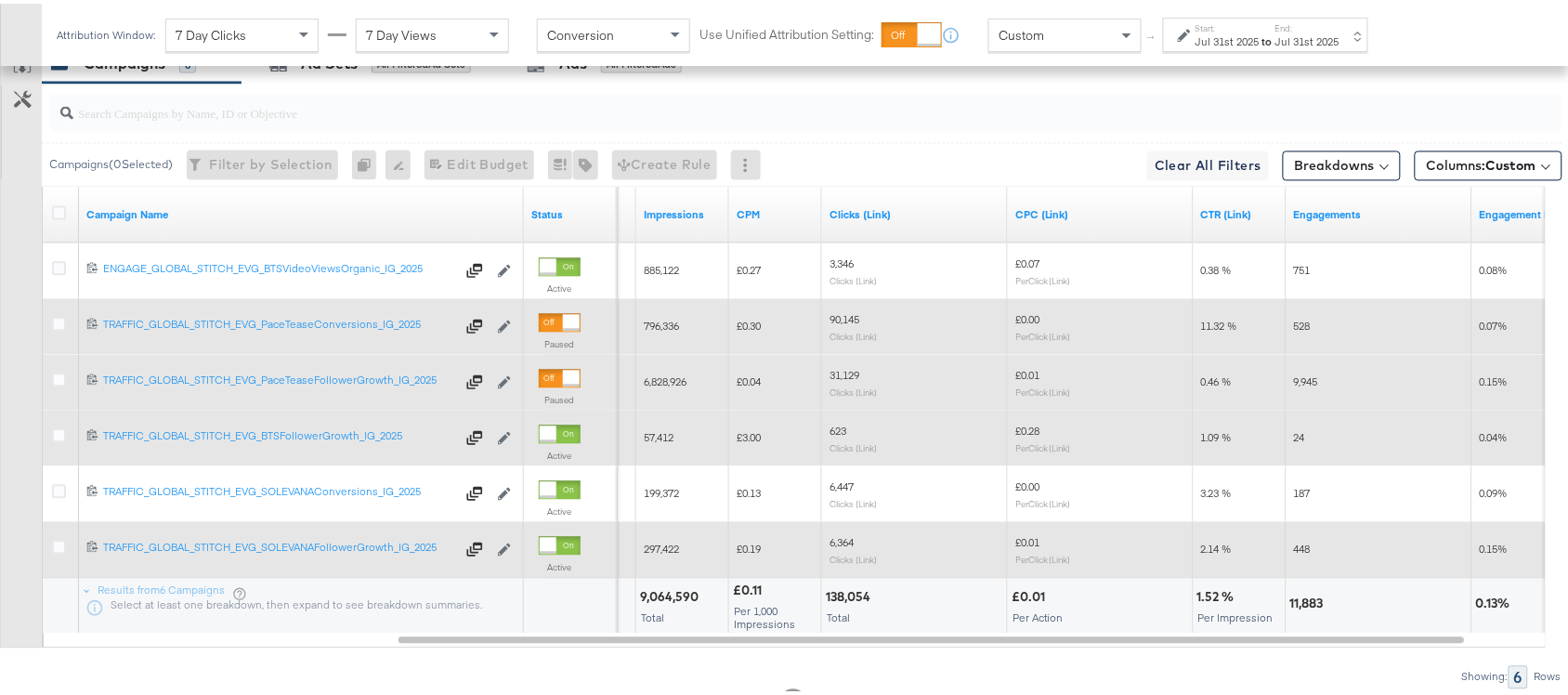 click on "57,412" at bounding box center [659, 433] 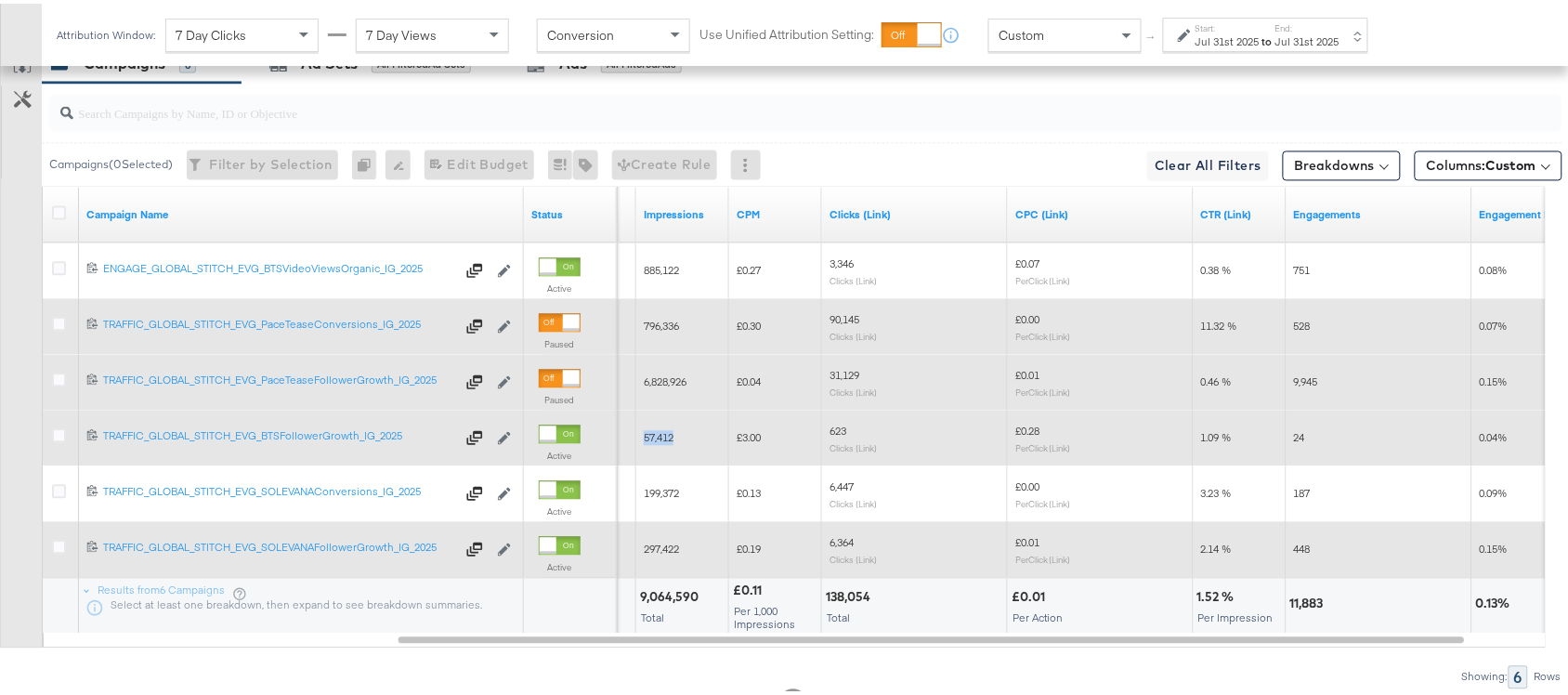 click on "57,412" at bounding box center [659, 433] 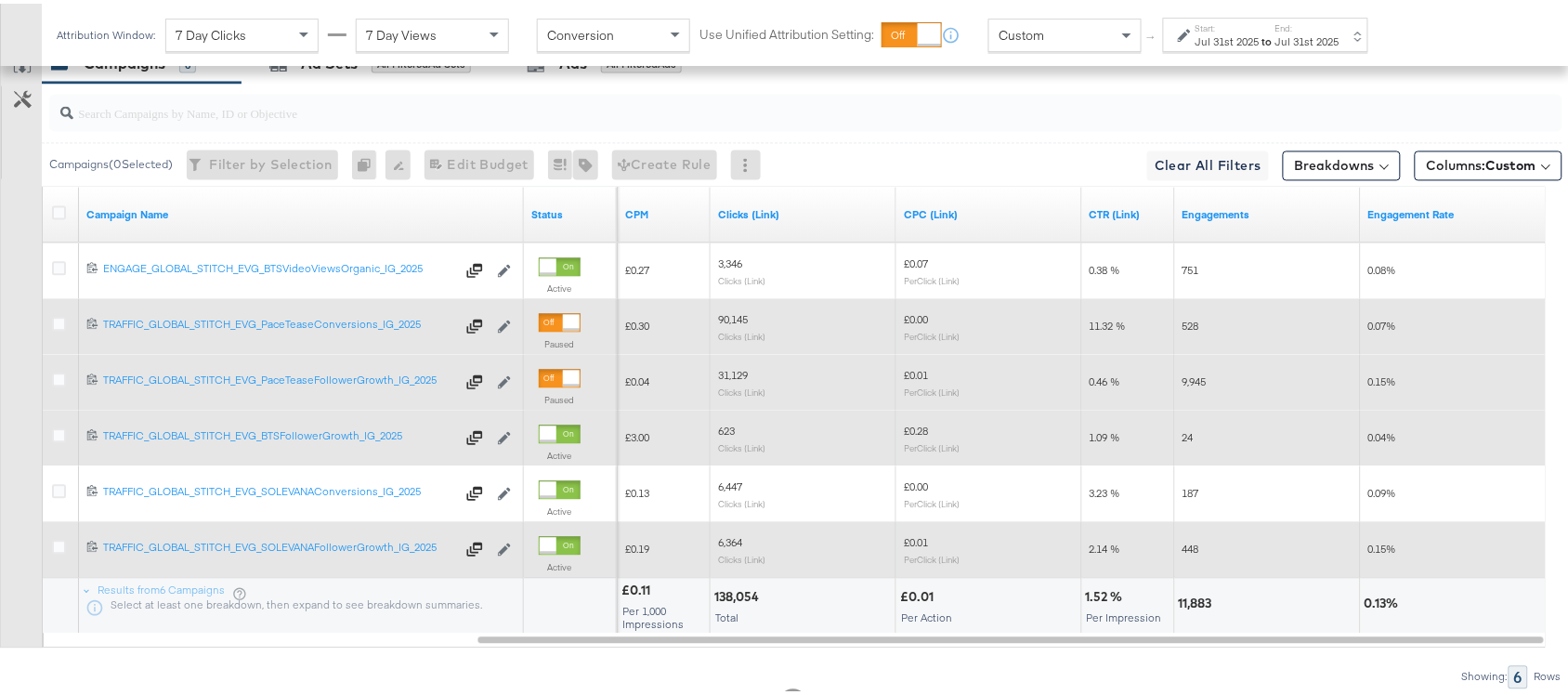 click on "623" at bounding box center [726, 426] 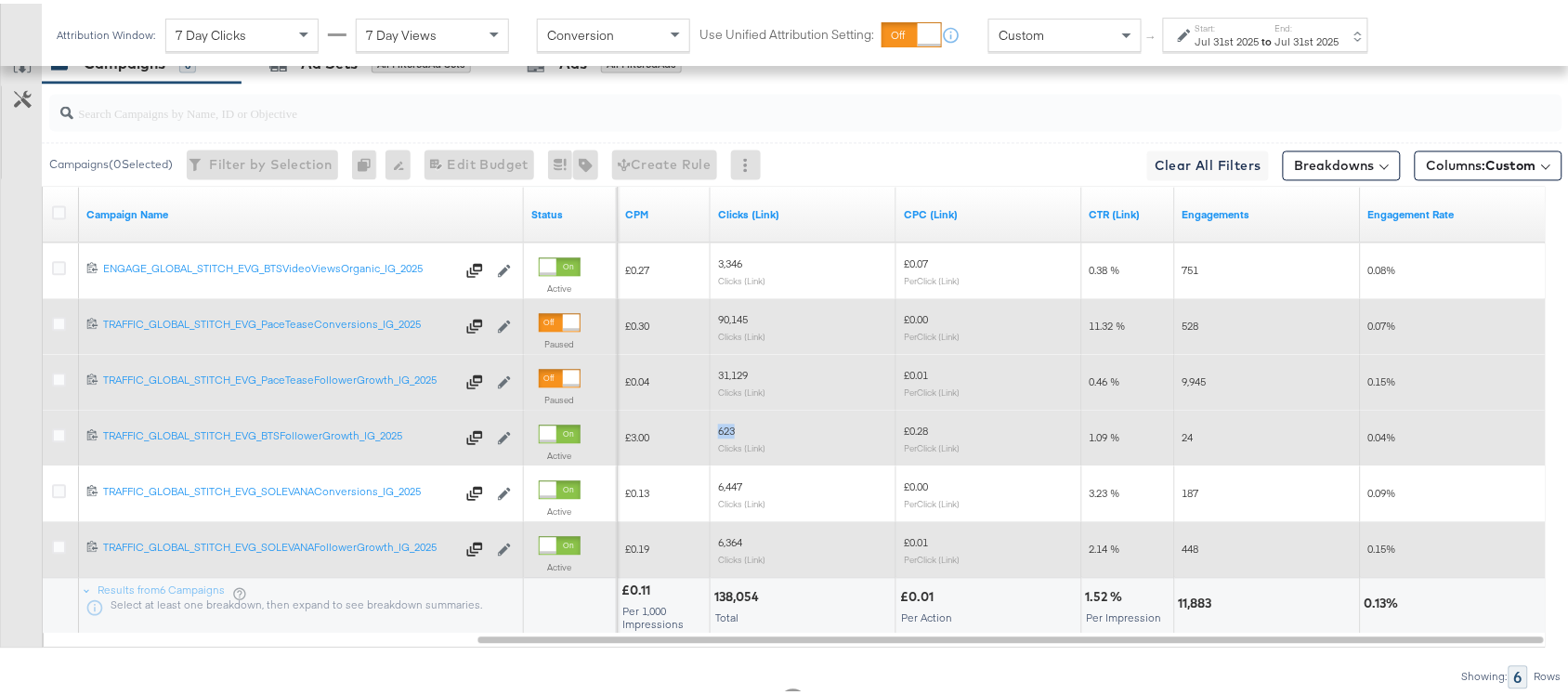 click on "623" at bounding box center (726, 426) 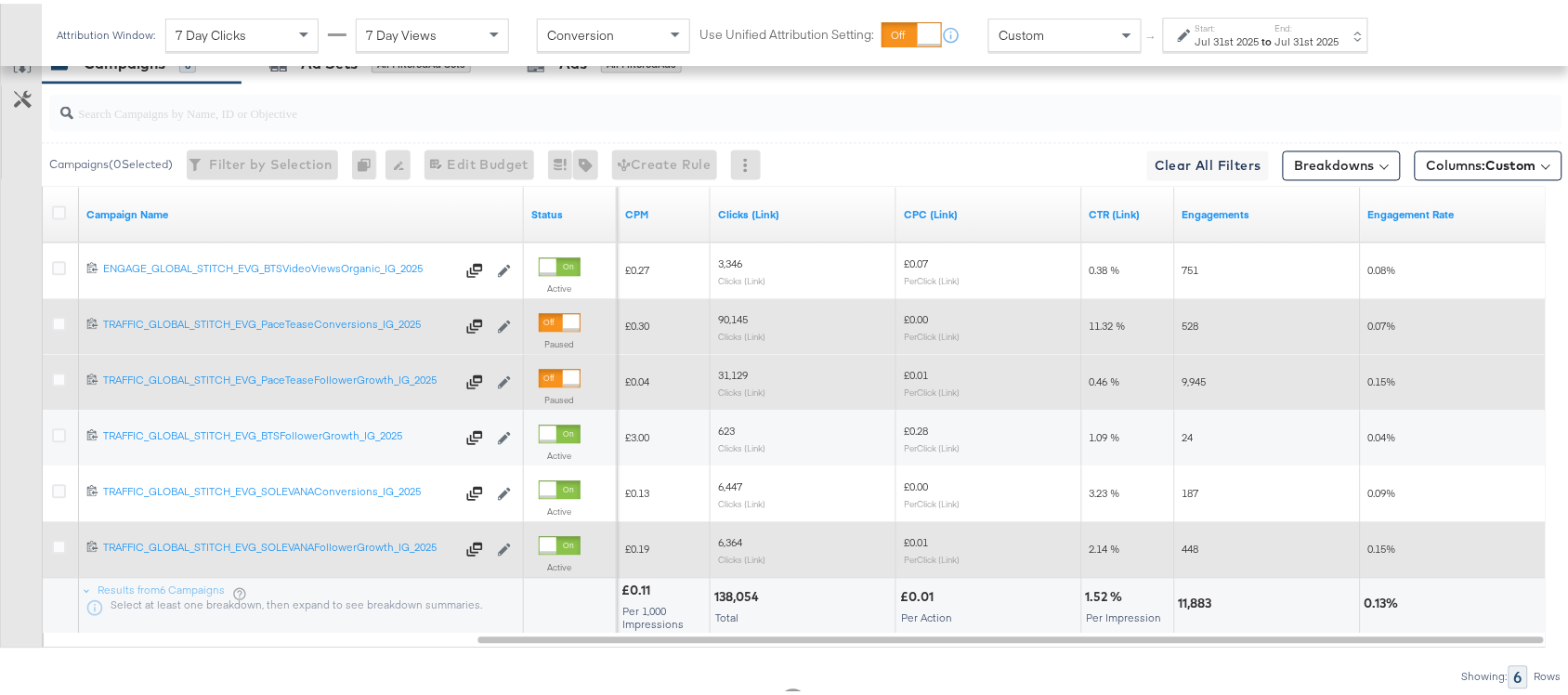 click on "Jul 31st 2025" at bounding box center (1307, 38) 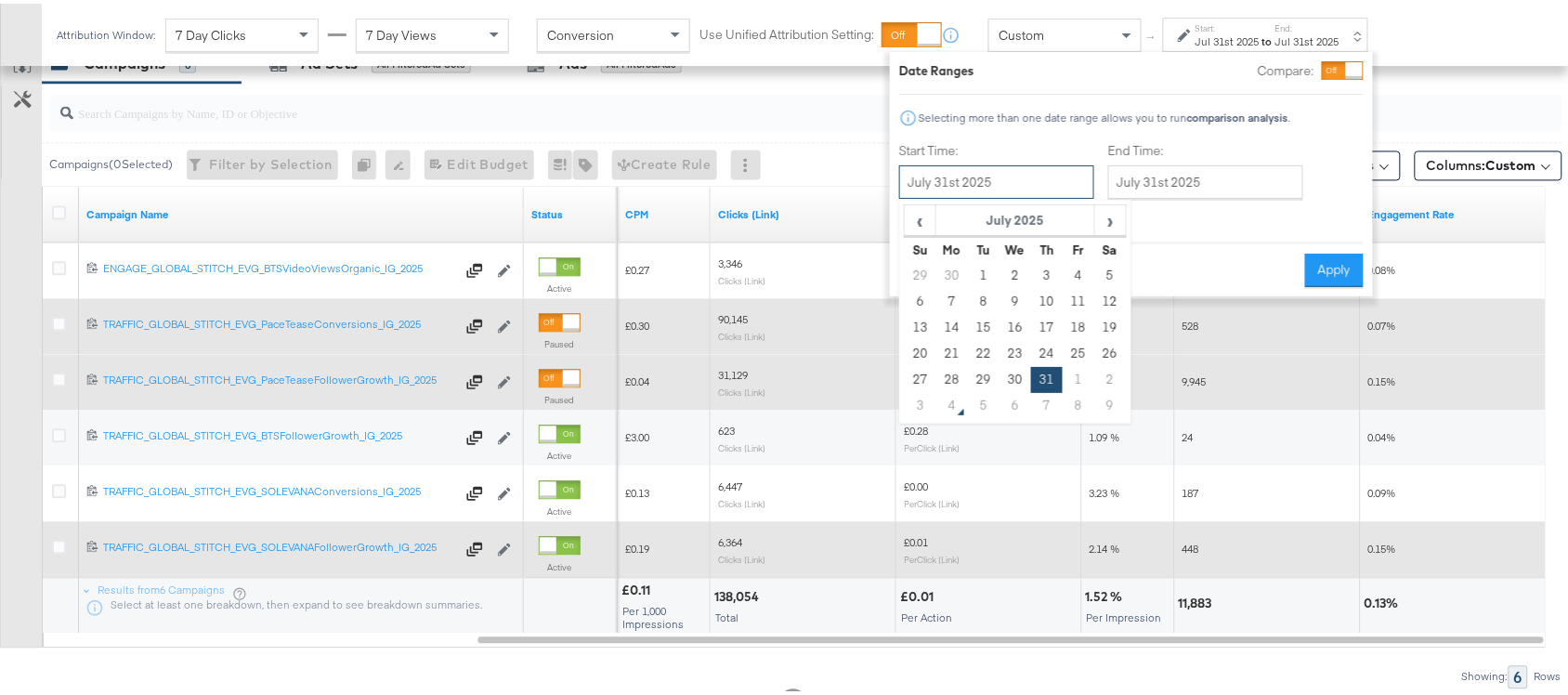 click on "July 31st 2025" at bounding box center (997, 178) 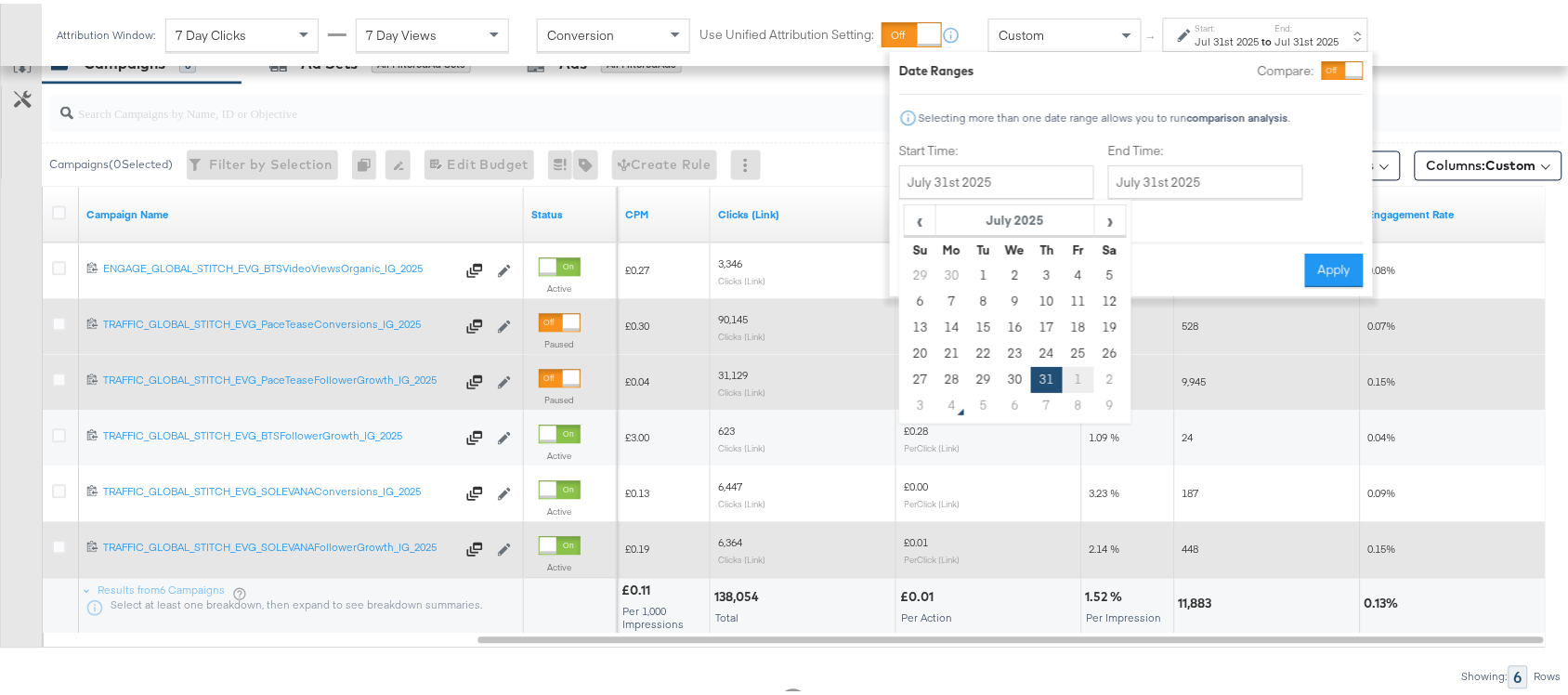 click on "1" at bounding box center [1078, 376] 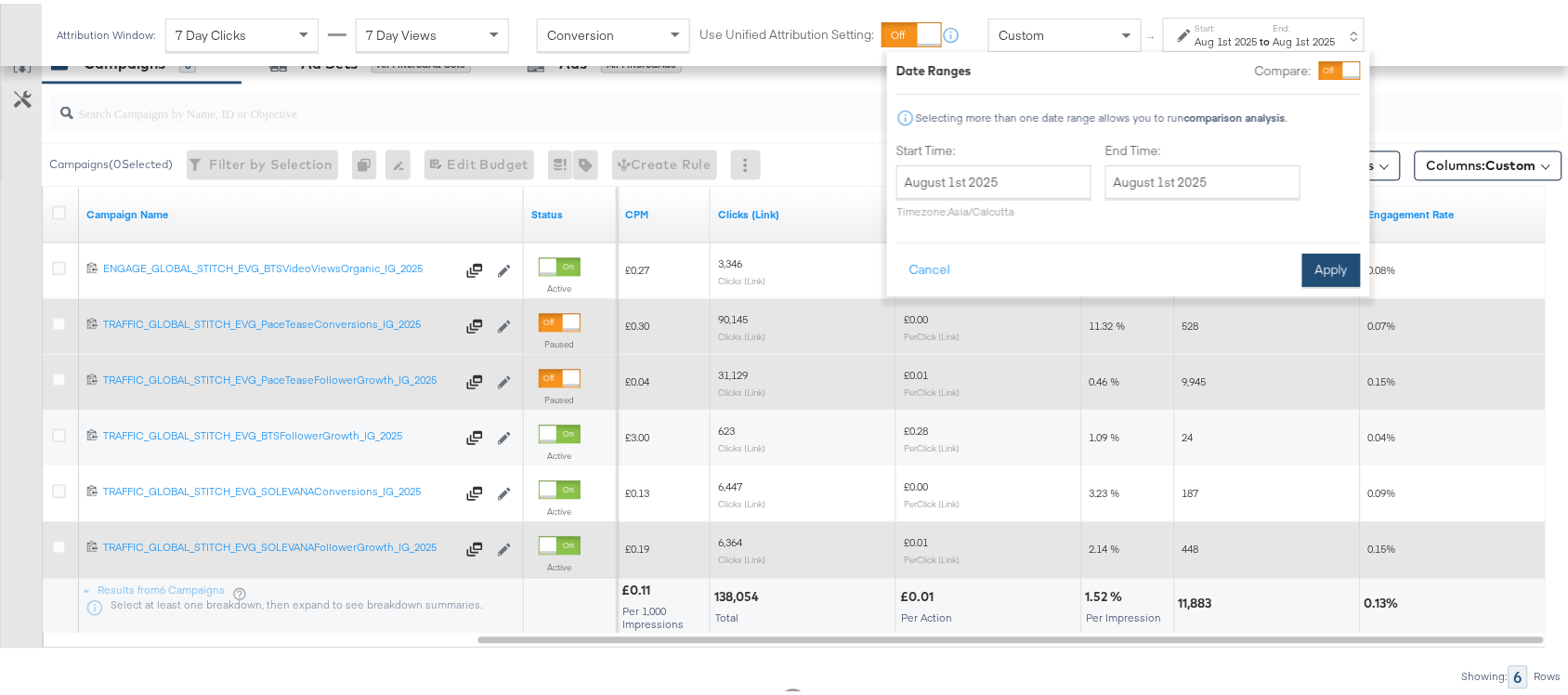 click on "Apply" at bounding box center [1331, 267] 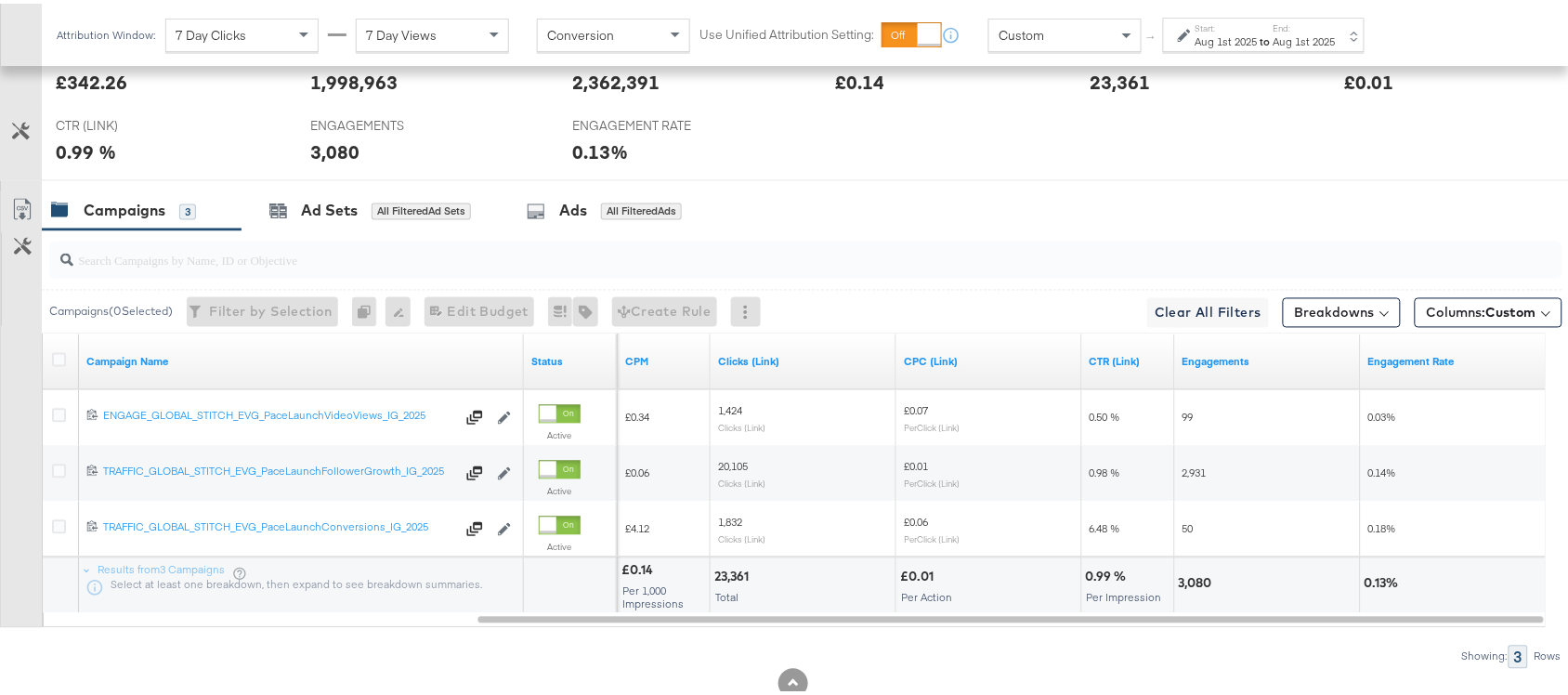 scroll, scrollTop: 968, scrollLeft: 0, axis: vertical 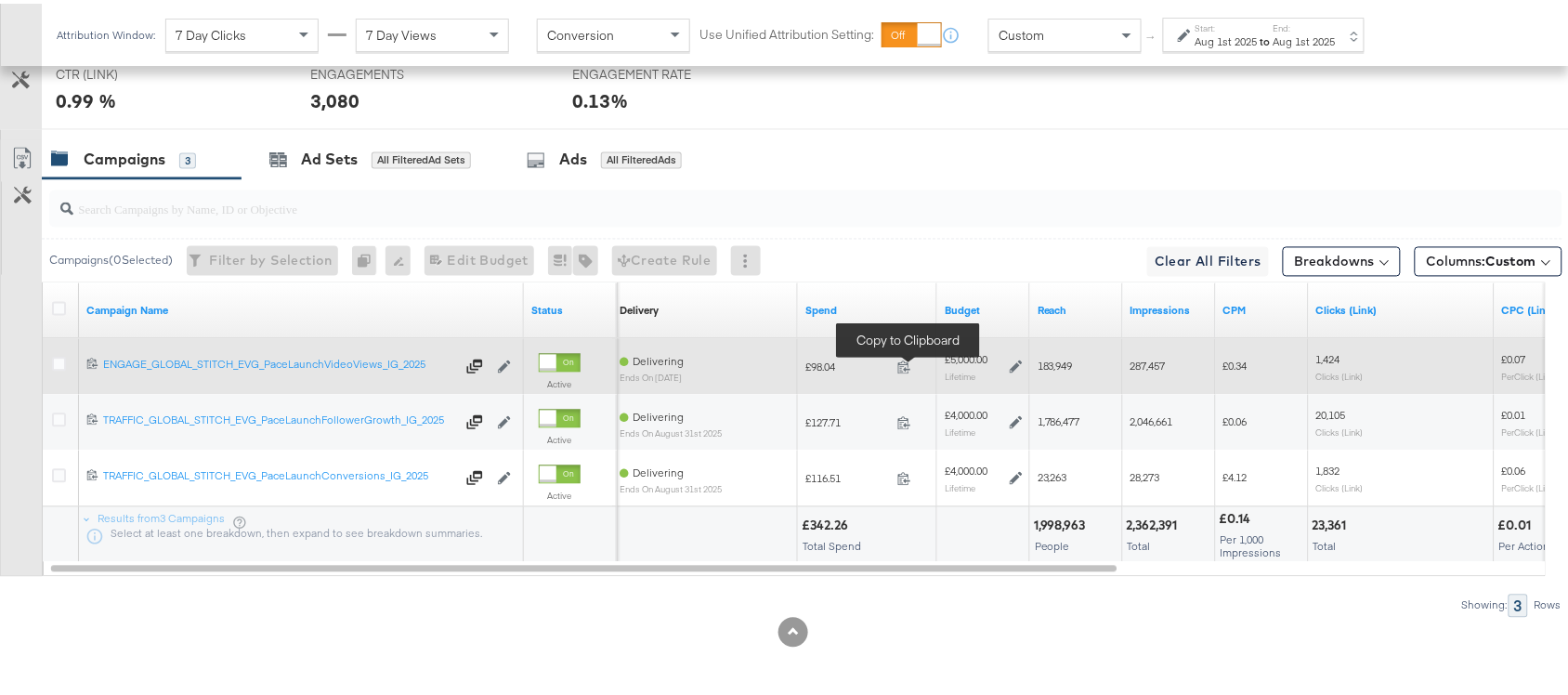 click at bounding box center (909, 366) 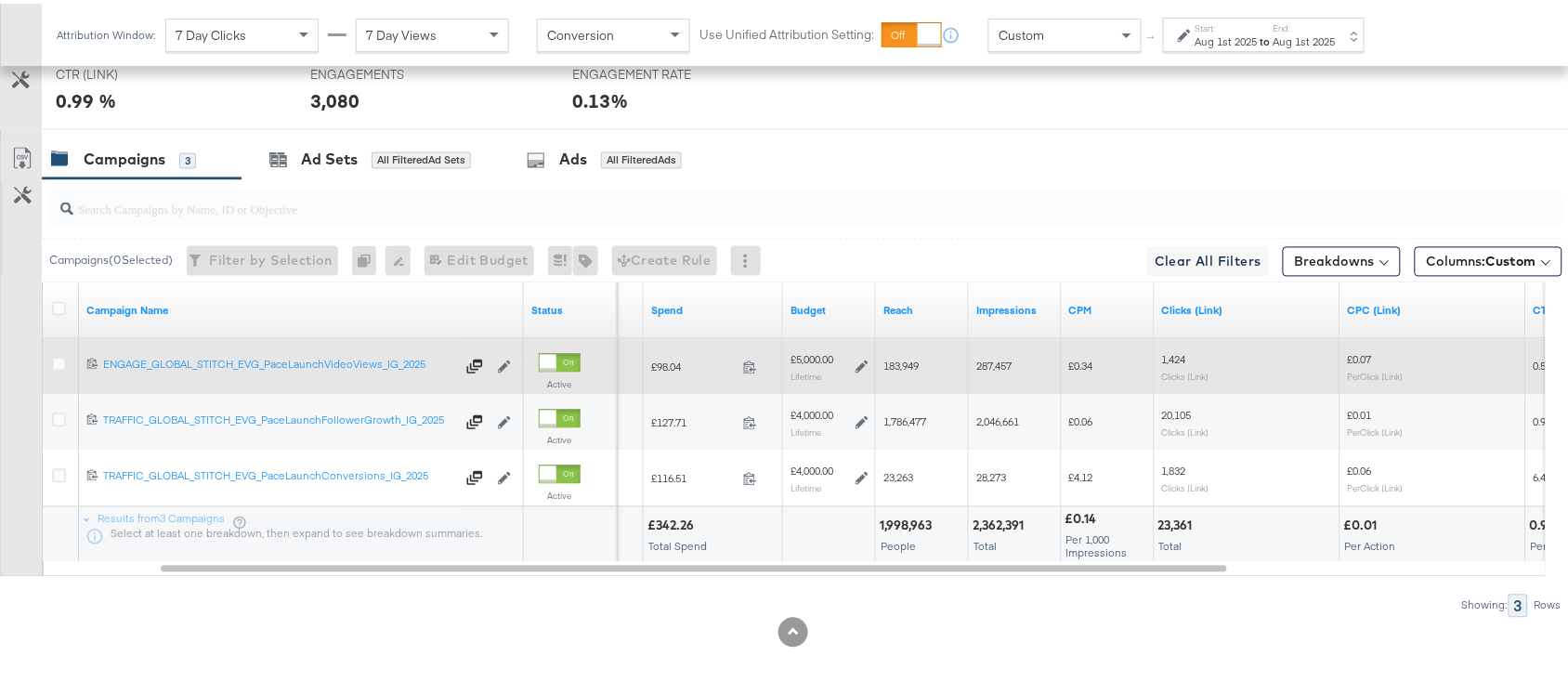 click on "183,949" at bounding box center (901, 362) 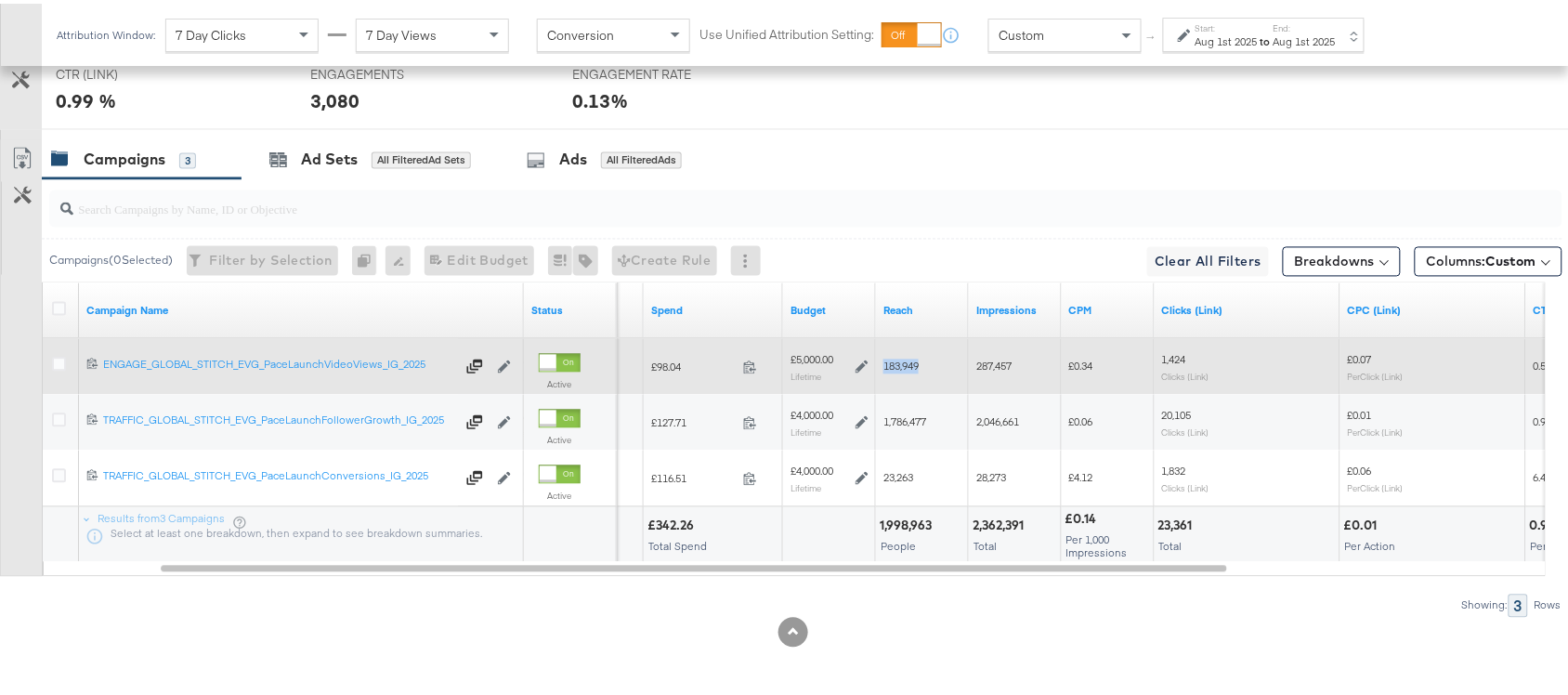click on "183,949" at bounding box center [901, 362] 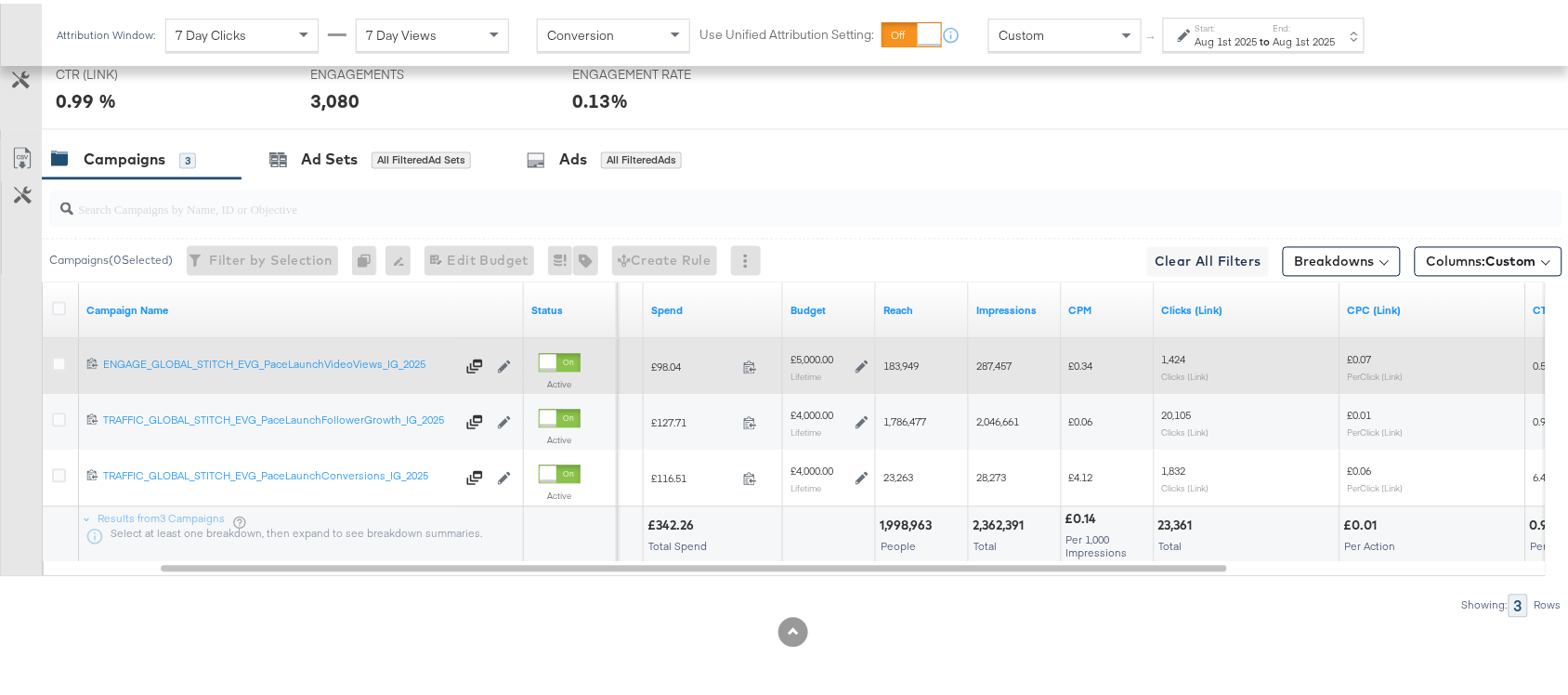 click on "287,457" at bounding box center (994, 362) 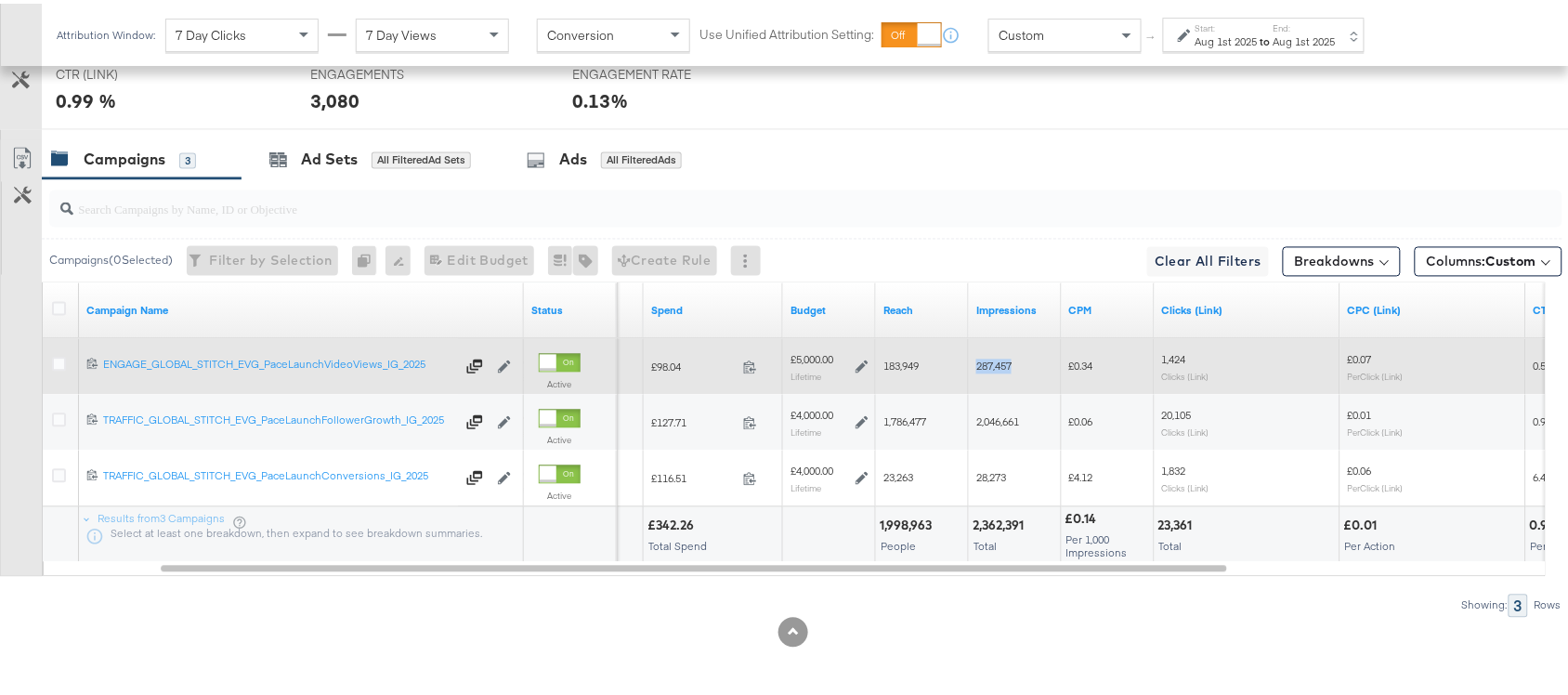 click on "287,457" at bounding box center (994, 362) 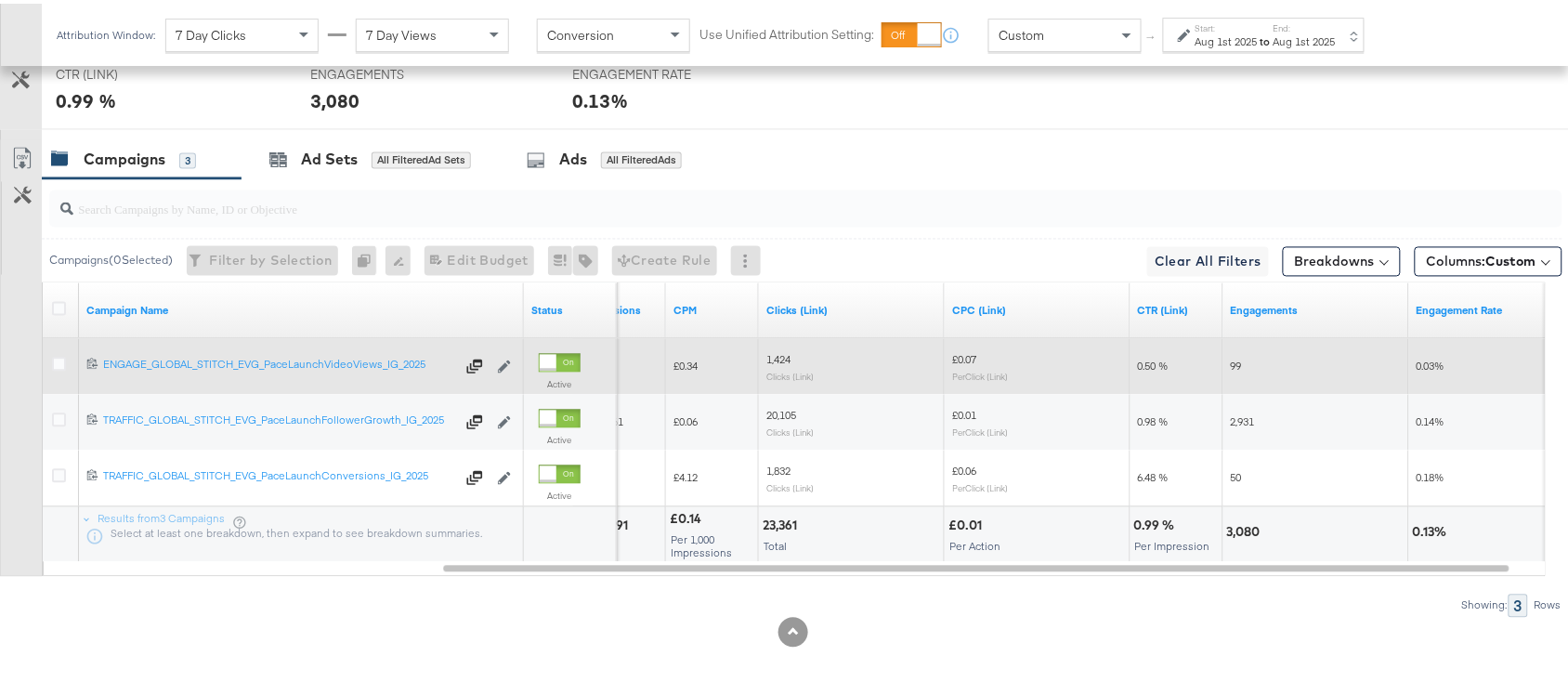 click on "1,424" at bounding box center [778, 356] 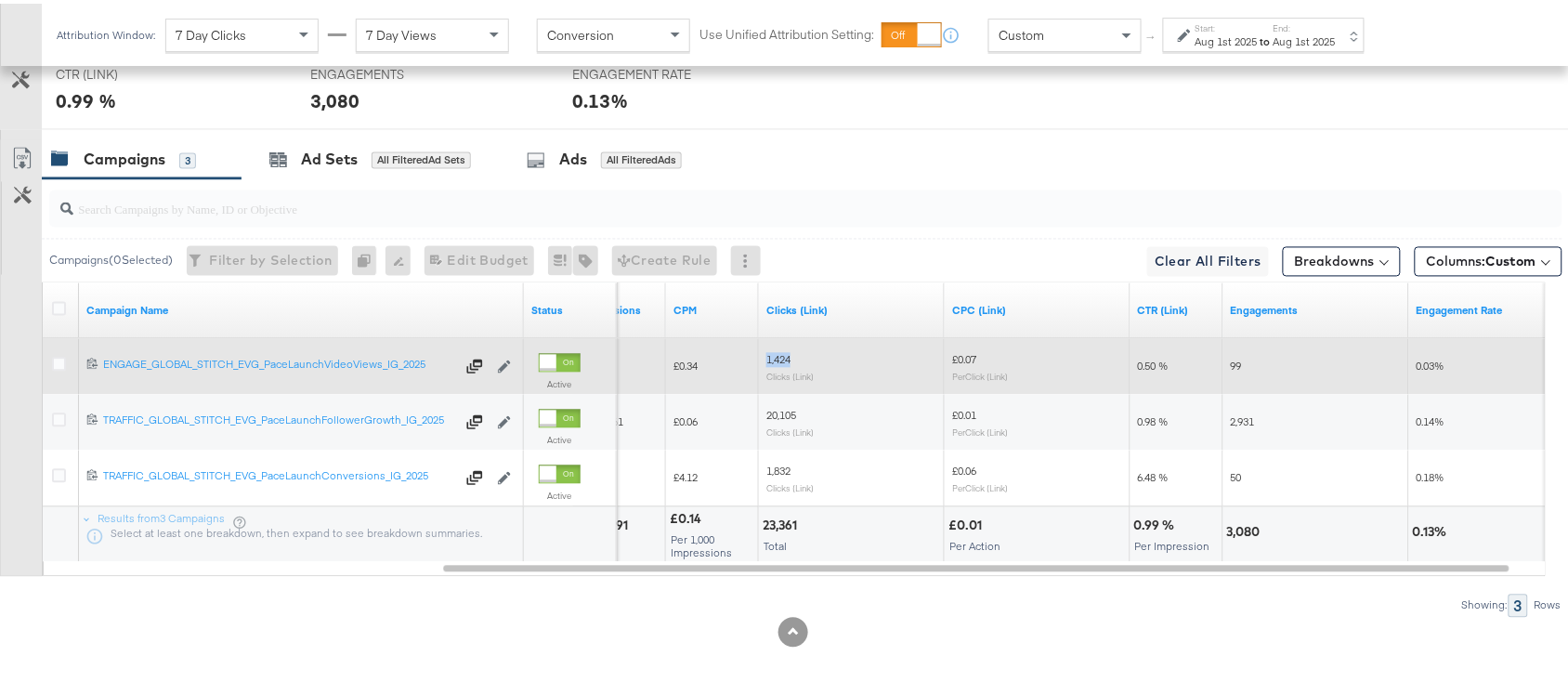 click on "1,424" at bounding box center [778, 356] 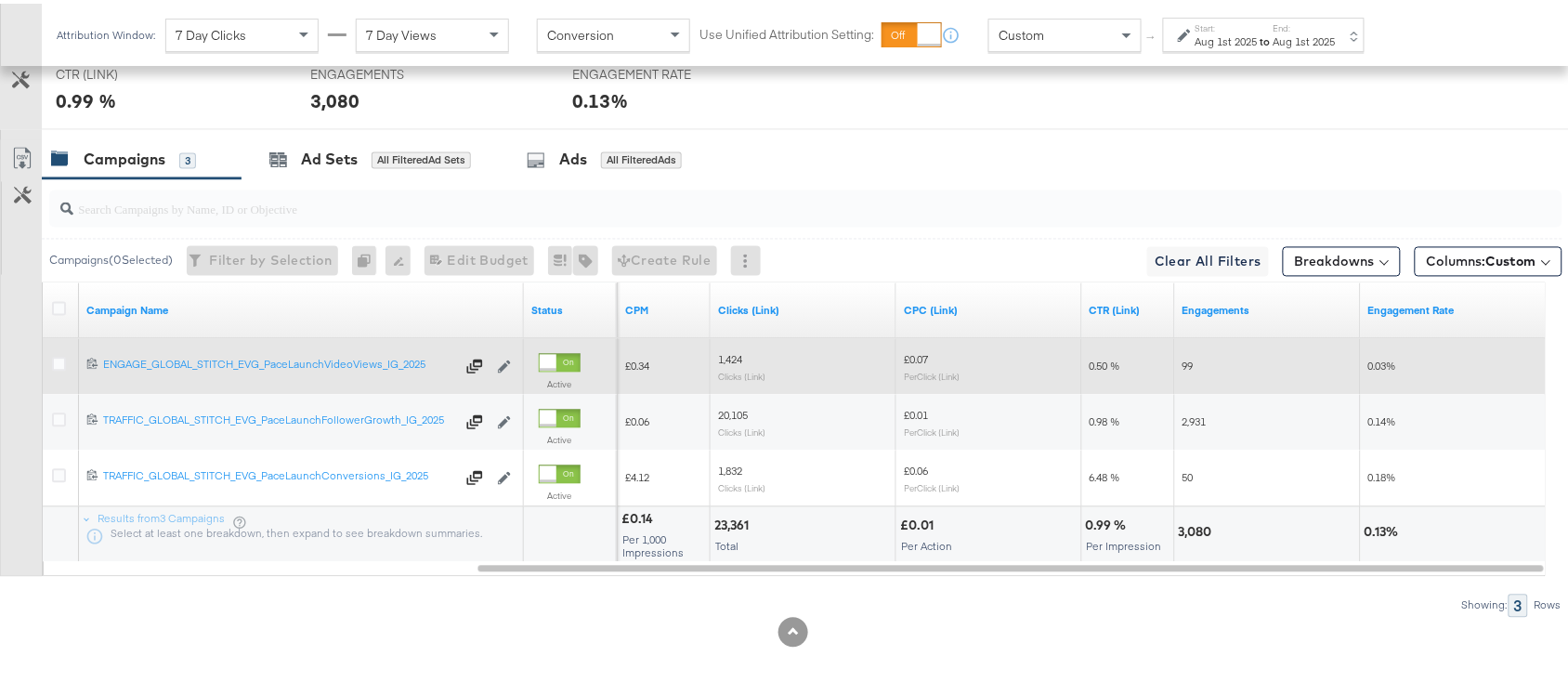 click on "99" at bounding box center [1268, 363] 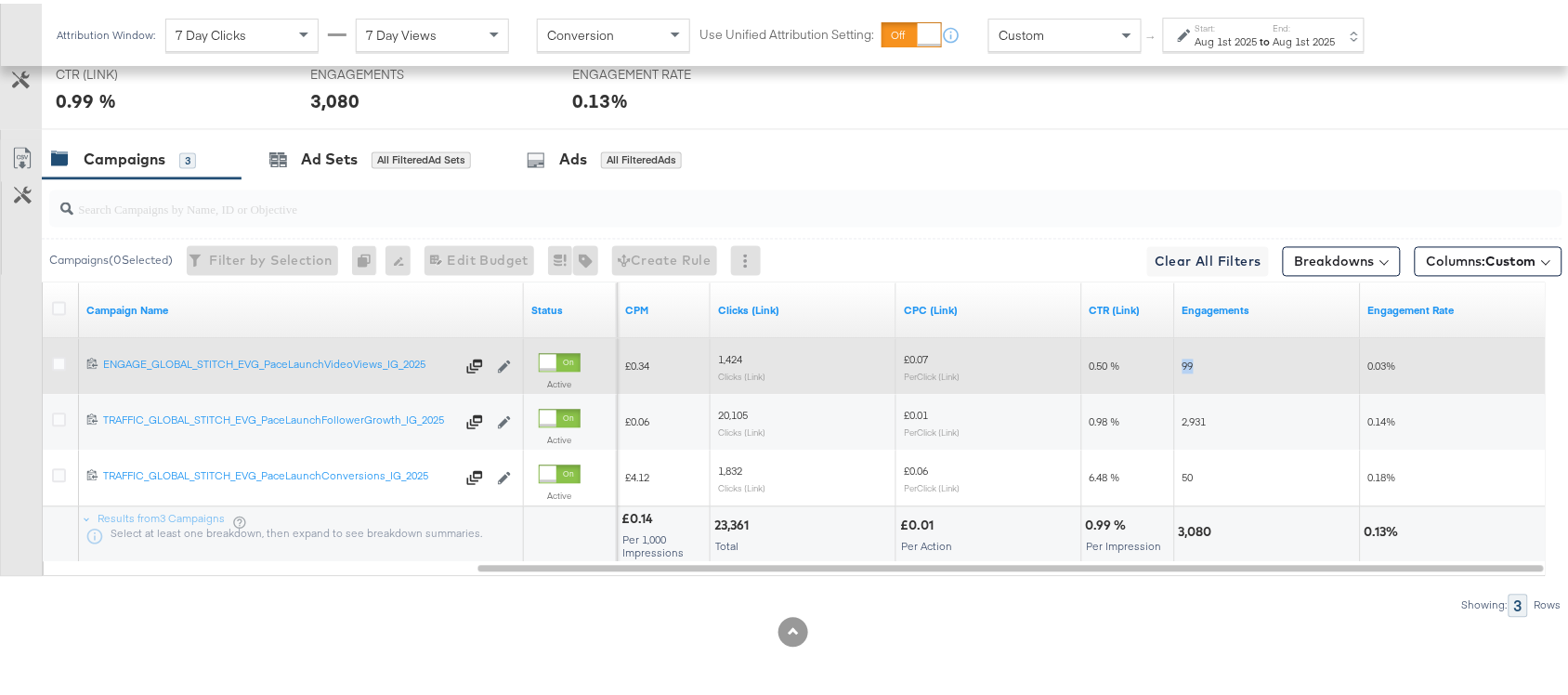 click on "99" at bounding box center [1268, 363] 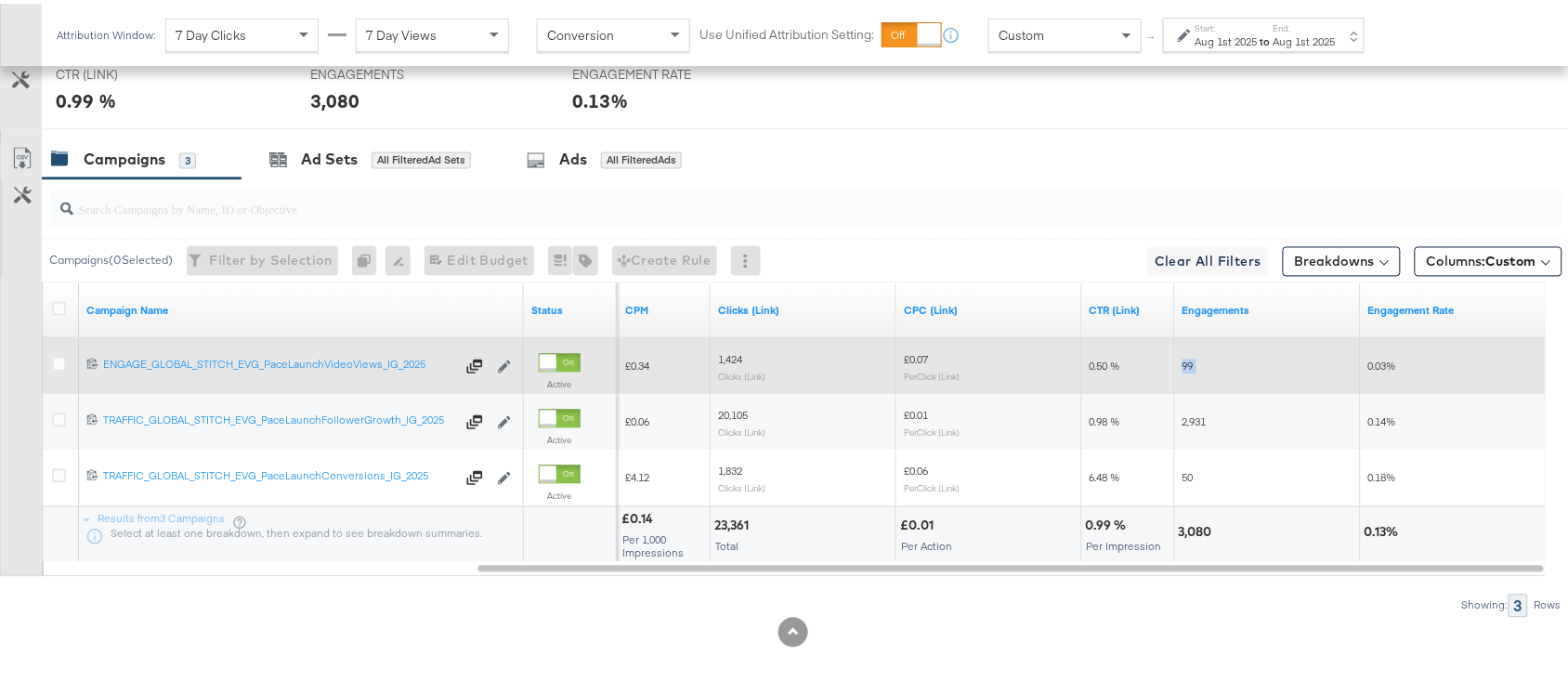 click on "99" at bounding box center (1268, 363) 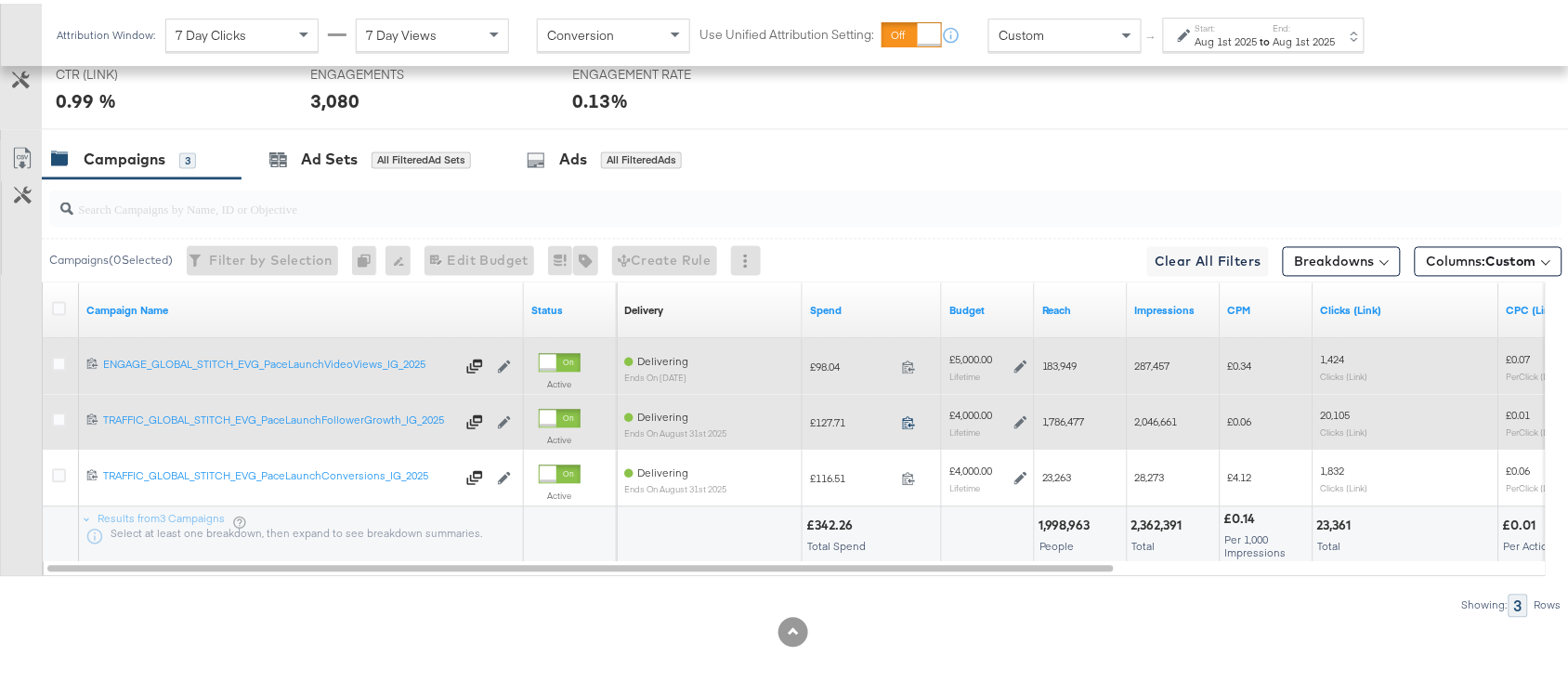 click 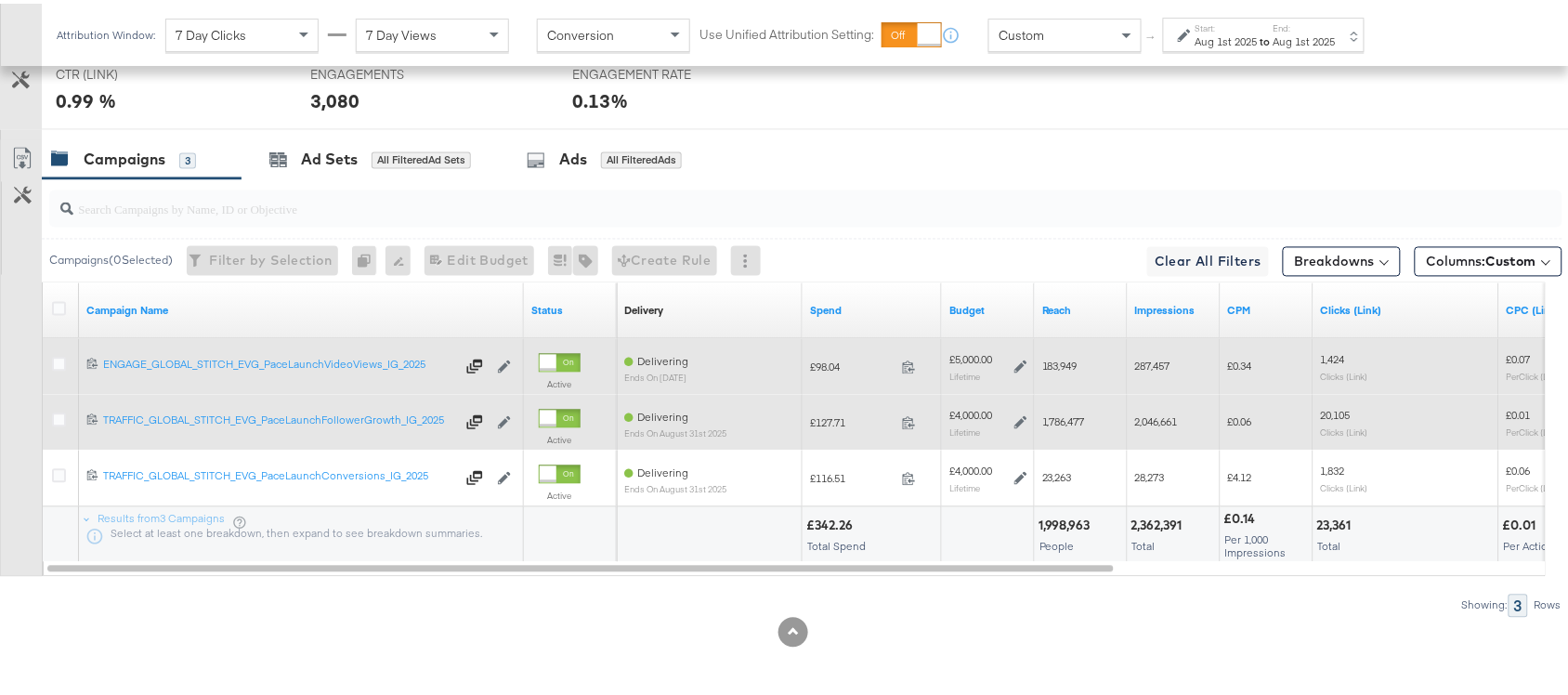 click on "1,786,477" at bounding box center [1064, 418] 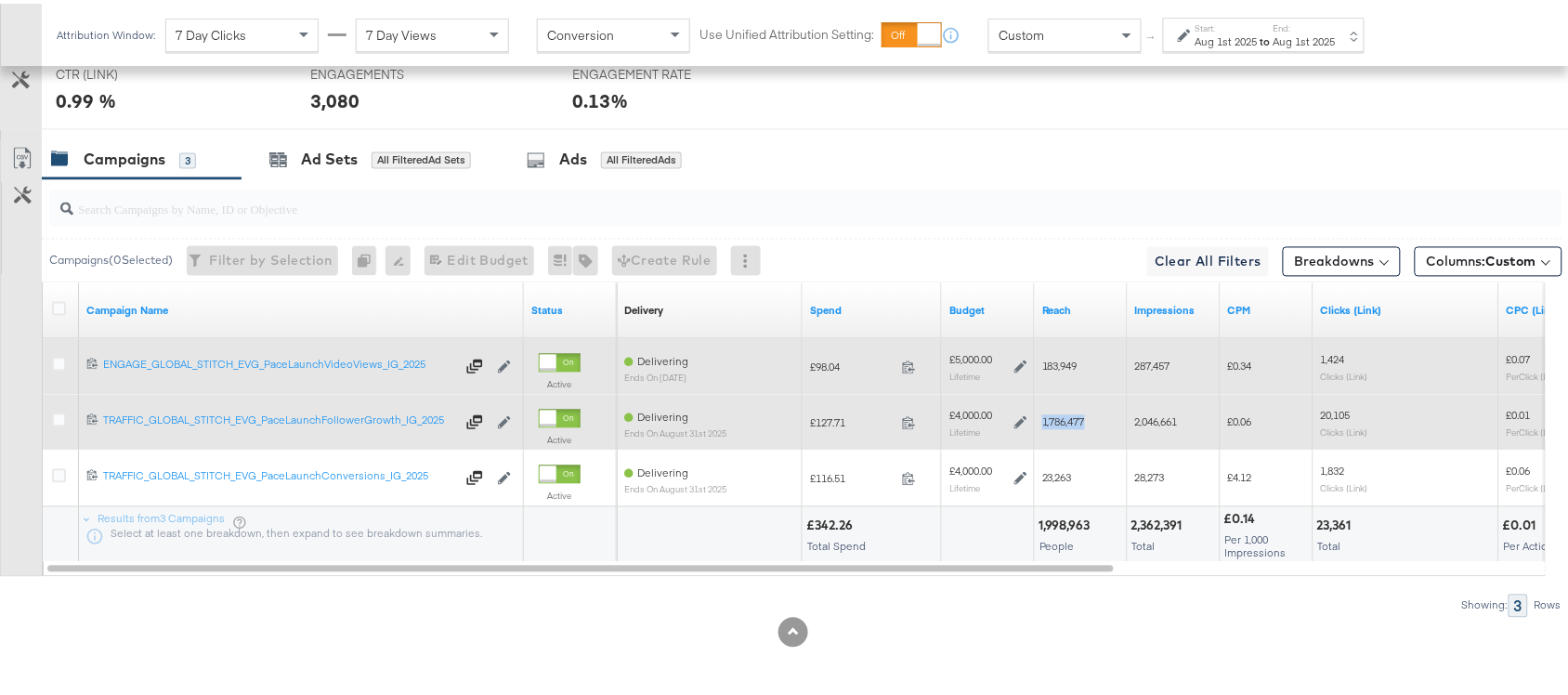 click on "1,786,477" at bounding box center [1064, 418] 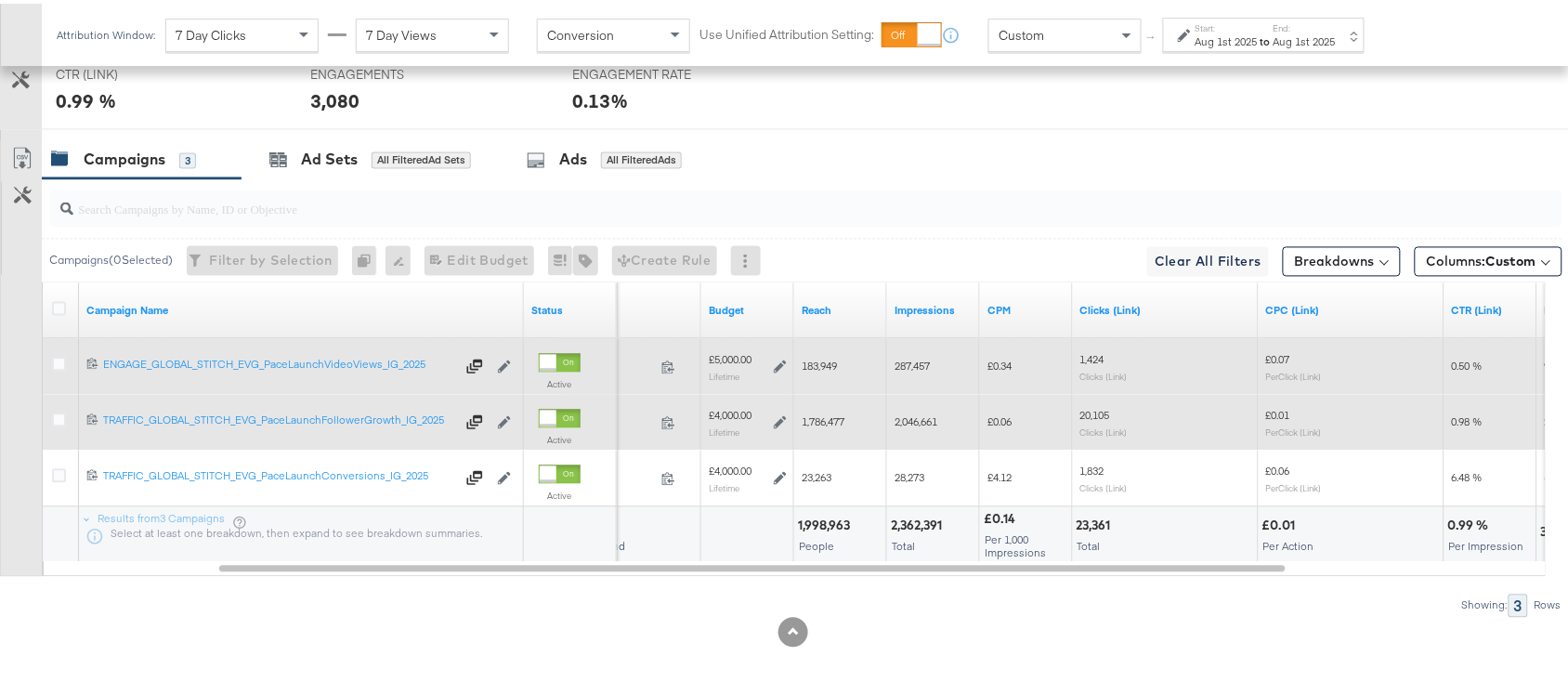 click on "2,046,661" at bounding box center (916, 418) 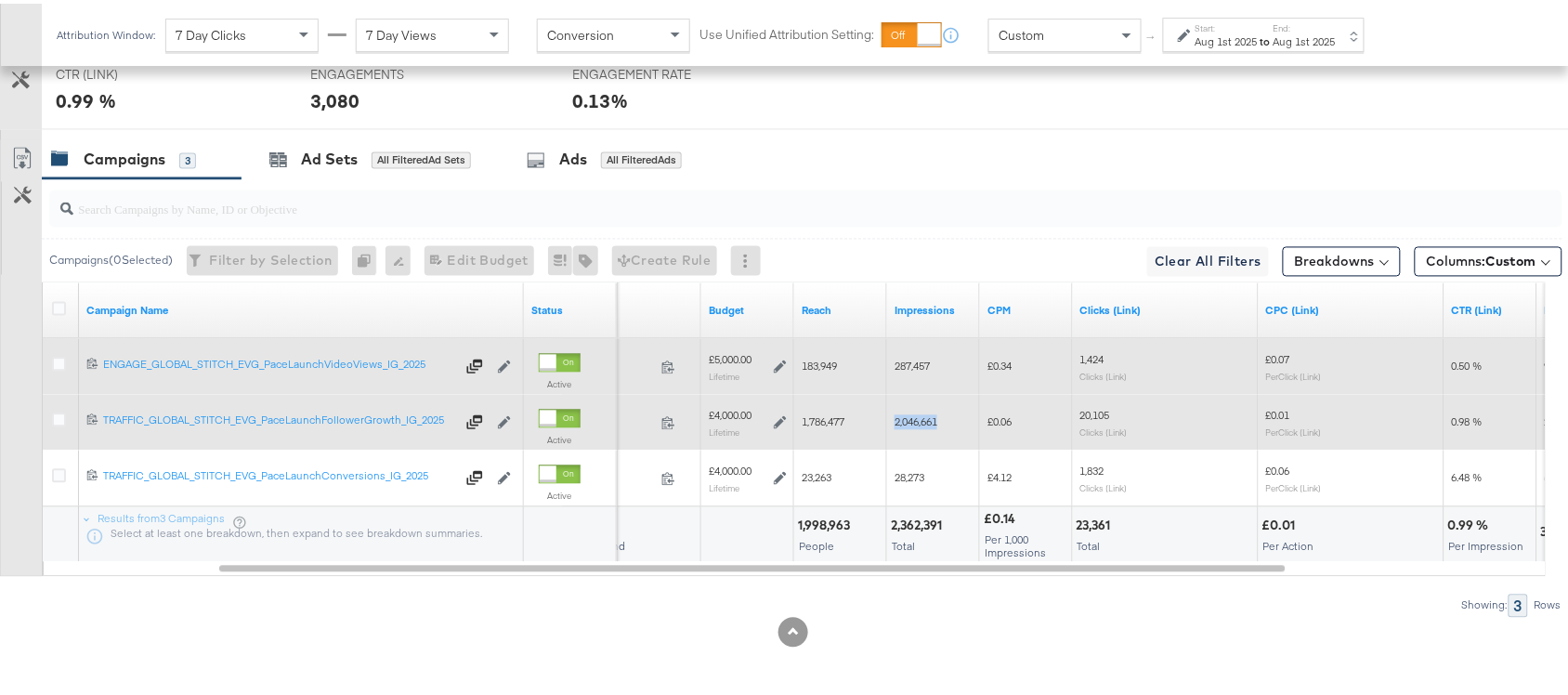 click on "2,046,661" at bounding box center (916, 418) 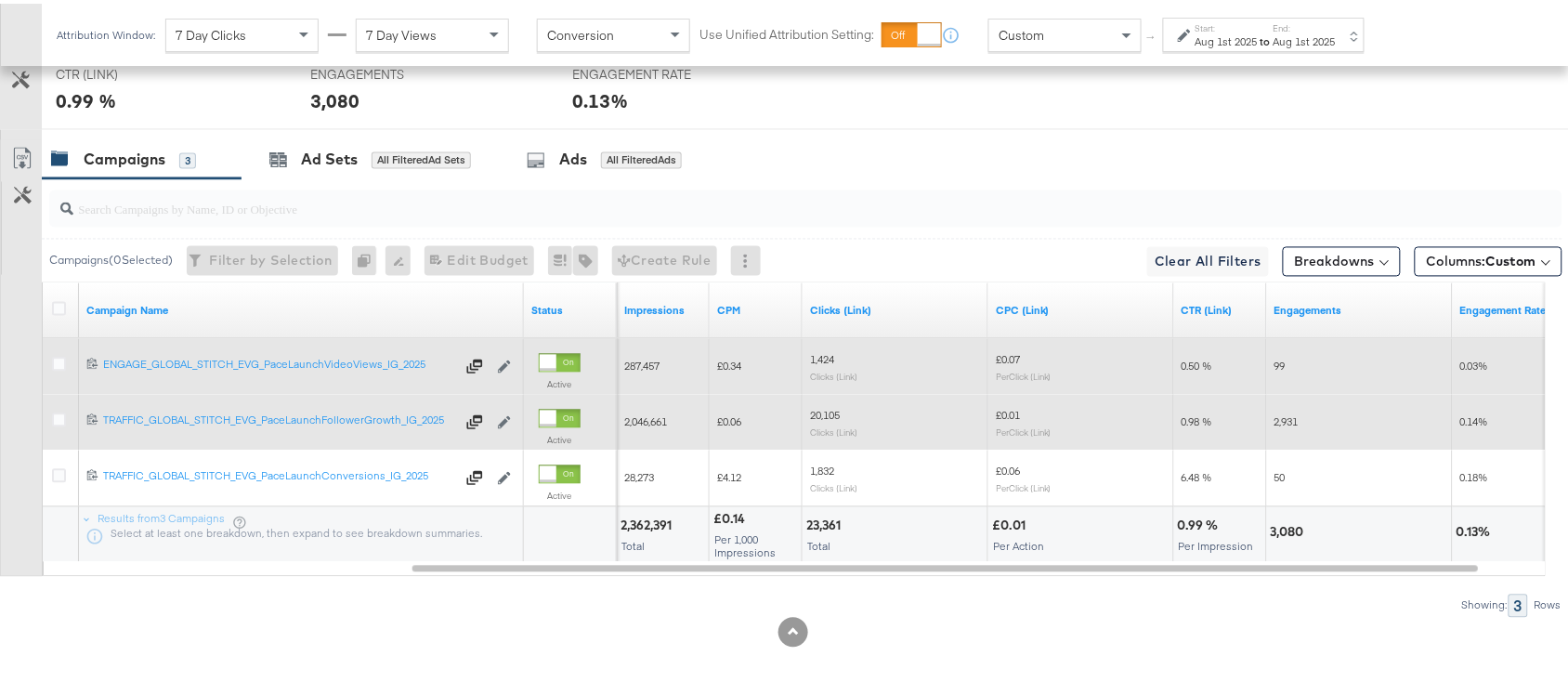 click on "20,105" at bounding box center (825, 412) 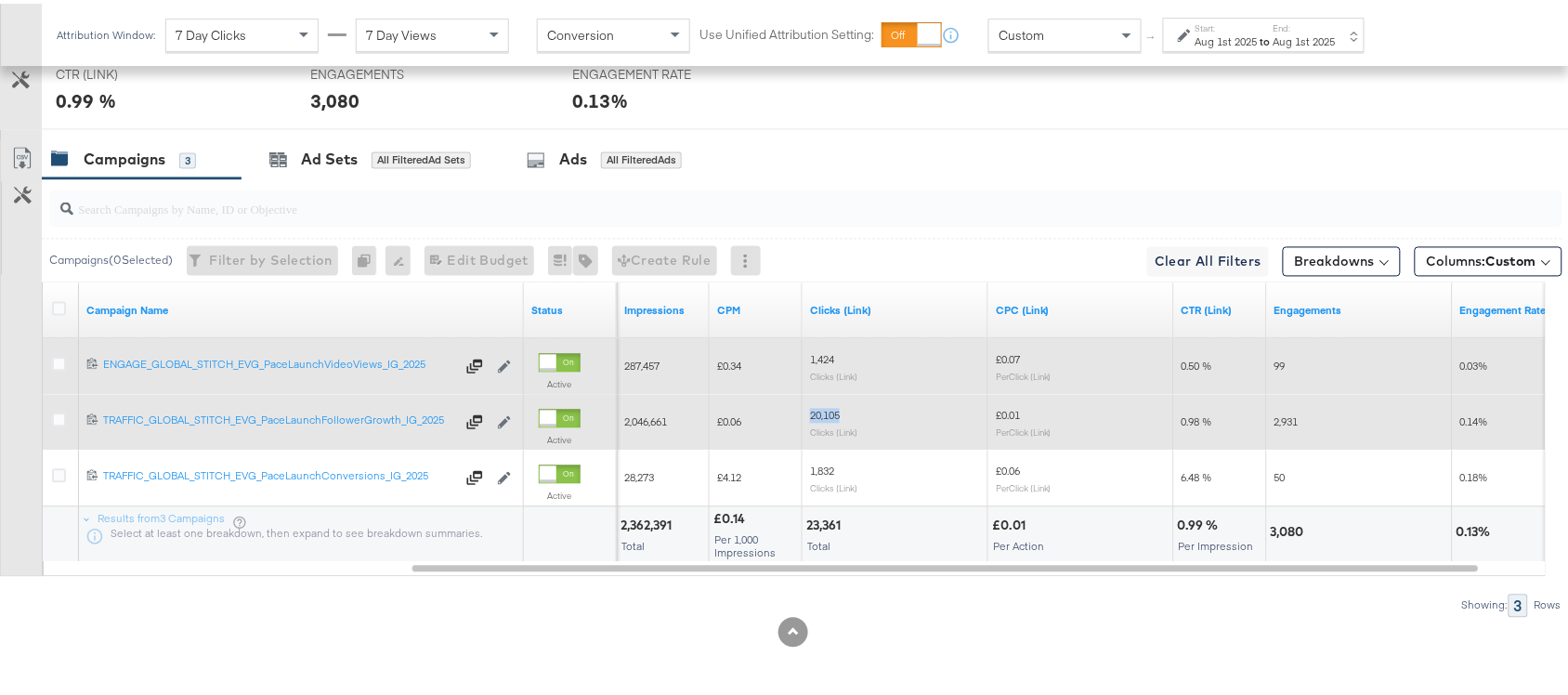 click on "20,105" at bounding box center (825, 412) 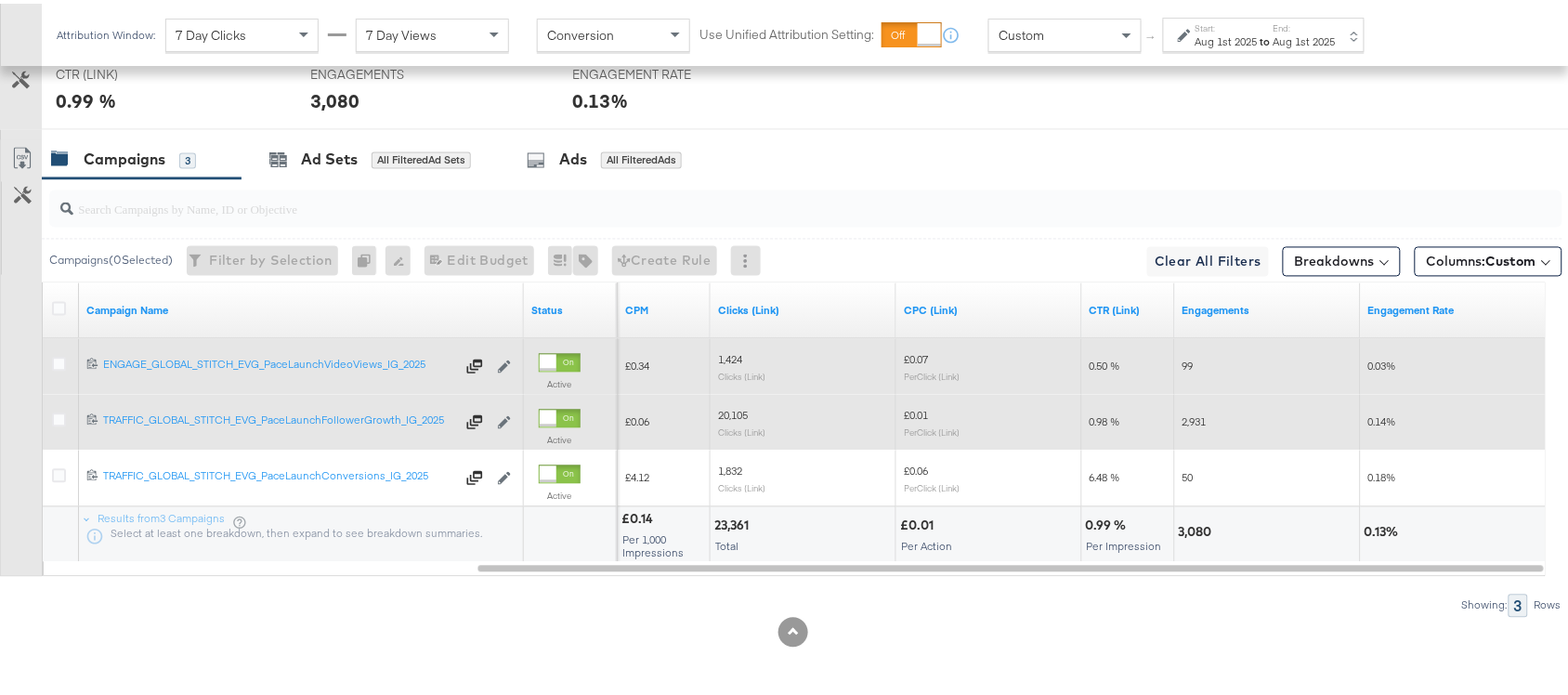 click on "2,931" at bounding box center (1195, 418) 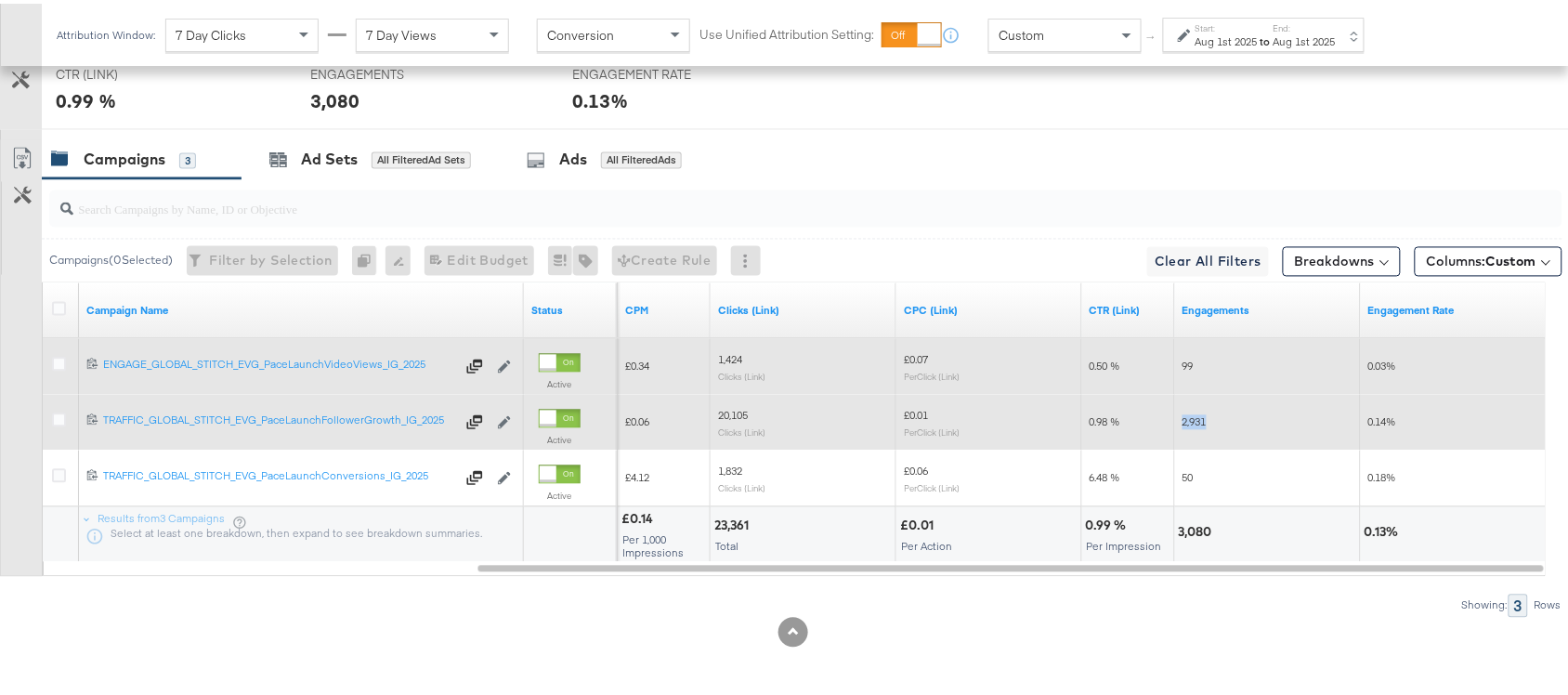 click on "2,931" at bounding box center (1195, 418) 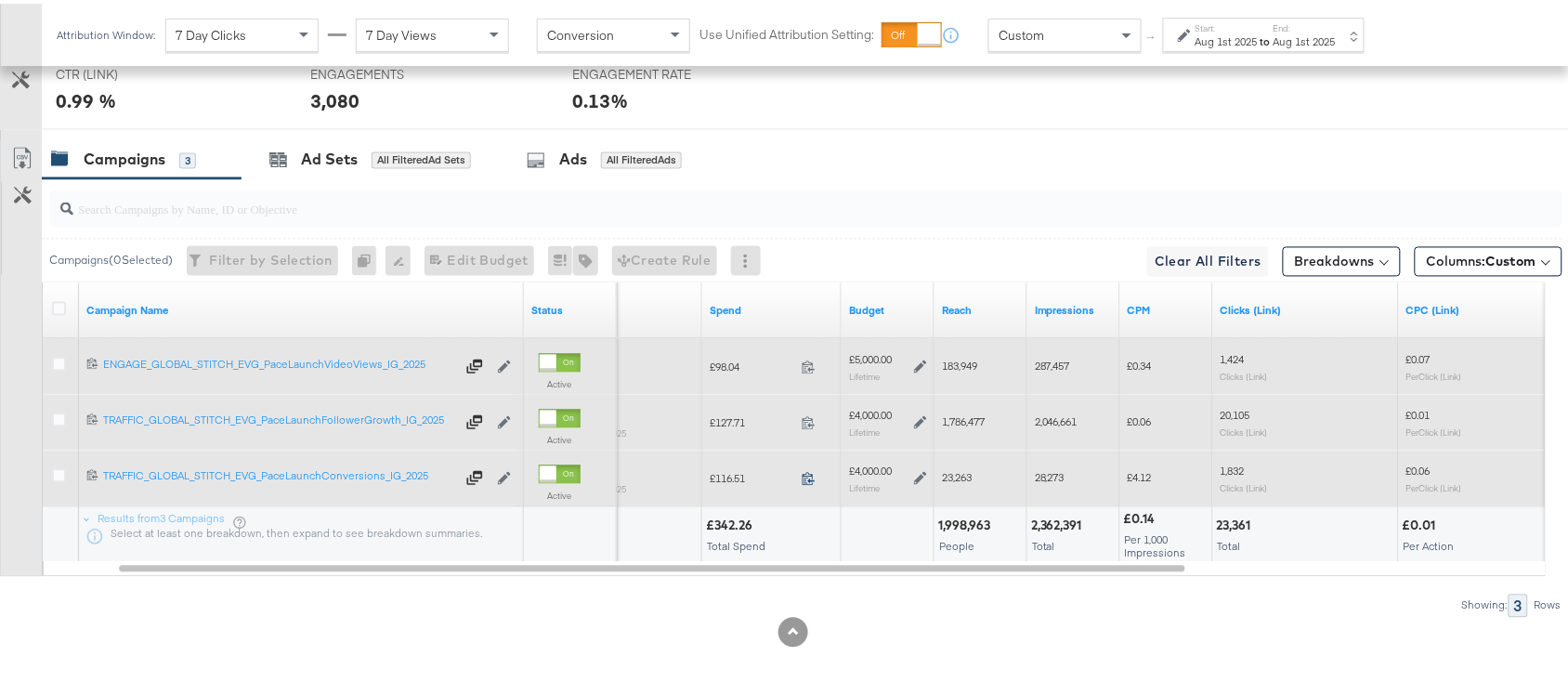 click 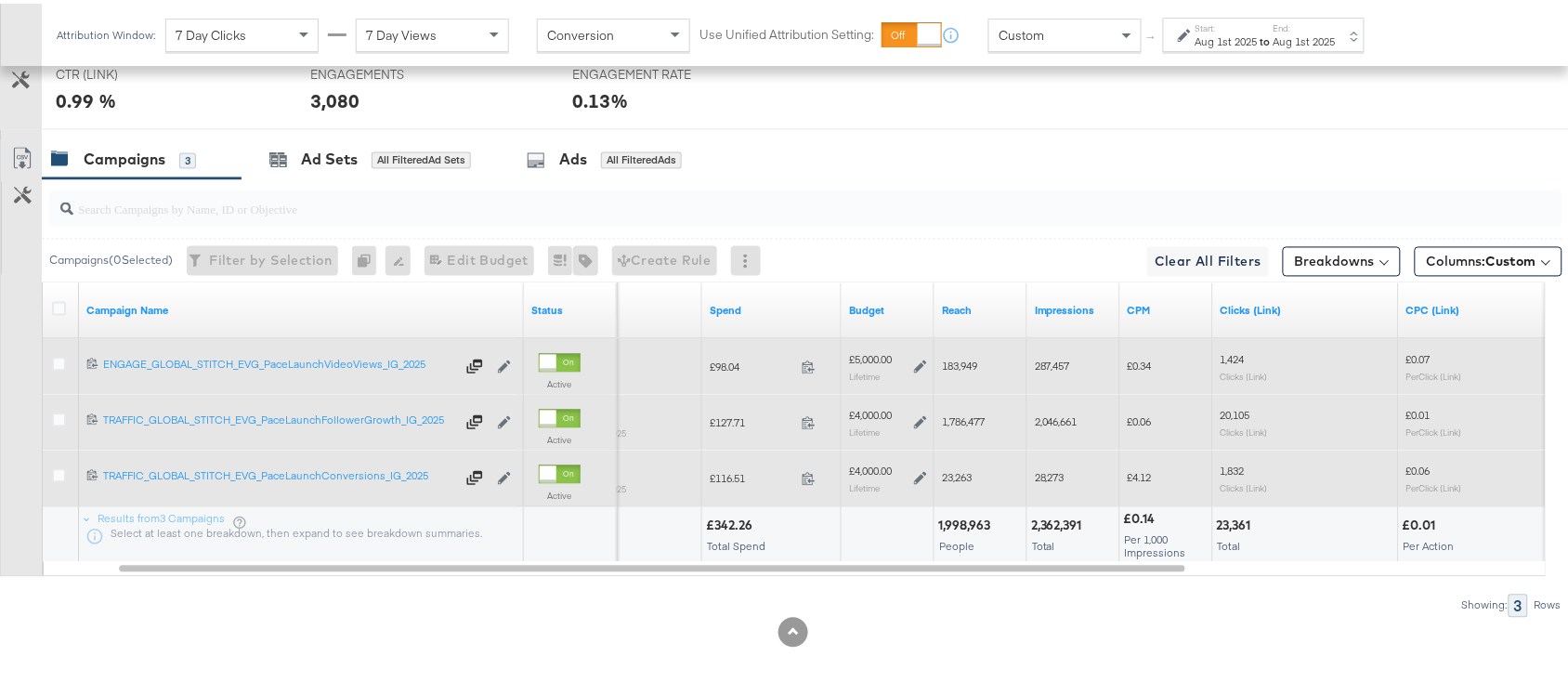 click on "23,263" at bounding box center [957, 474] 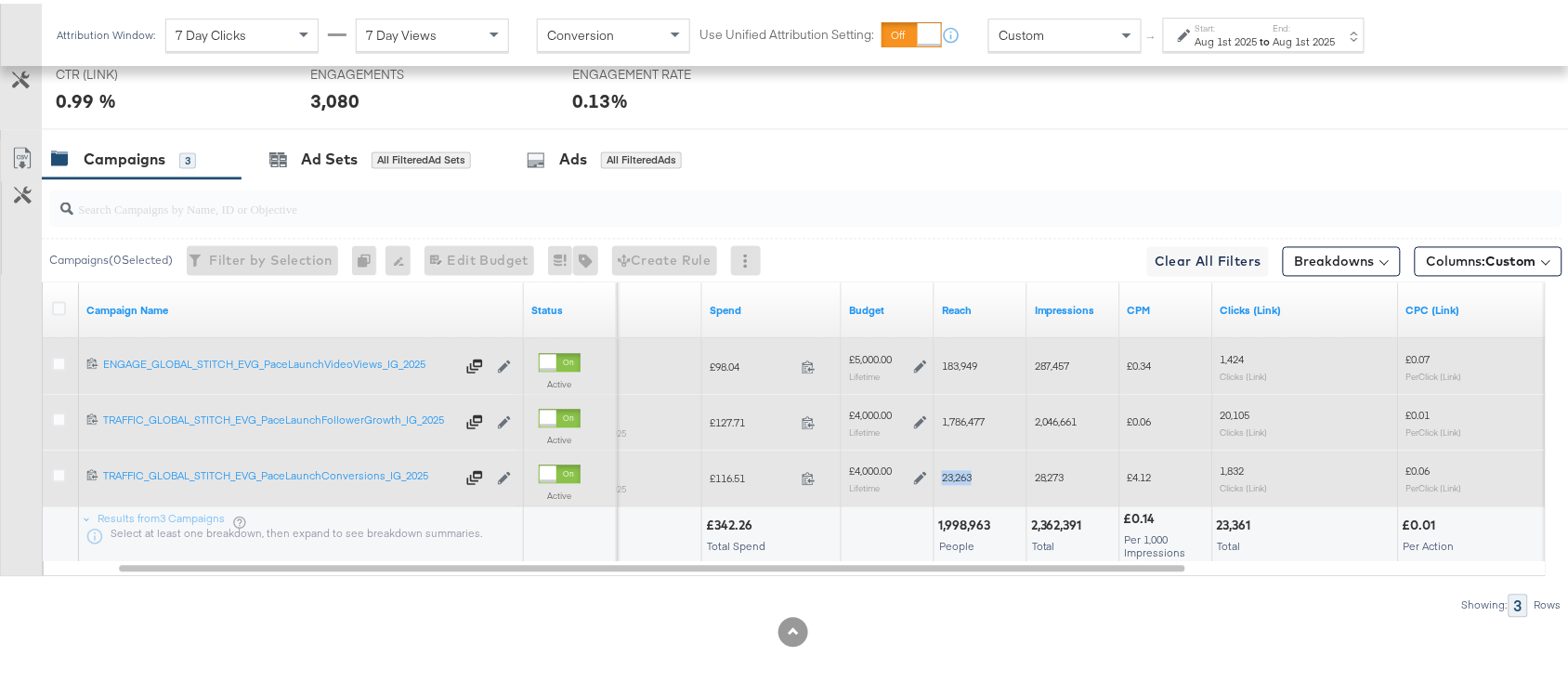 click on "23,263" at bounding box center [957, 474] 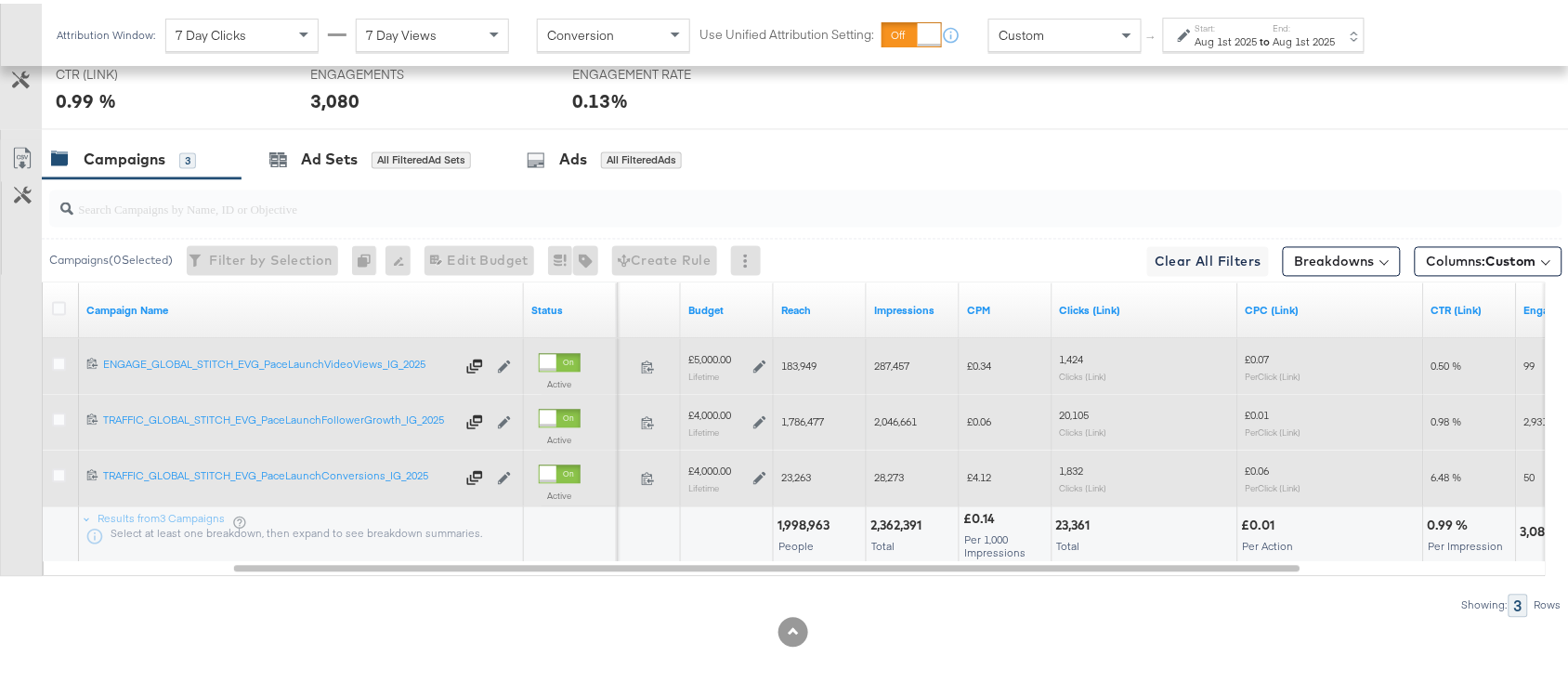 click on "28,273" at bounding box center [889, 474] 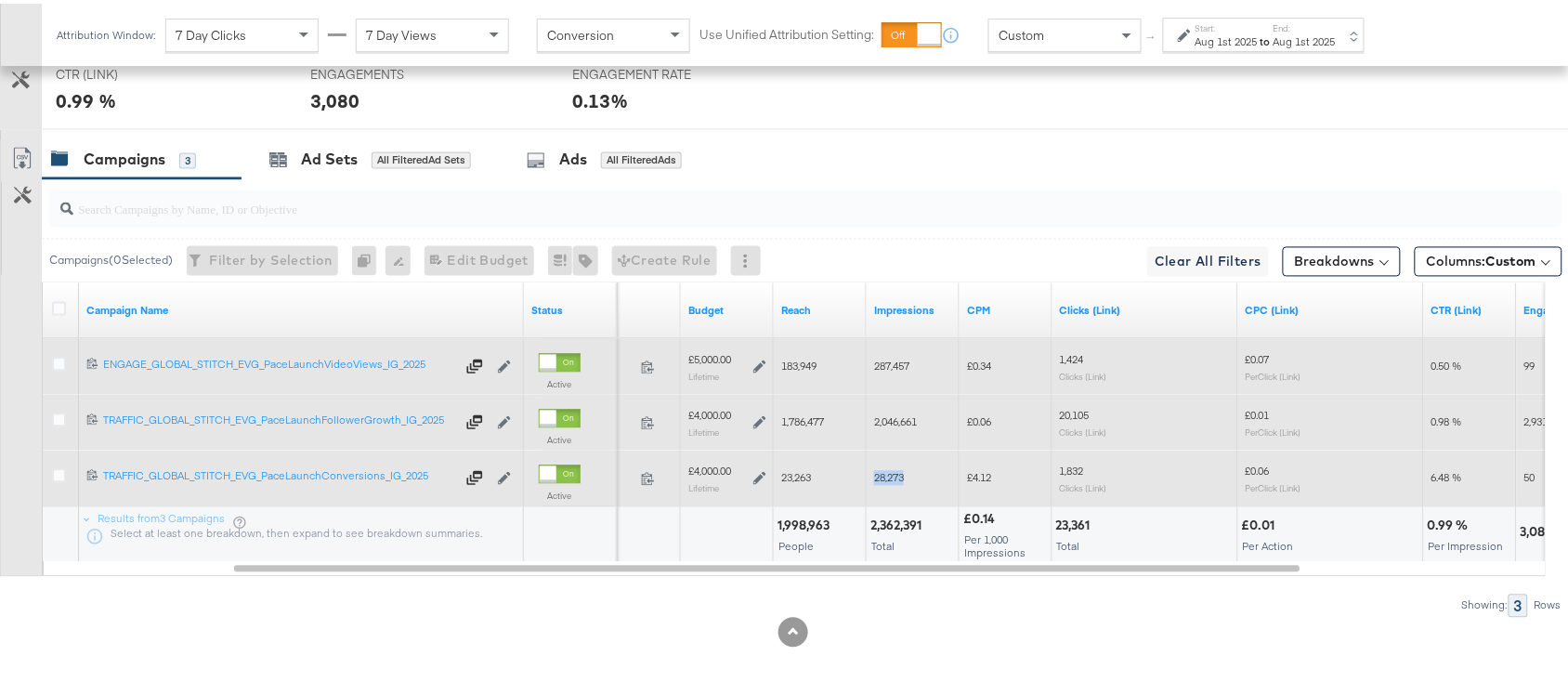 click on "28,273" at bounding box center (889, 474) 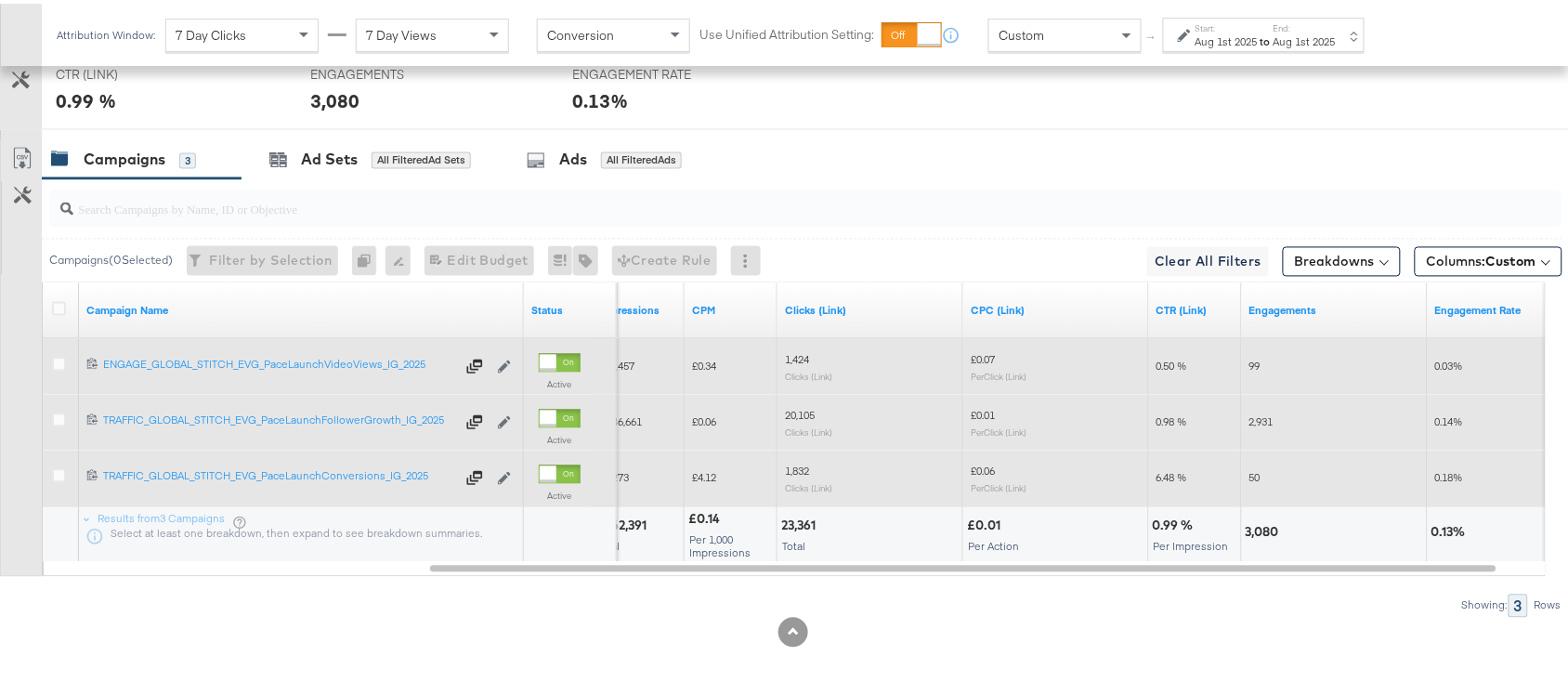 click on "1,832" at bounding box center [797, 467] 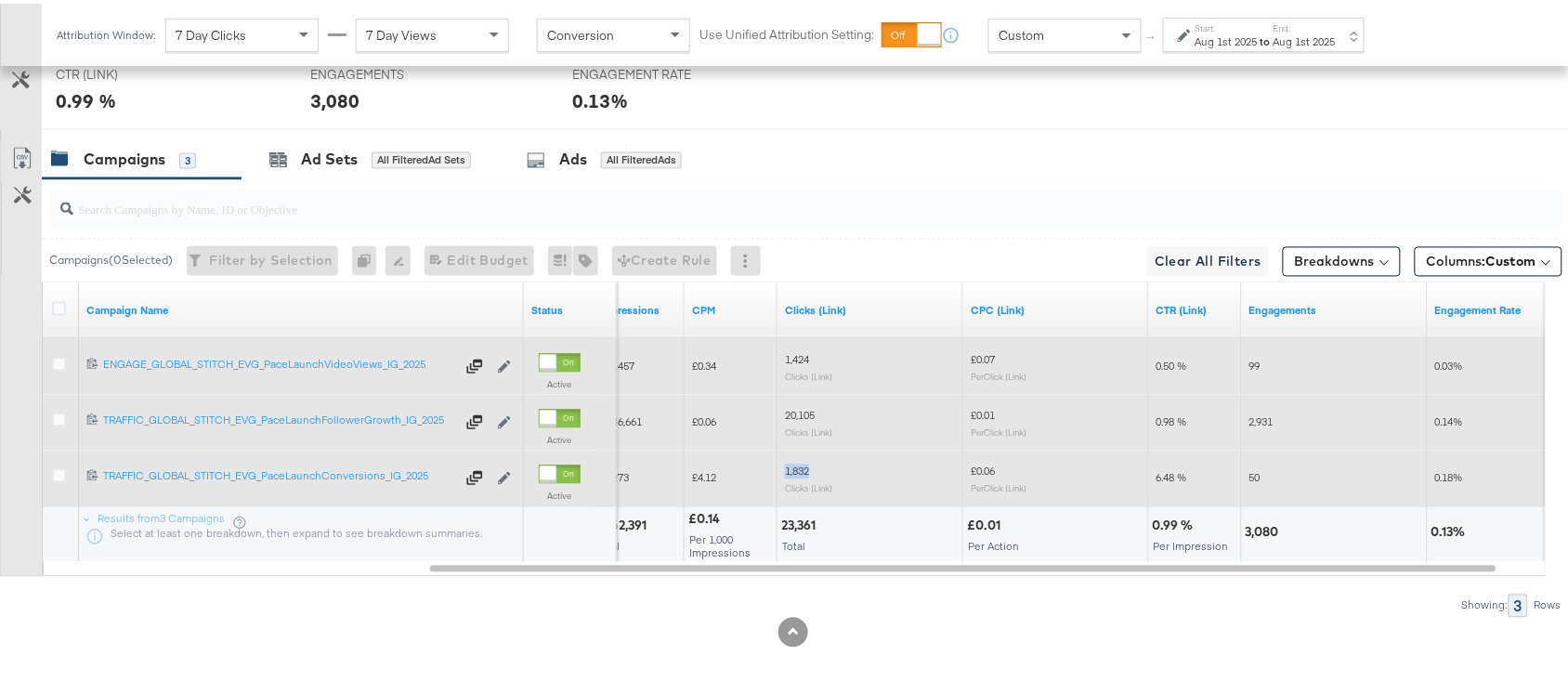 click on "1,832" at bounding box center [797, 467] 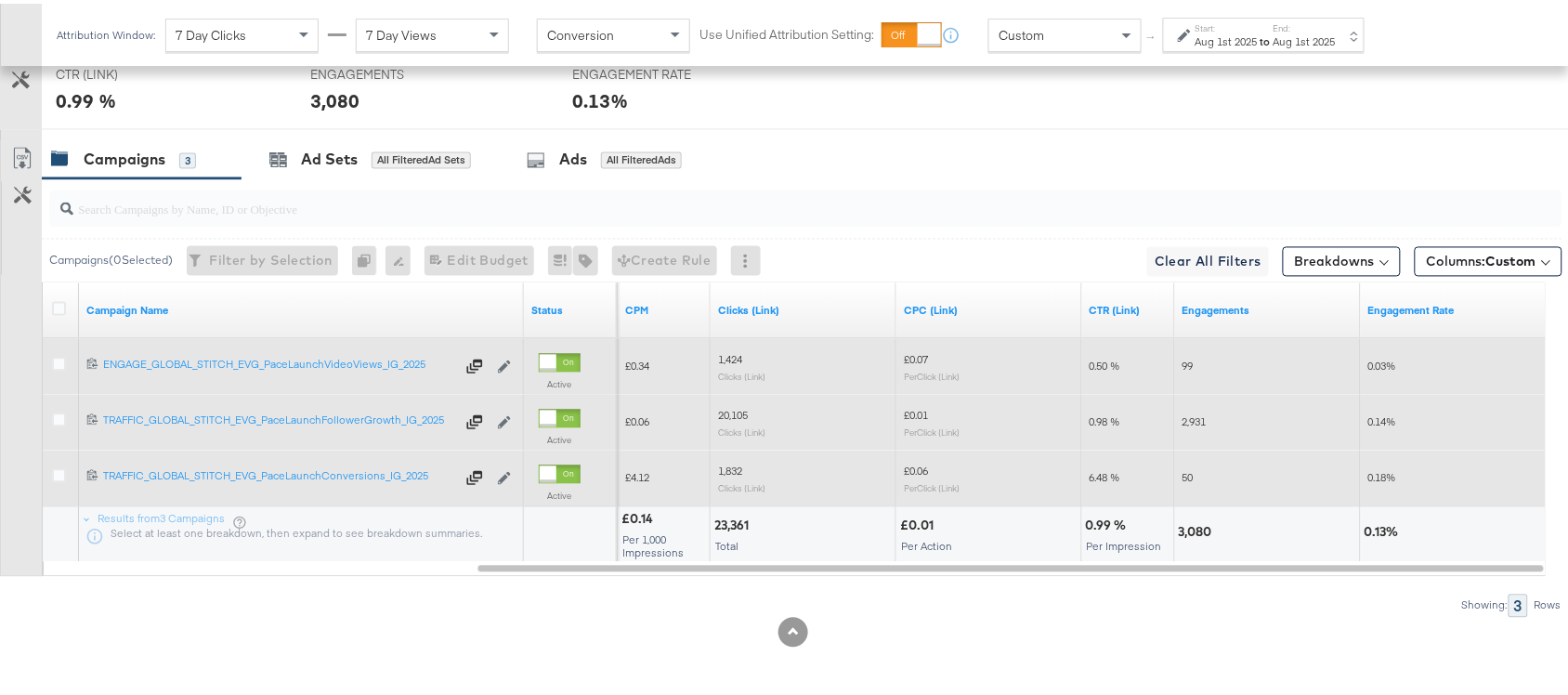click on "50" at bounding box center (1188, 474) 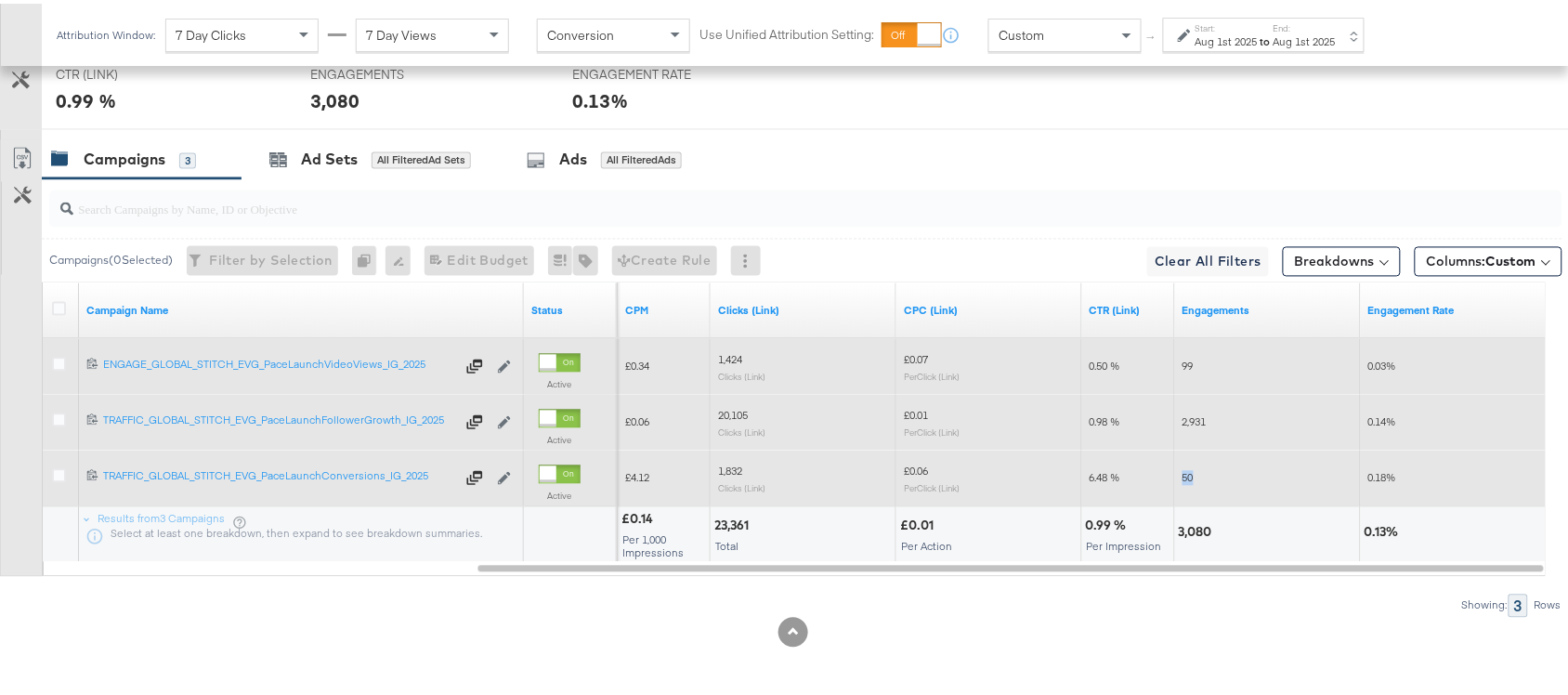click on "50" at bounding box center [1188, 474] 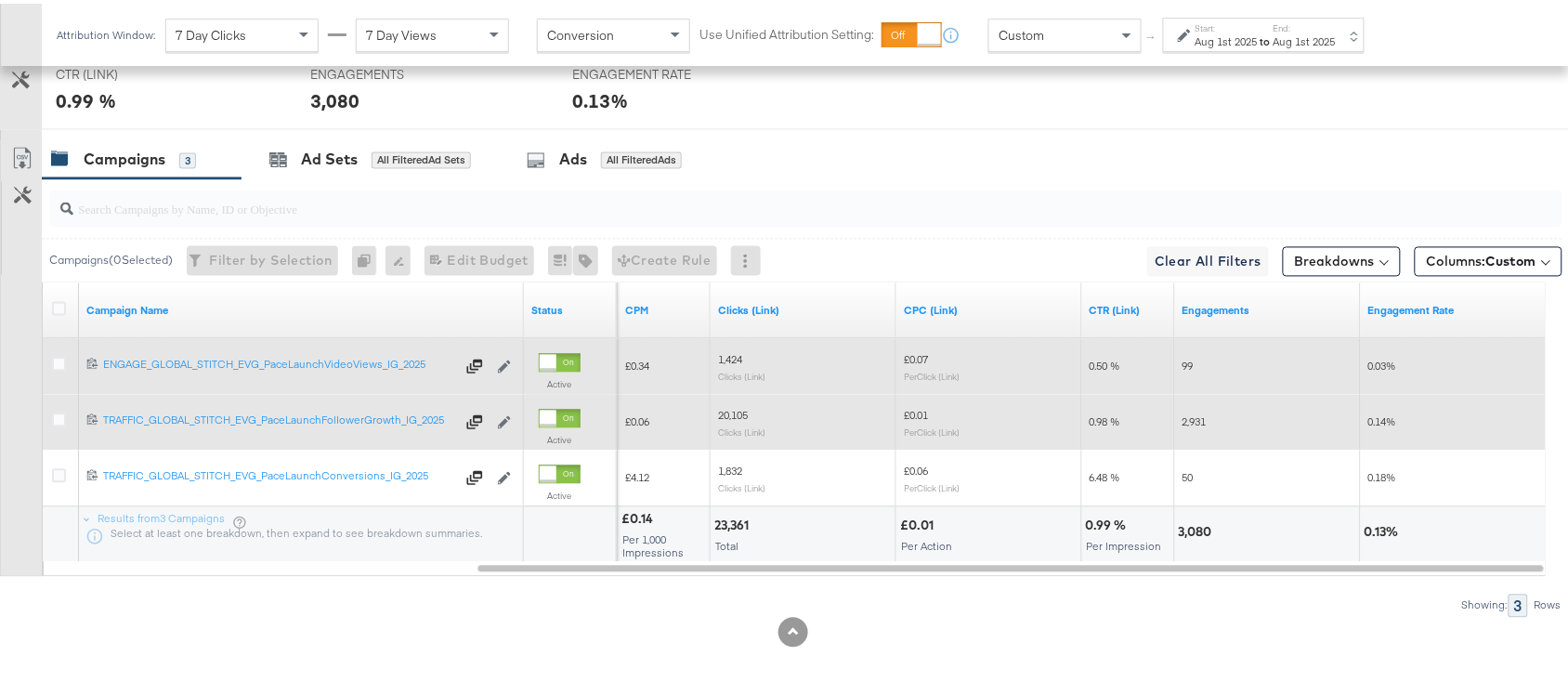 click on "Start:  Aug 1st 2025    to     End:  Aug 1st 2025" at bounding box center (1265, 32) 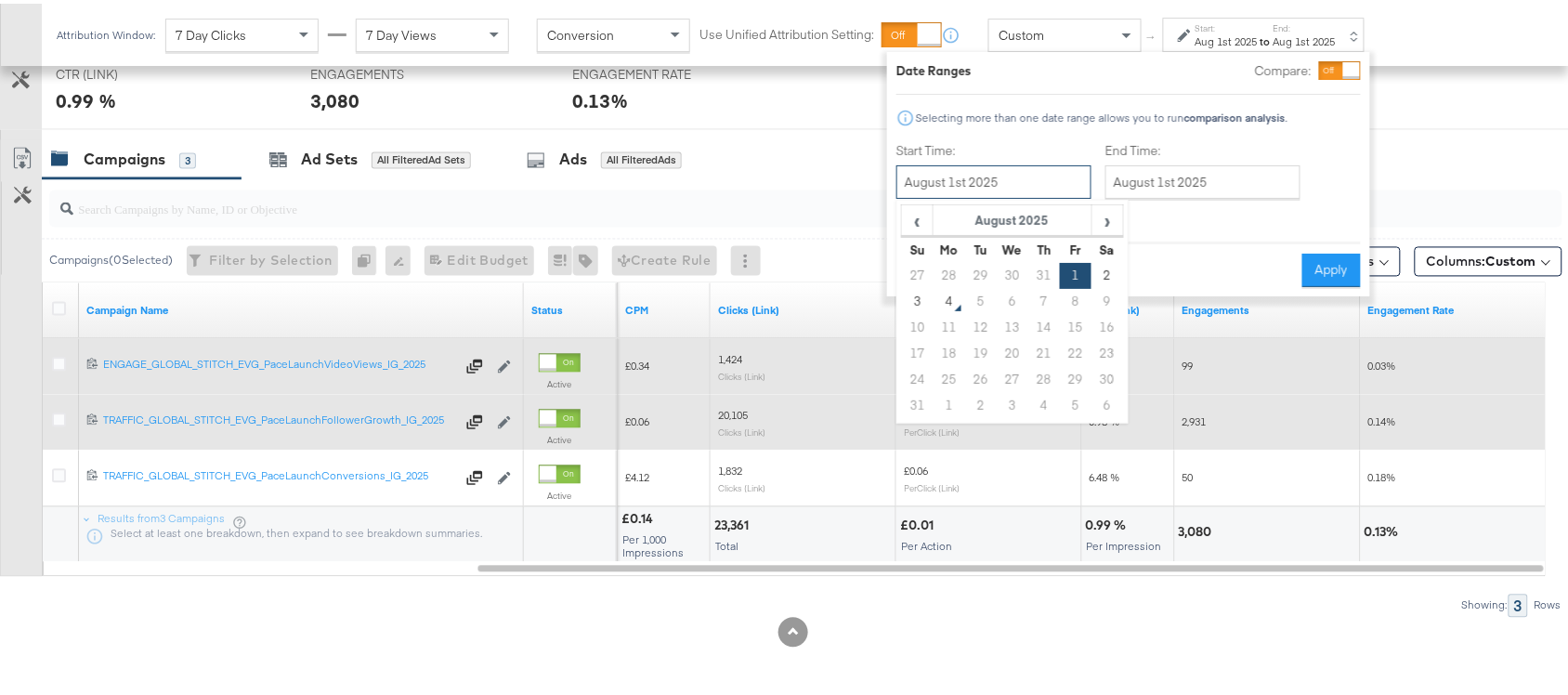 click on "August 1st 2025" at bounding box center (994, 178) 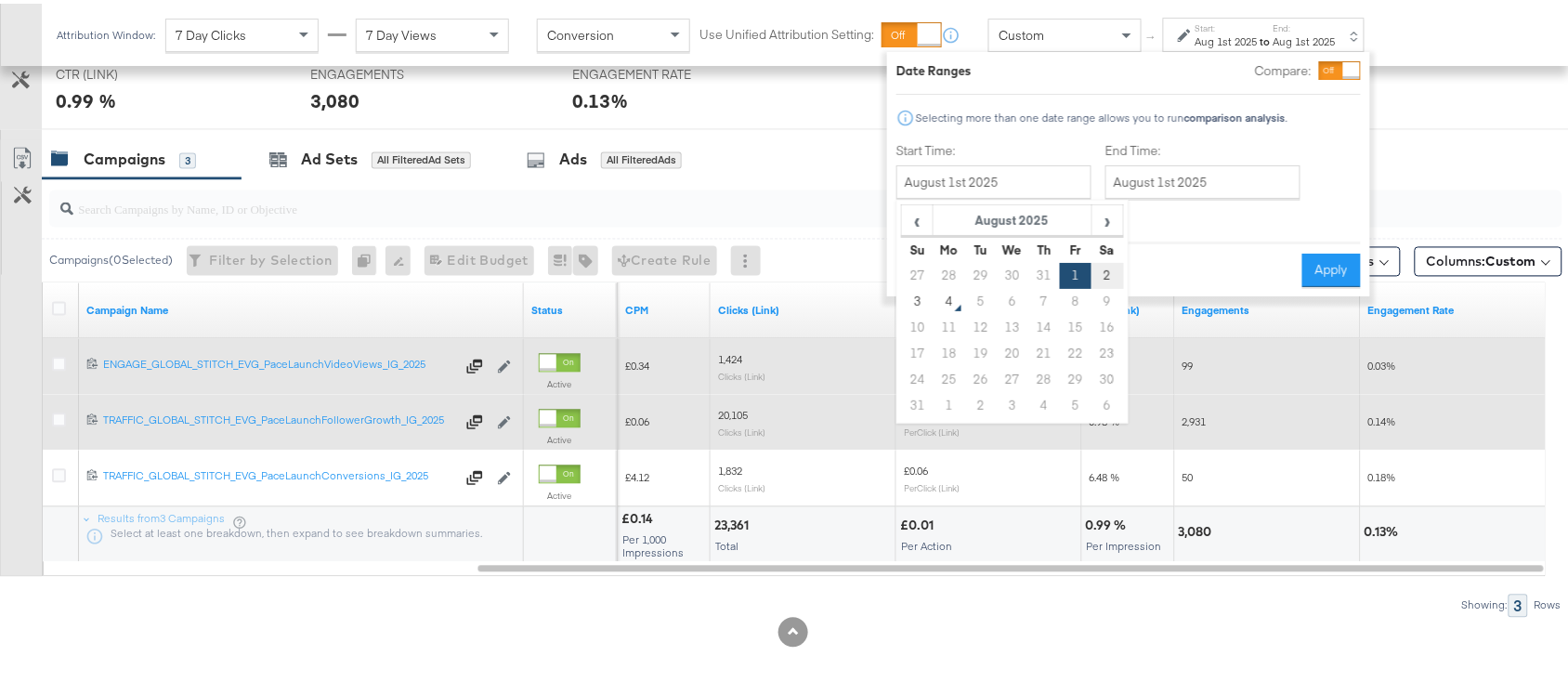 click on "2" at bounding box center [1107, 272] 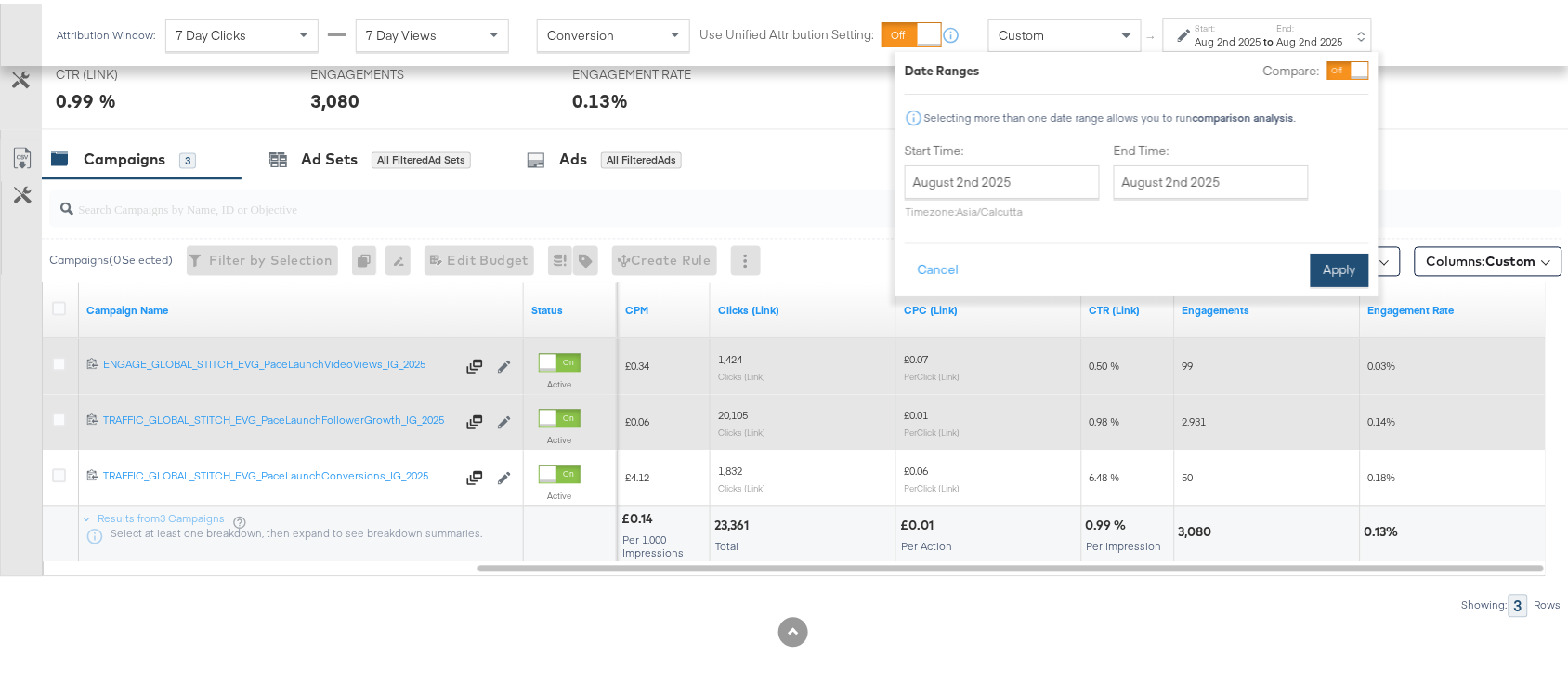 click on "Apply" at bounding box center (1339, 267) 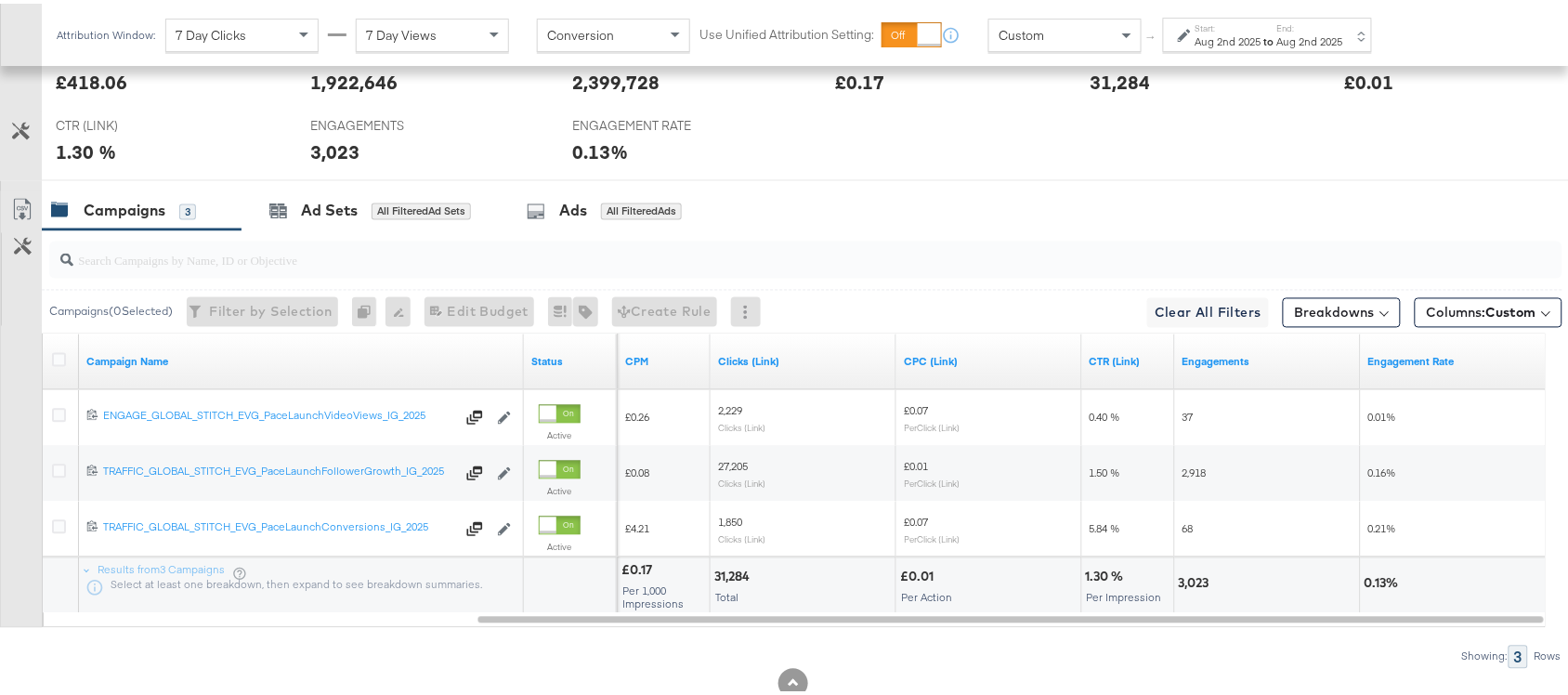 scroll, scrollTop: 968, scrollLeft: 0, axis: vertical 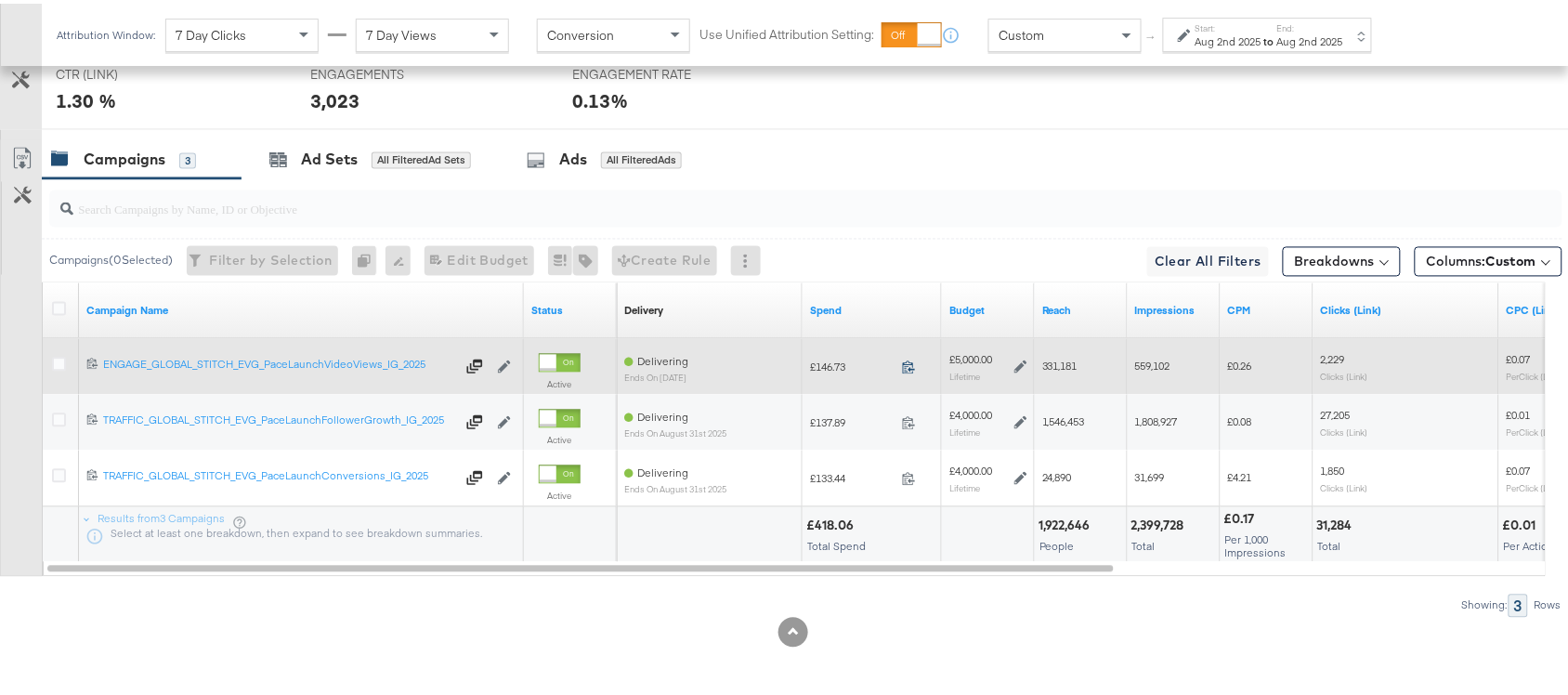 click 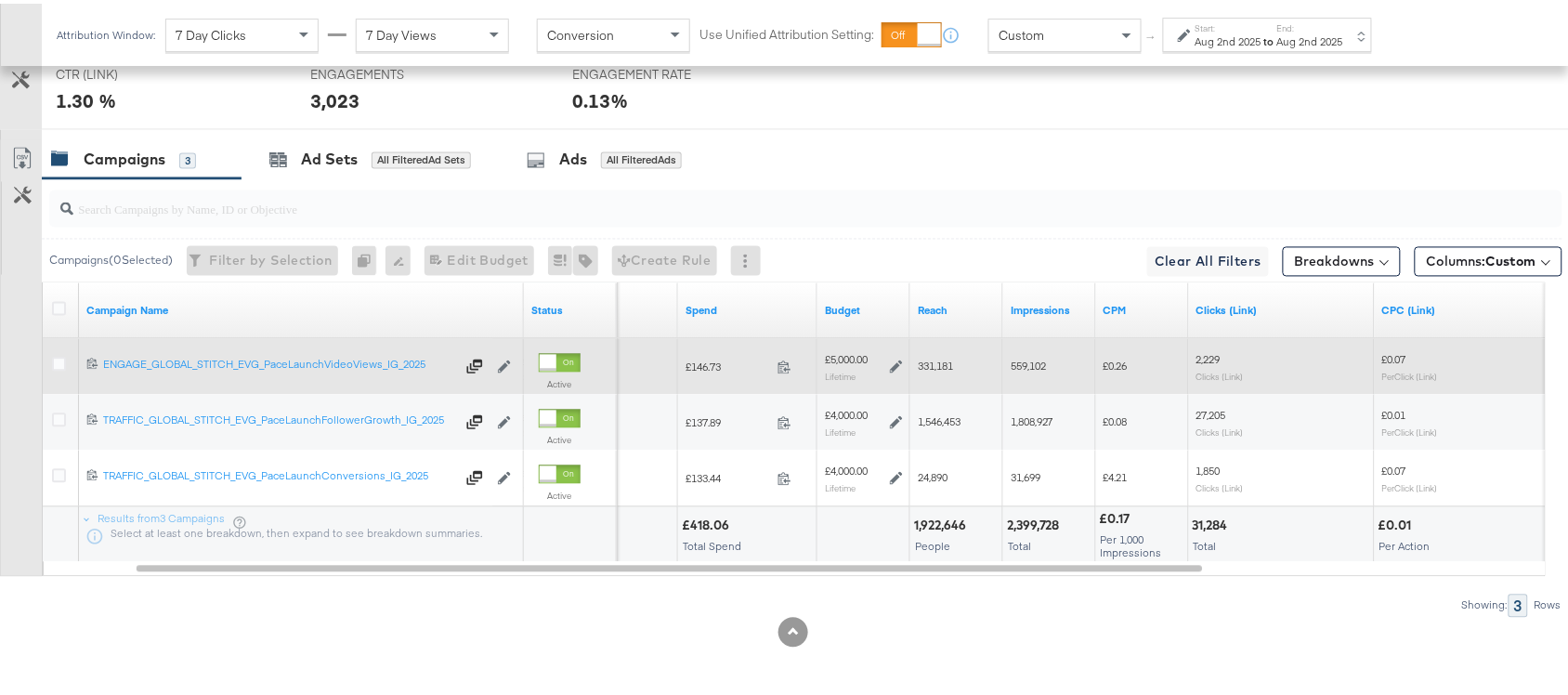 click on "331,181" at bounding box center [935, 362] 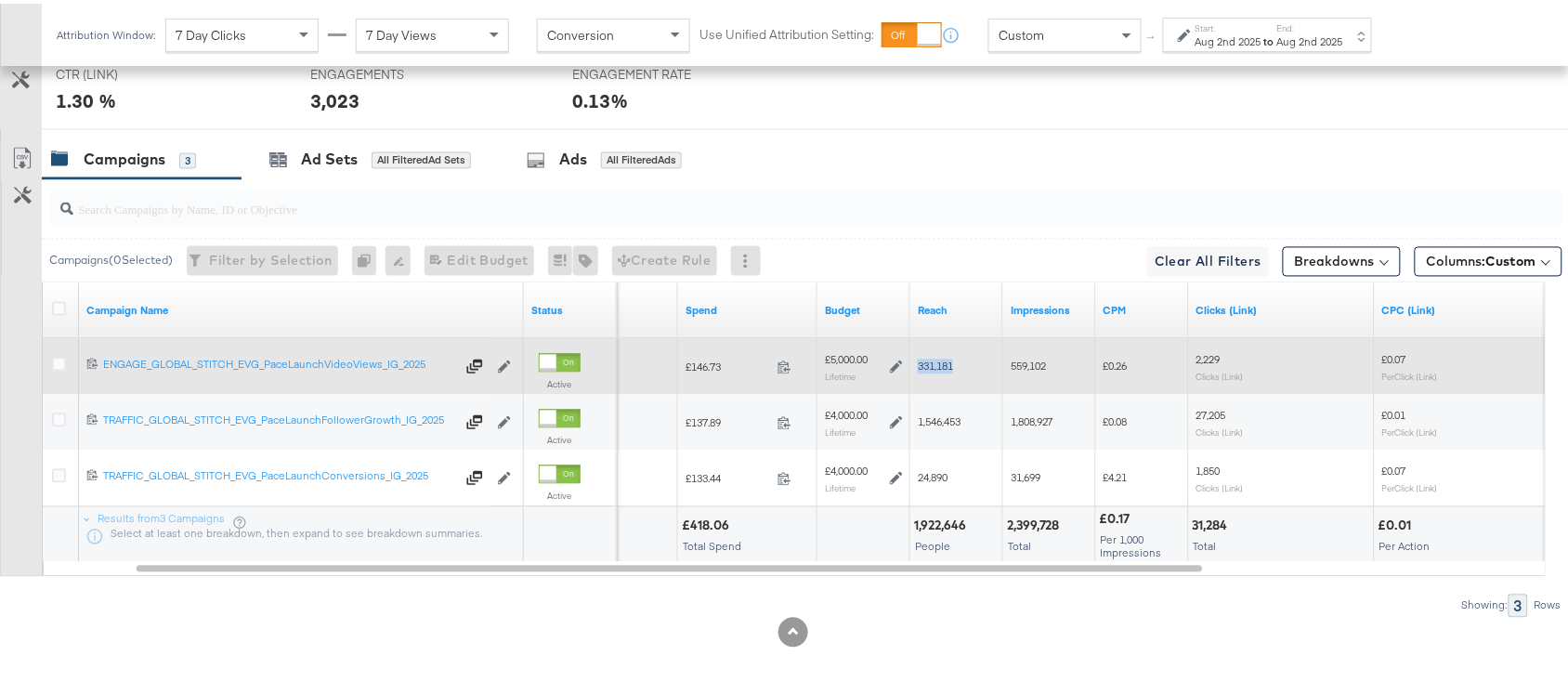 click on "331,181" at bounding box center (935, 362) 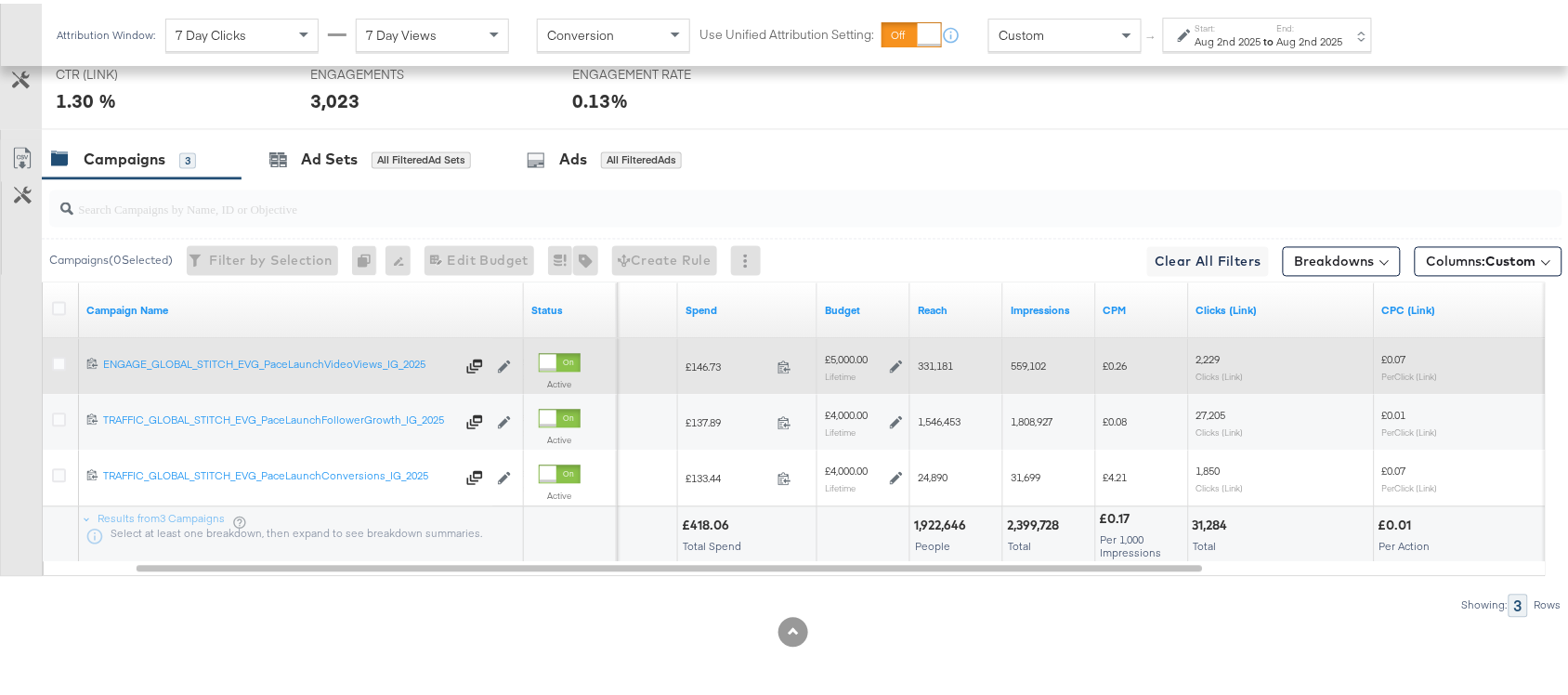 click on "559,102" at bounding box center [1028, 362] 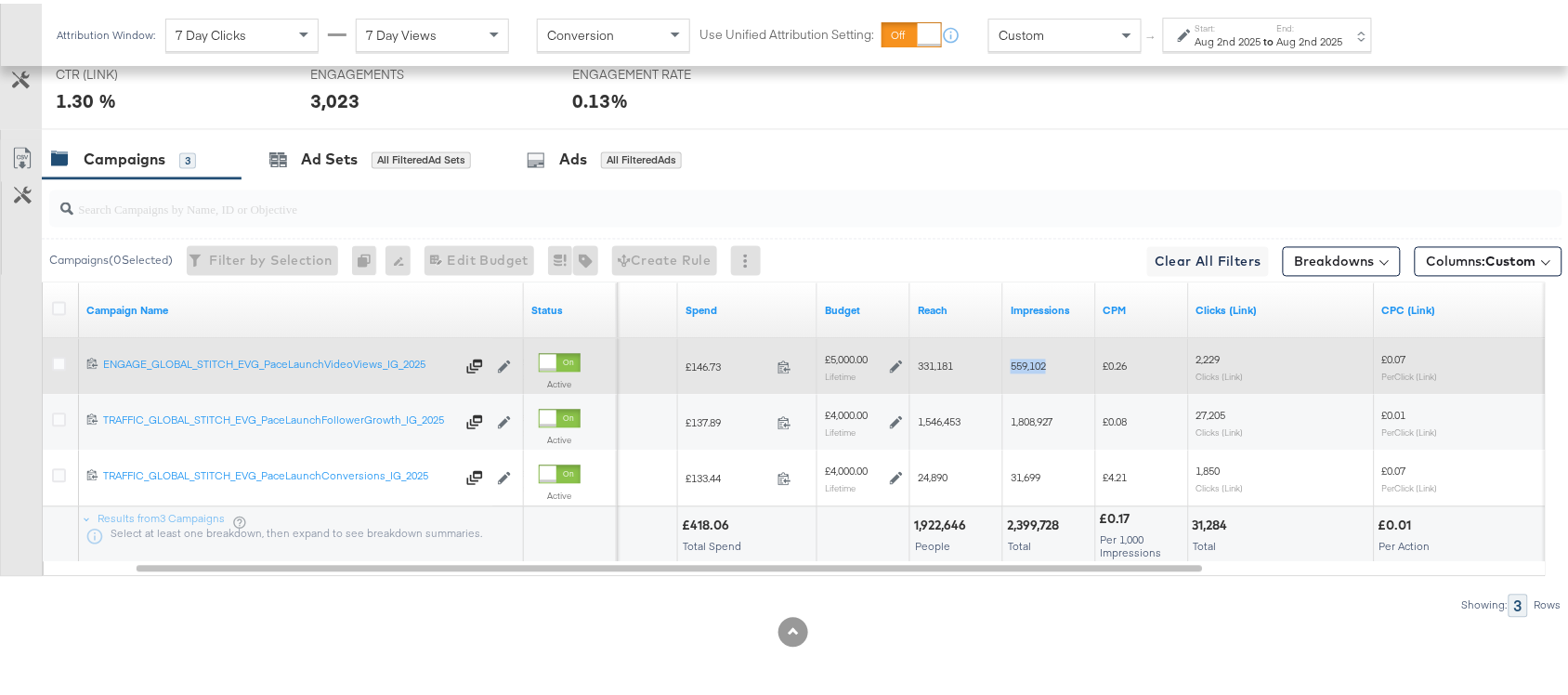 click on "559,102" at bounding box center [1028, 362] 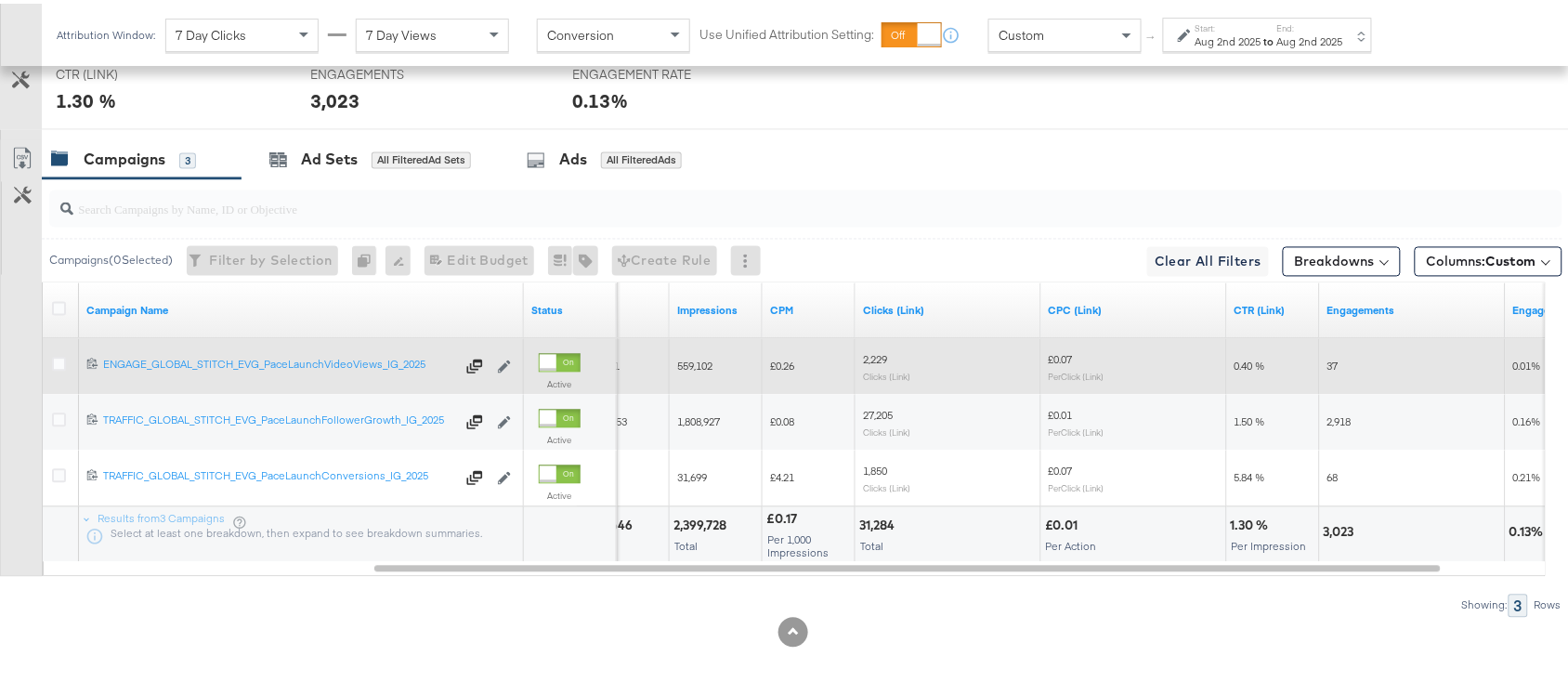 click on "2,229" at bounding box center [875, 356] 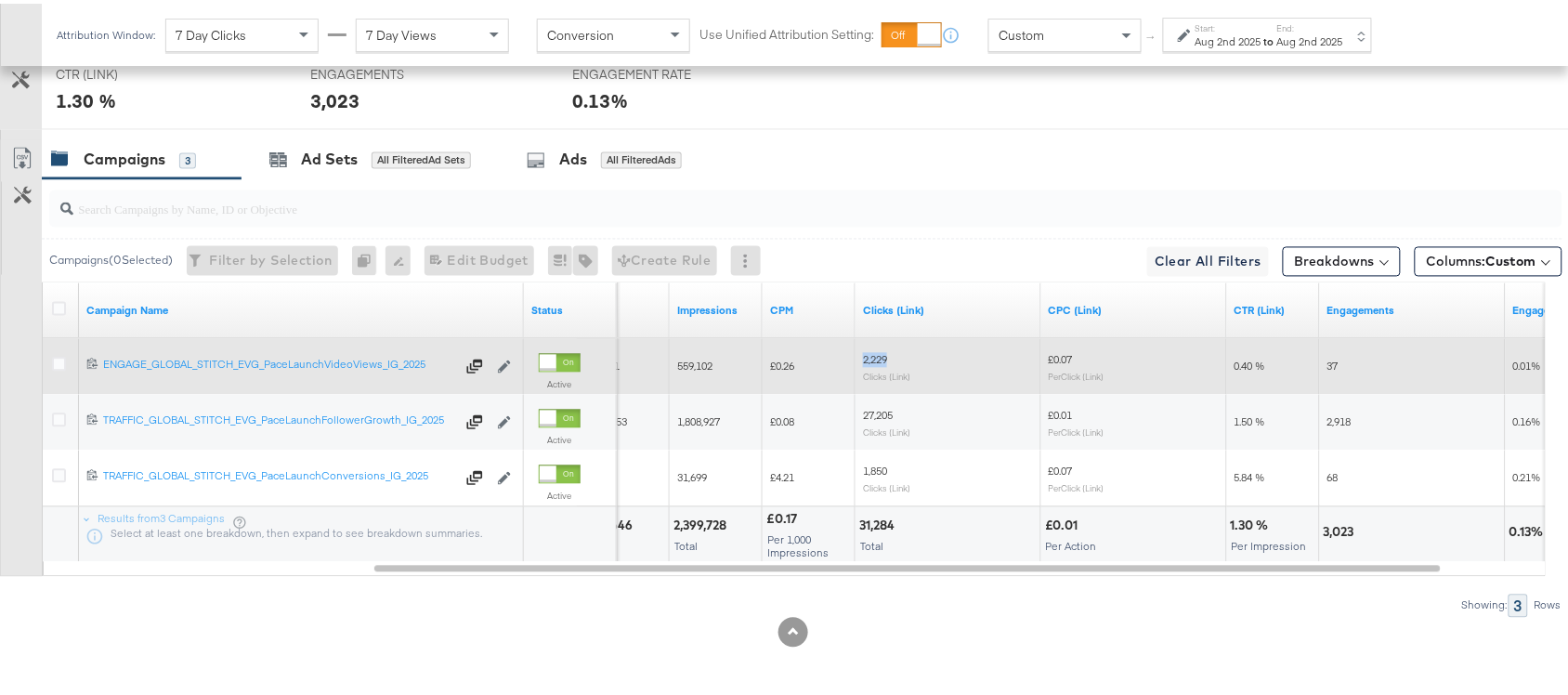 click on "2,229" at bounding box center (875, 356) 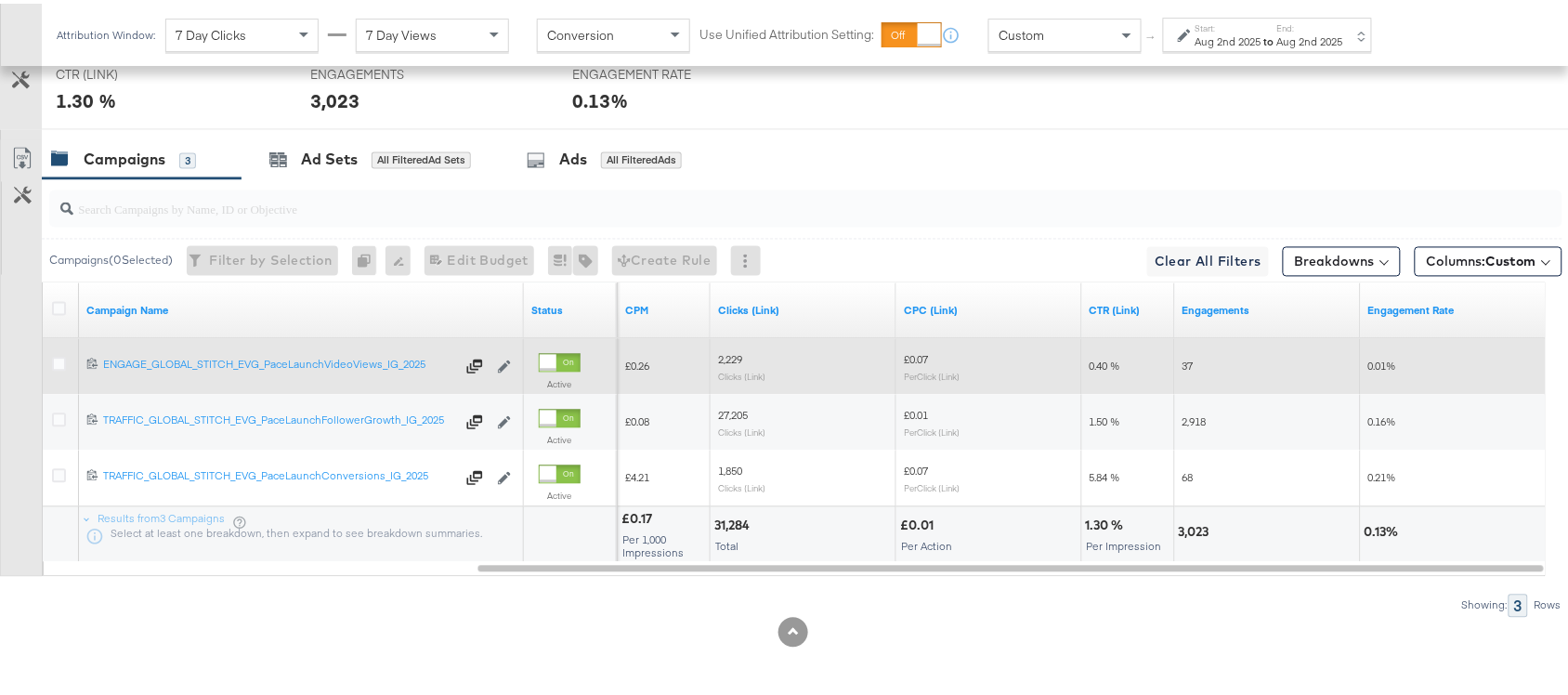 click on "37" at bounding box center (1188, 362) 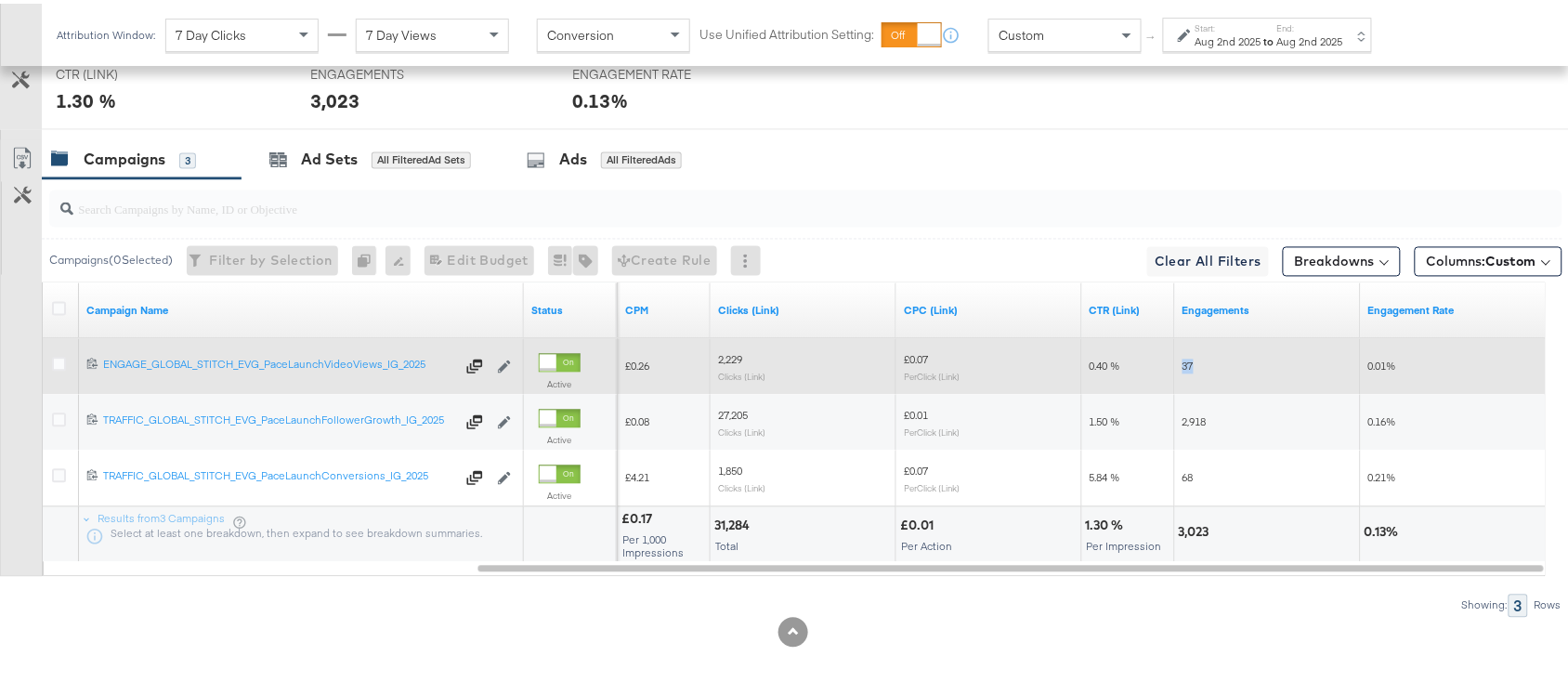 click on "37" at bounding box center (1188, 362) 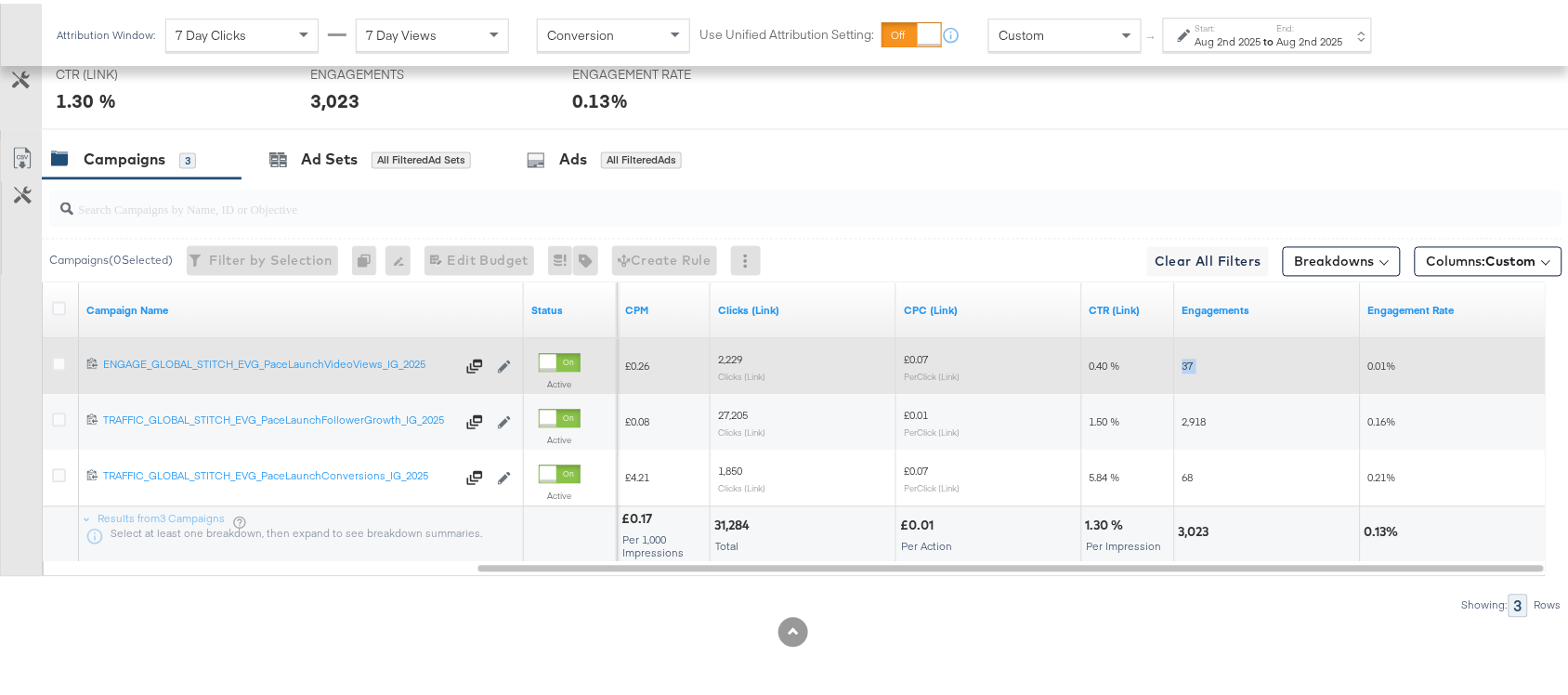 click on "37" at bounding box center [1188, 362] 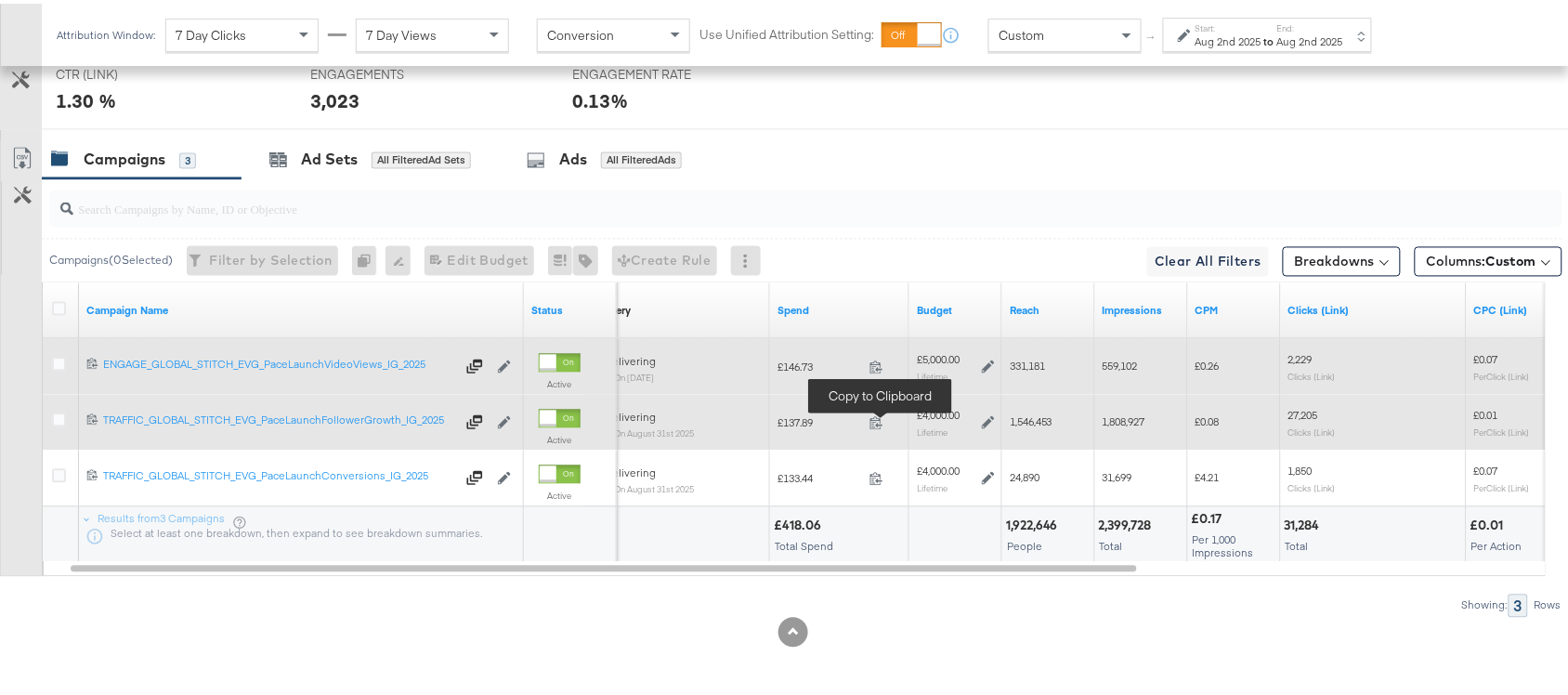 click at bounding box center [882, 422] 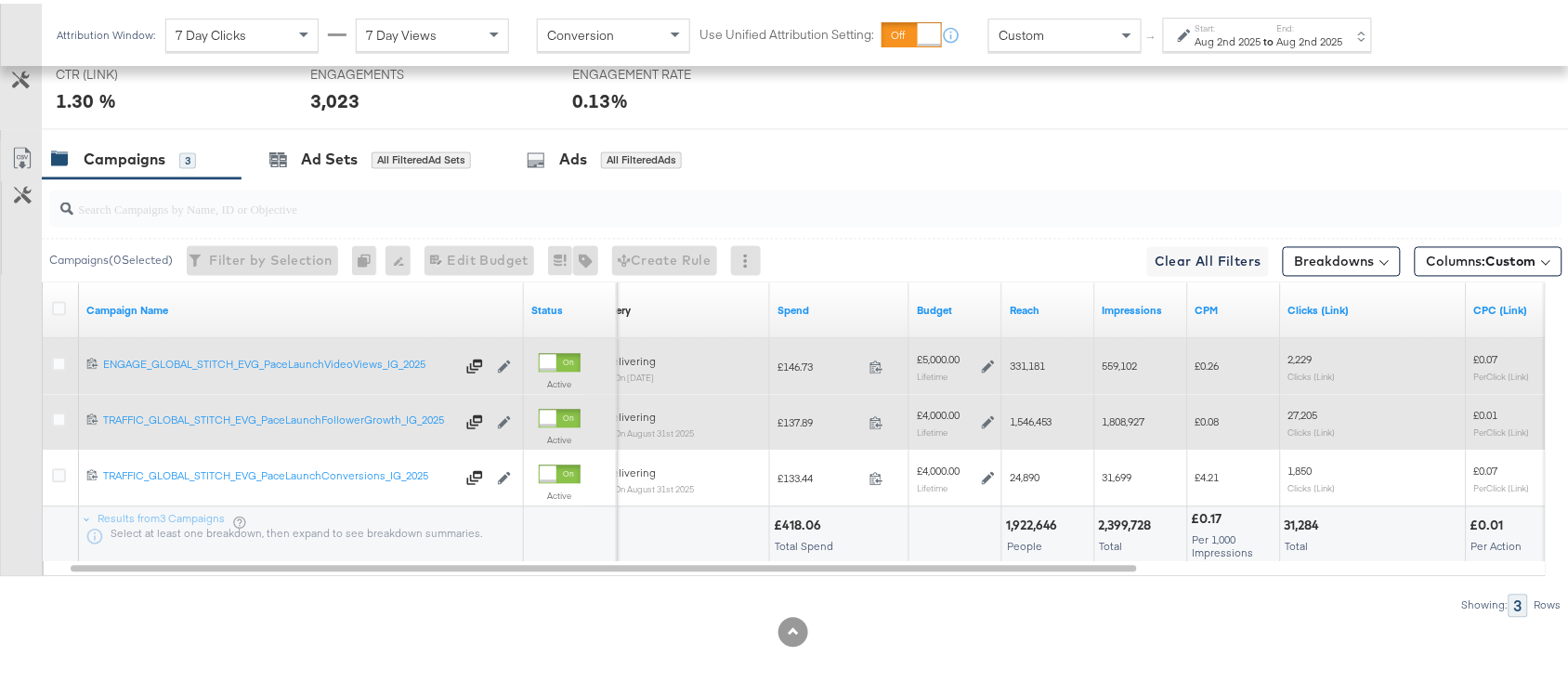 click on "1,546,453" at bounding box center [1031, 418] 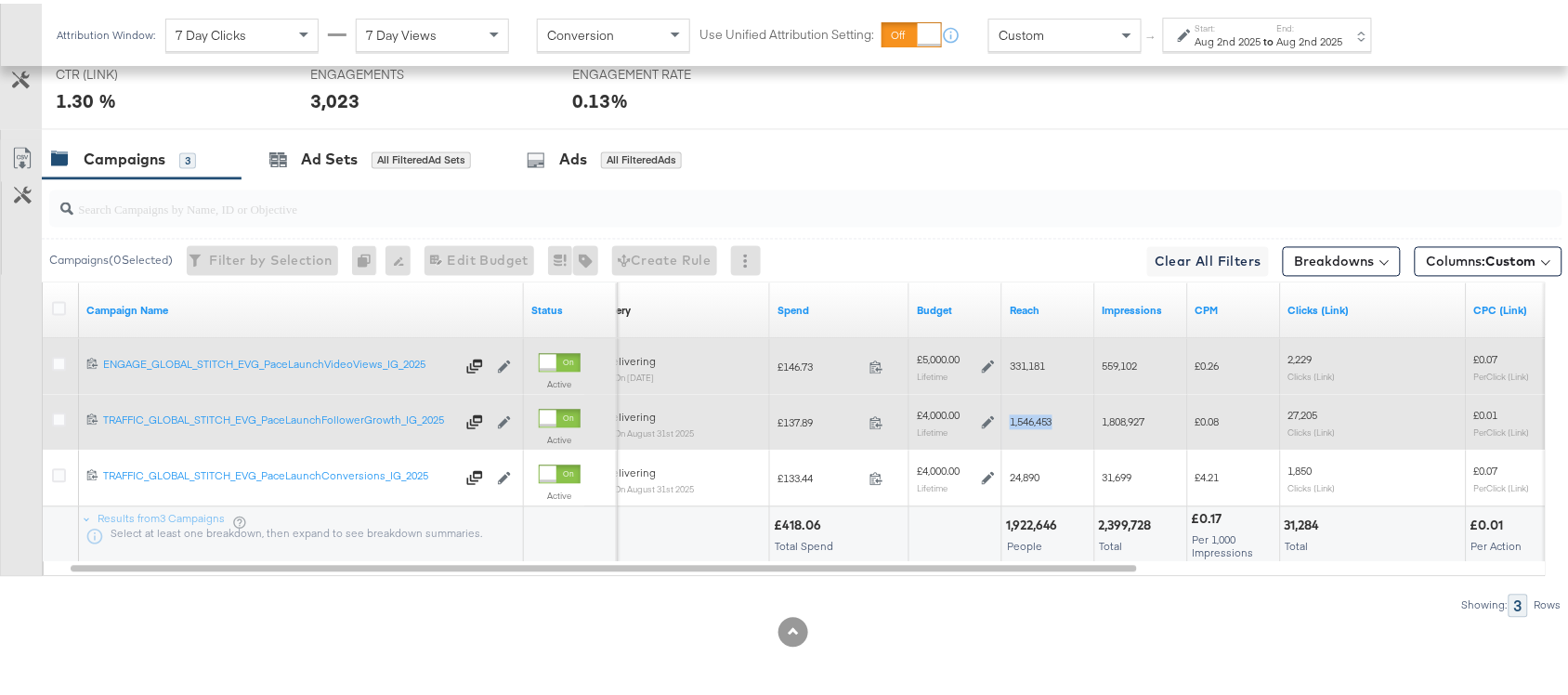 click on "1,546,453" at bounding box center (1031, 418) 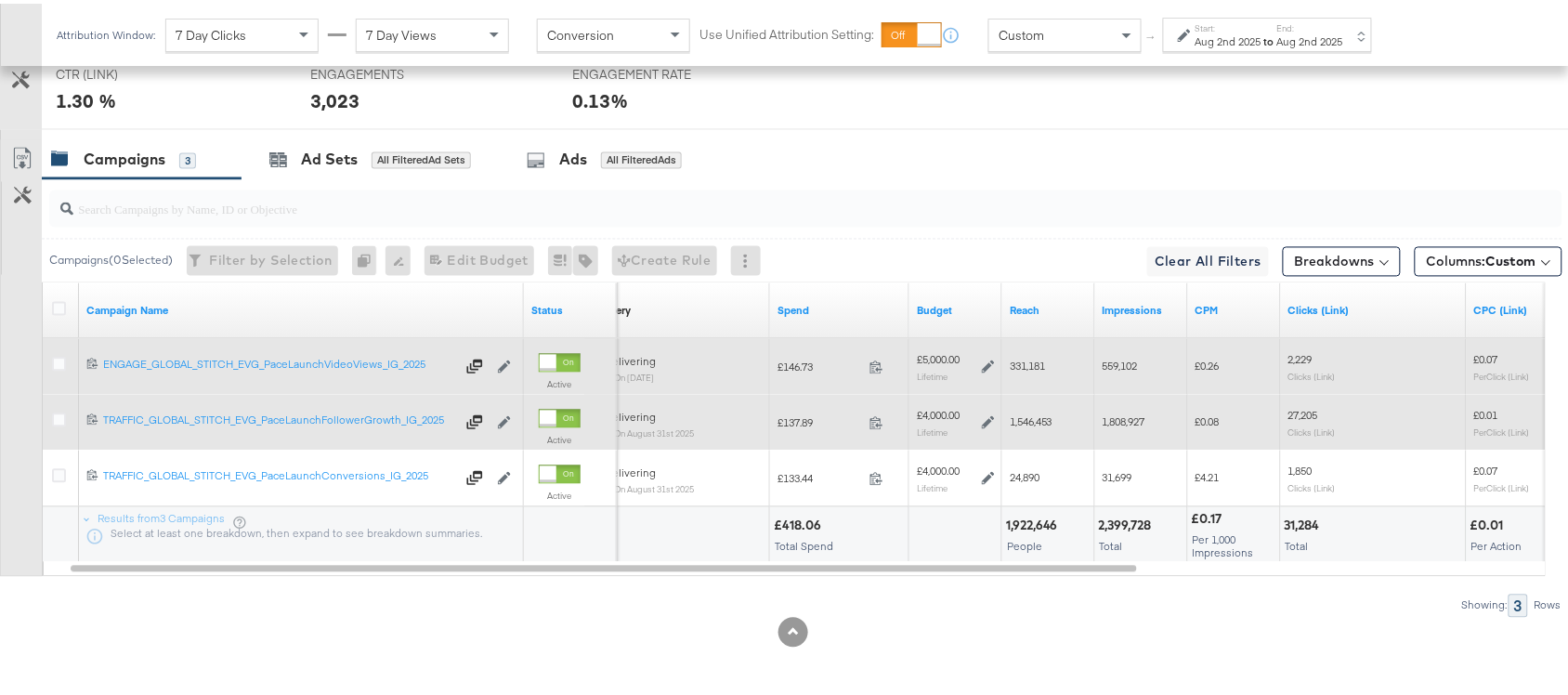 click on "1,808,927" at bounding box center [1124, 418] 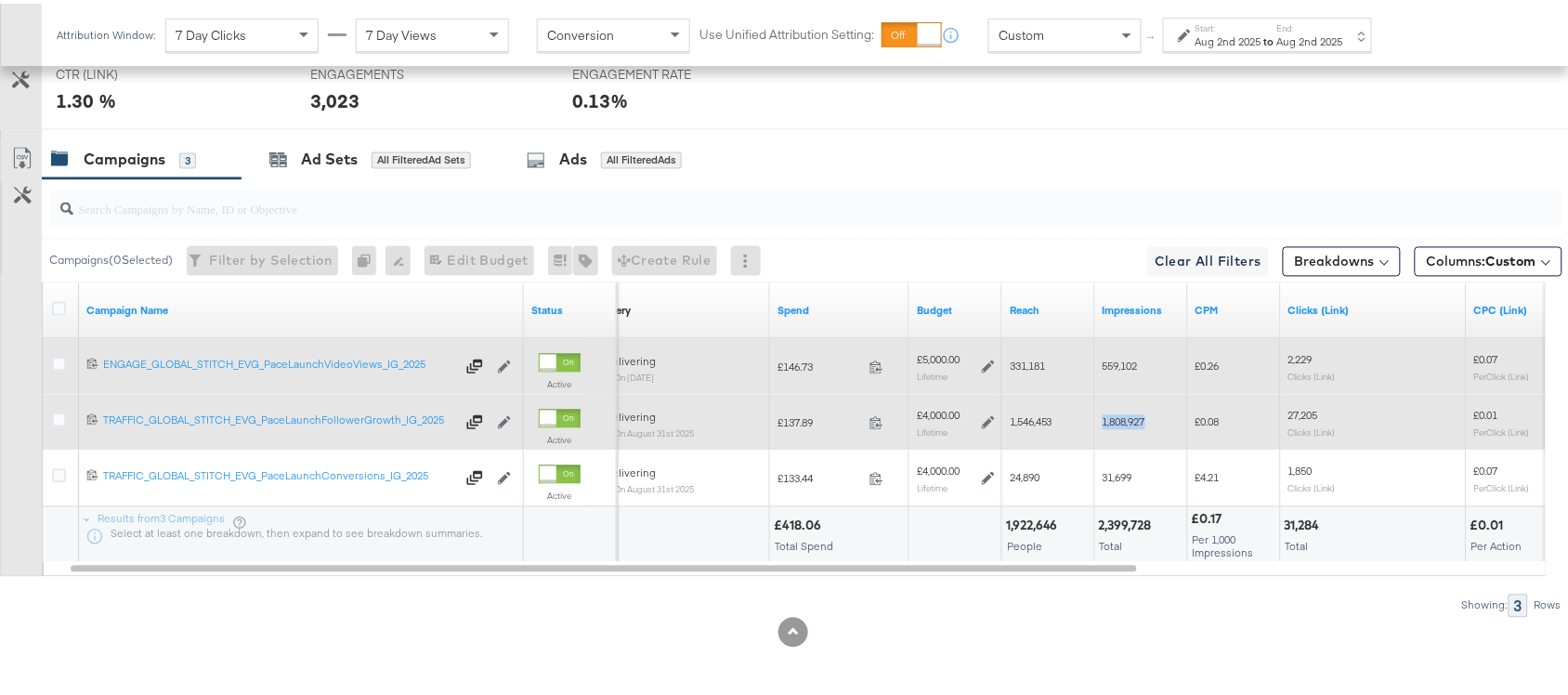 click on "1,808,927" at bounding box center (1124, 418) 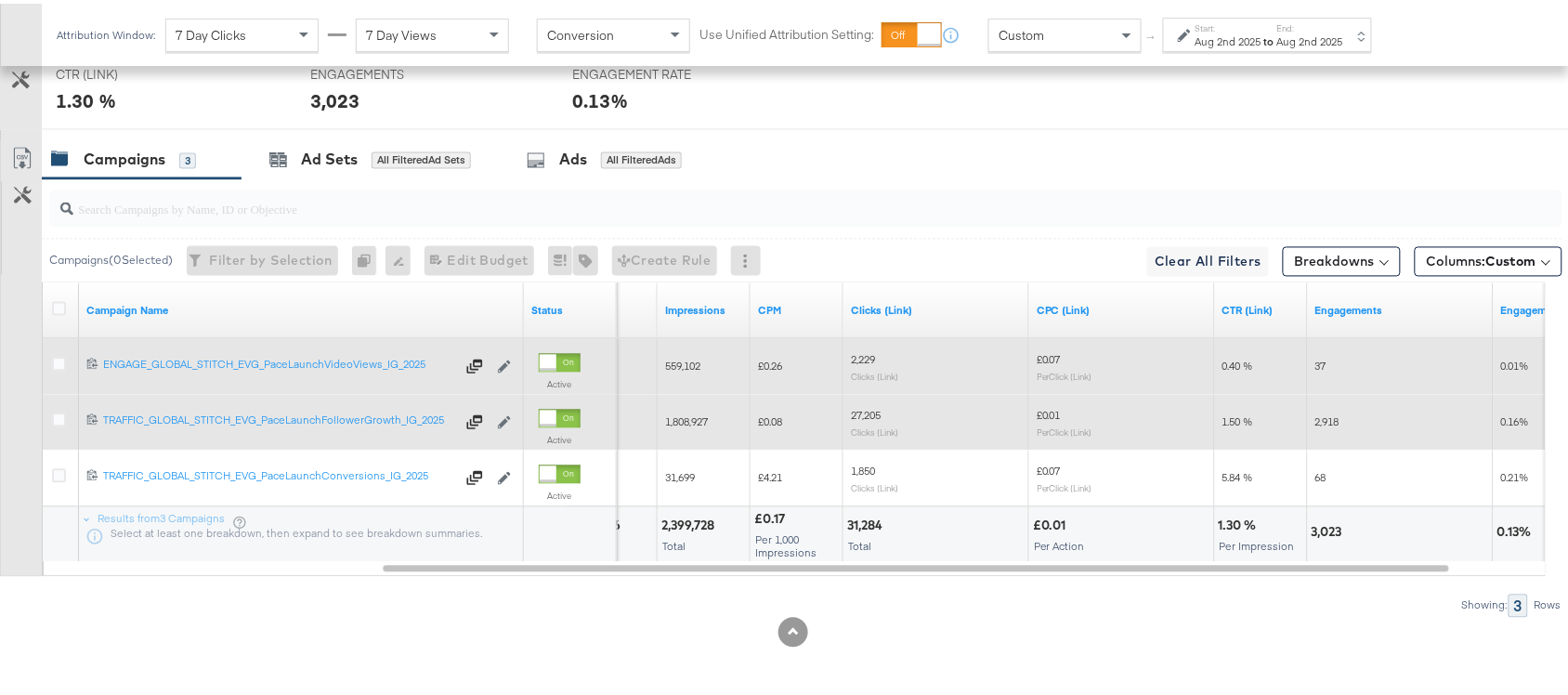 click on "27,205" at bounding box center [866, 412] 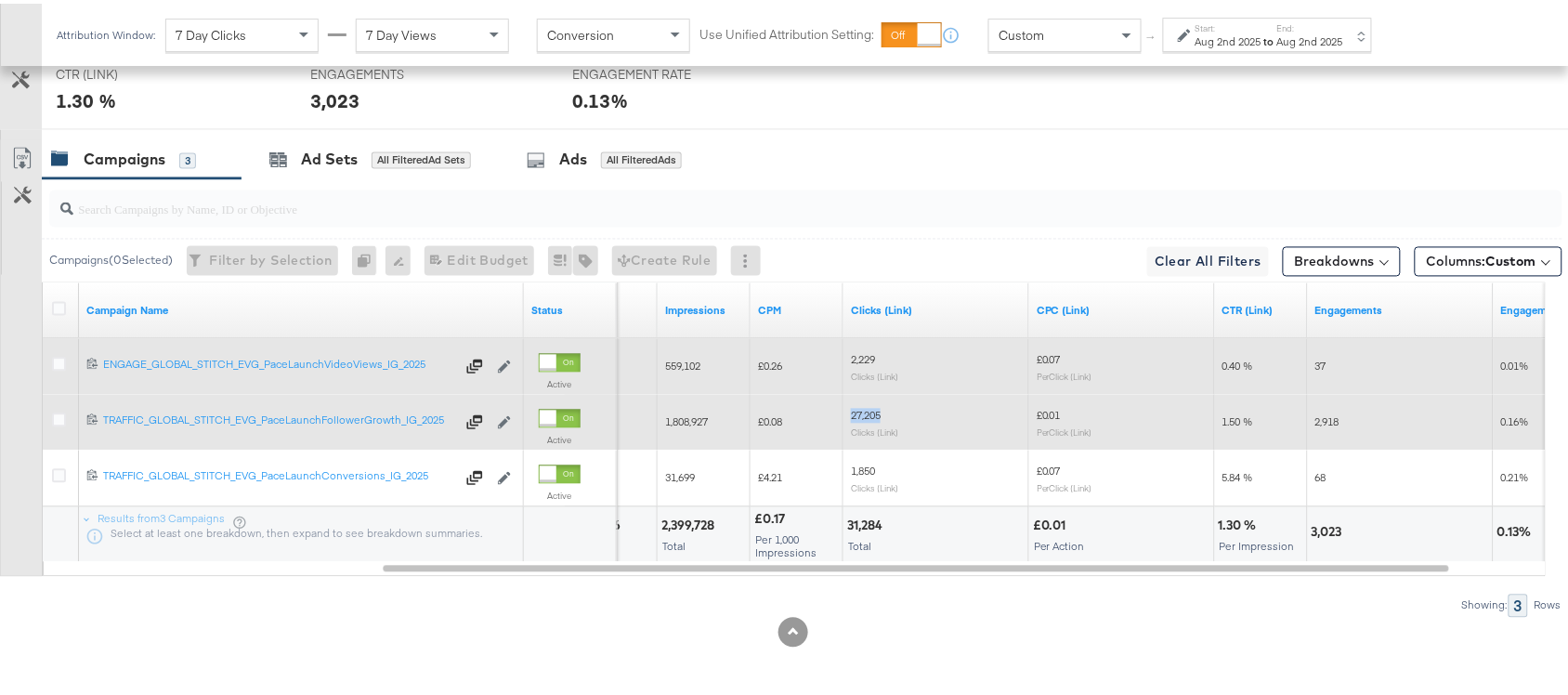 click on "27,205" at bounding box center [866, 412] 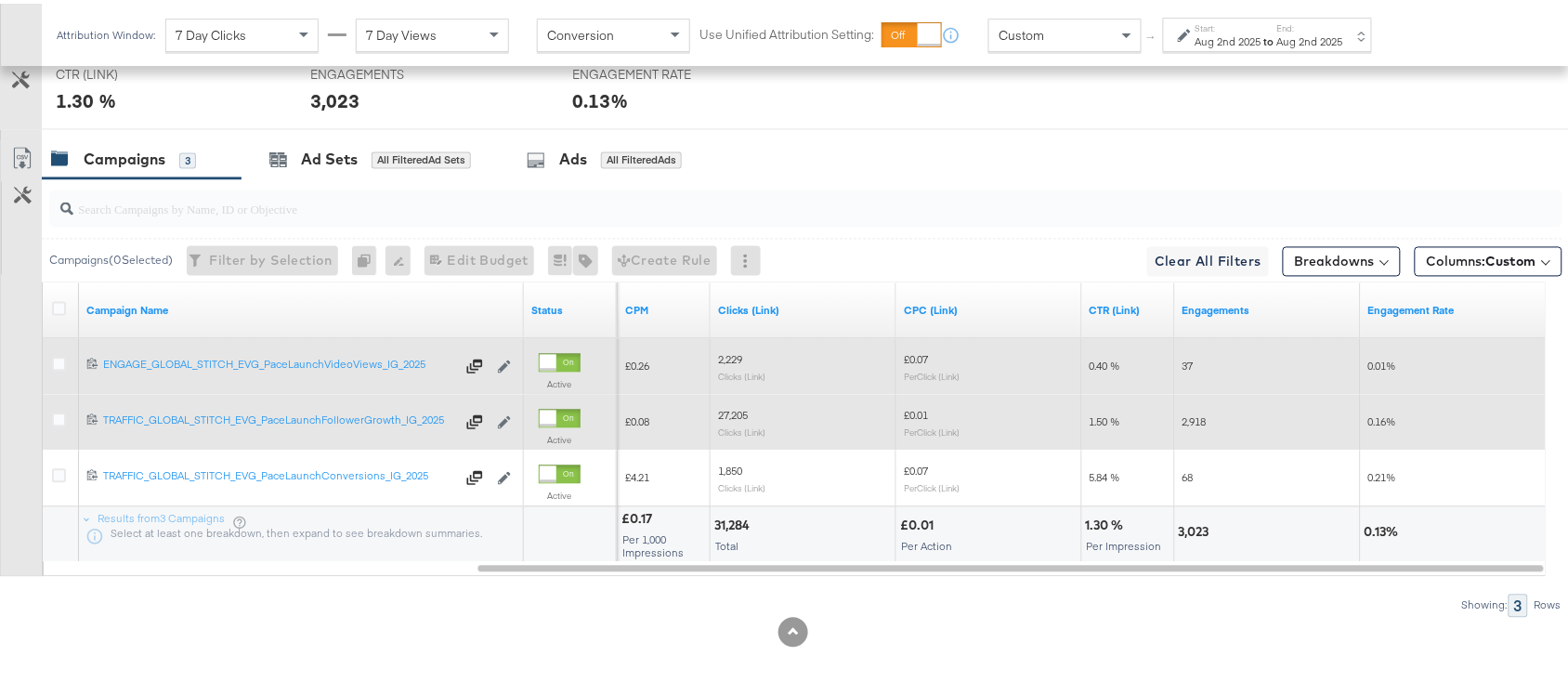 click on "2,918" at bounding box center [1195, 418] 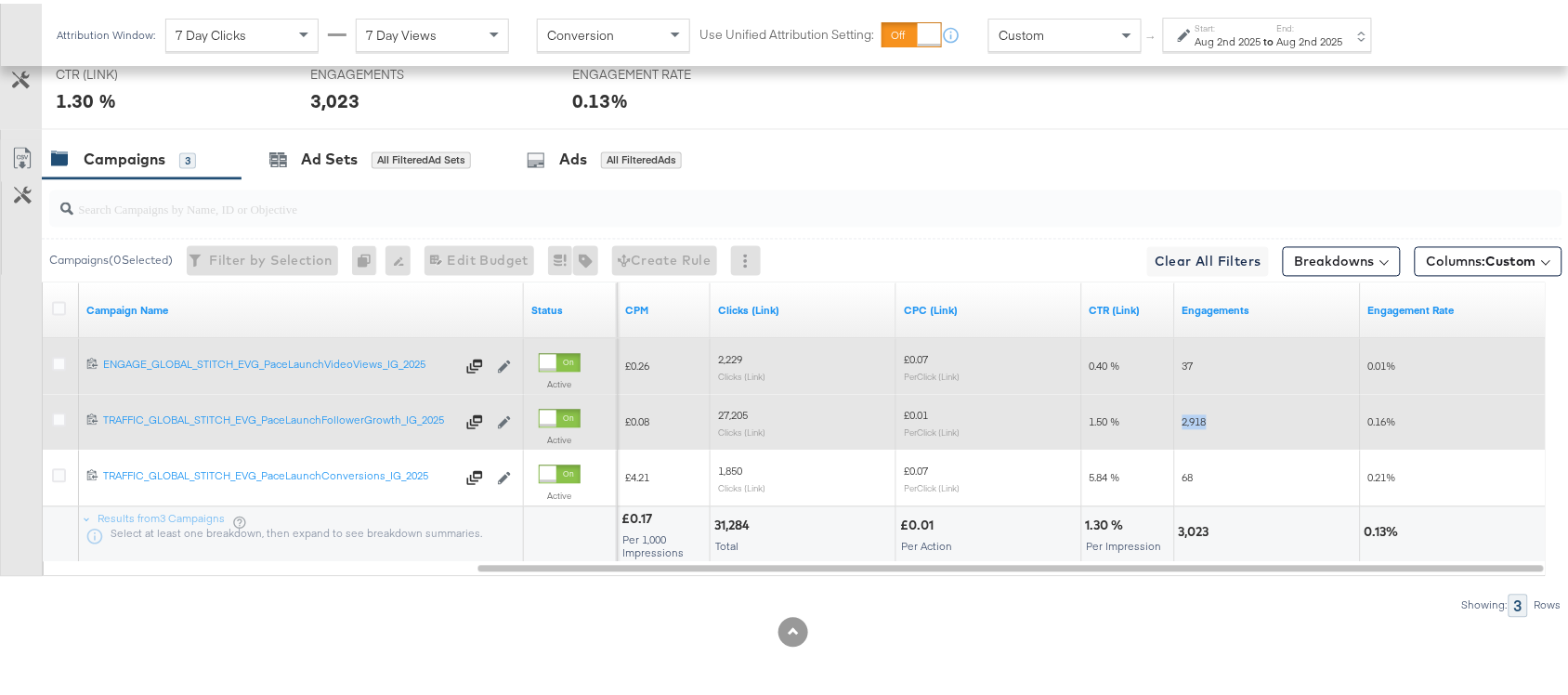 click on "2,918" at bounding box center [1195, 418] 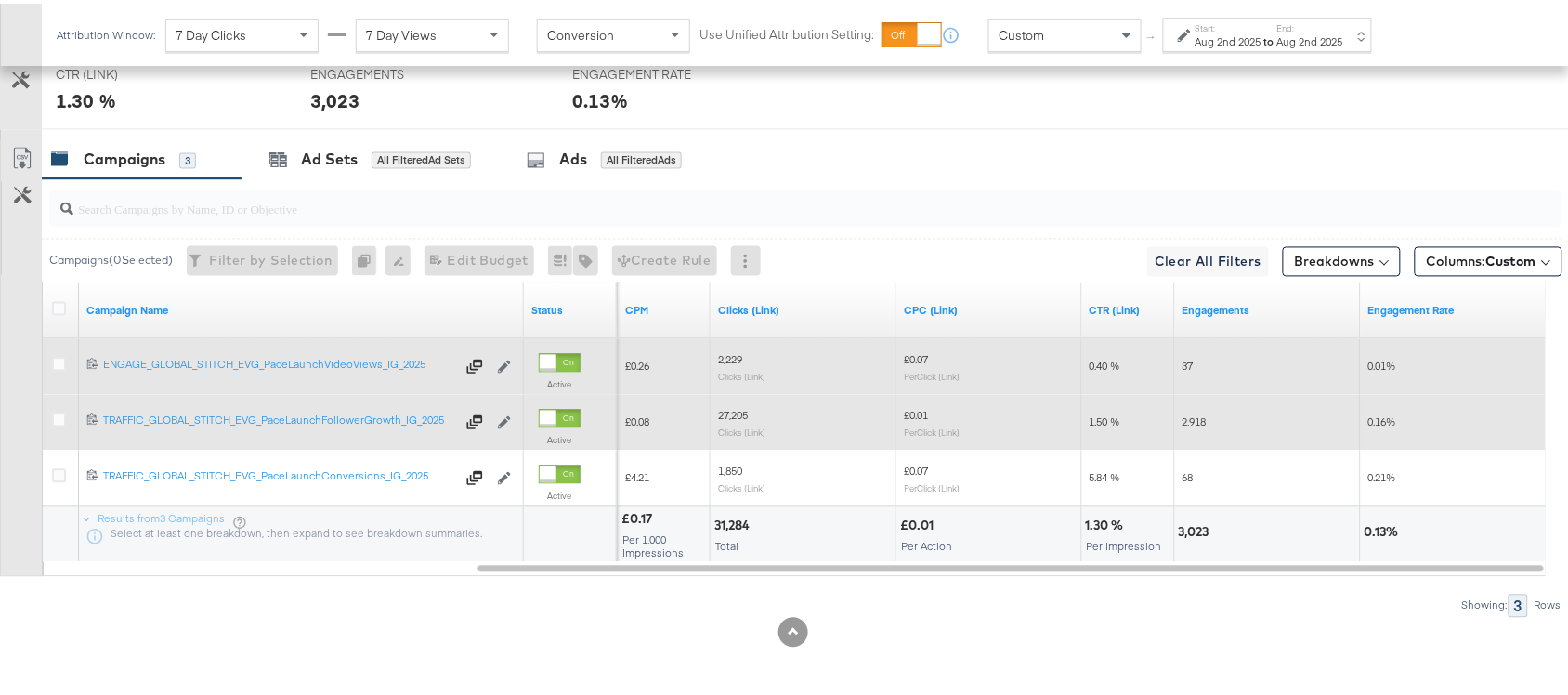 click on "27,205" at bounding box center [733, 412] 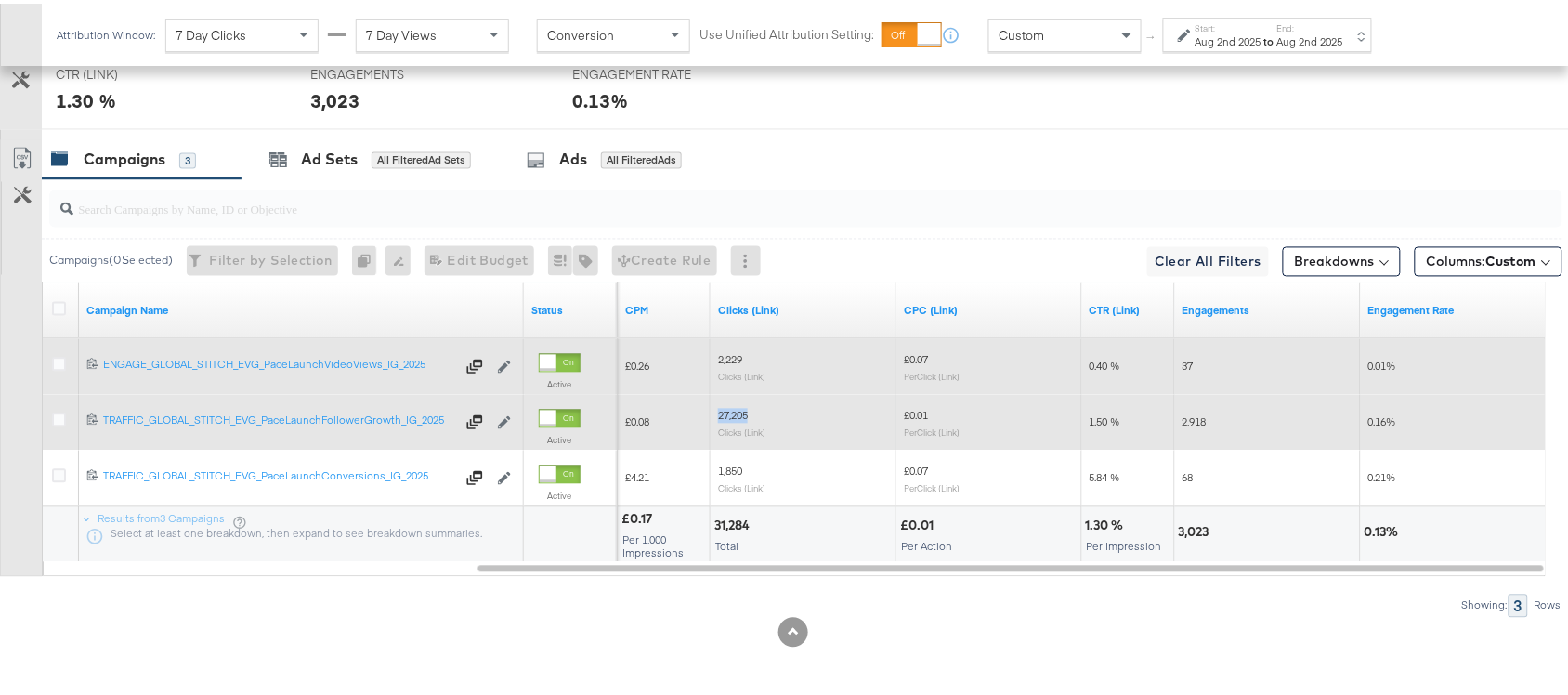 click on "27,205" at bounding box center (733, 412) 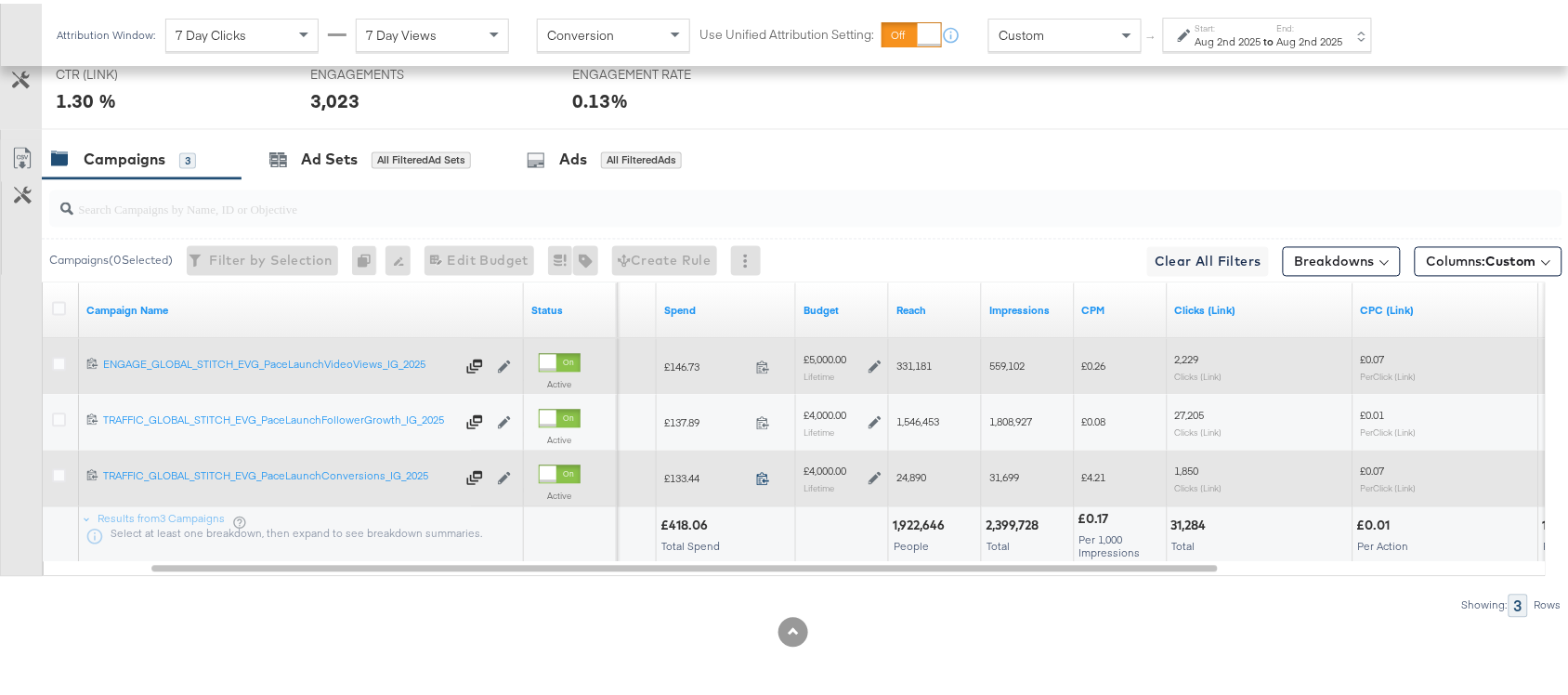 click 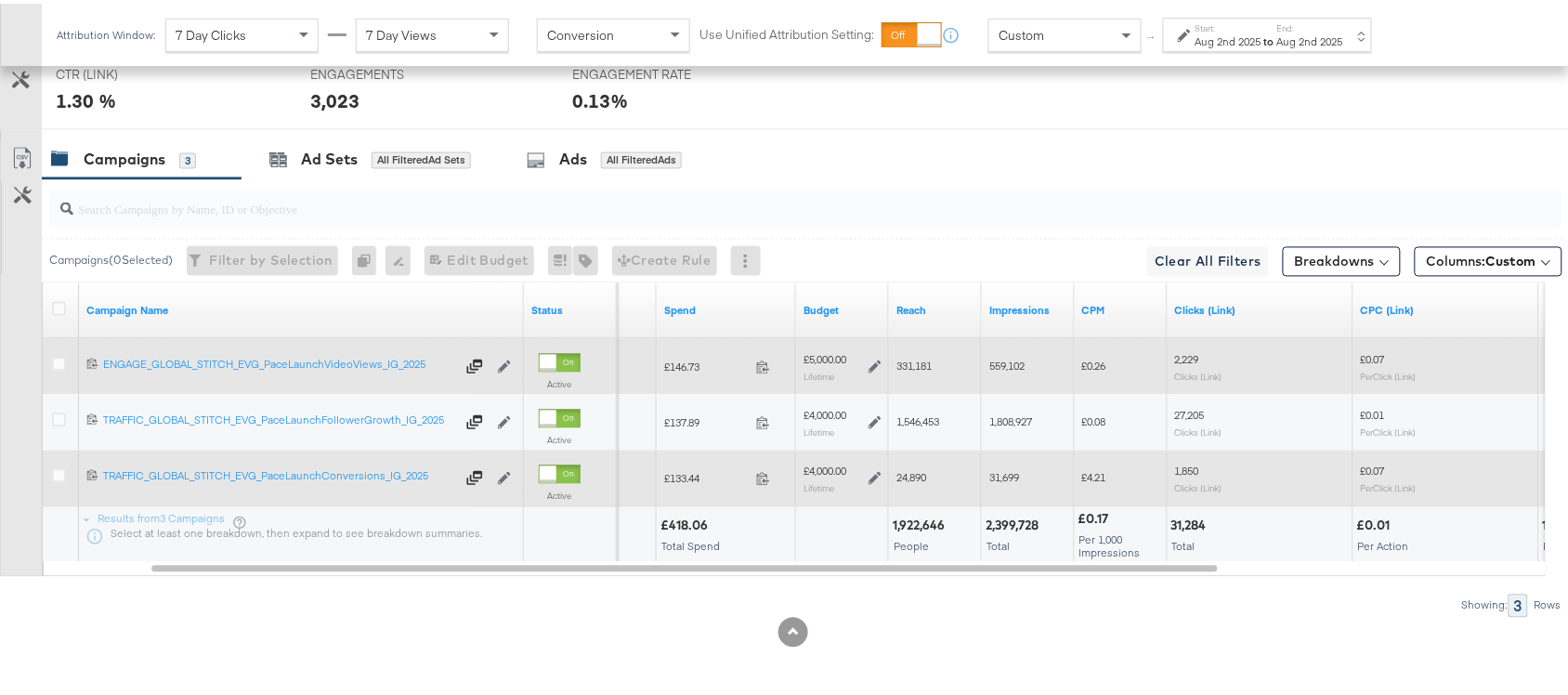 click on "24,890" at bounding box center [911, 474] 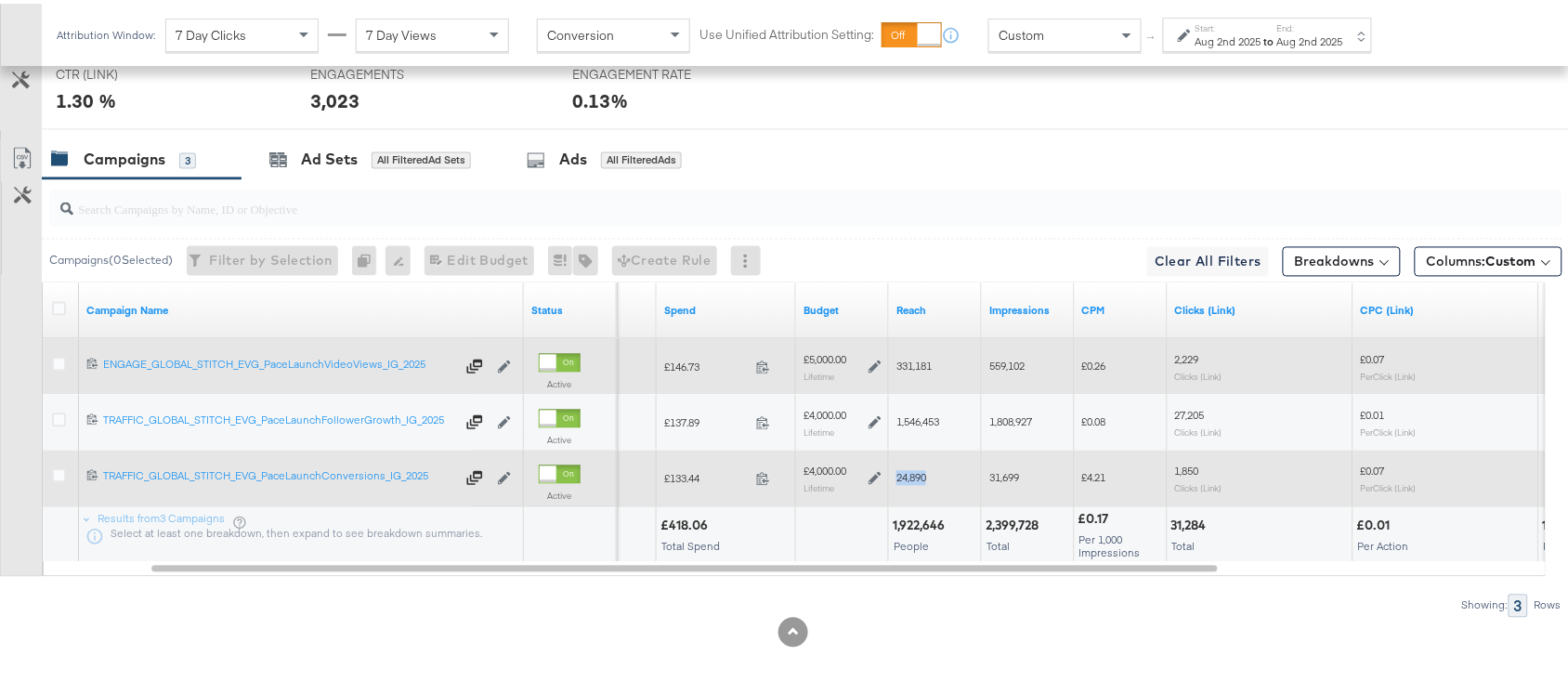 click on "24,890" at bounding box center (911, 474) 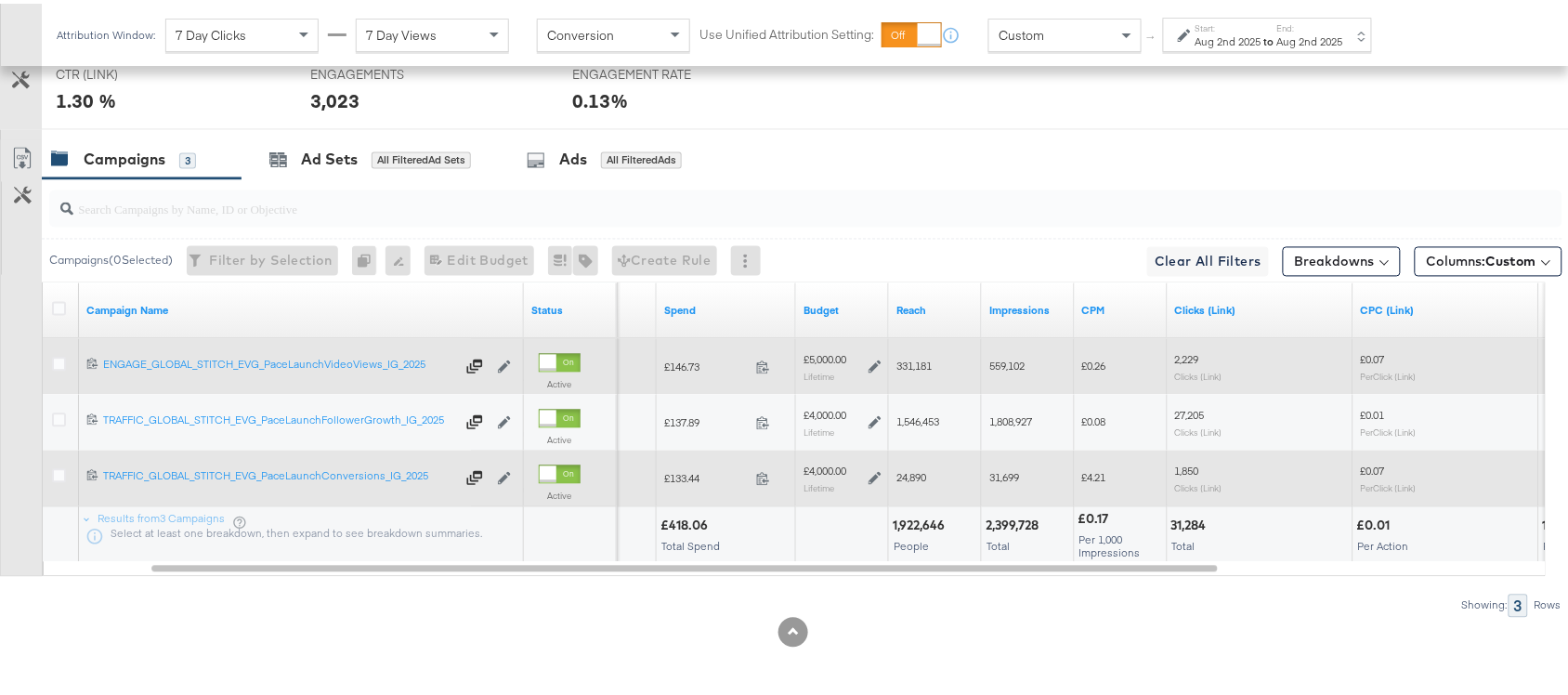 click on "31,699" at bounding box center [1004, 474] 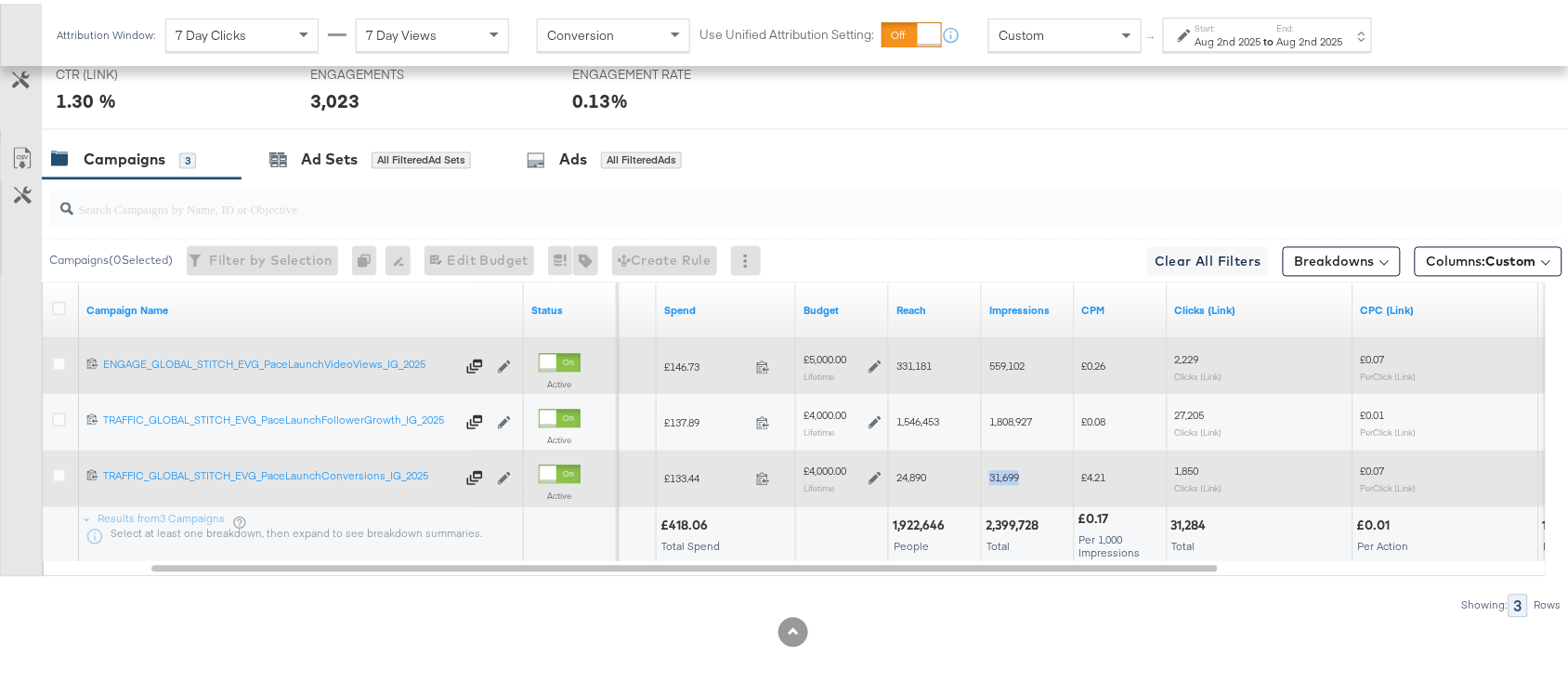click on "31,699" at bounding box center [1004, 474] 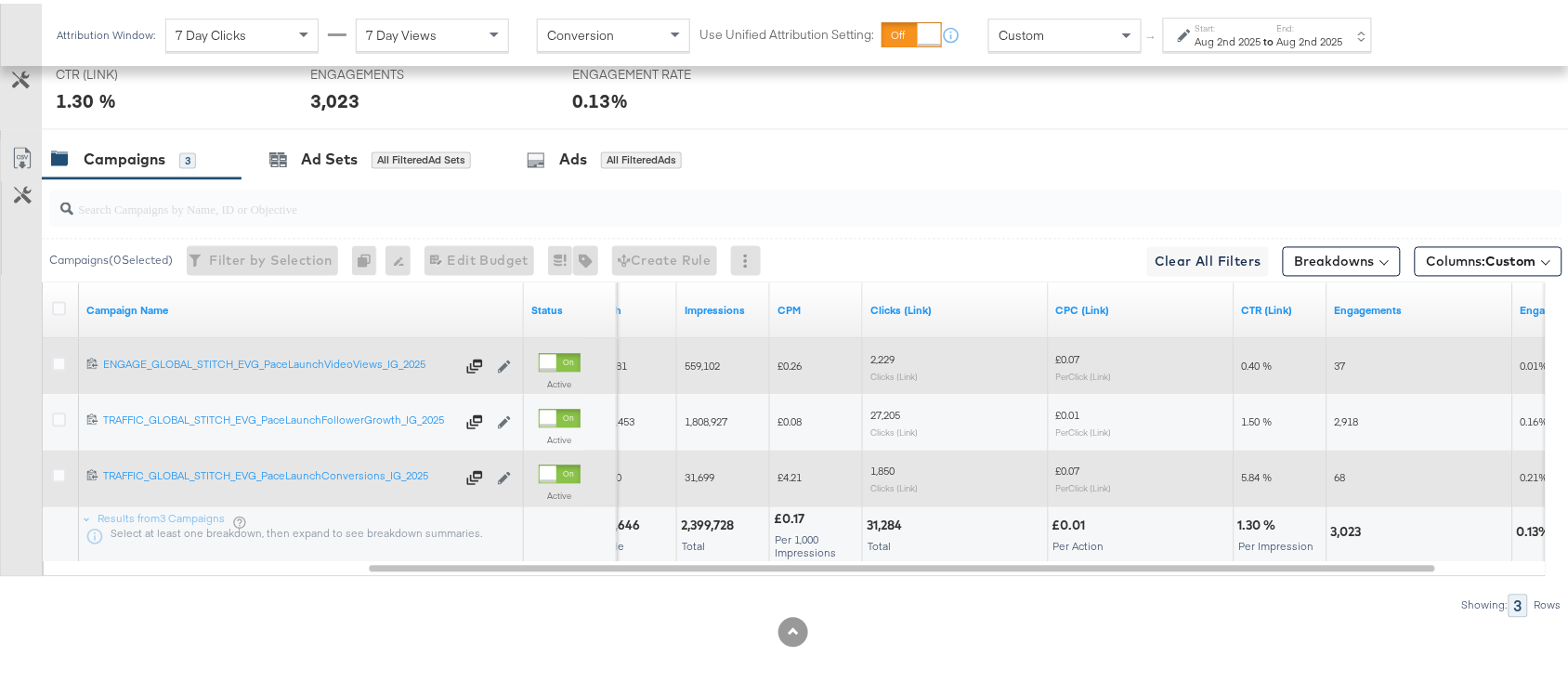 click on "1,850" at bounding box center [882, 467] 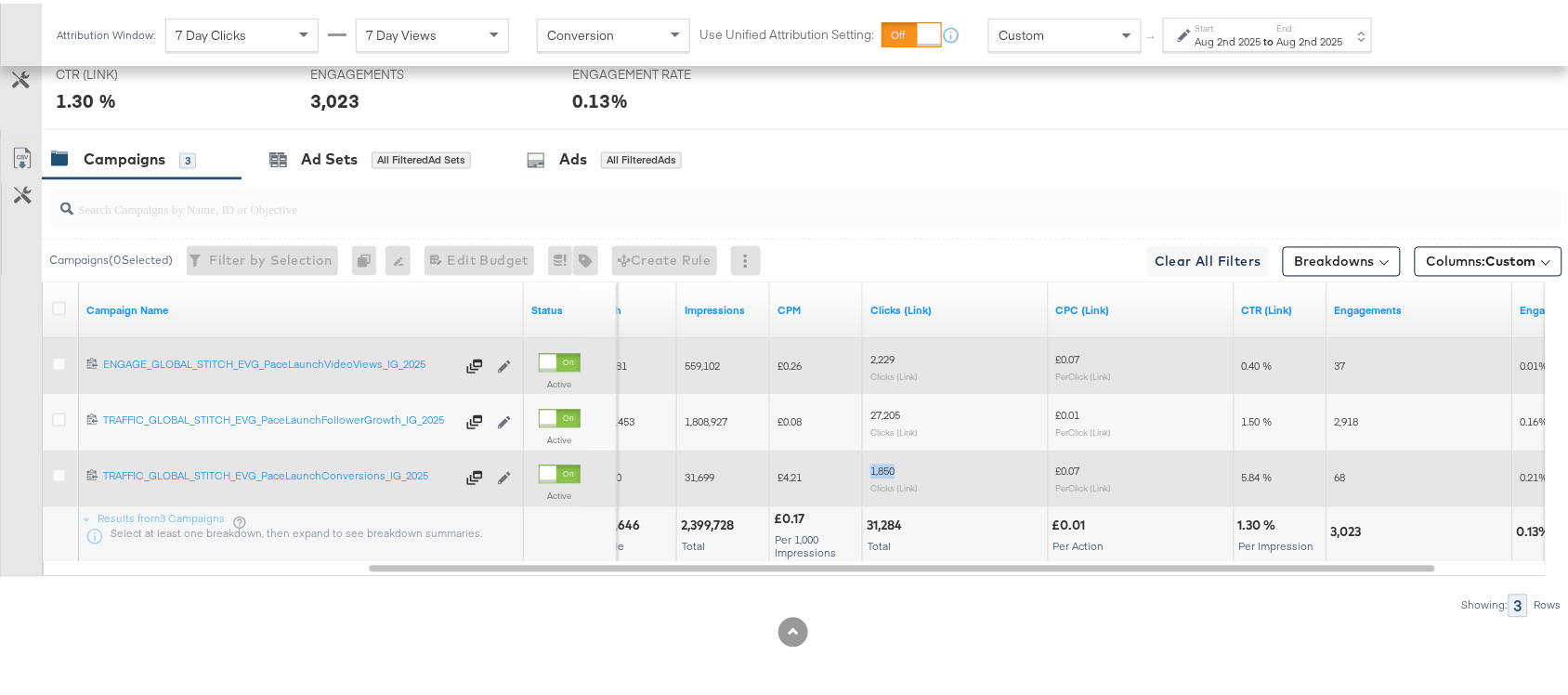 click on "1,850" at bounding box center [882, 467] 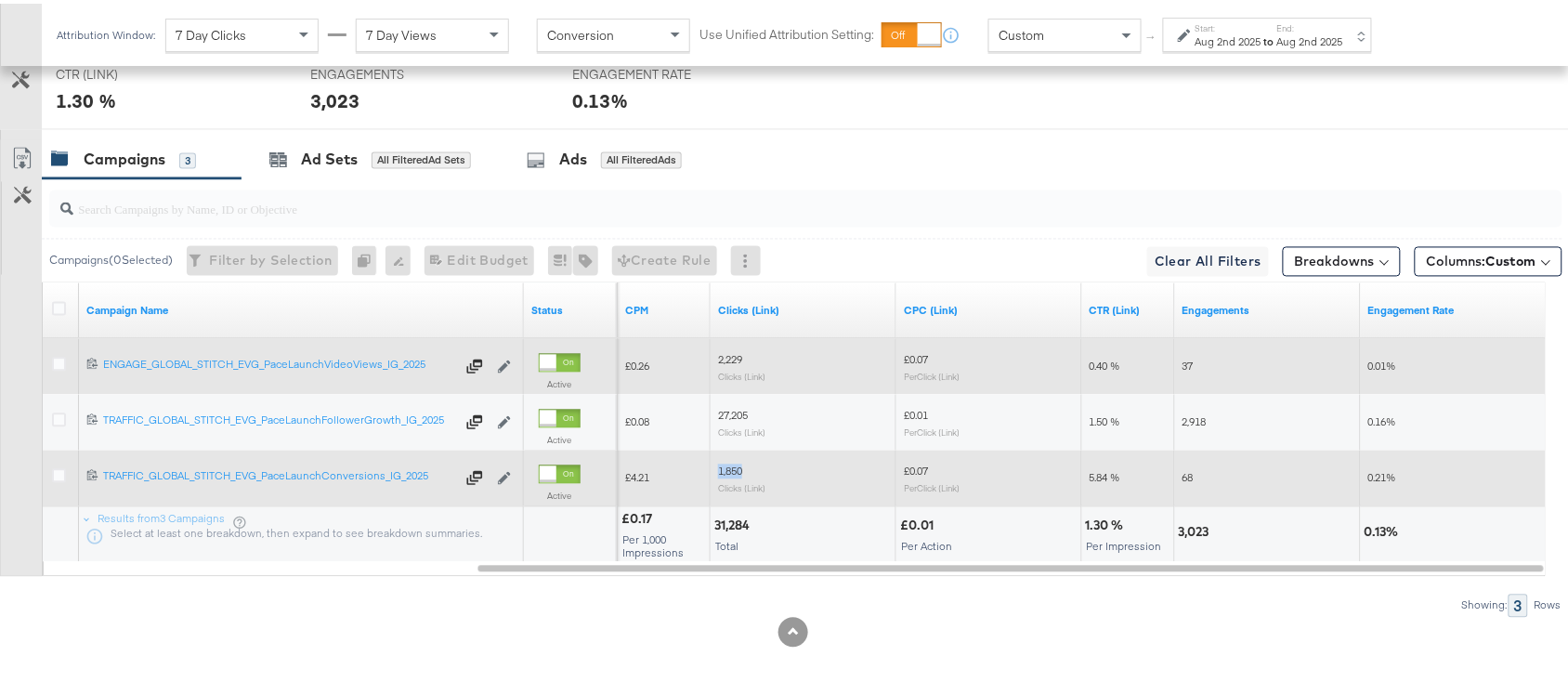 scroll, scrollTop: 945, scrollLeft: 0, axis: vertical 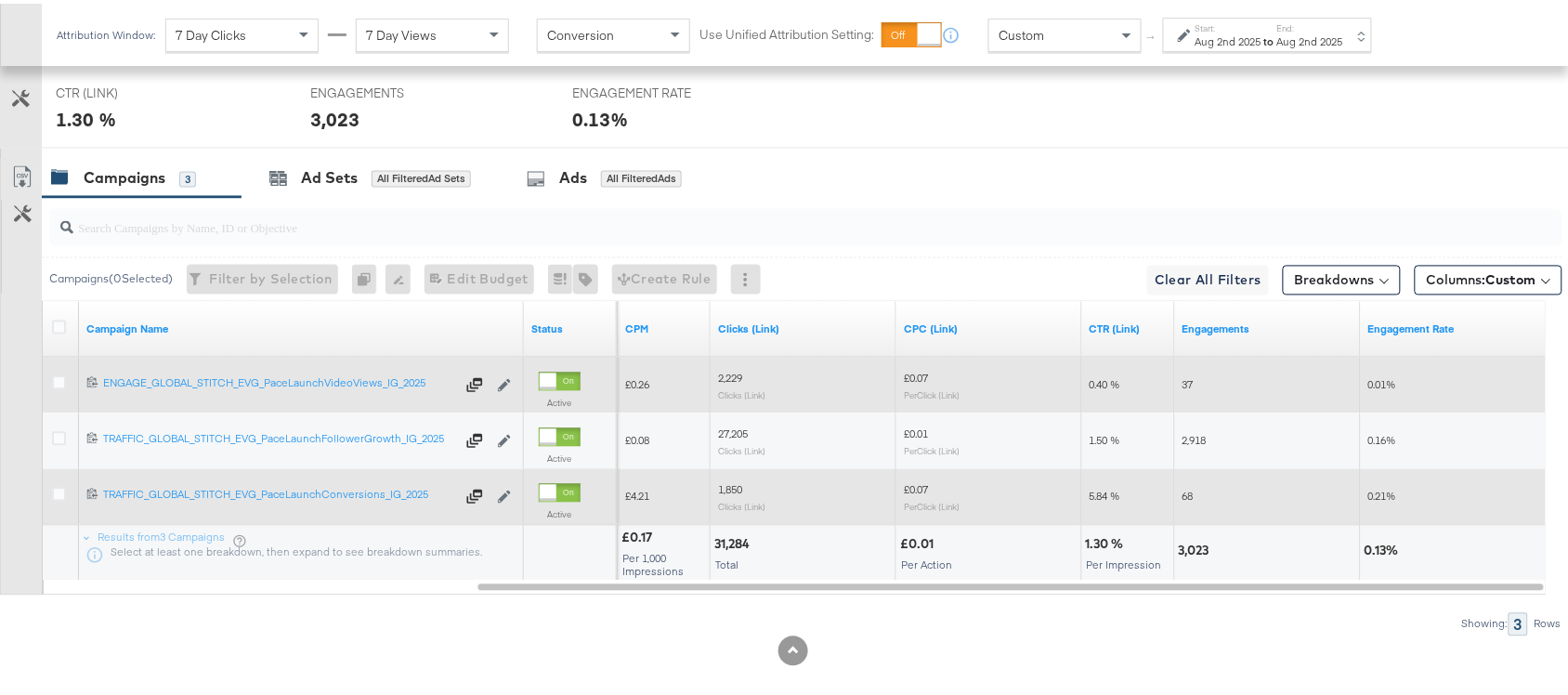 click on "68" at bounding box center (1188, 492) 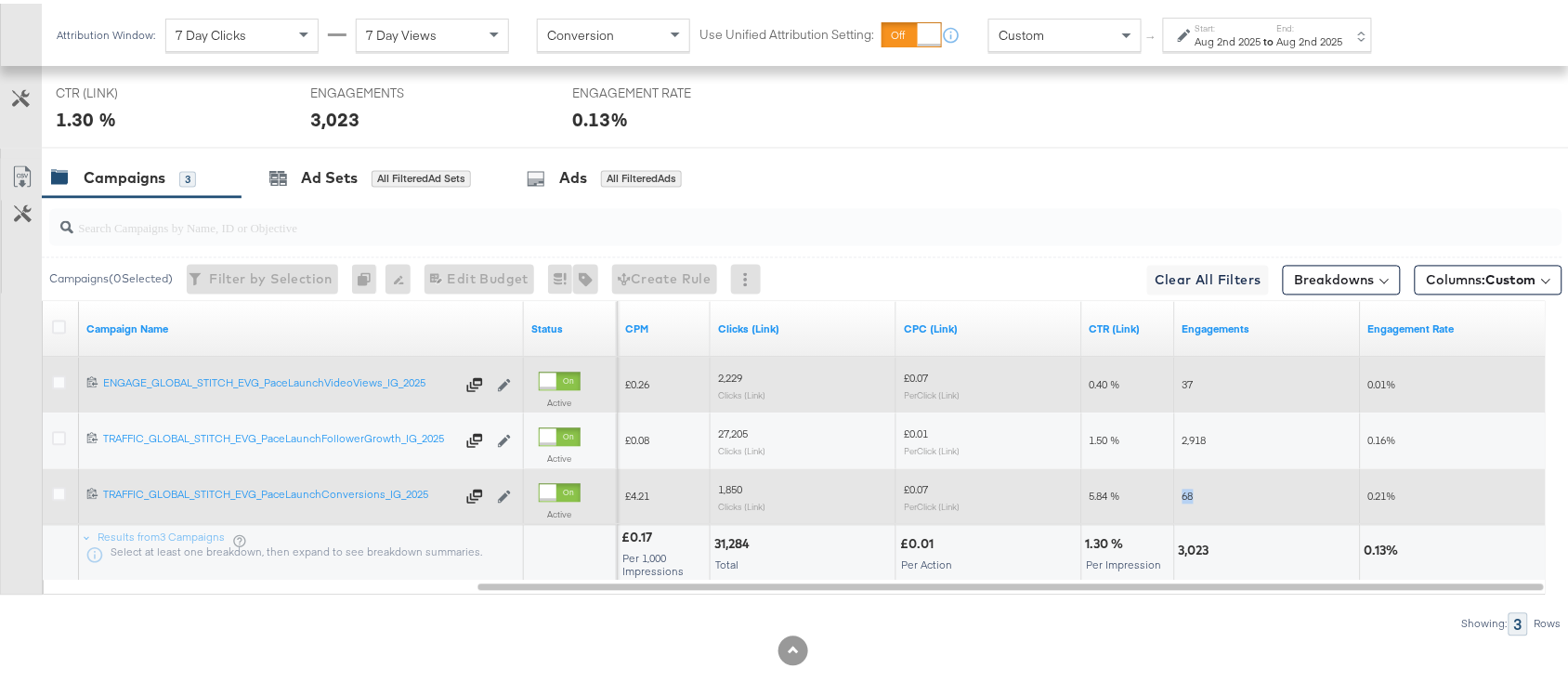 click on "68" at bounding box center (1188, 492) 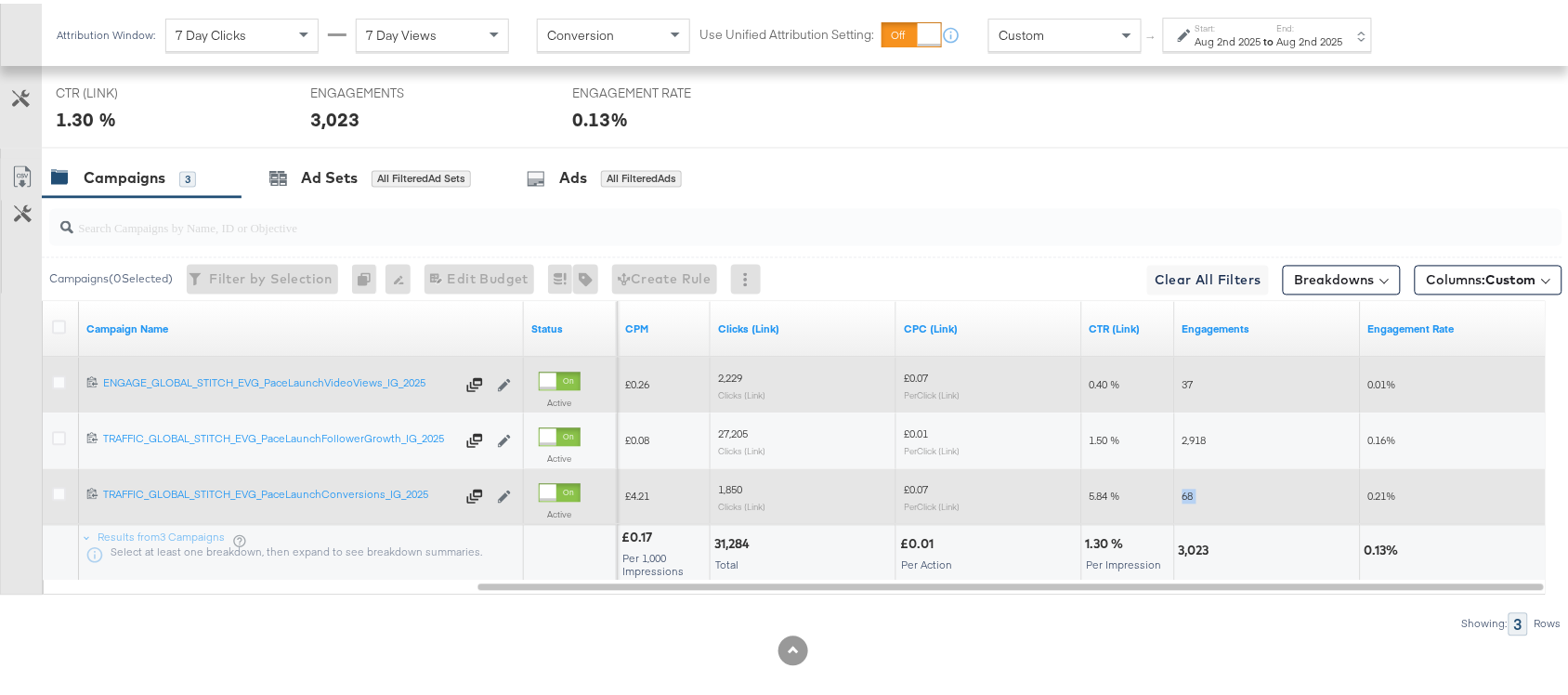 click on "68" at bounding box center (1188, 492) 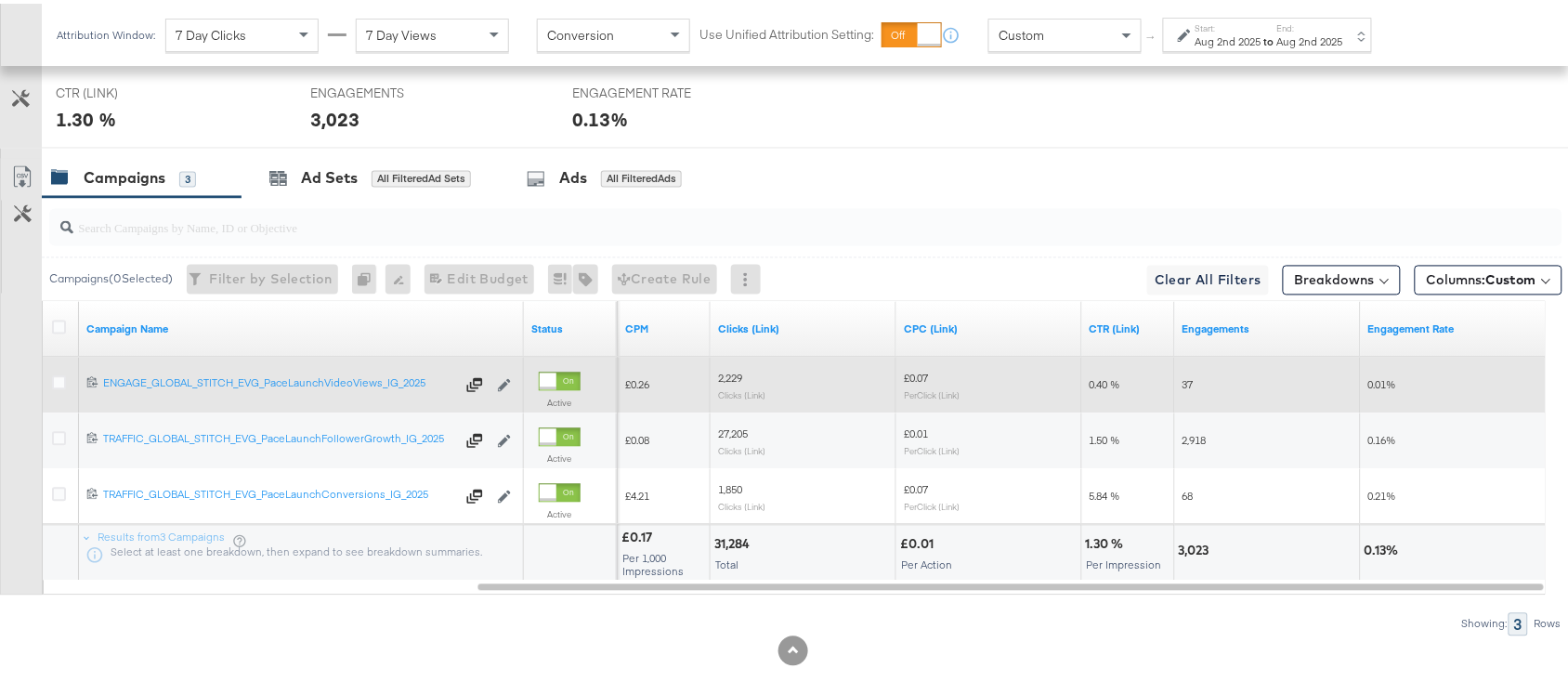 click on "Aug 2nd 2025" at bounding box center (1310, 38) 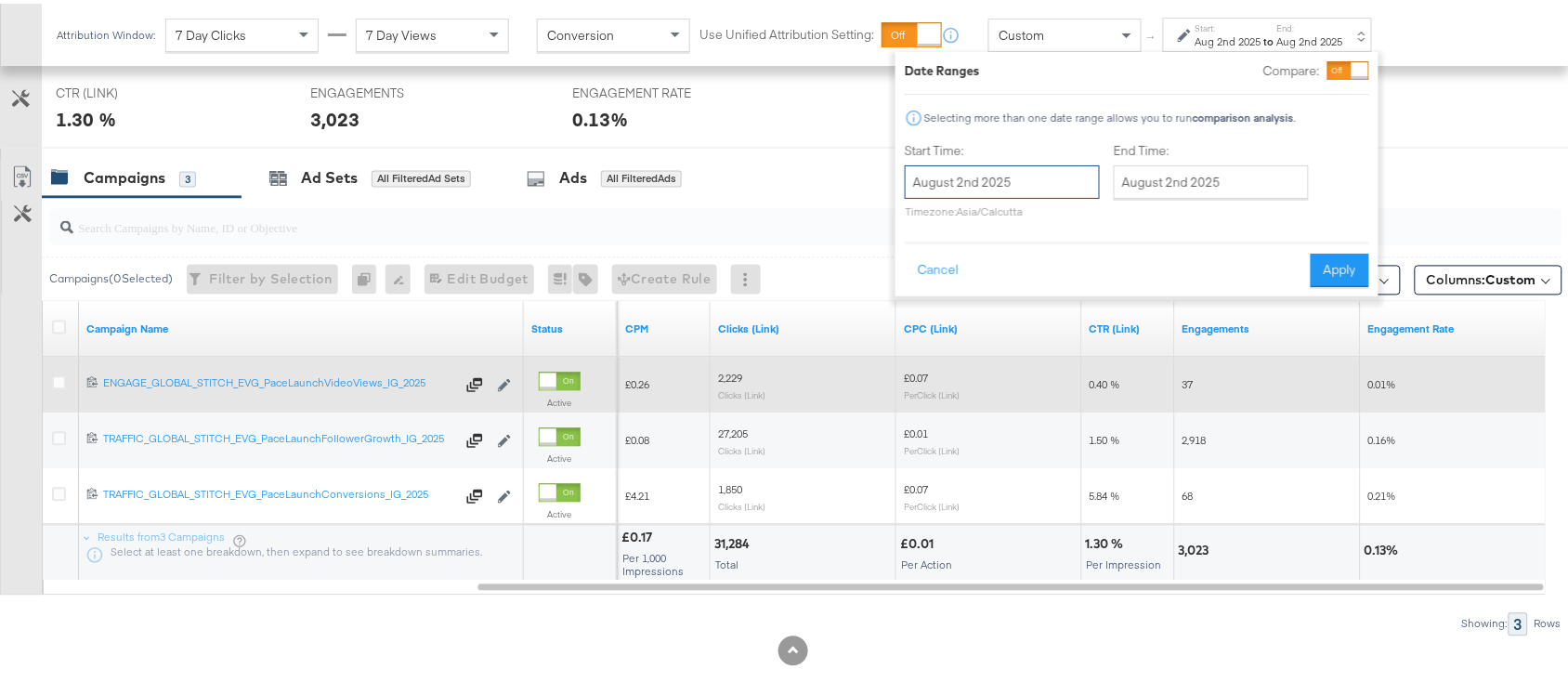 click on "August 2nd 2025" at bounding box center [1002, 178] 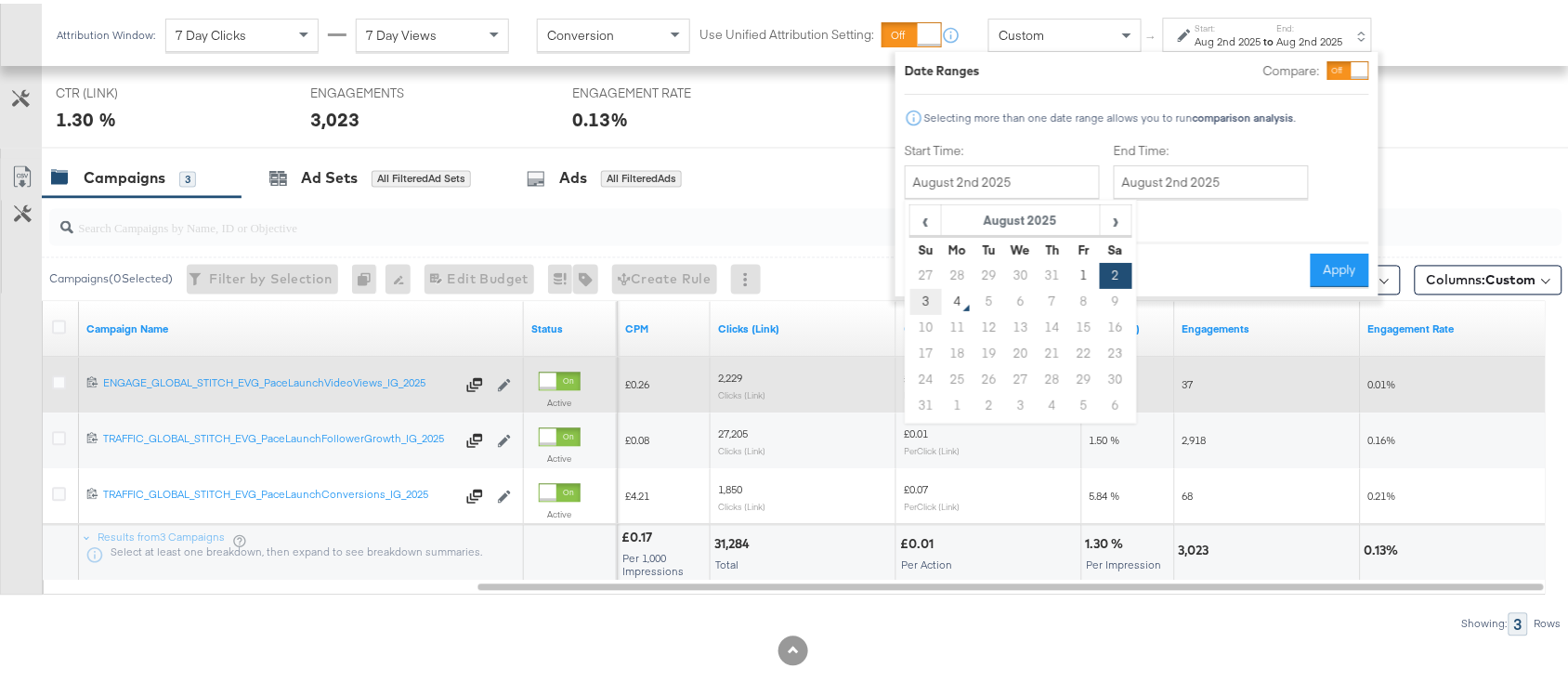 click on "3" at bounding box center (926, 298) 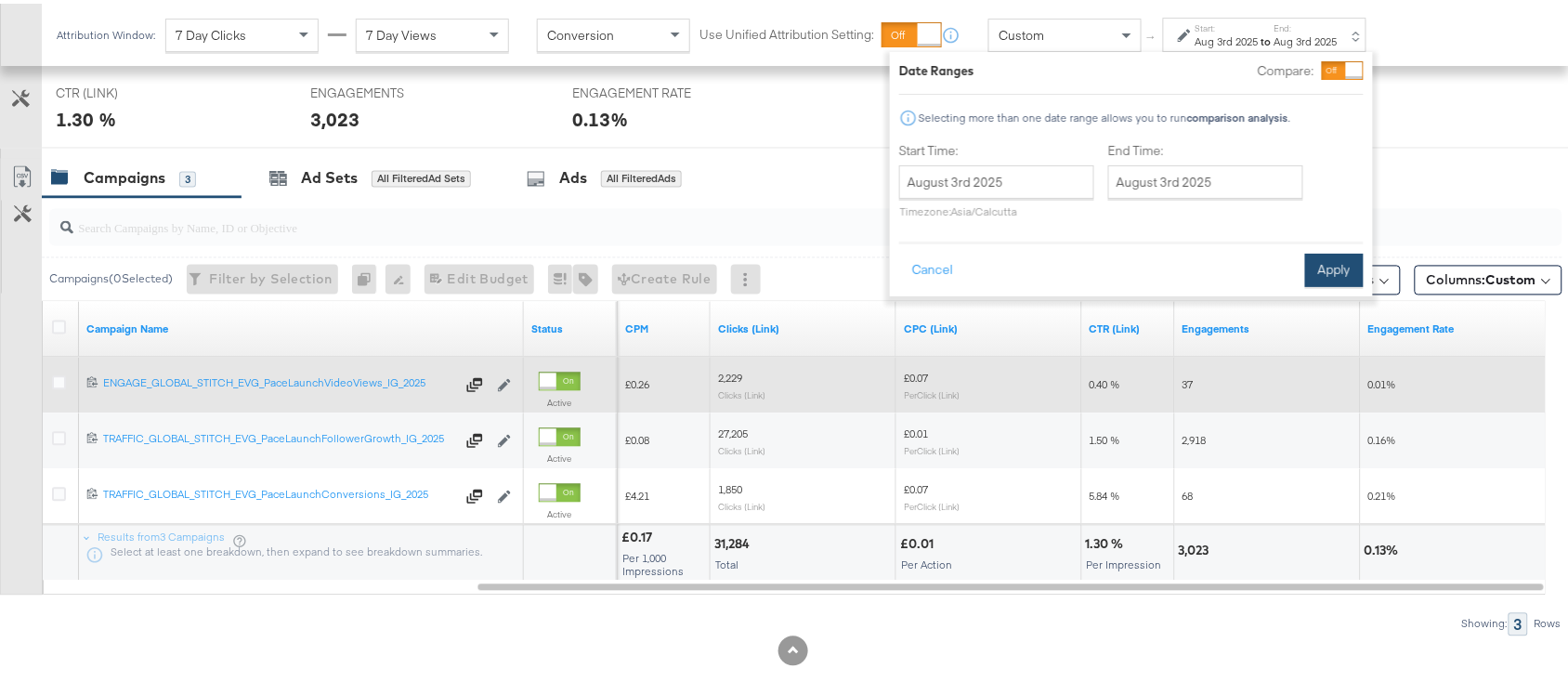 click on "Apply" at bounding box center (1334, 267) 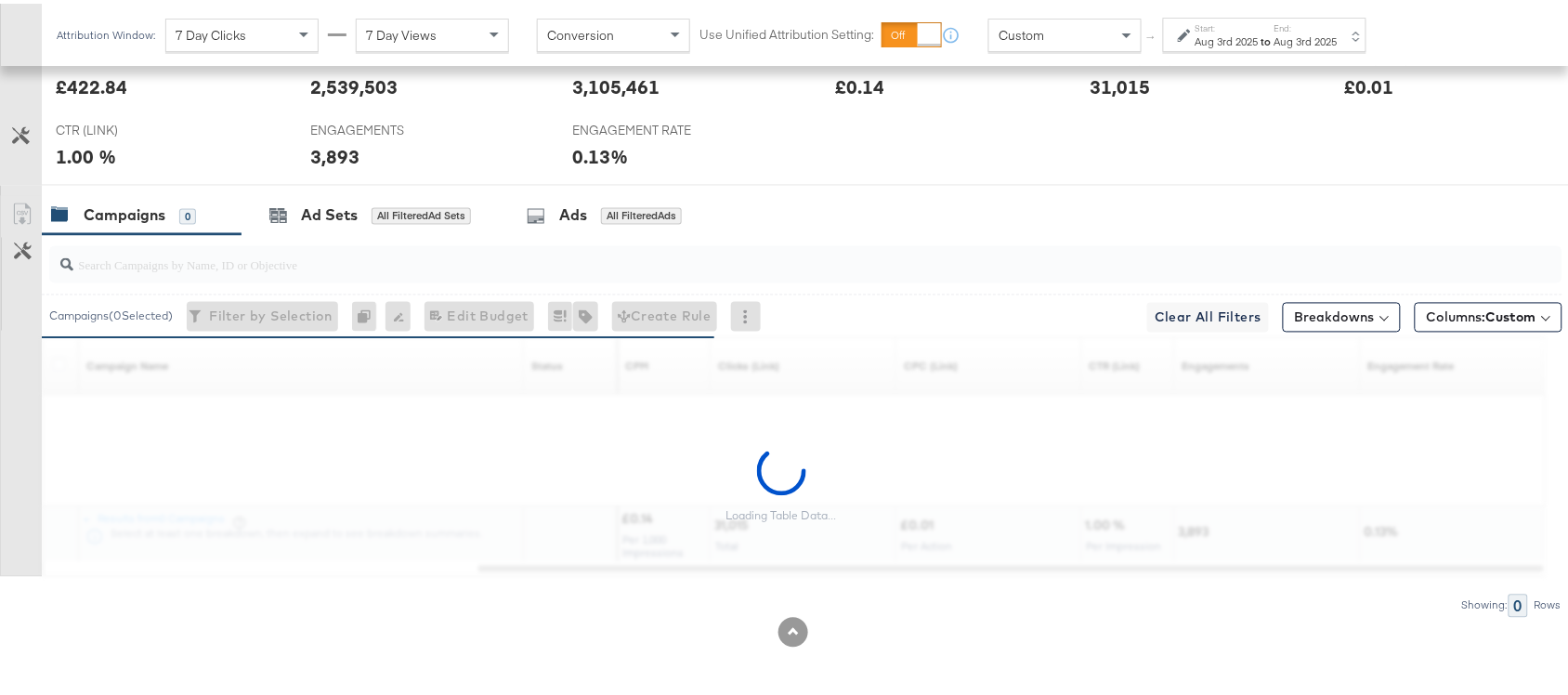 scroll, scrollTop: 945, scrollLeft: 0, axis: vertical 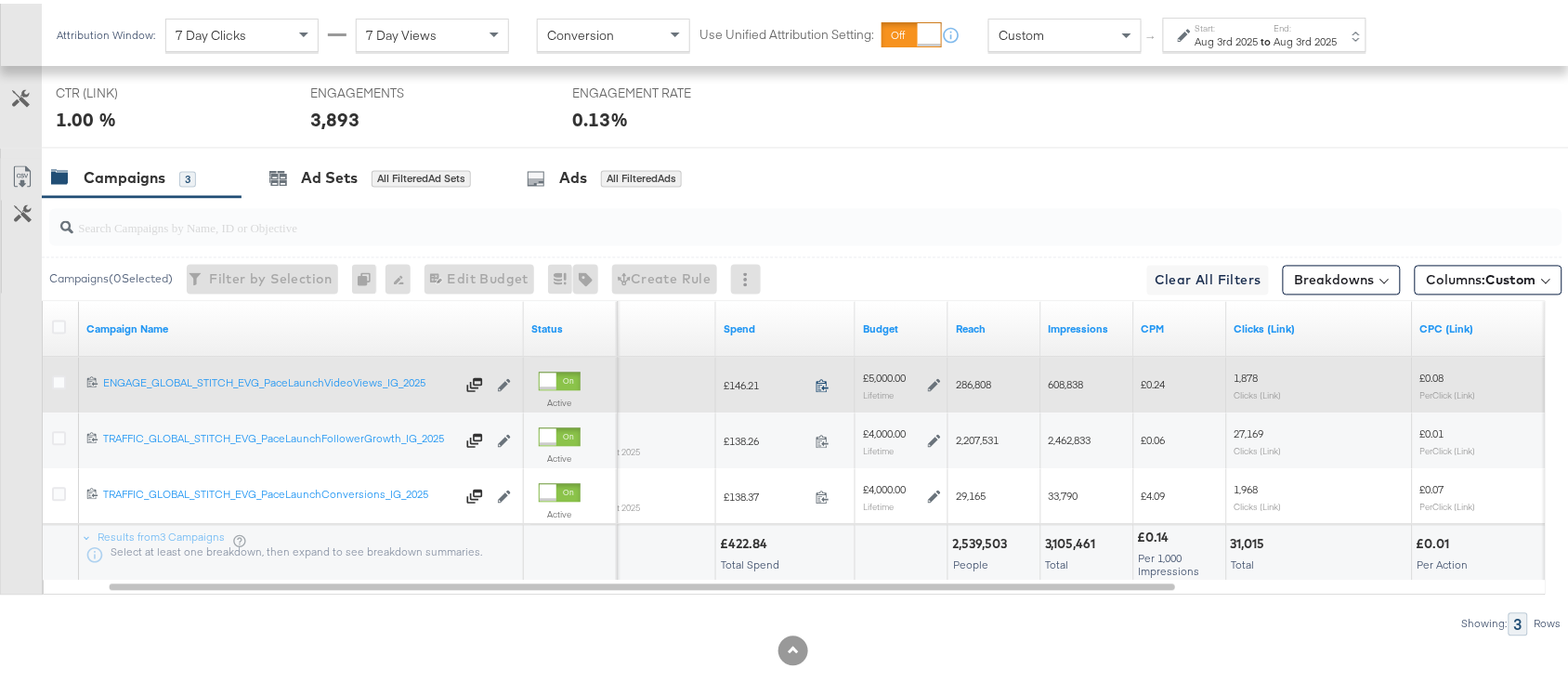 click 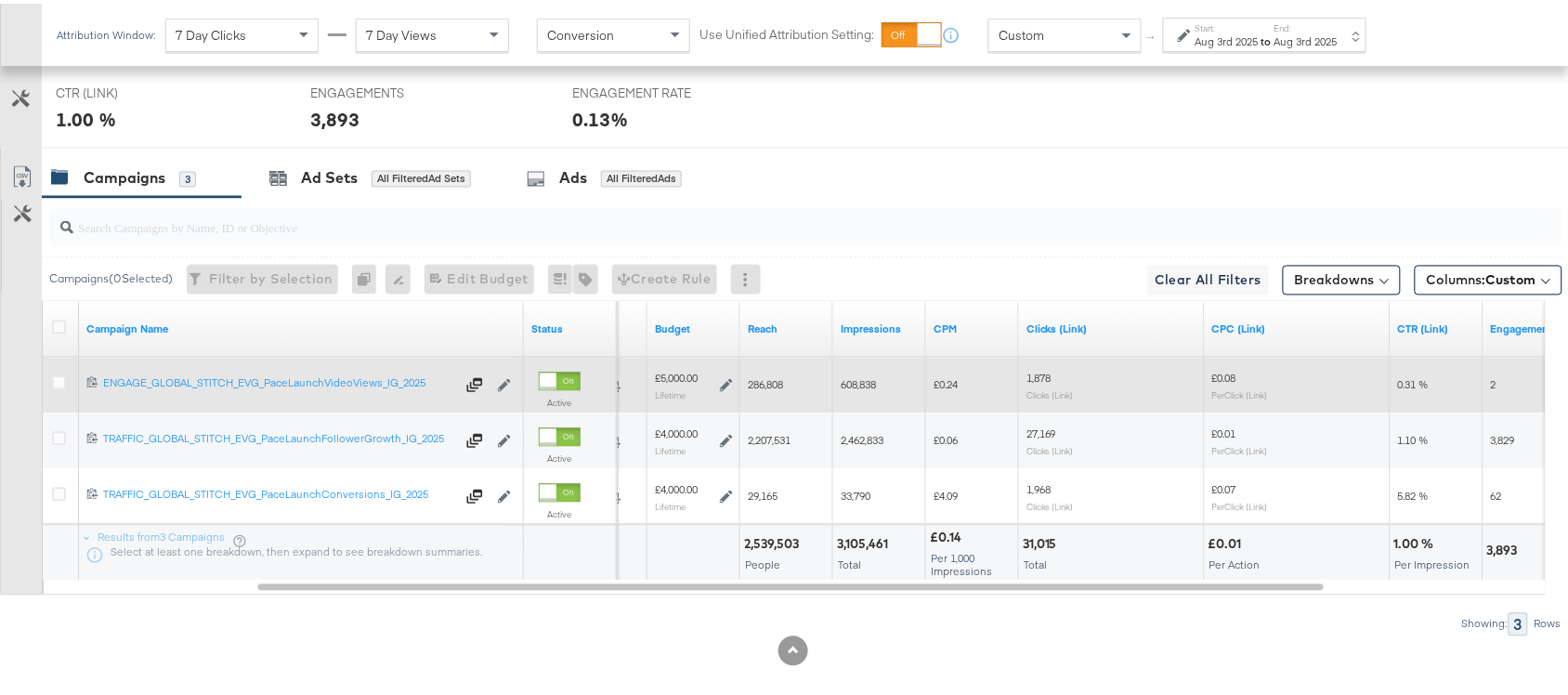click on "286,808" at bounding box center (765, 381) 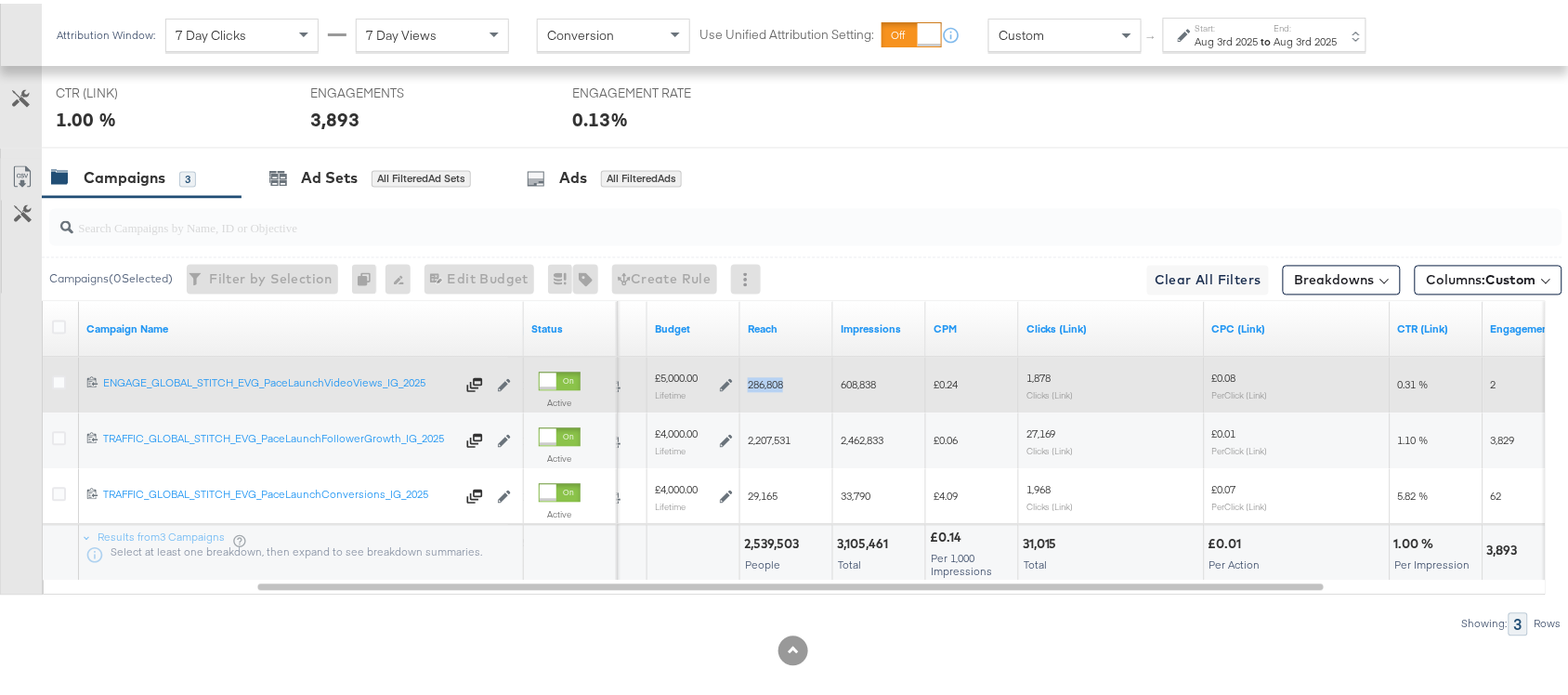 click on "286,808" at bounding box center [765, 381] 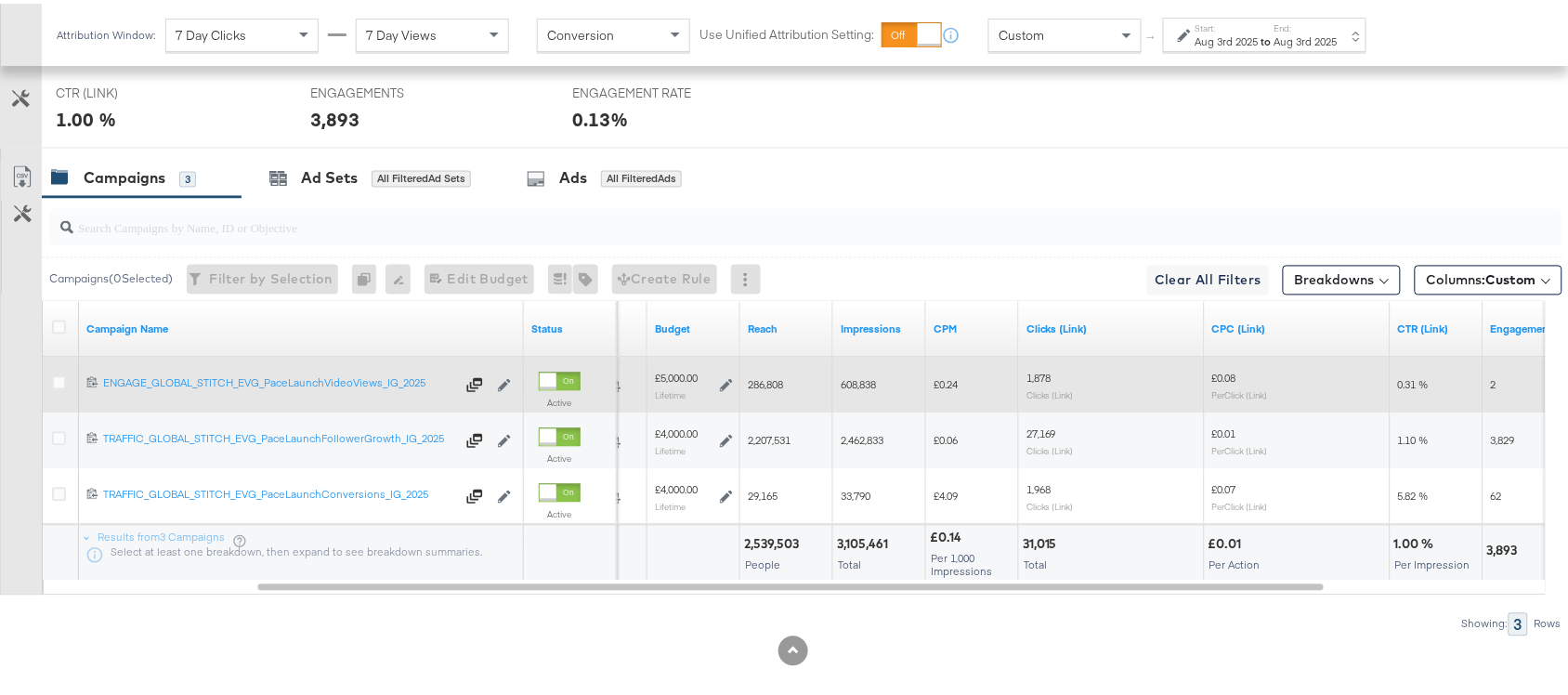 click on "608,838" at bounding box center (858, 381) 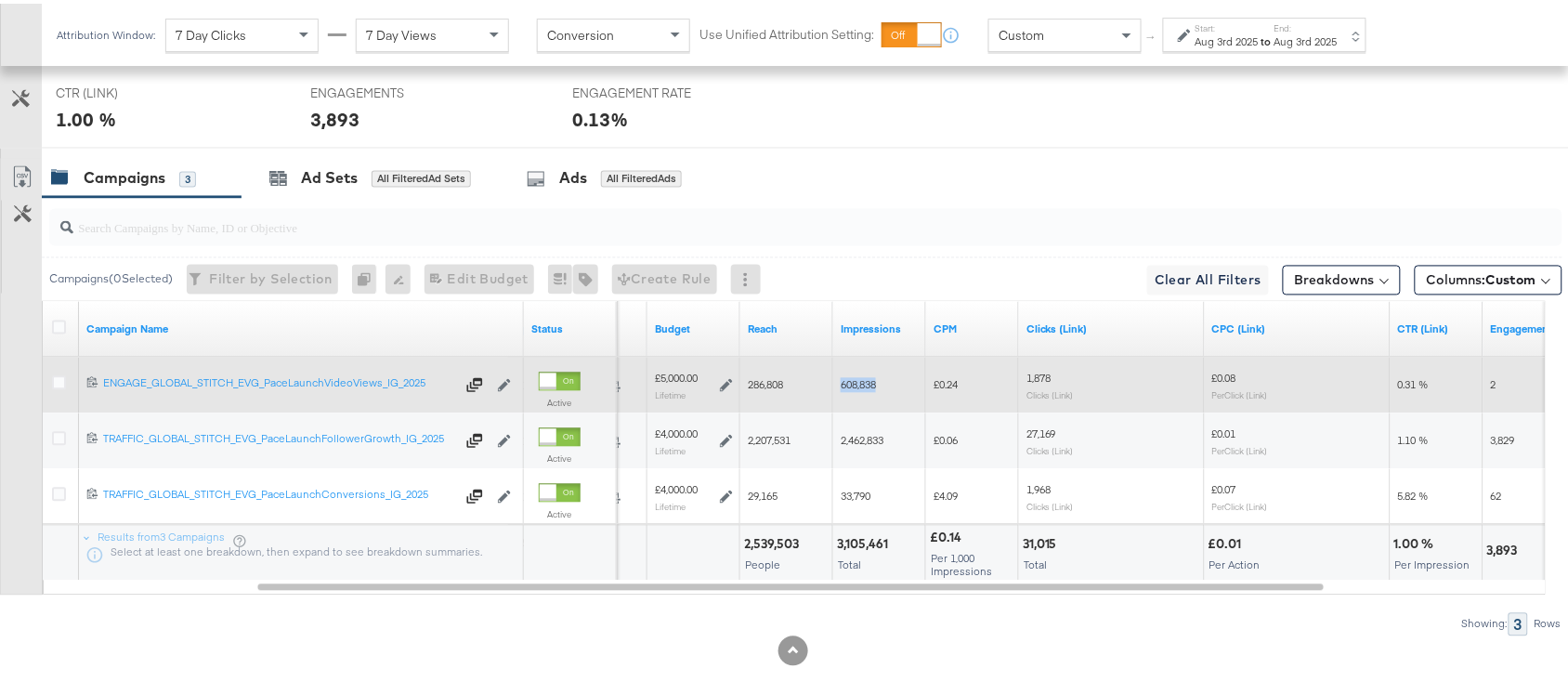 click on "608,838" at bounding box center [858, 381] 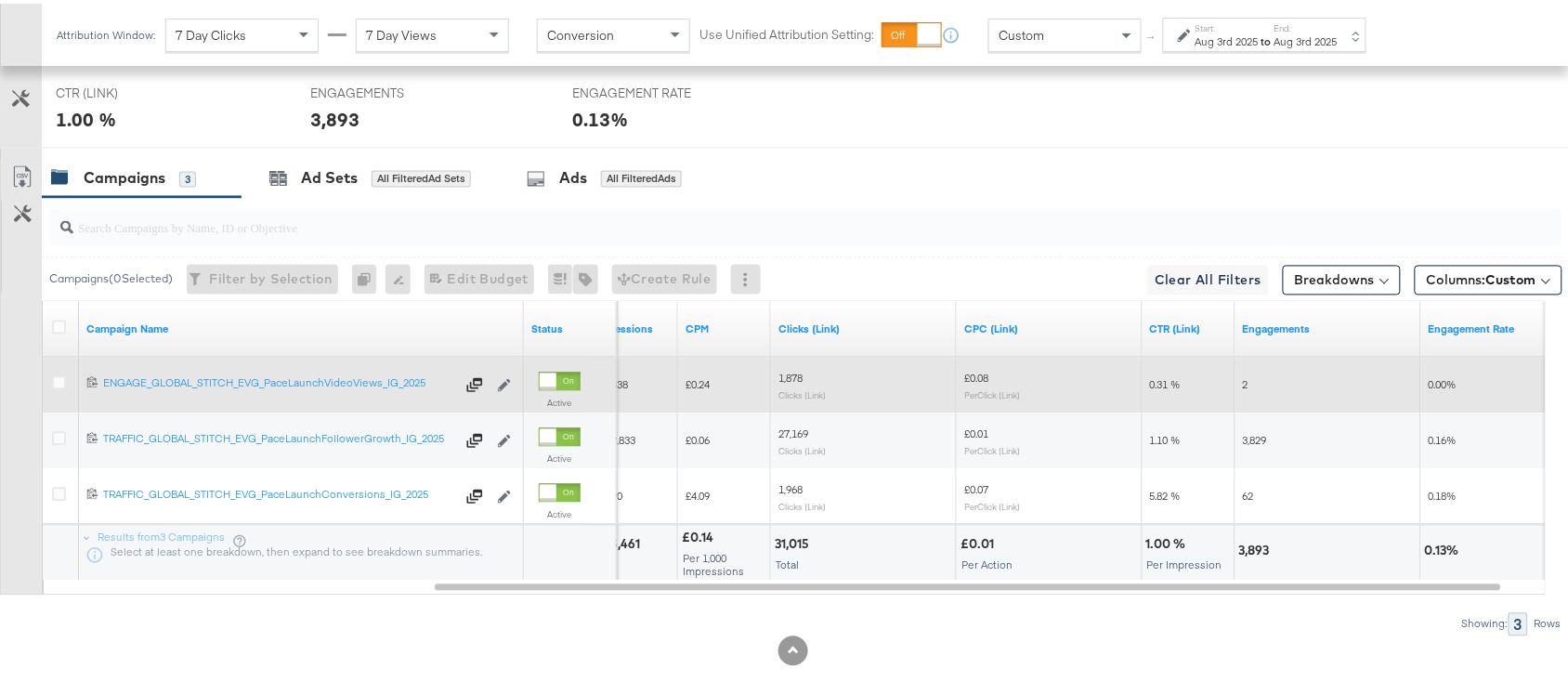 click on "1,878" at bounding box center (791, 374) 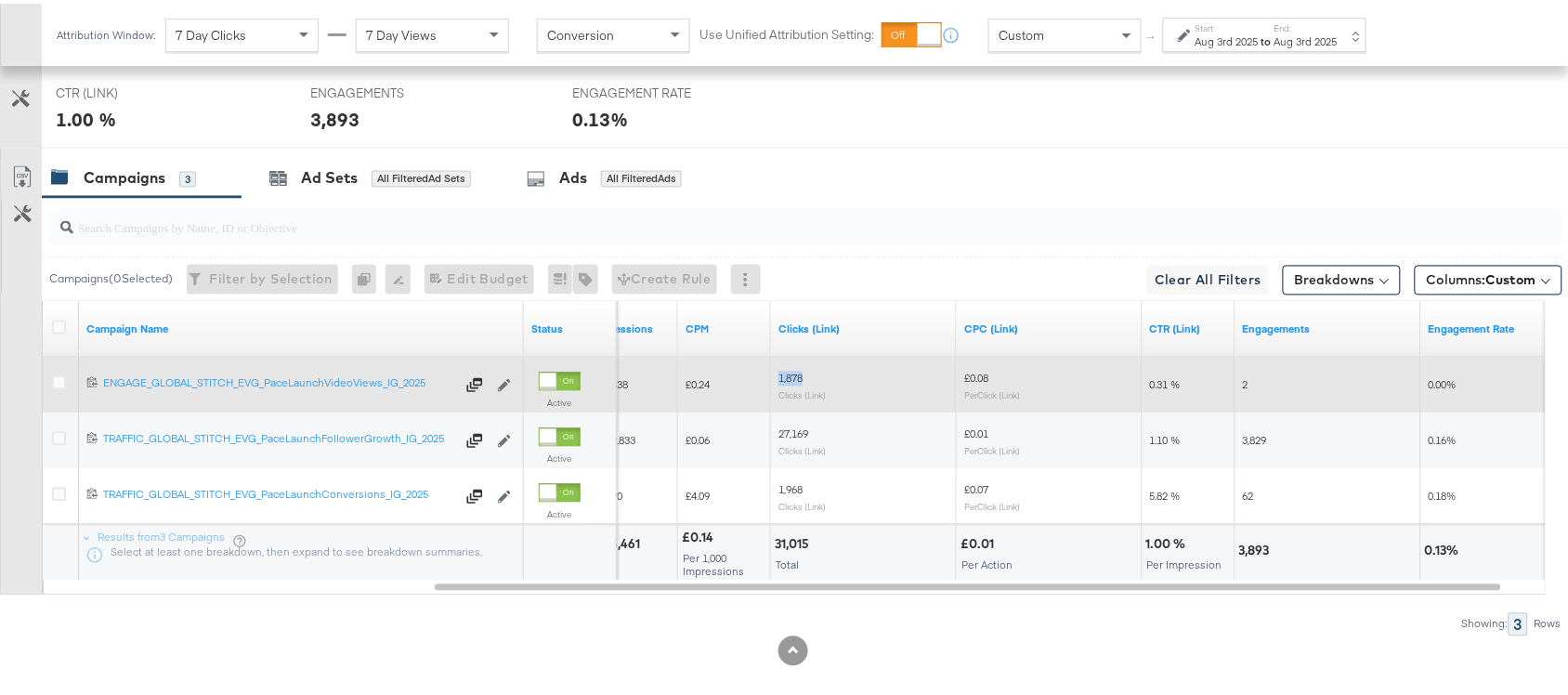 click on "1,878" at bounding box center (791, 374) 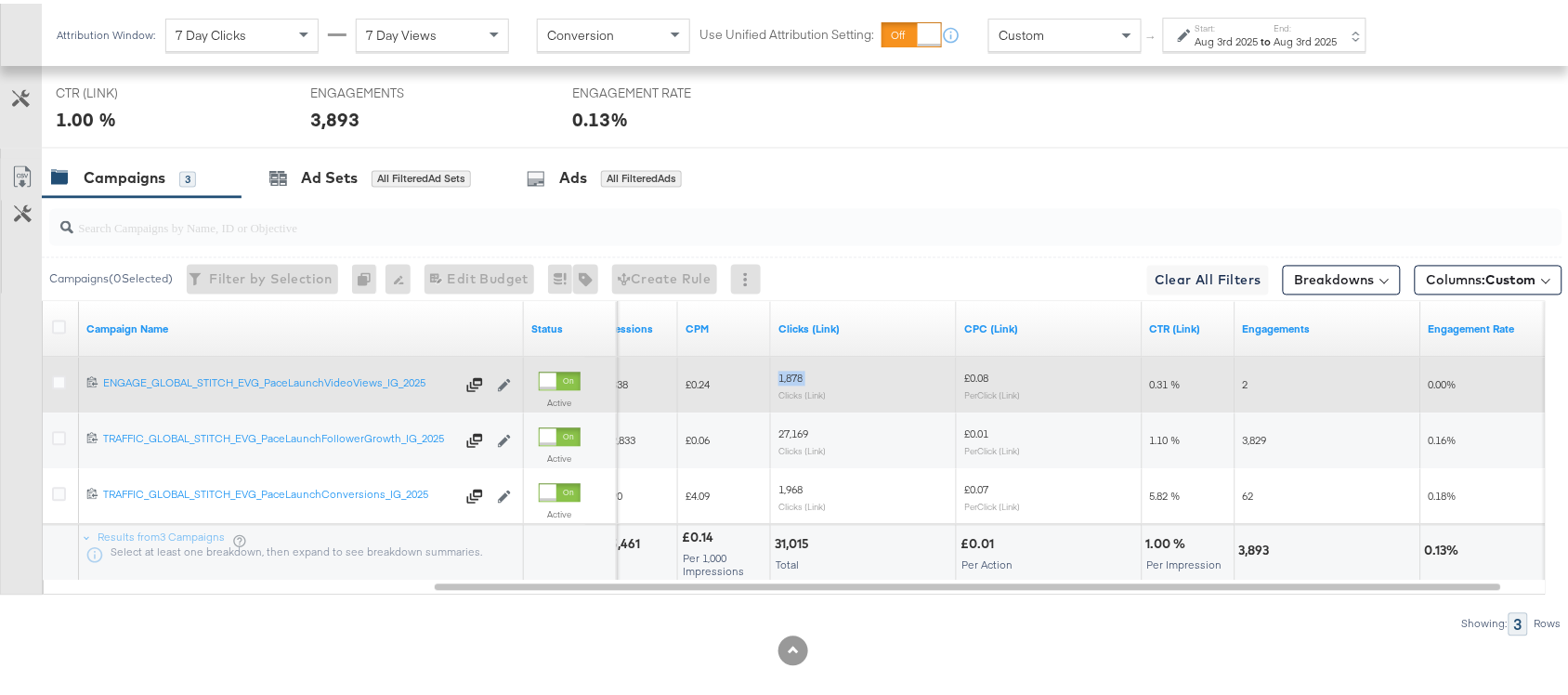 click on "1,878" at bounding box center [791, 374] 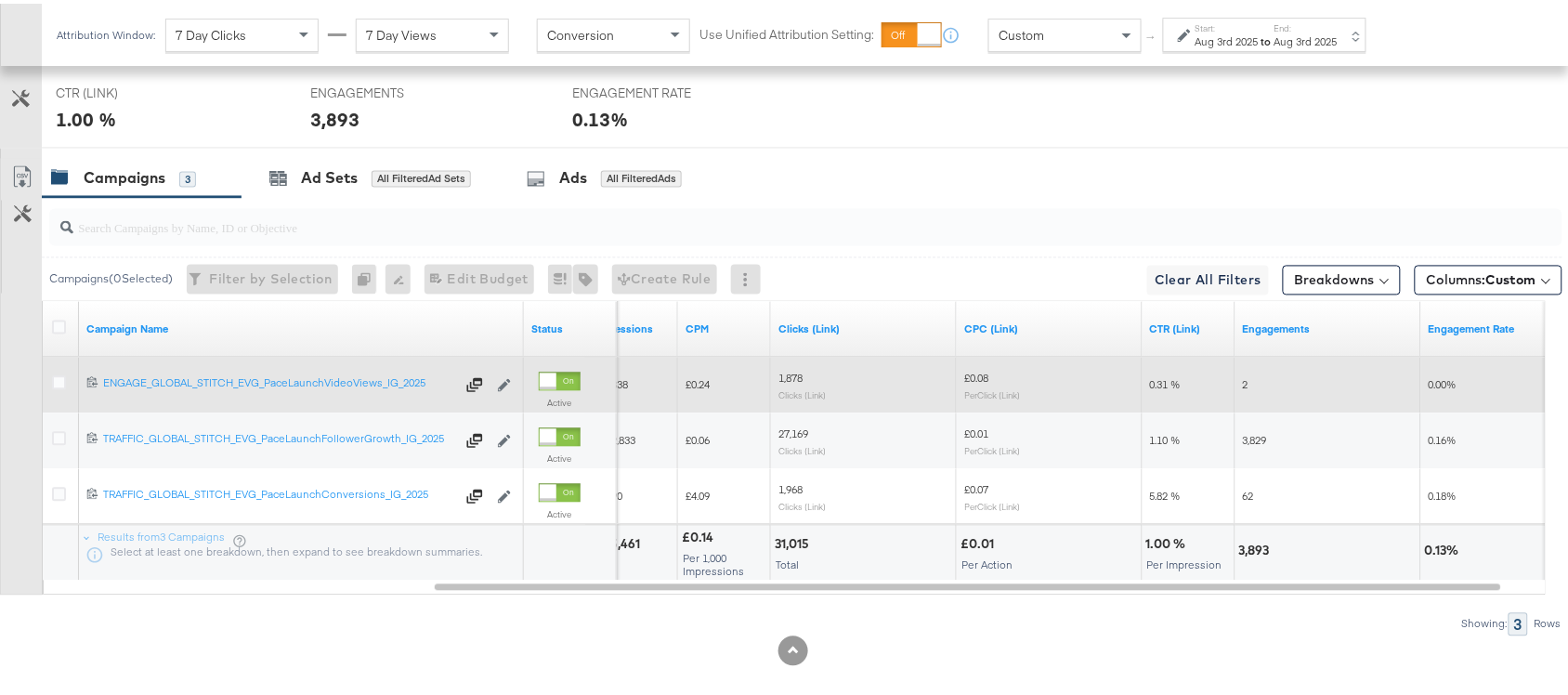 click on "2" at bounding box center (1246, 381) 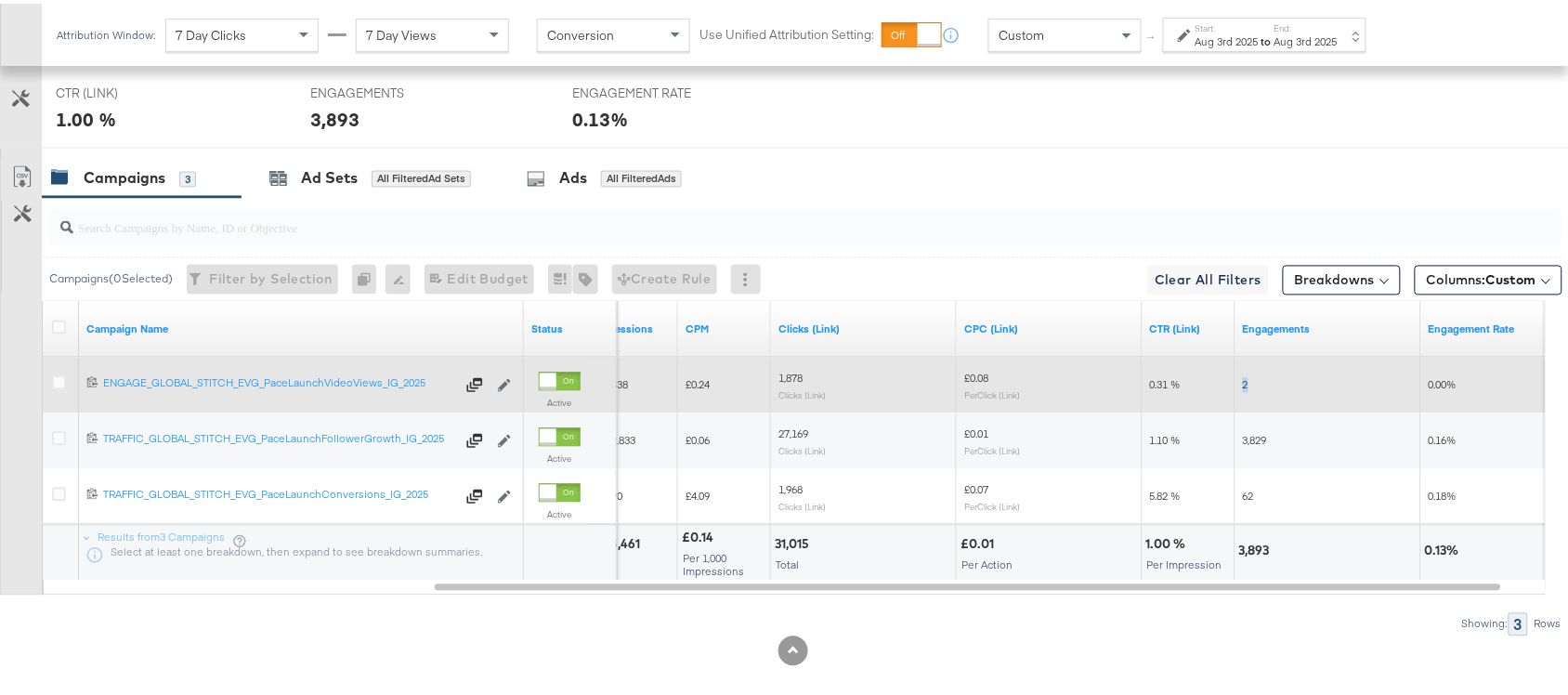 click on "2" at bounding box center (1246, 381) 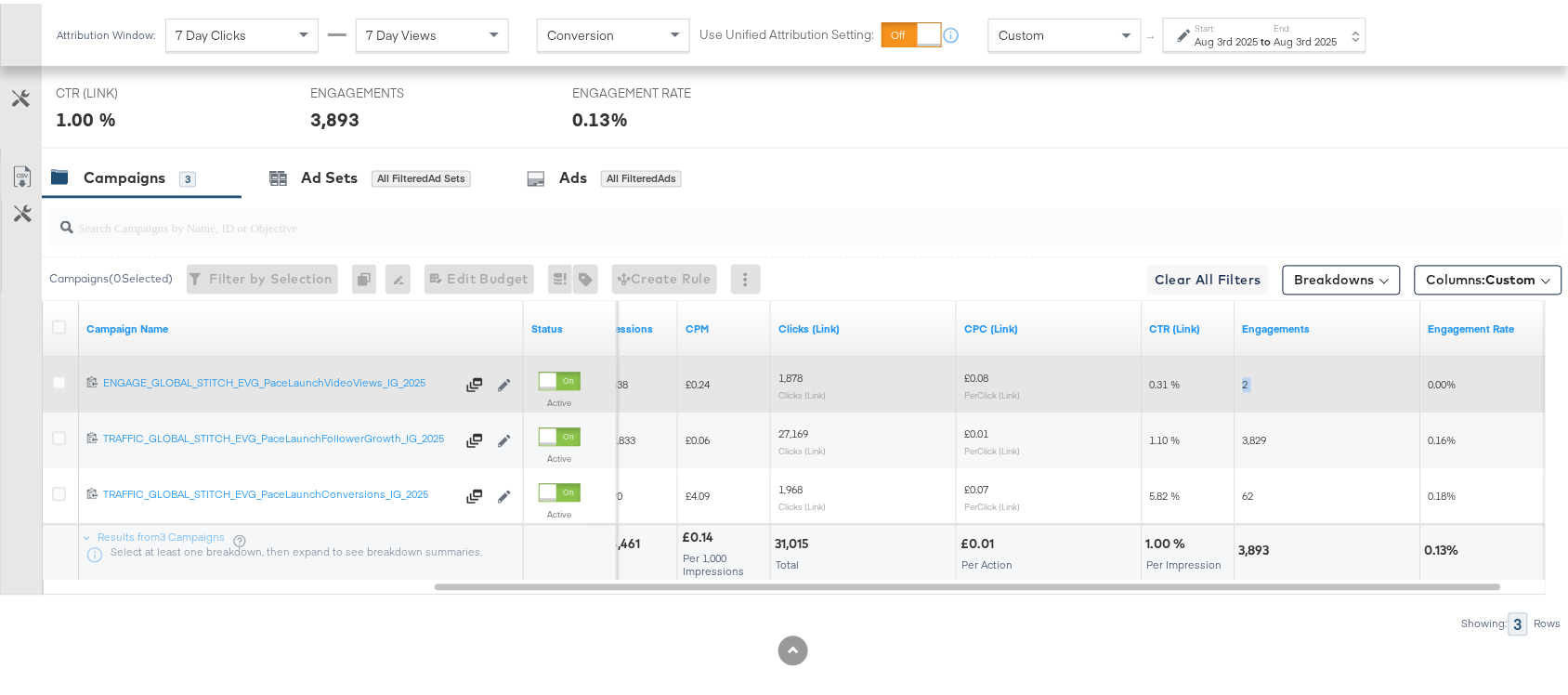 click on "2" at bounding box center (1246, 381) 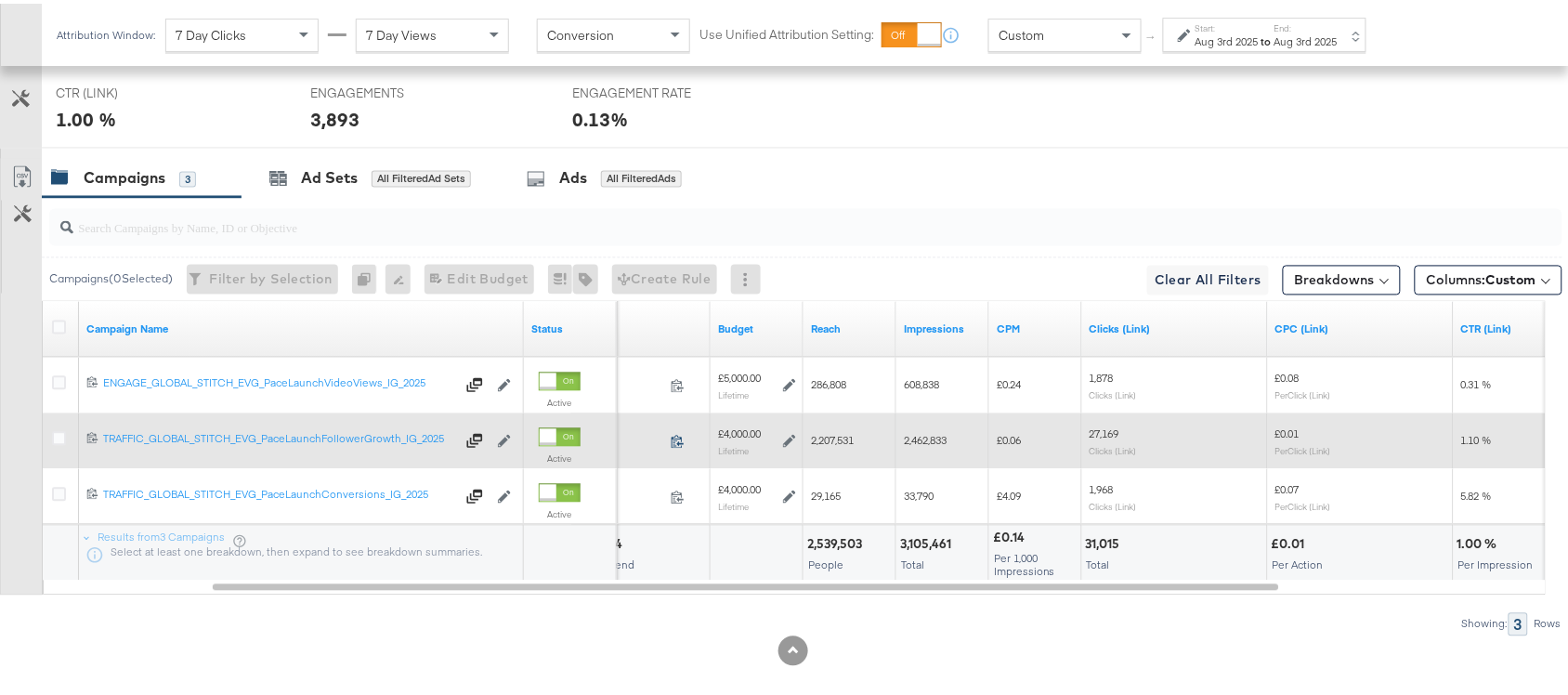 click 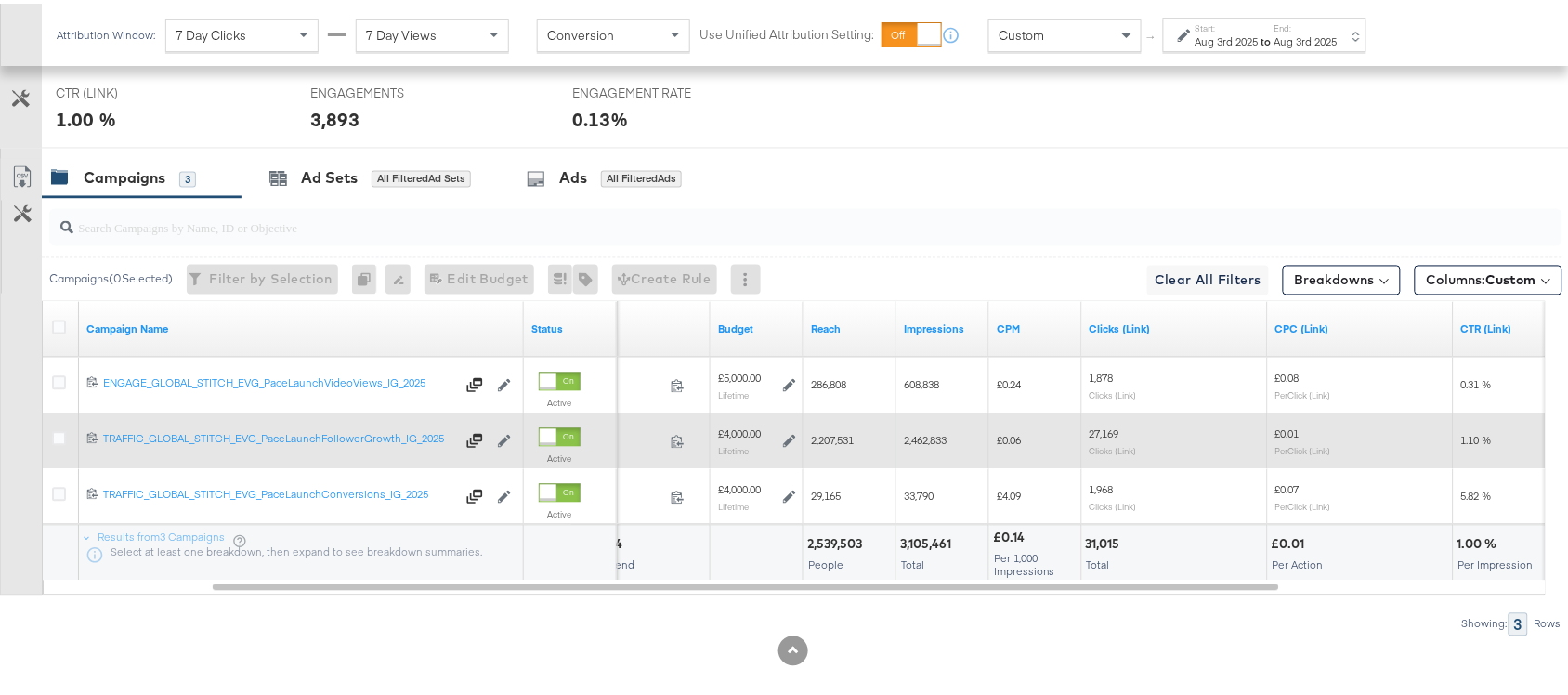 click on "2,207,531" at bounding box center (832, 437) 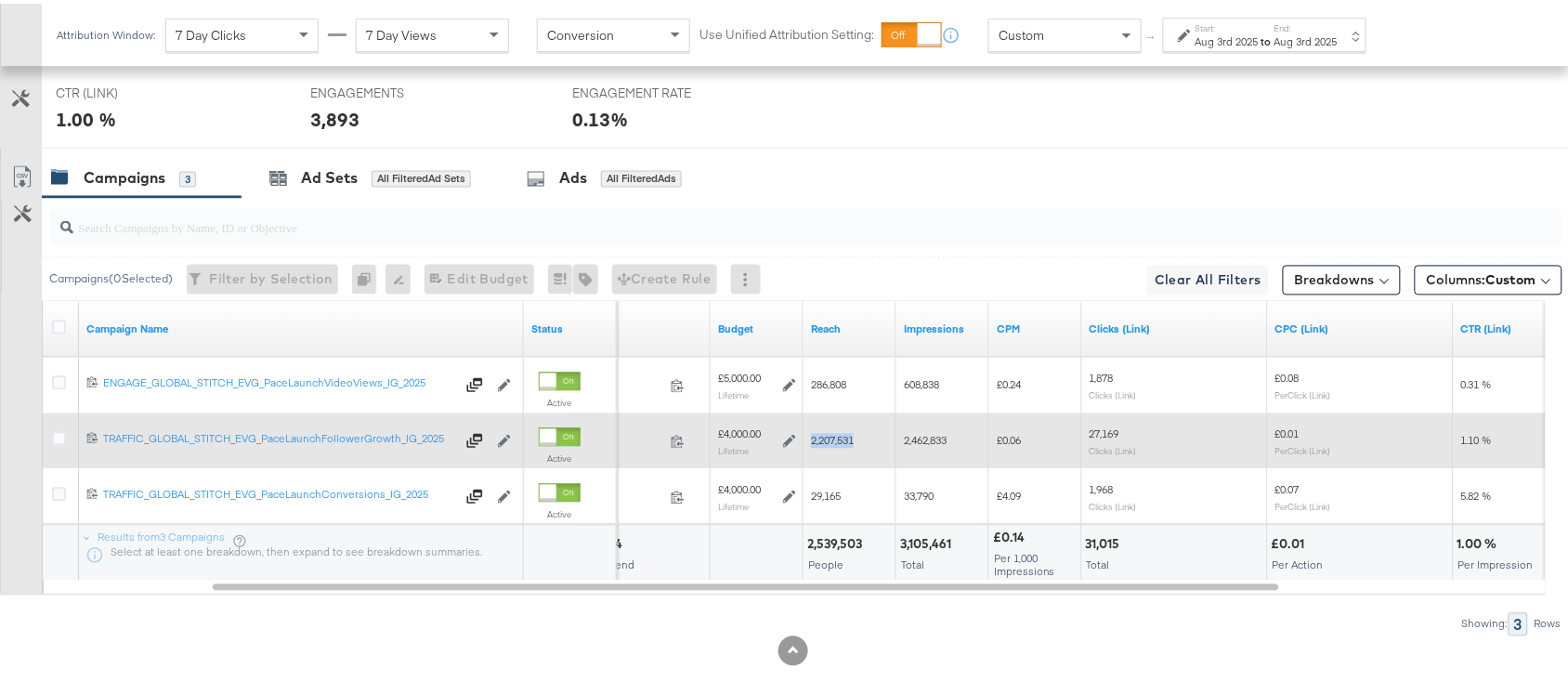 click on "2,207,531" at bounding box center [832, 437] 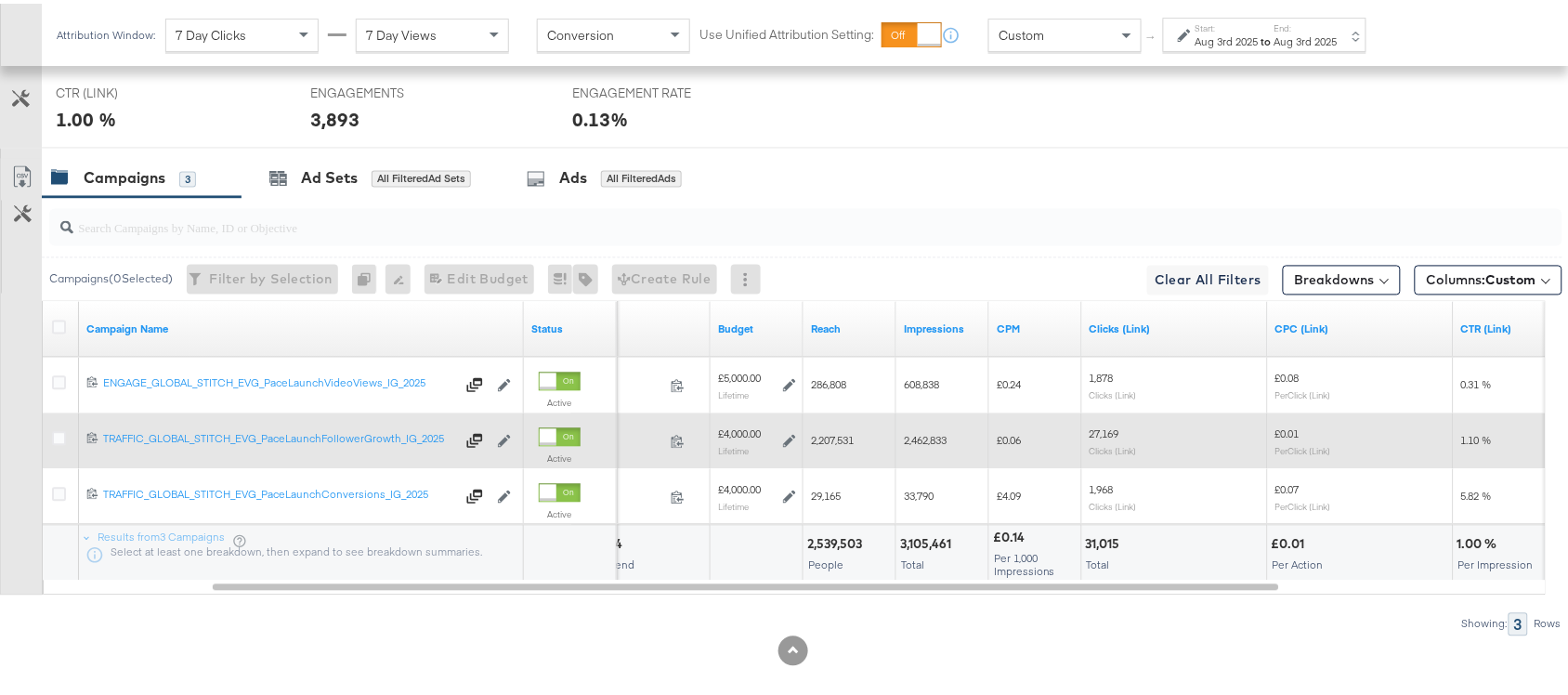 click on "2,462,833" at bounding box center (925, 437) 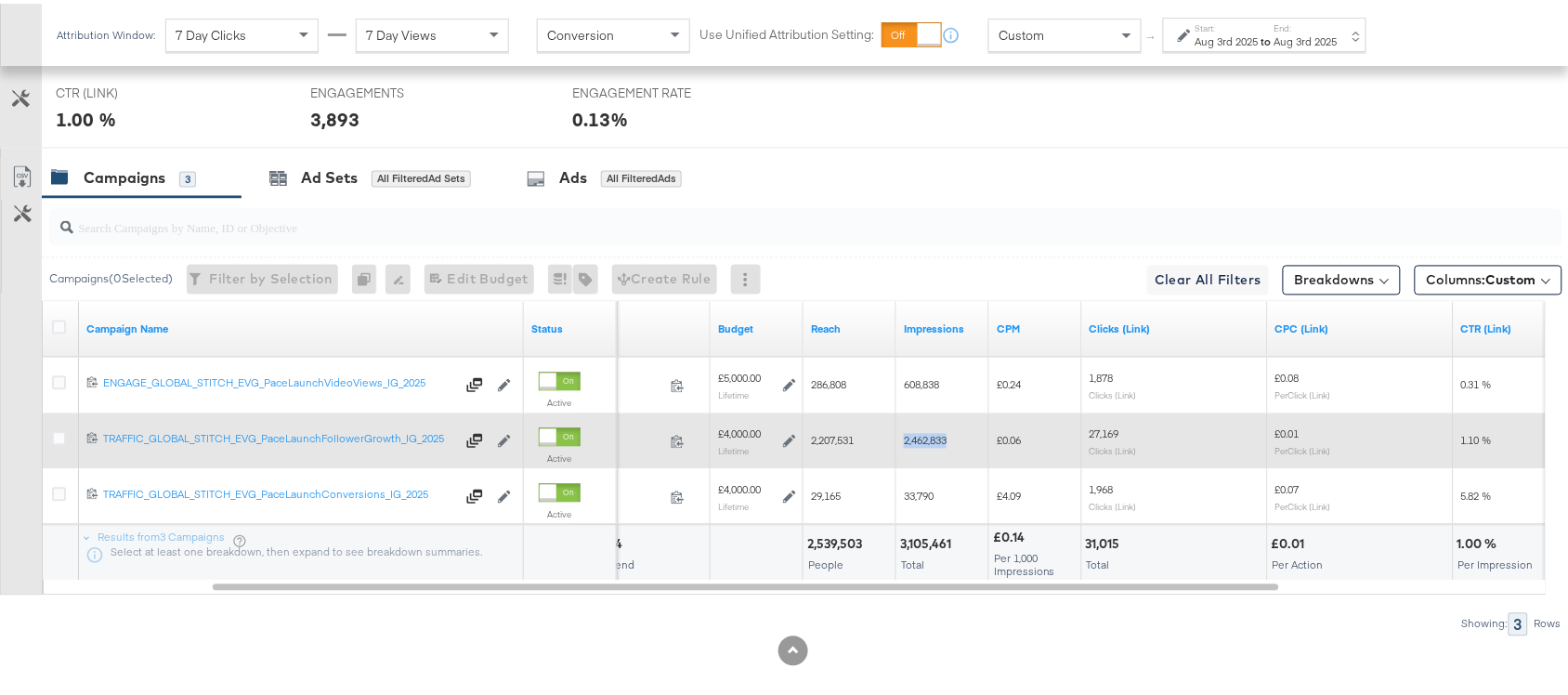click on "2,462,833" at bounding box center [925, 437] 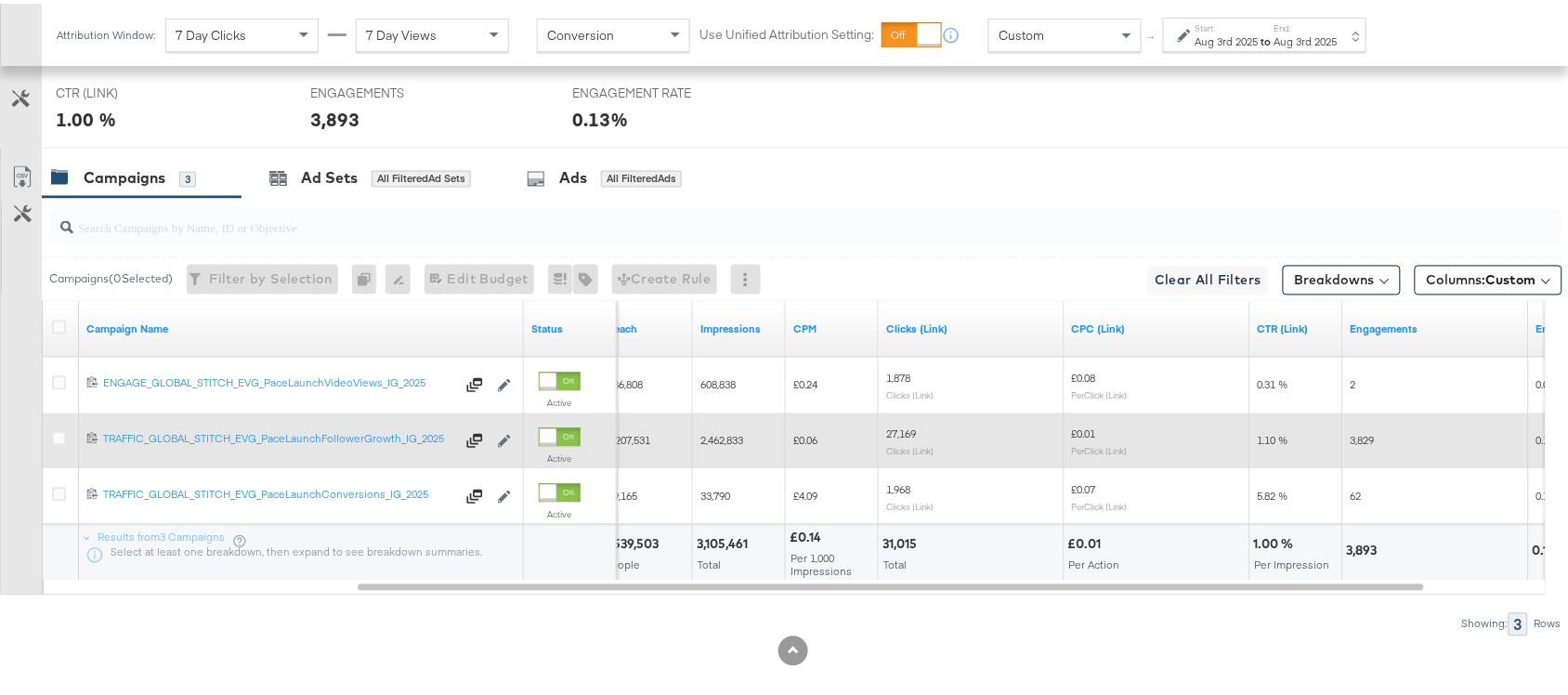 click on "27,169" at bounding box center (901, 430) 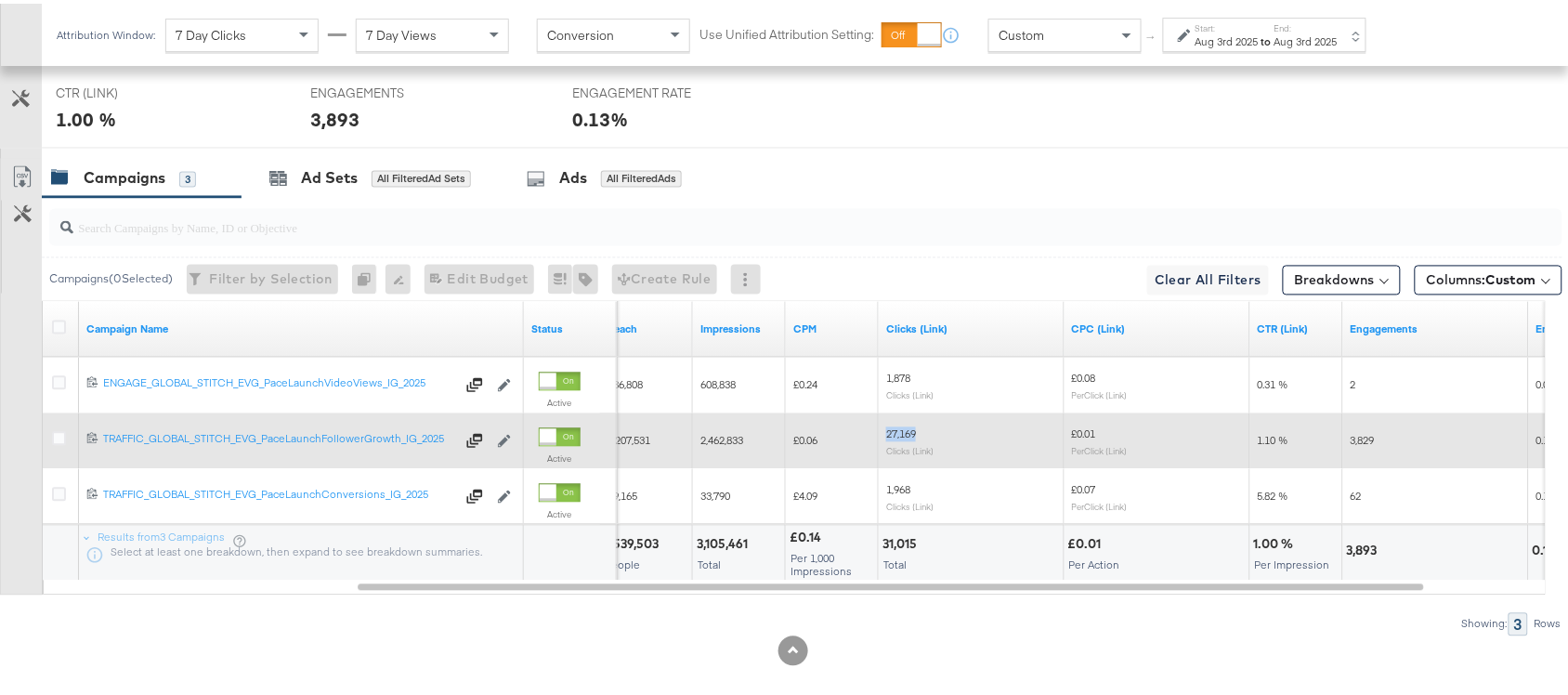 click on "27,169" at bounding box center [901, 430] 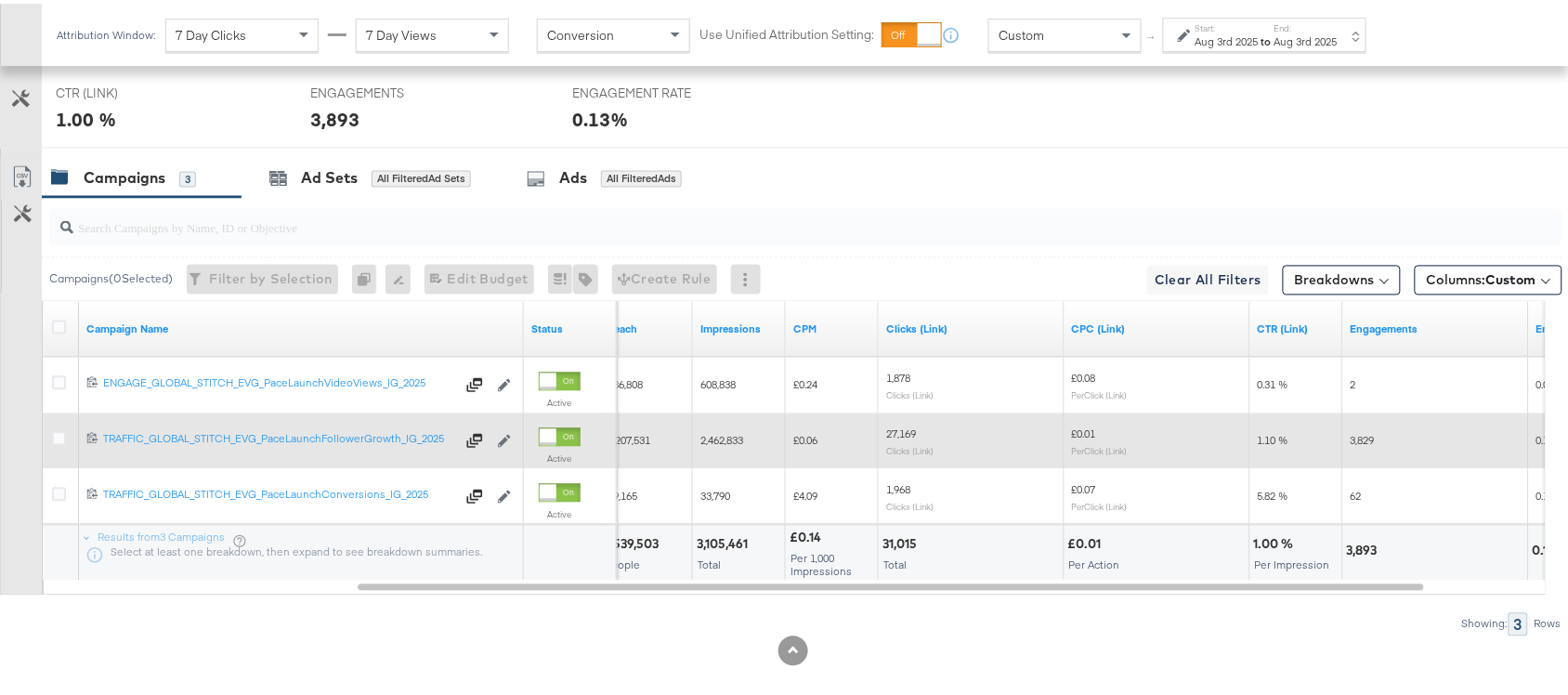 click on "3,829" at bounding box center (1363, 437) 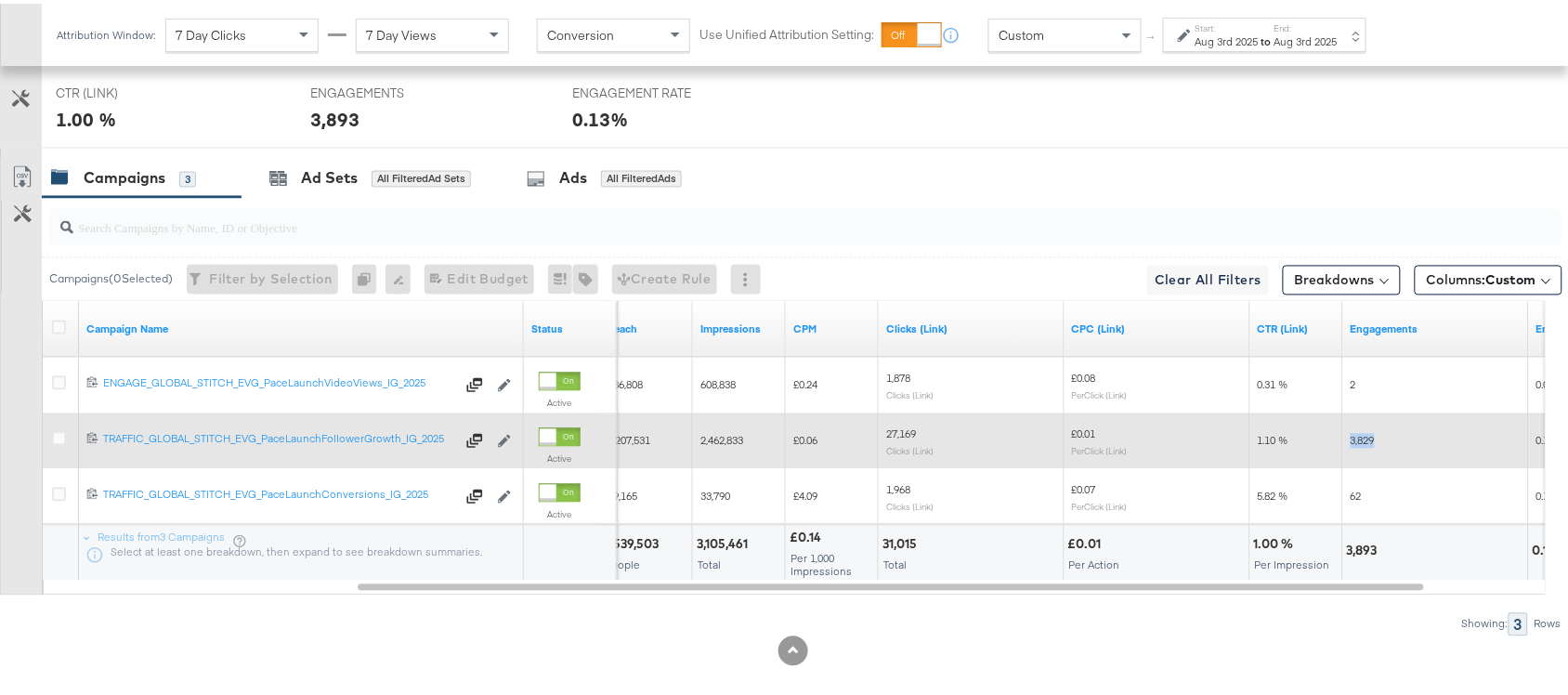 click on "3,829" at bounding box center (1363, 437) 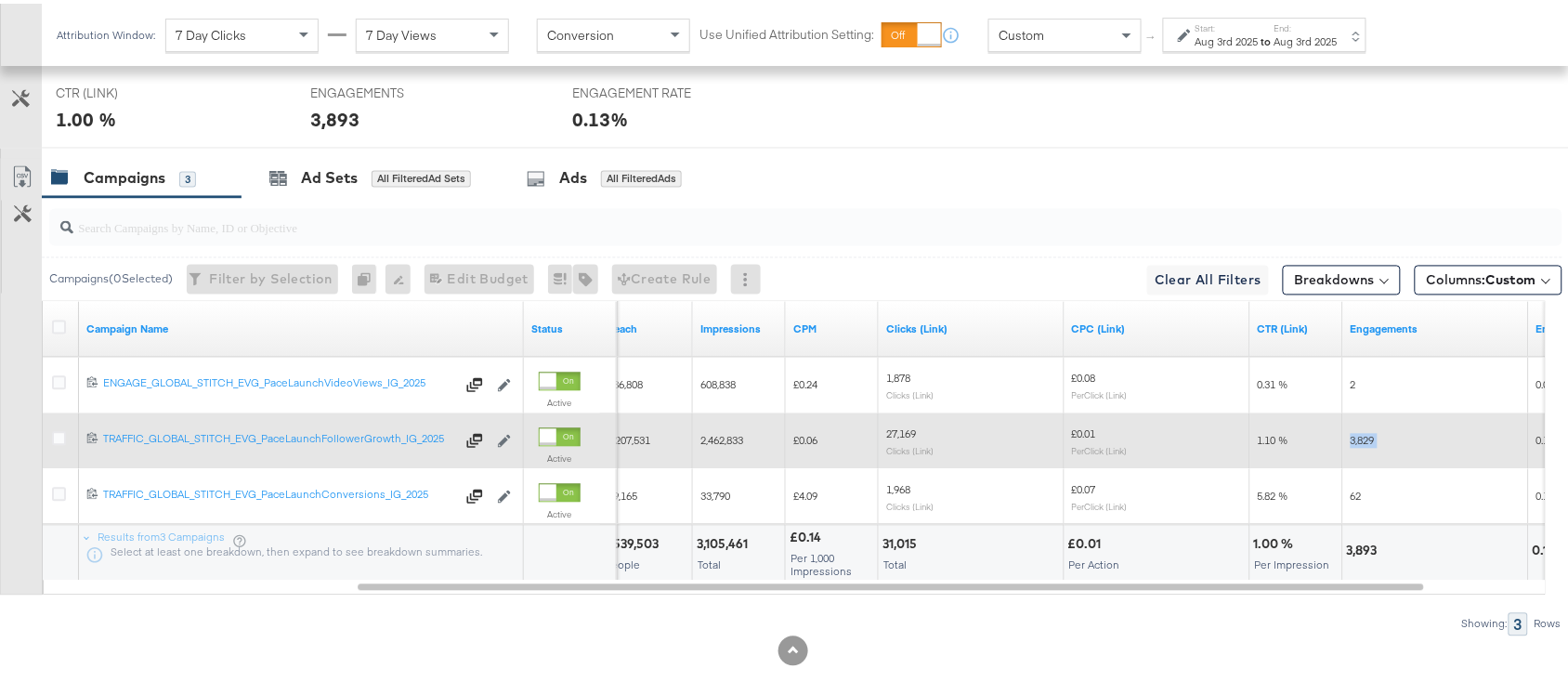 click on "3,829" at bounding box center [1363, 437] 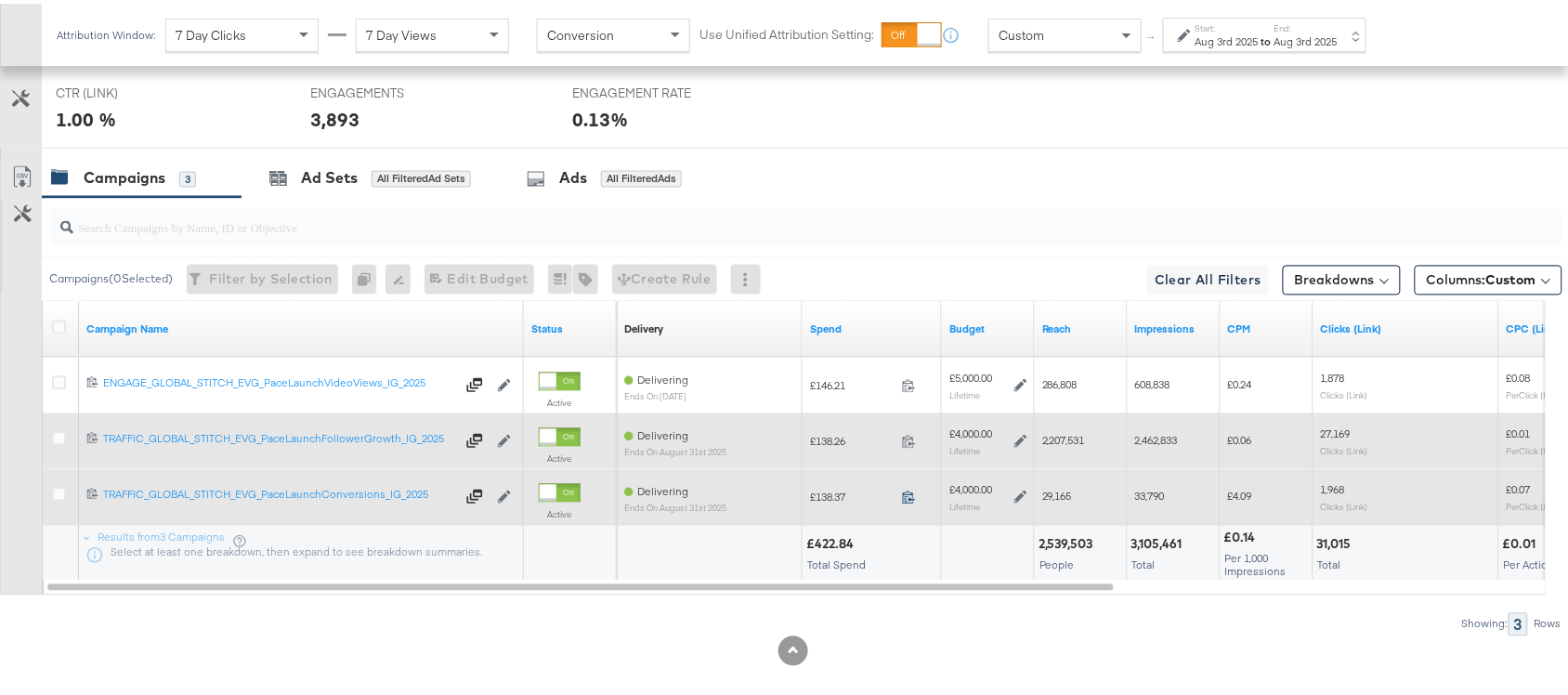 click 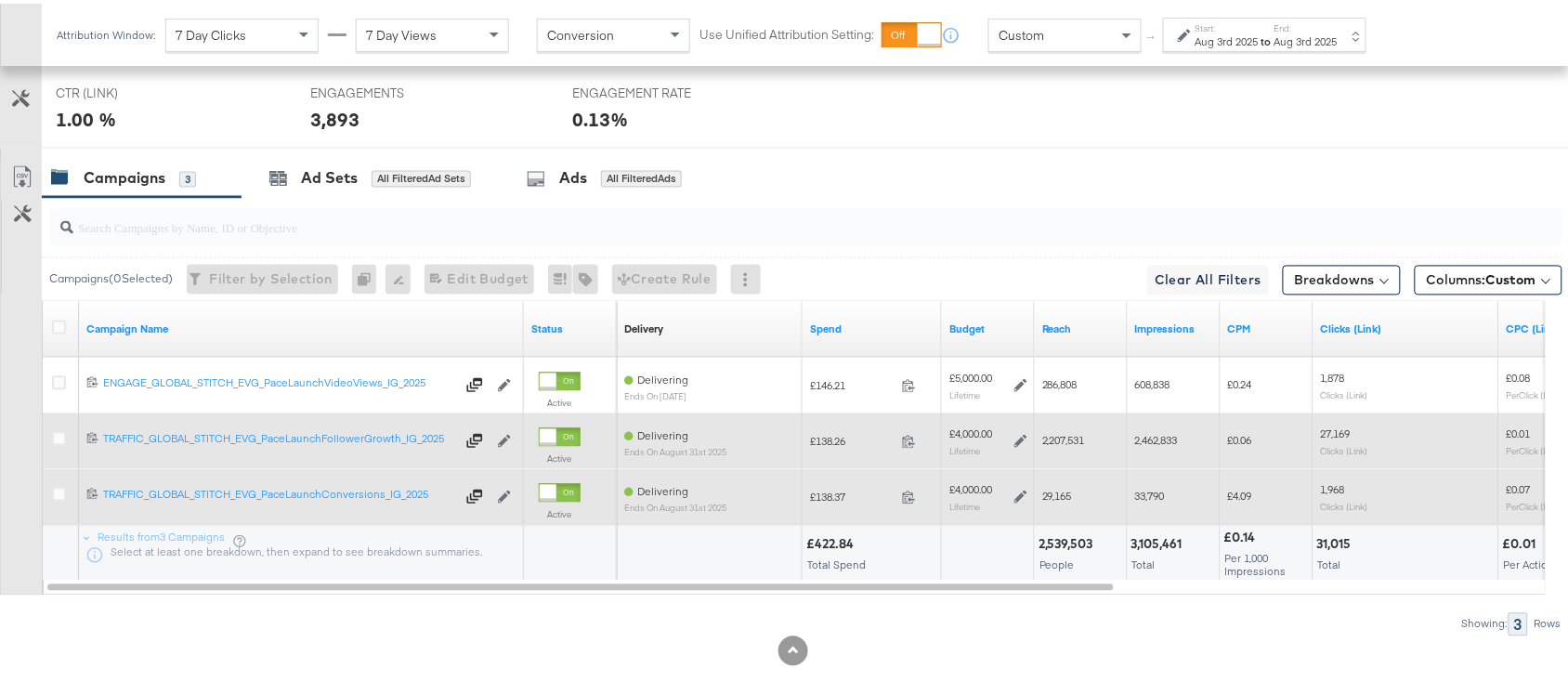 click on "29,165" at bounding box center [1057, 492] 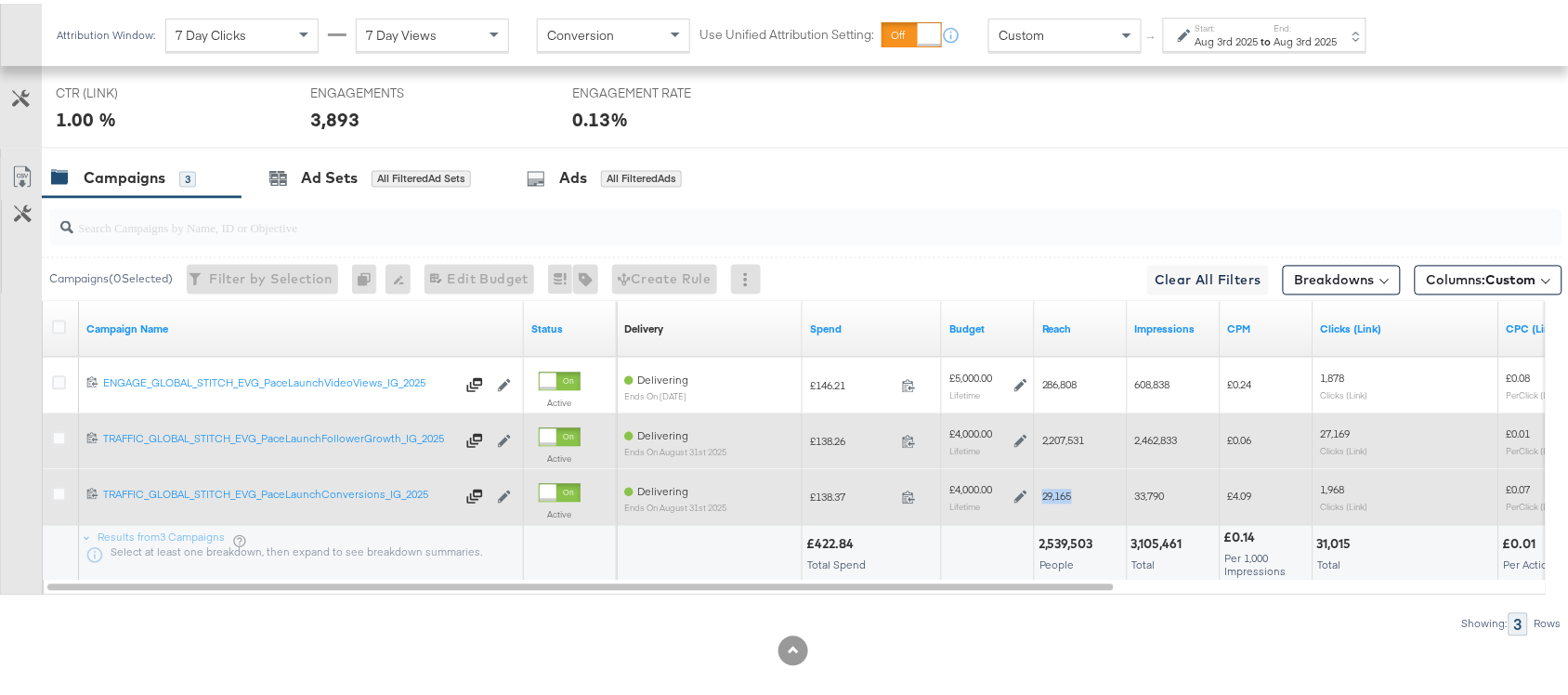 click on "29,165" at bounding box center [1057, 492] 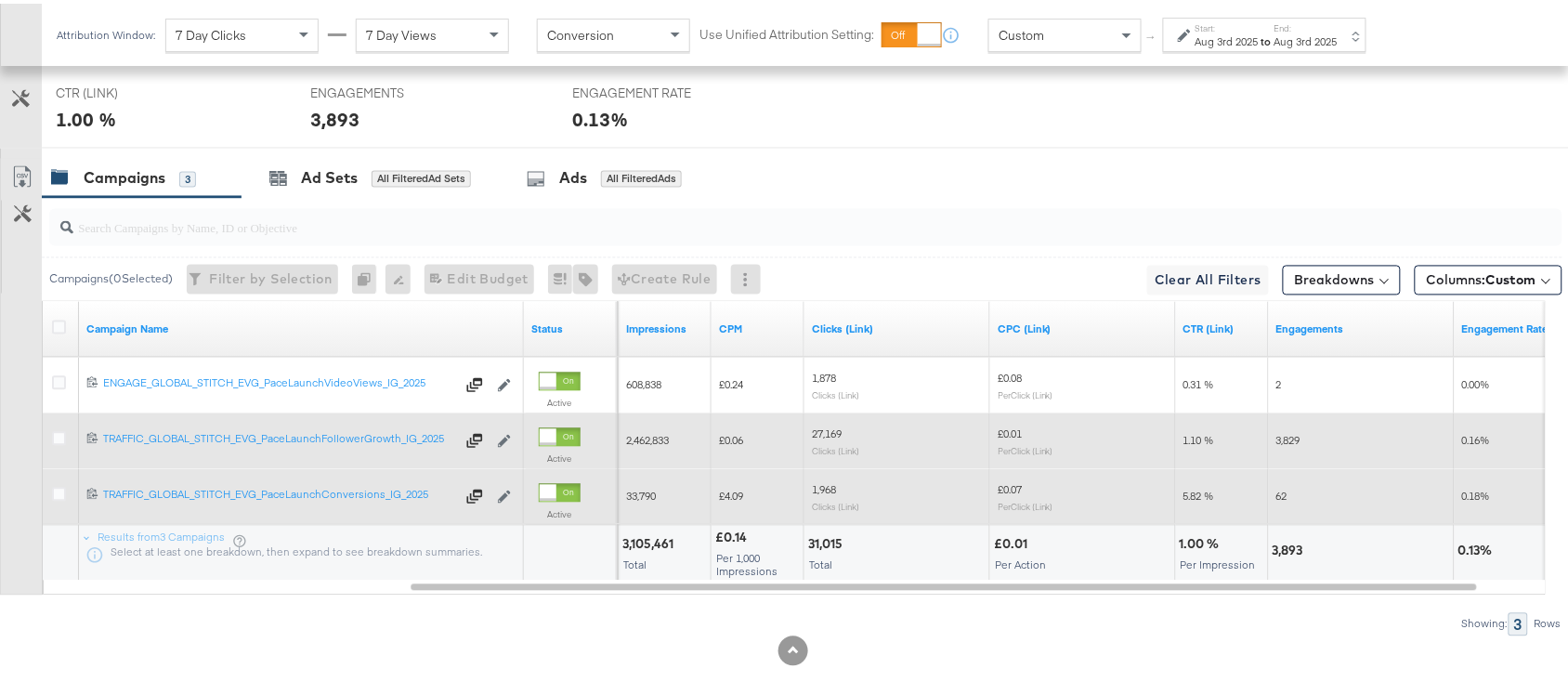 click on "33,790" at bounding box center (665, 493) 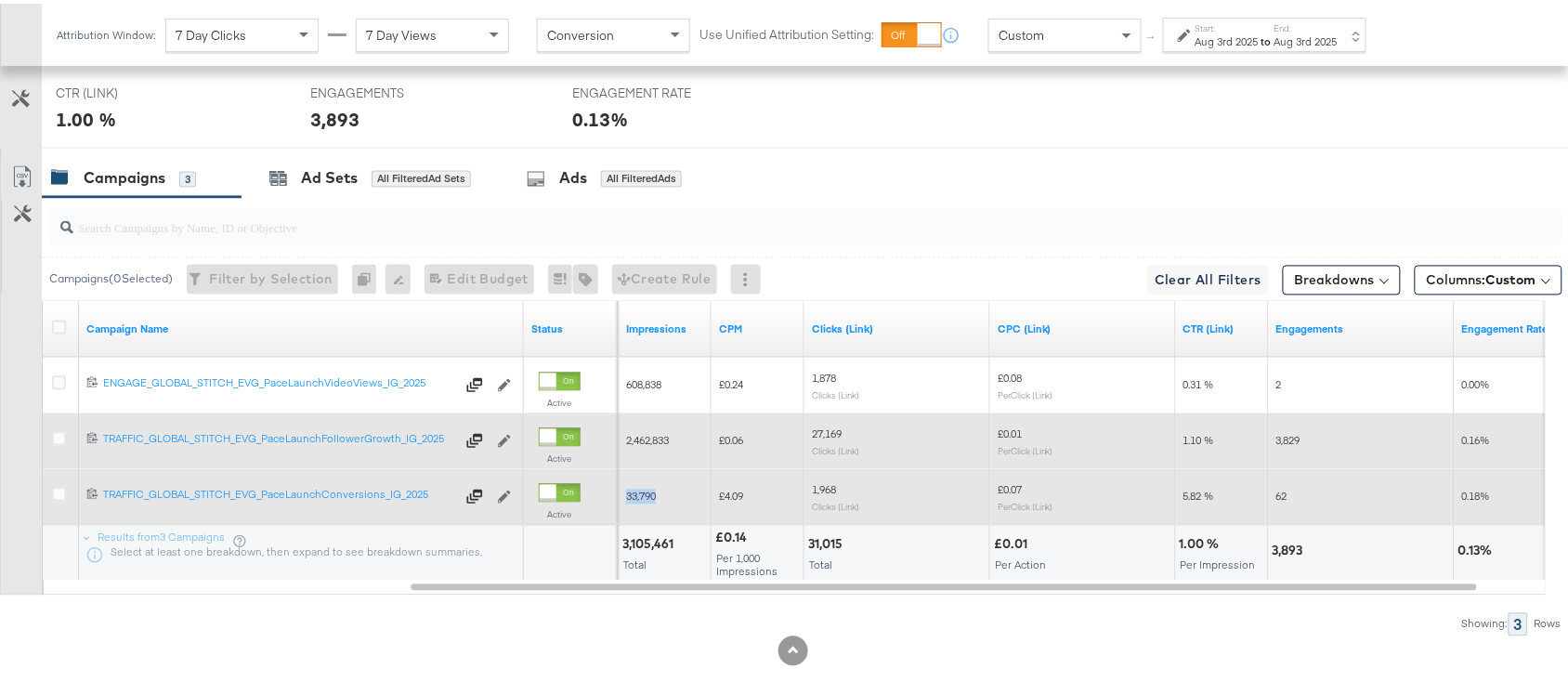 click on "33,790" at bounding box center [665, 493] 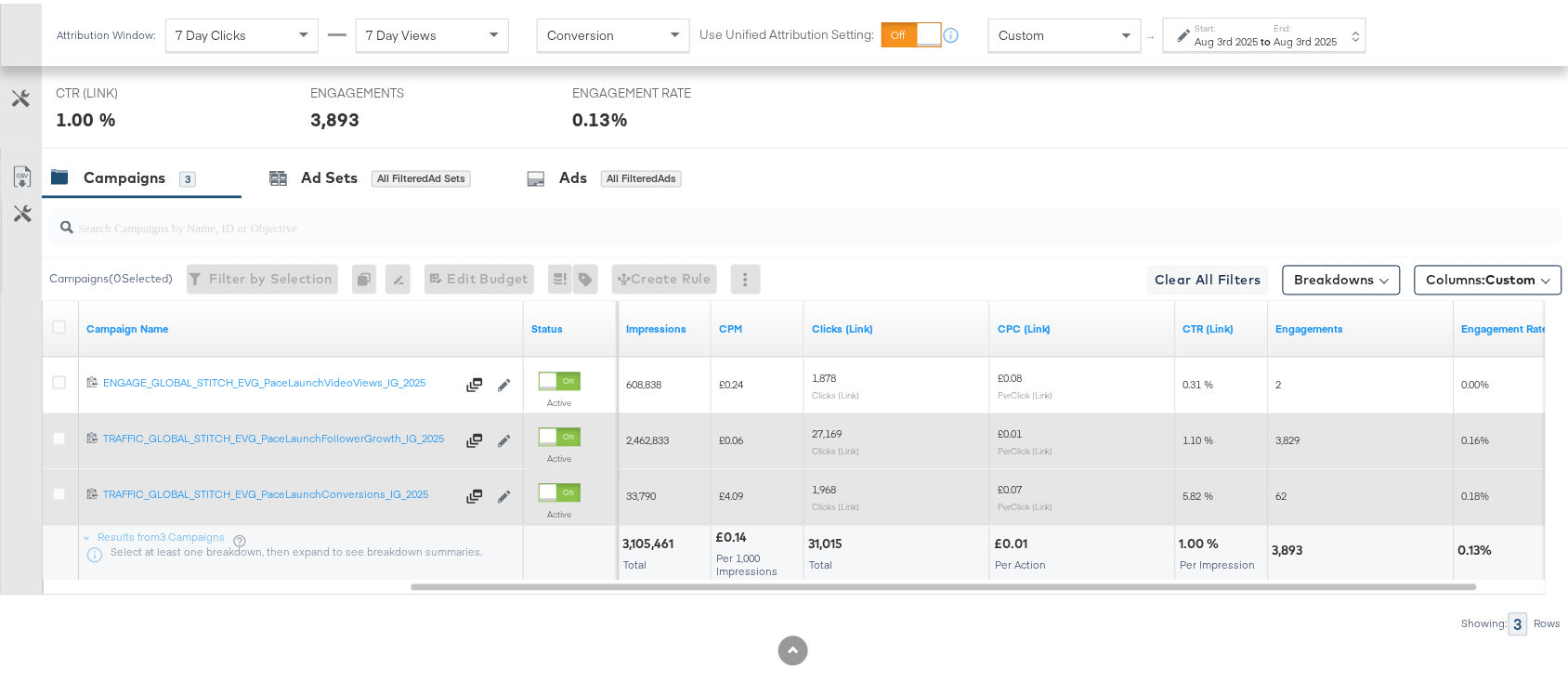 click on "1,968" at bounding box center (824, 486) 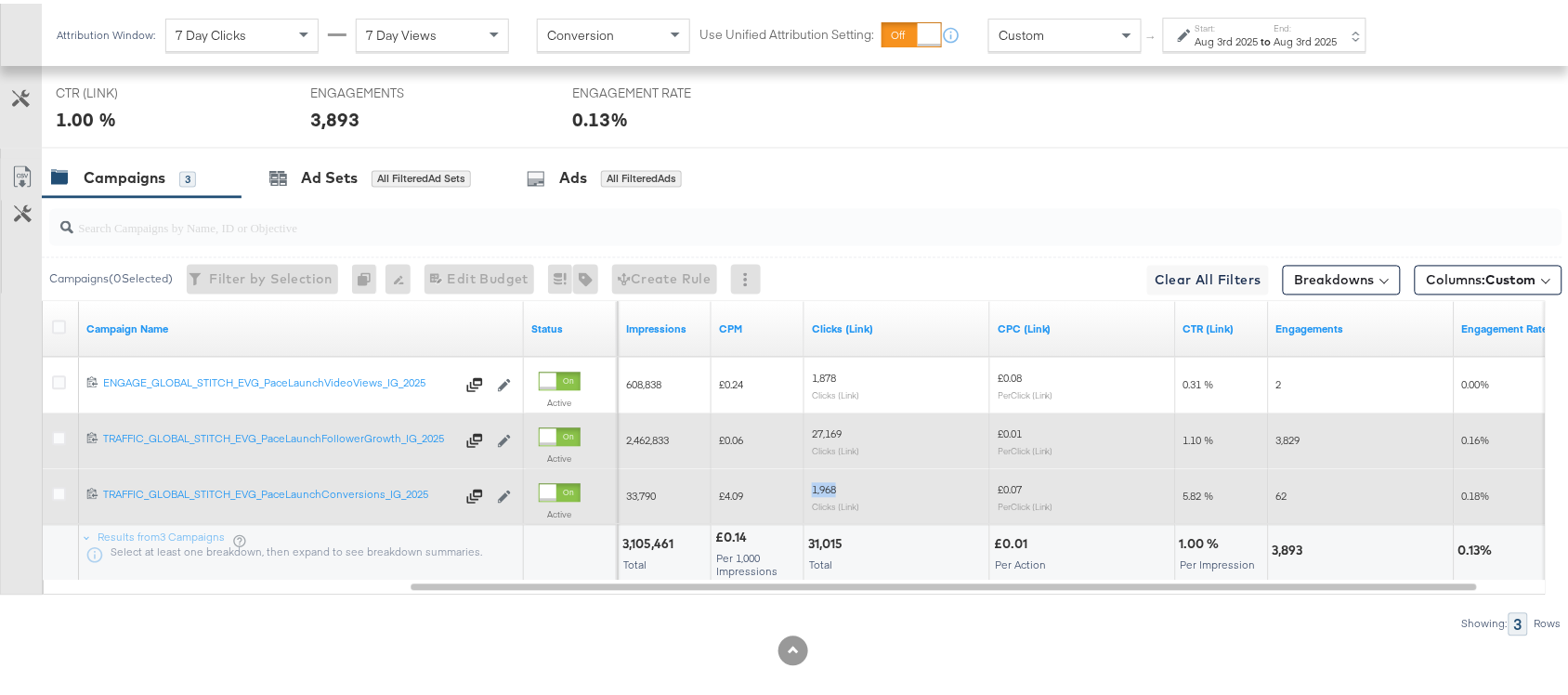 click on "1,968" at bounding box center [824, 486] 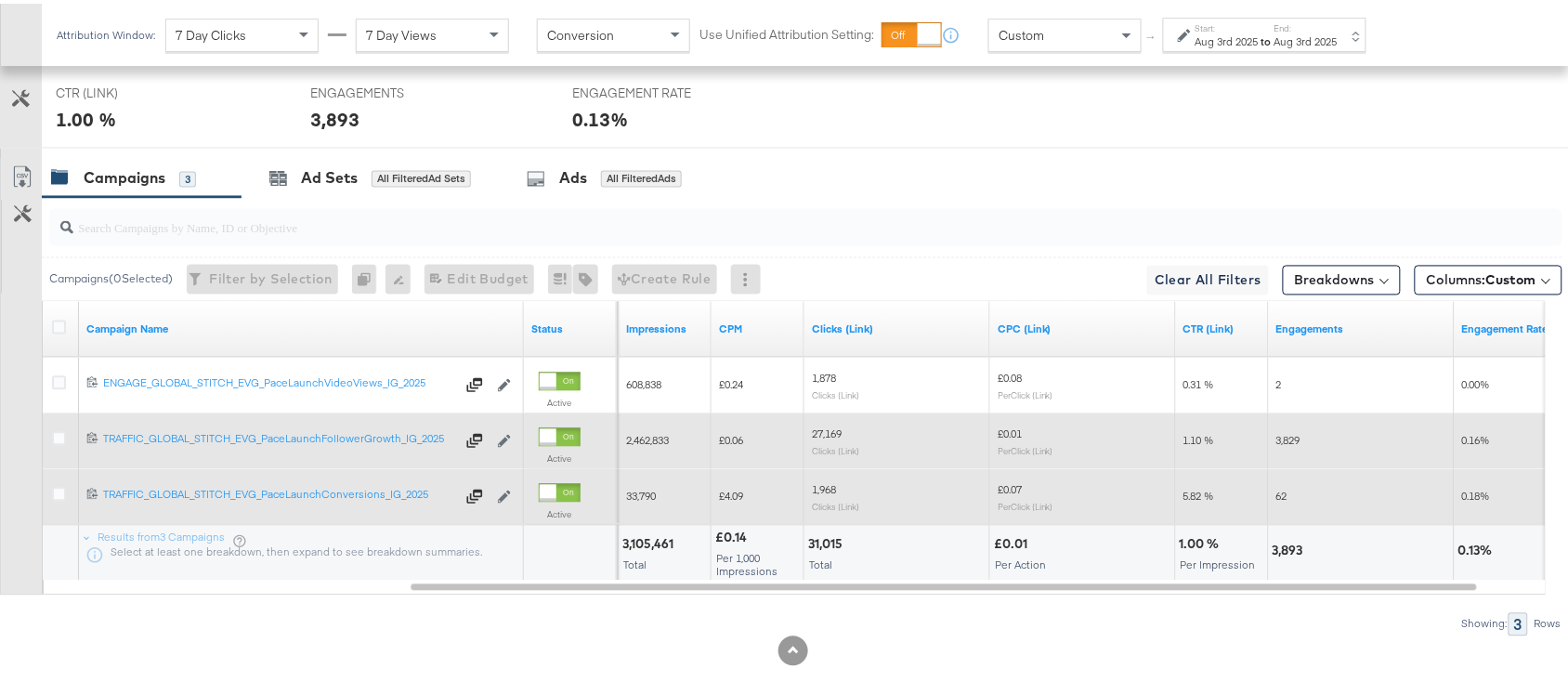 click on "62" at bounding box center (1282, 492) 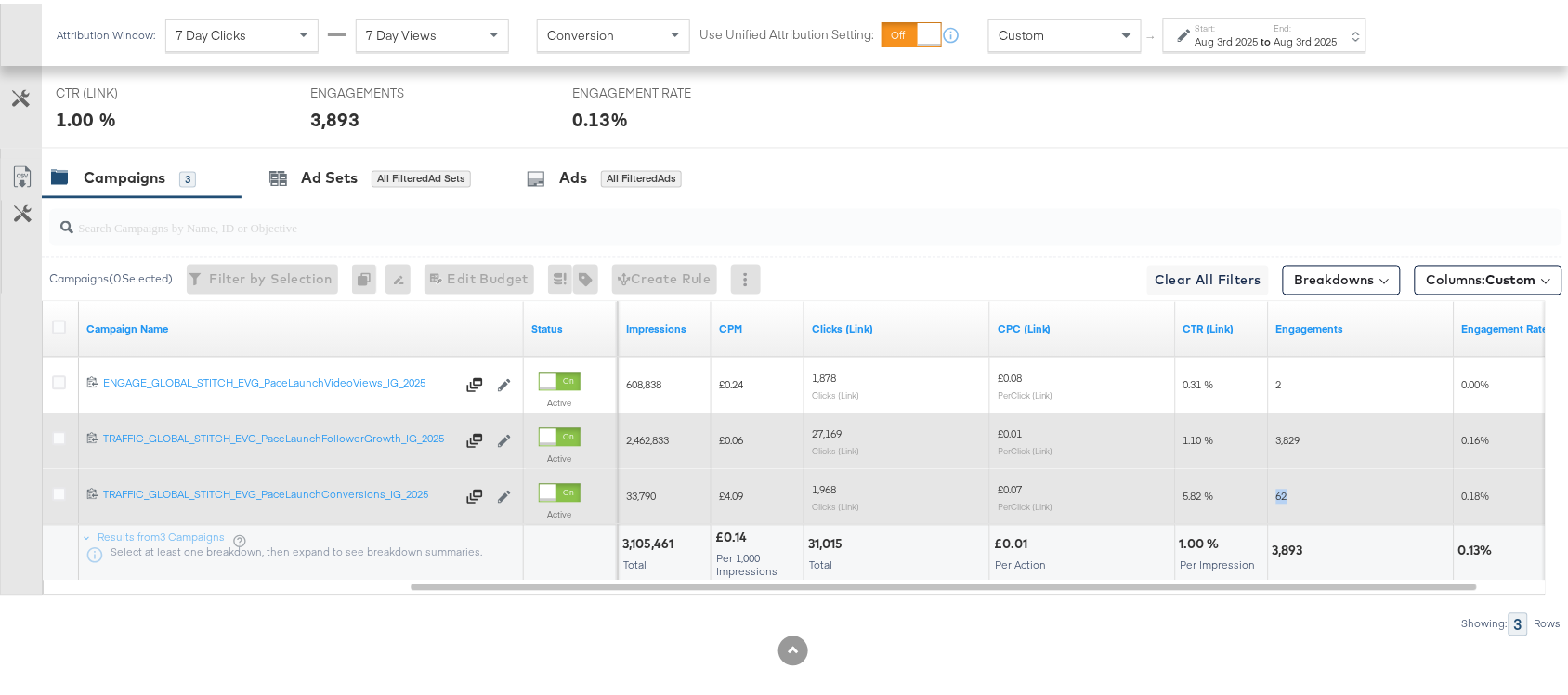 click on "62" at bounding box center [1282, 492] 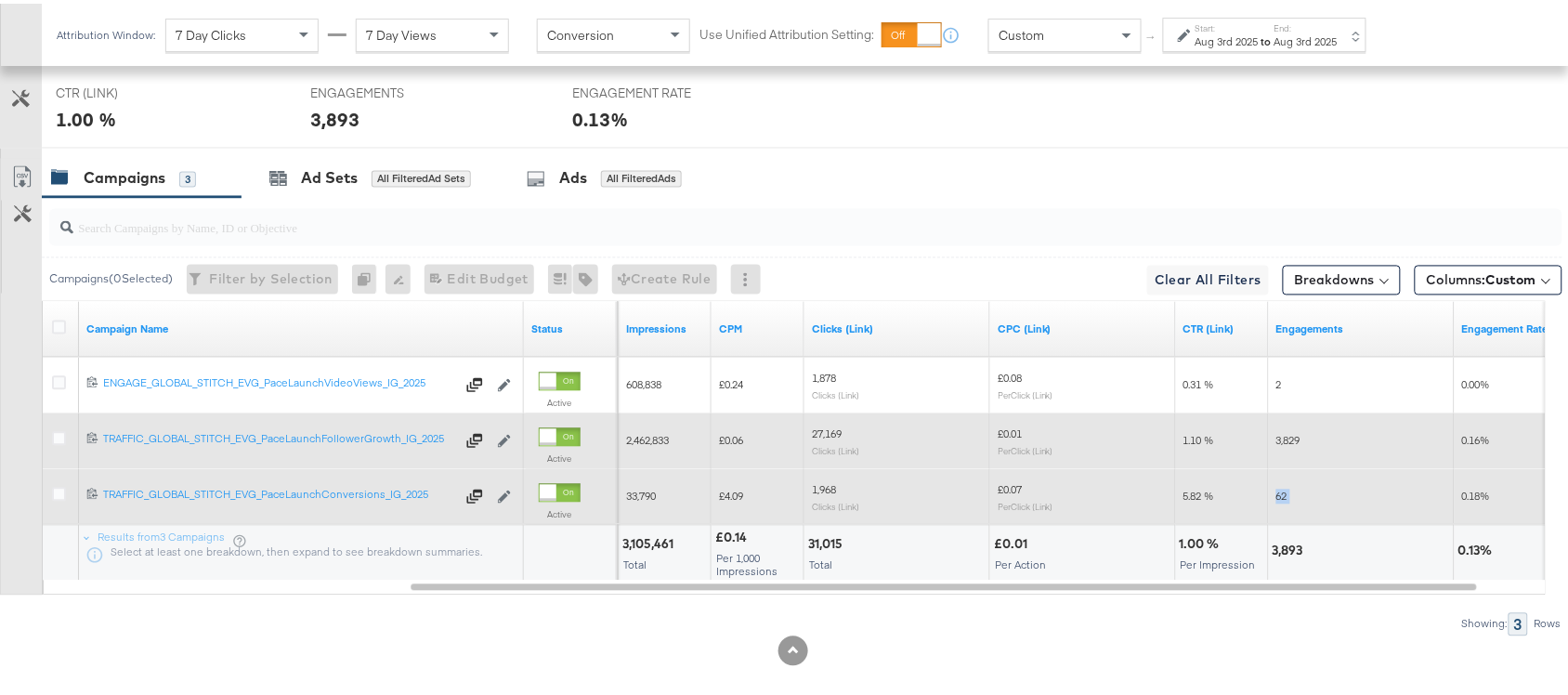 click on "62" at bounding box center [1282, 492] 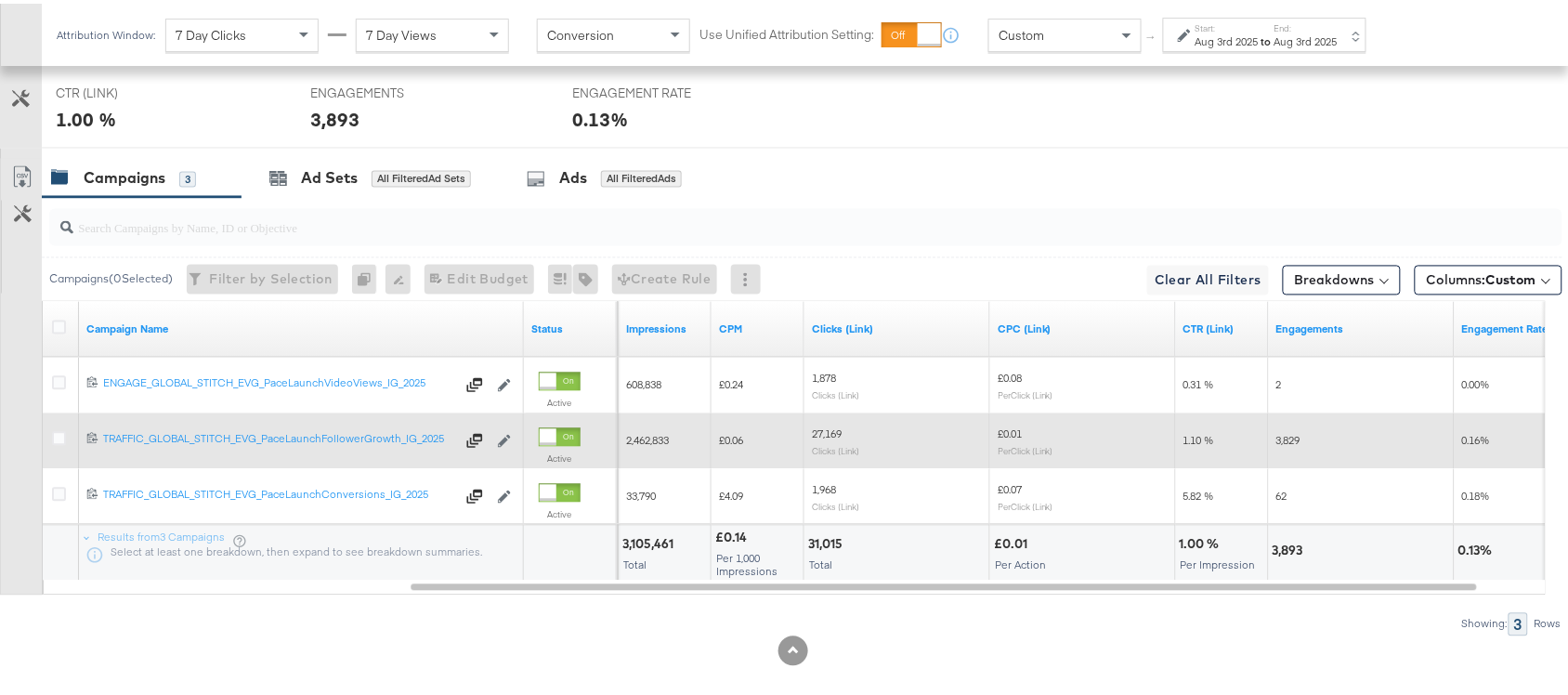 click on "End:" at bounding box center [1306, 24] 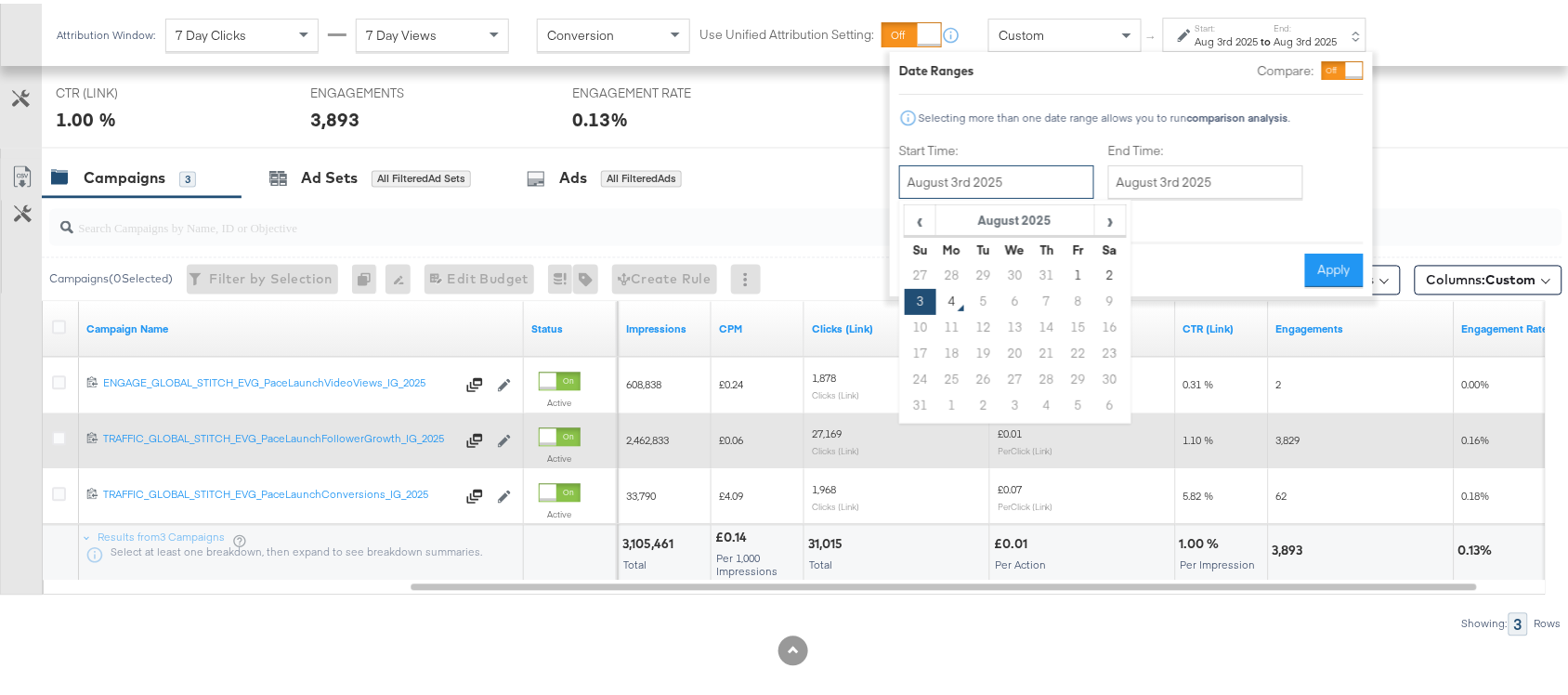 click on "August 3rd 2025" at bounding box center [997, 178] 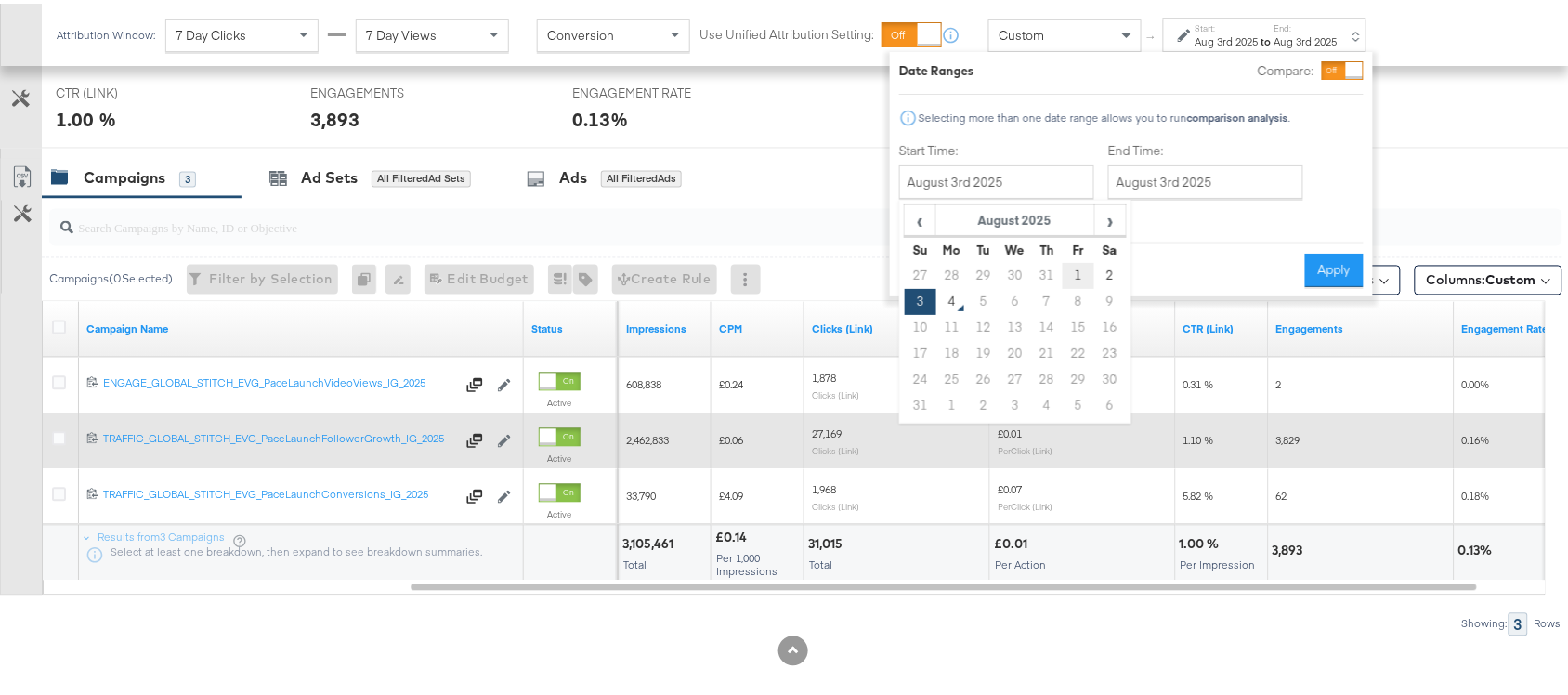 click on "1" at bounding box center [1078, 272] 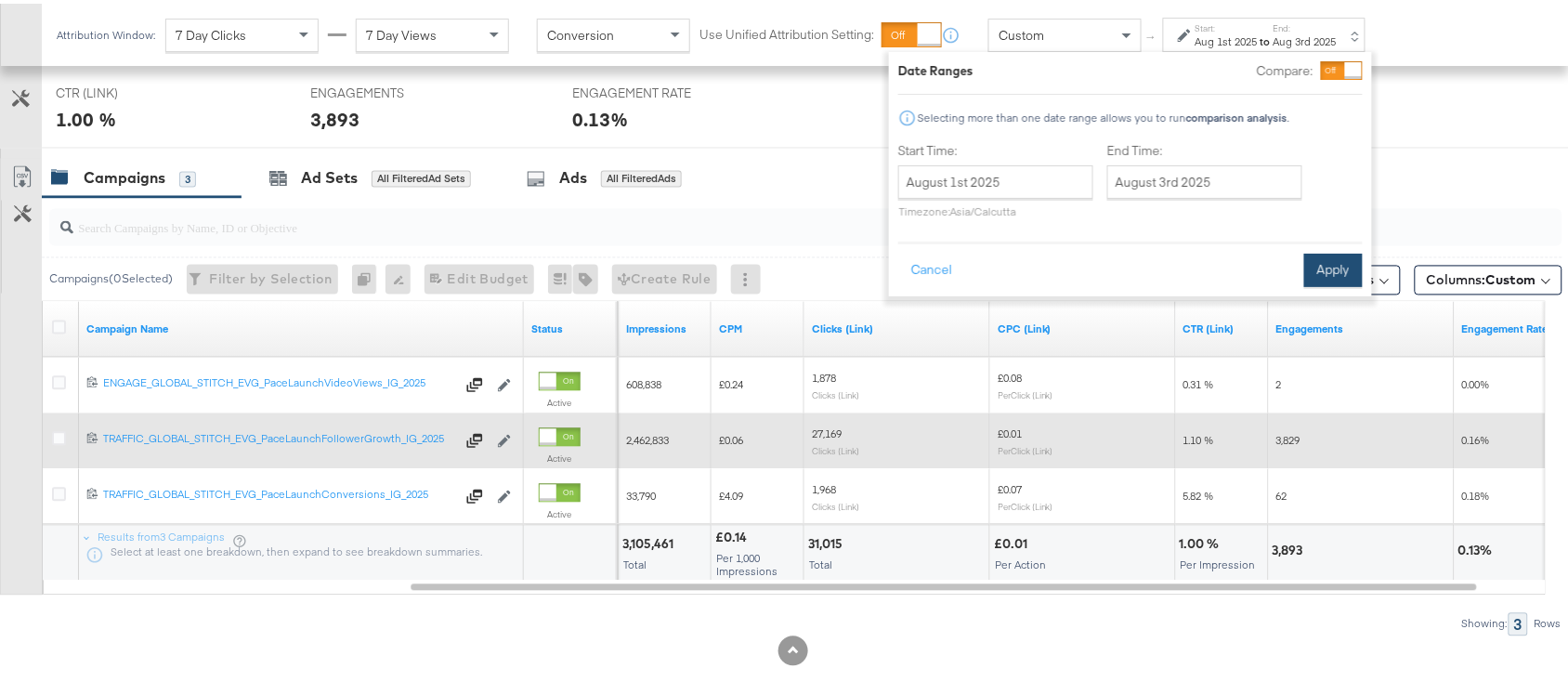 click on "Apply" at bounding box center [1333, 267] 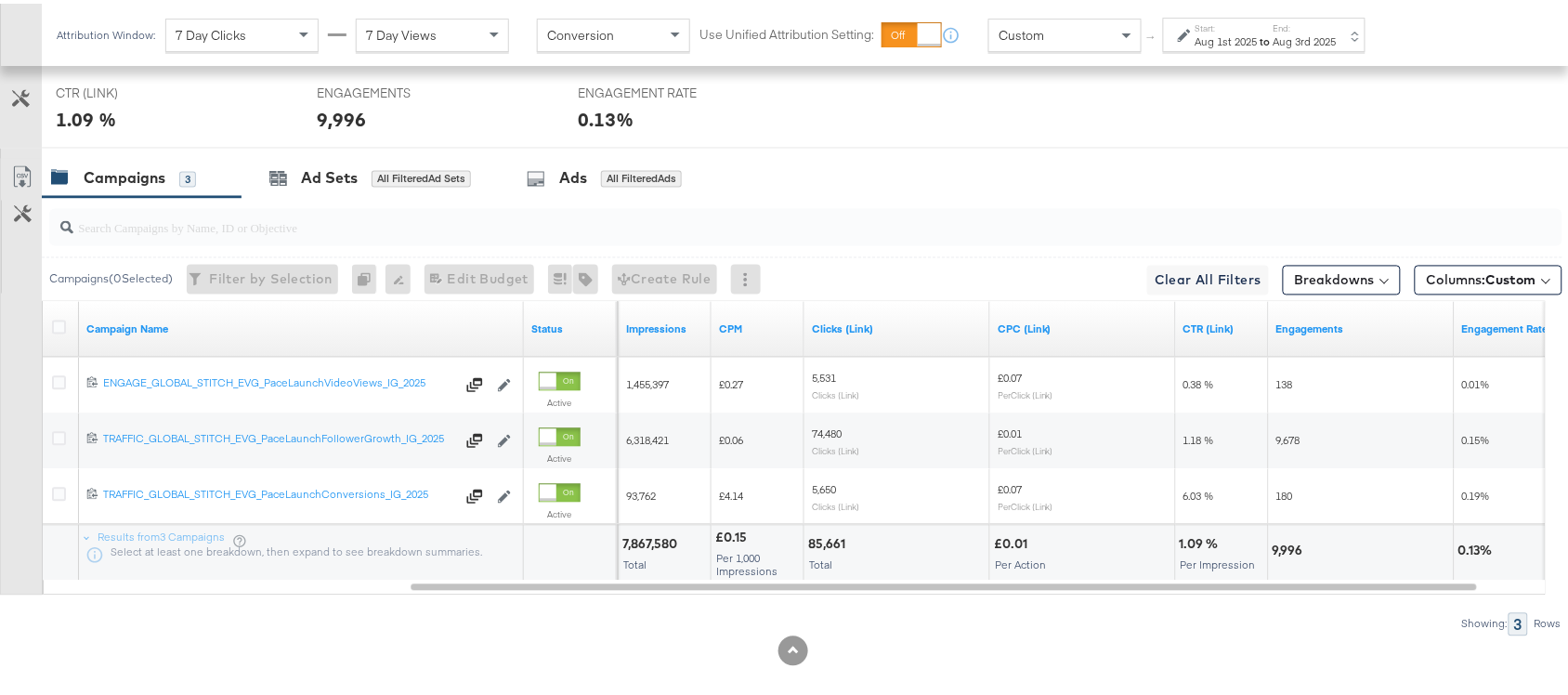 scroll, scrollTop: 0, scrollLeft: 0, axis: both 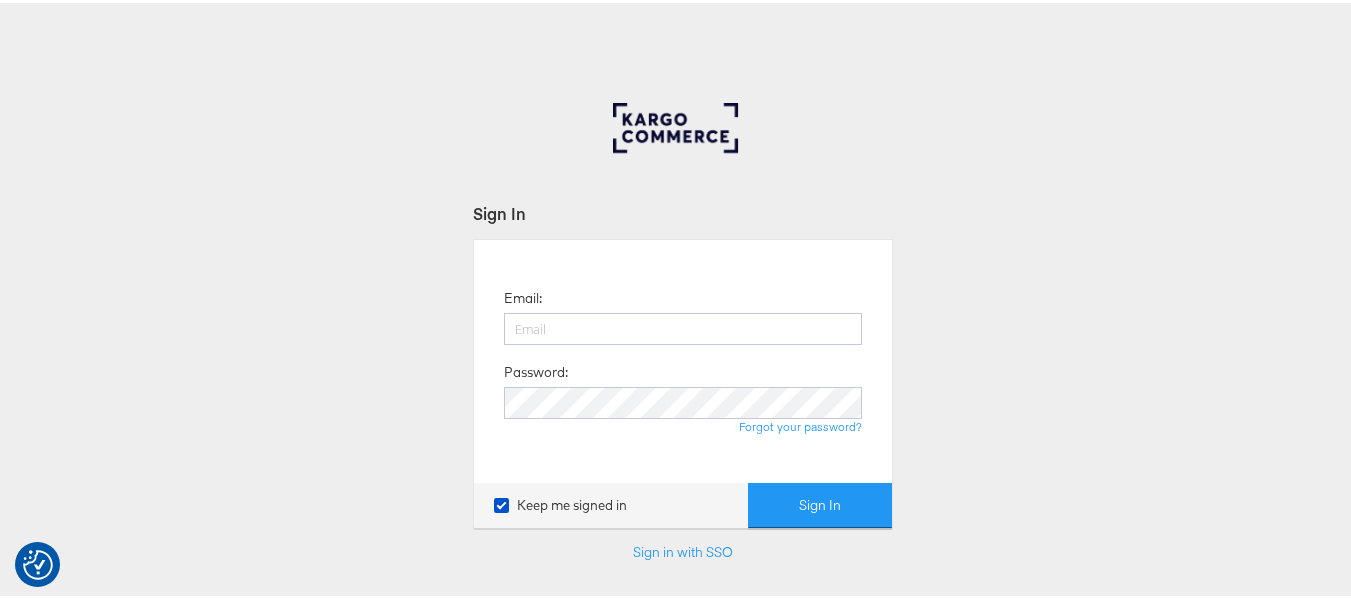 type on "[USERNAME]@[DOMAIN].com" 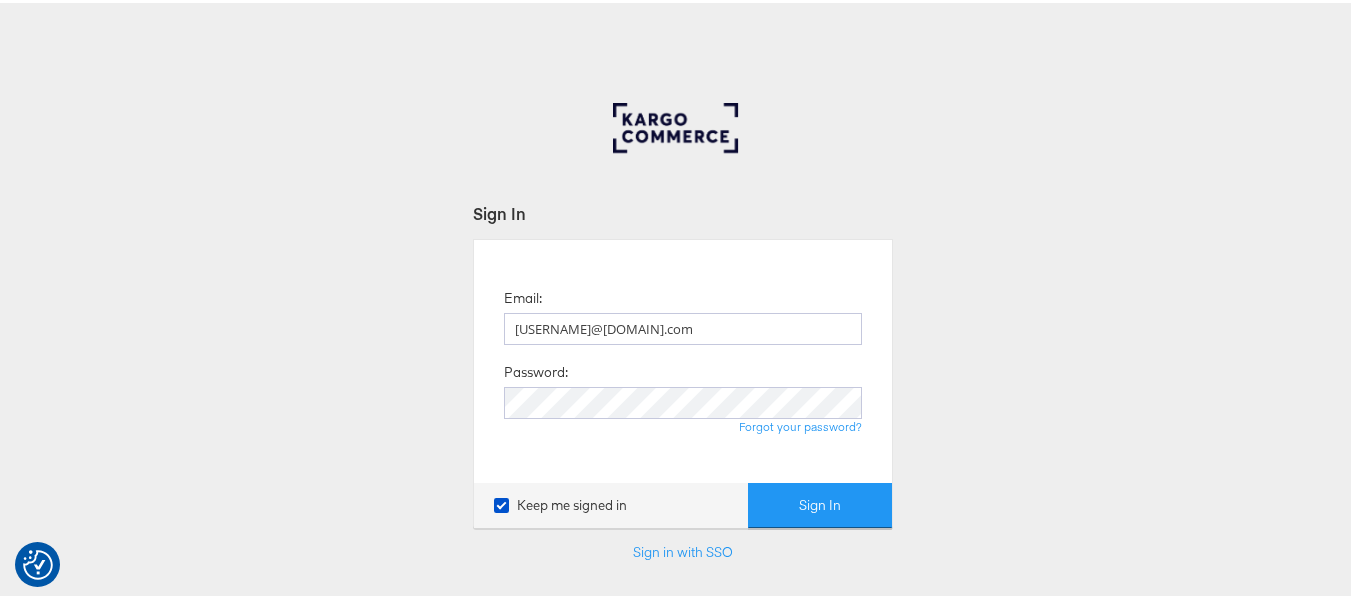 click on "Sign In" at bounding box center (820, 502) 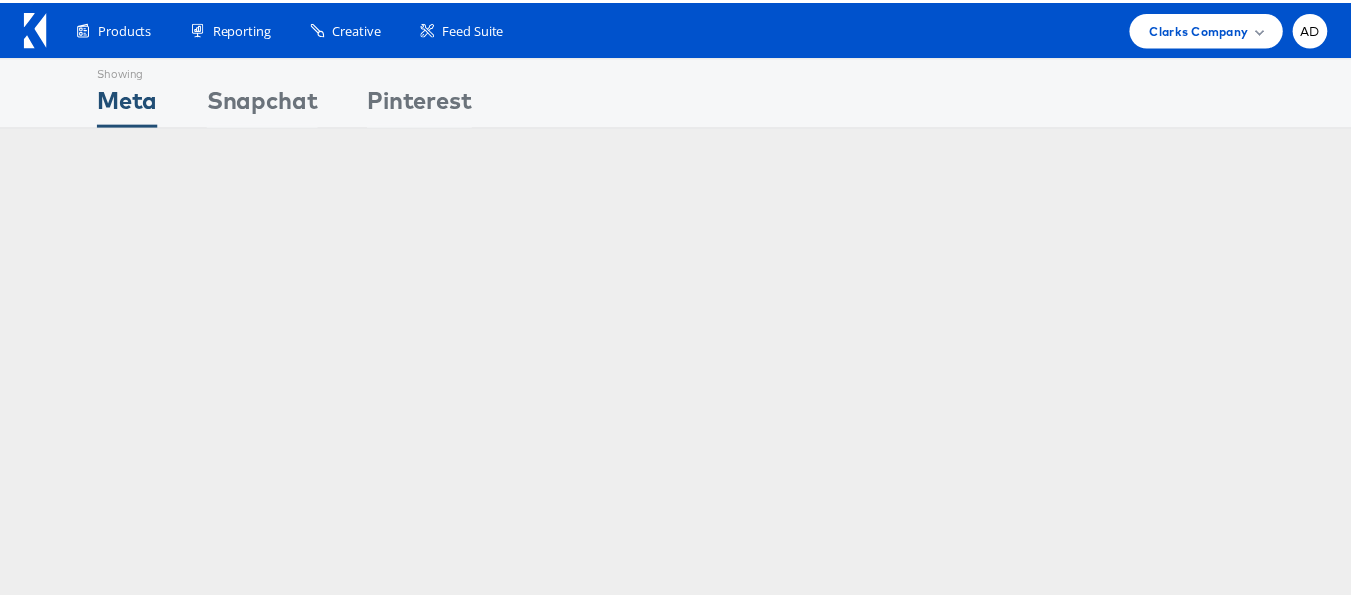 scroll, scrollTop: 0, scrollLeft: 0, axis: both 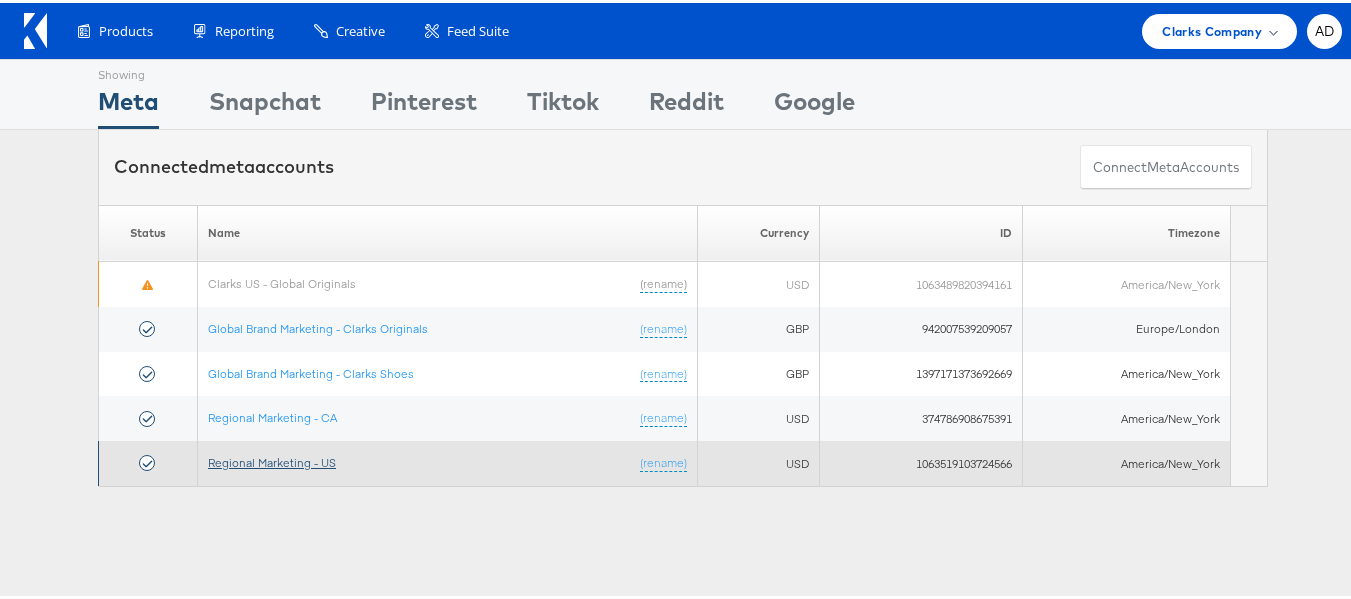 click on "Regional Marketing - US" at bounding box center (272, 459) 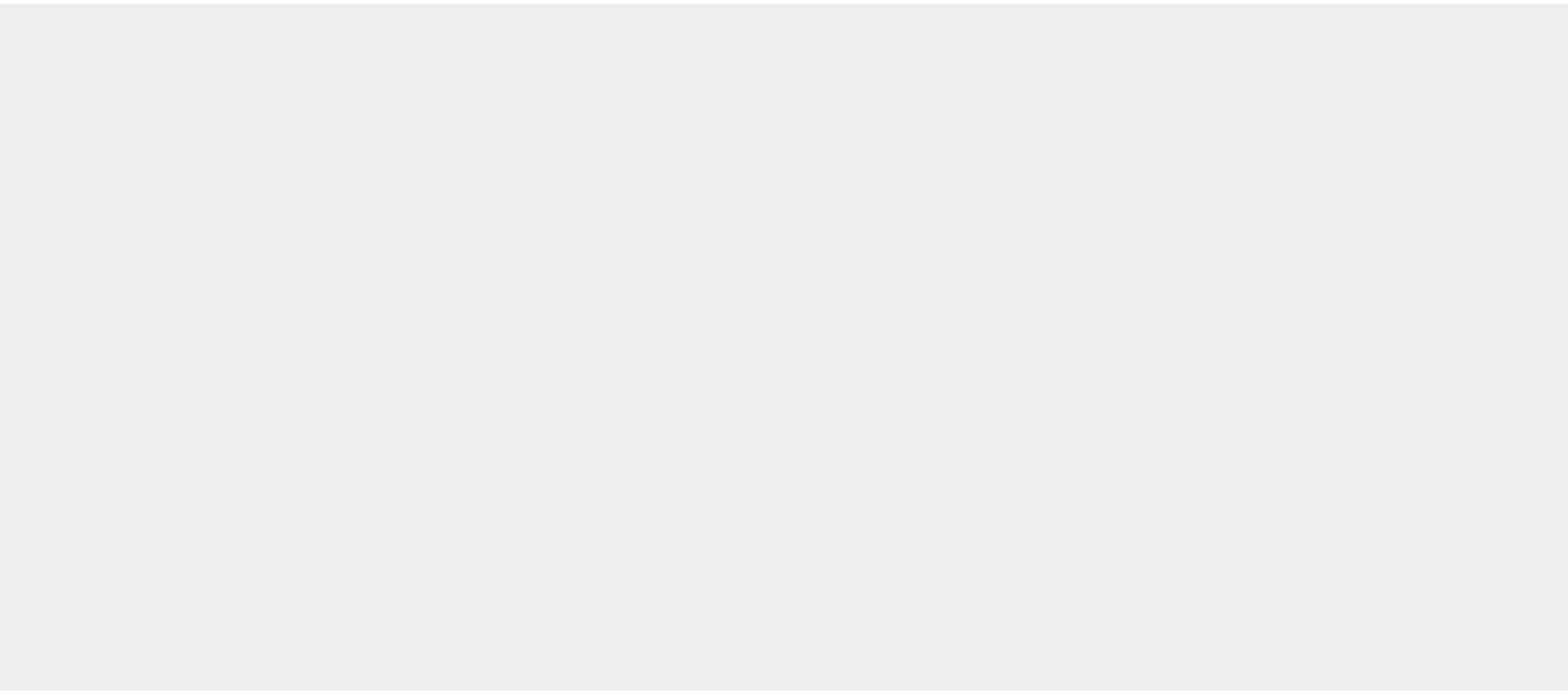 scroll, scrollTop: 0, scrollLeft: 0, axis: both 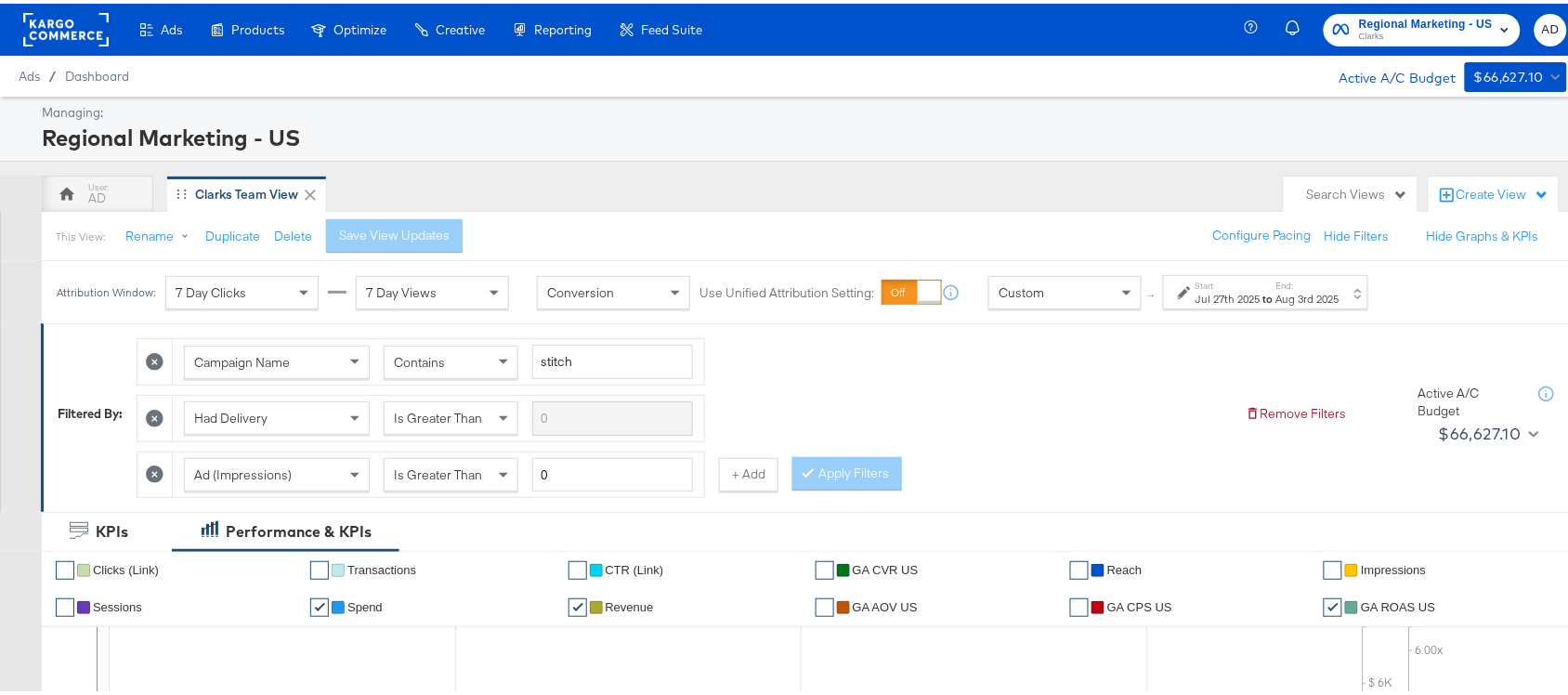 click on "to" at bounding box center (1268, 295) 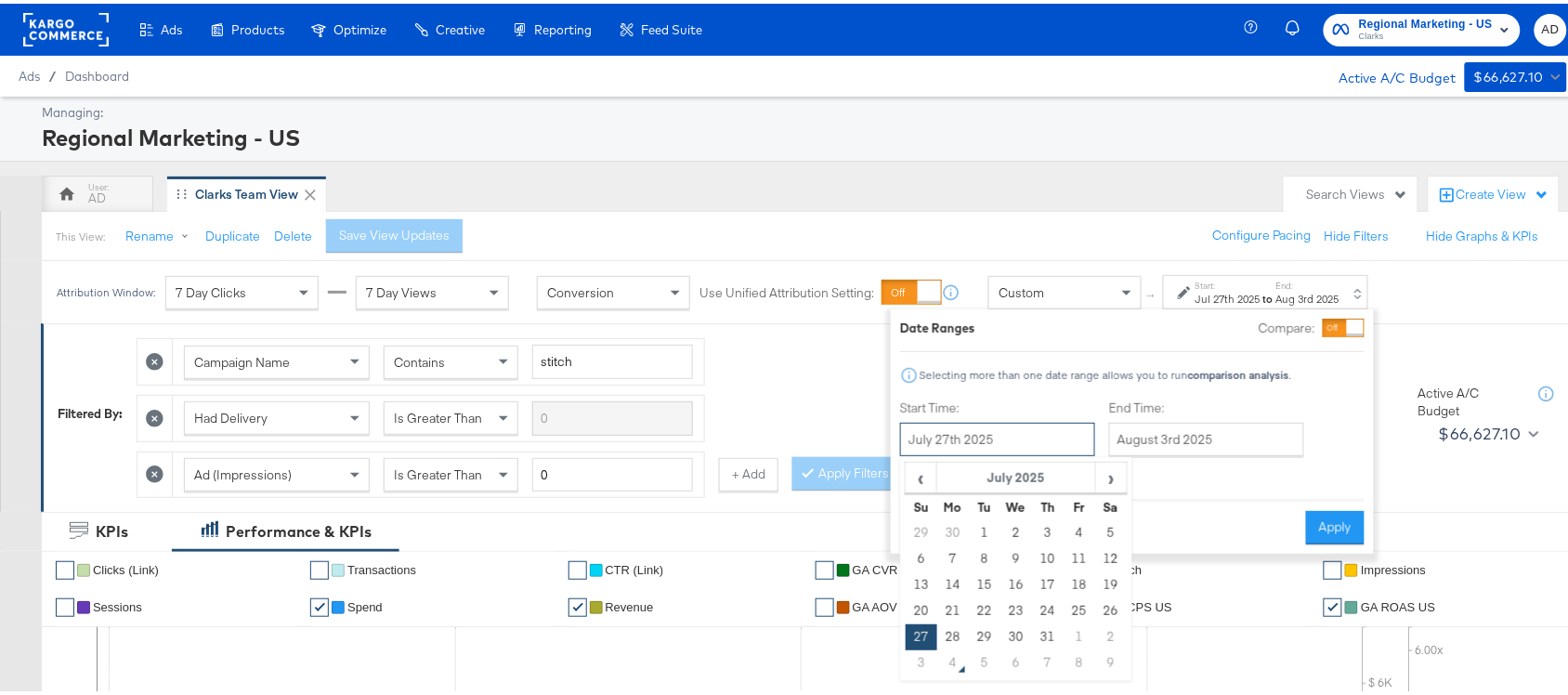 click on "July 27th 2025" at bounding box center (998, 436) 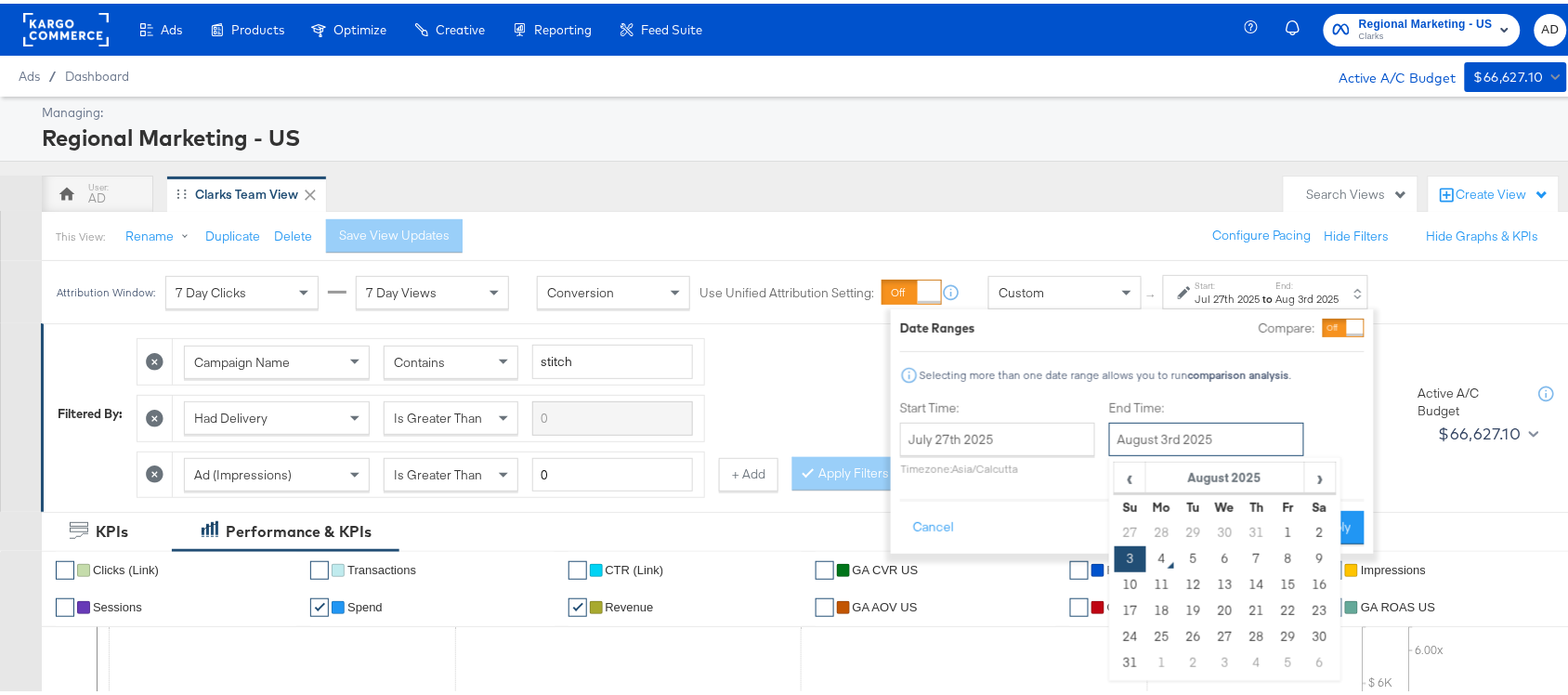 click on "August 3rd 2025" at bounding box center [1207, 436] 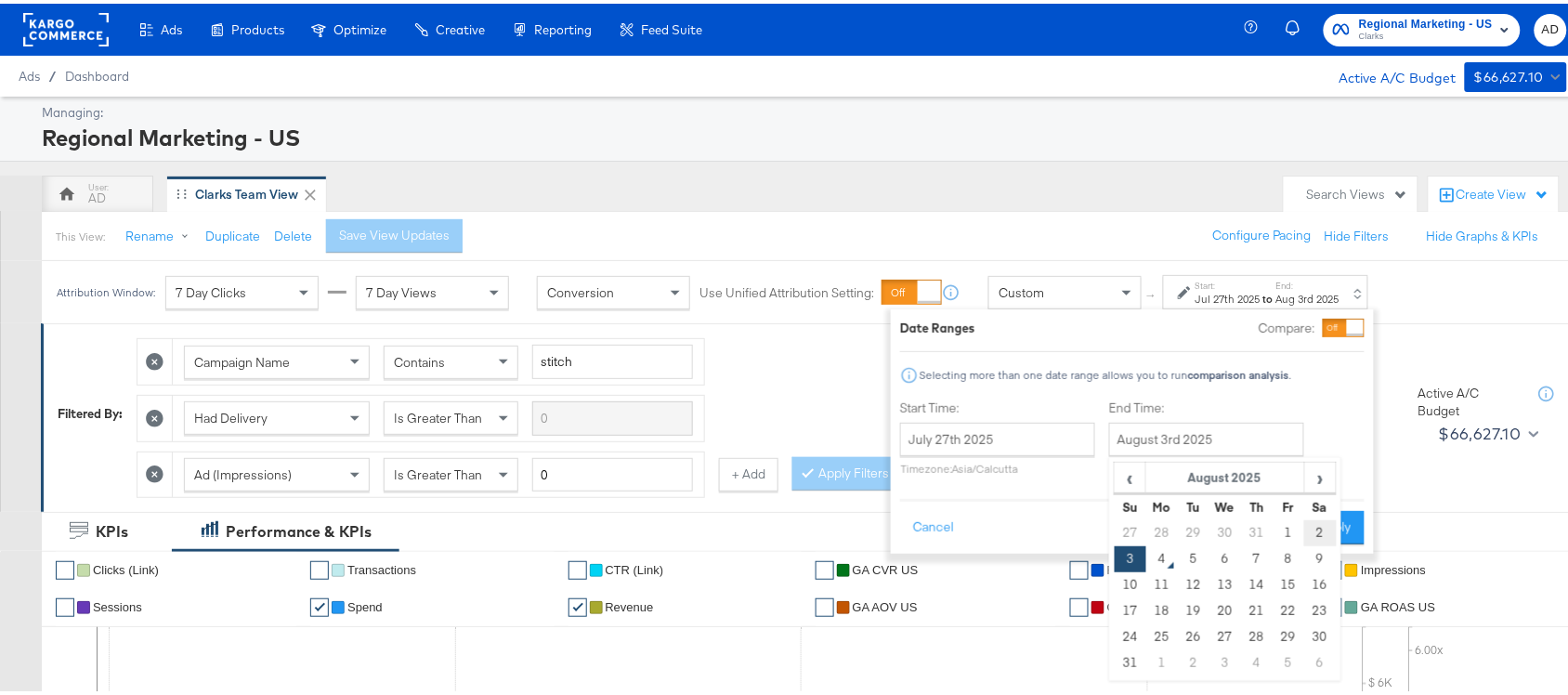 click on "2" at bounding box center [1320, 530] 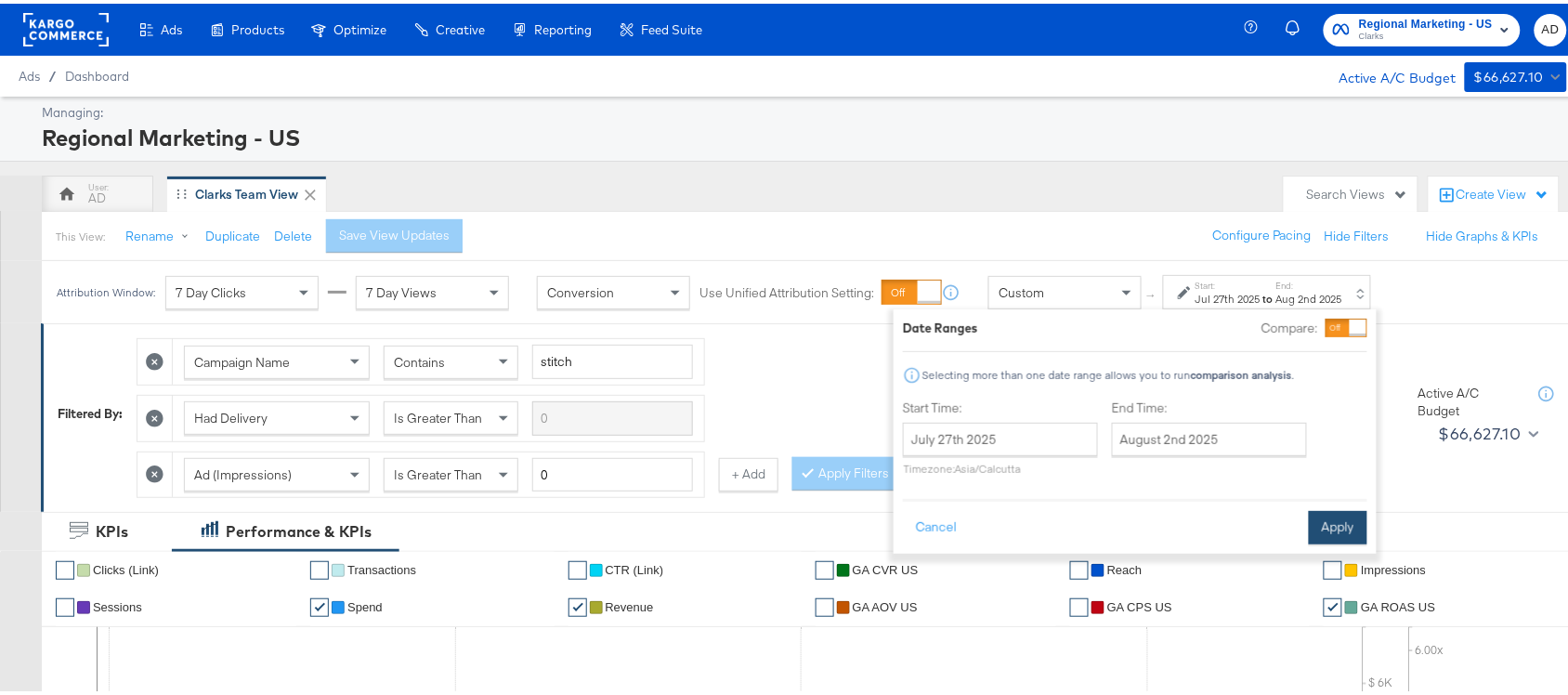 click on "Apply" at bounding box center (1338, 524) 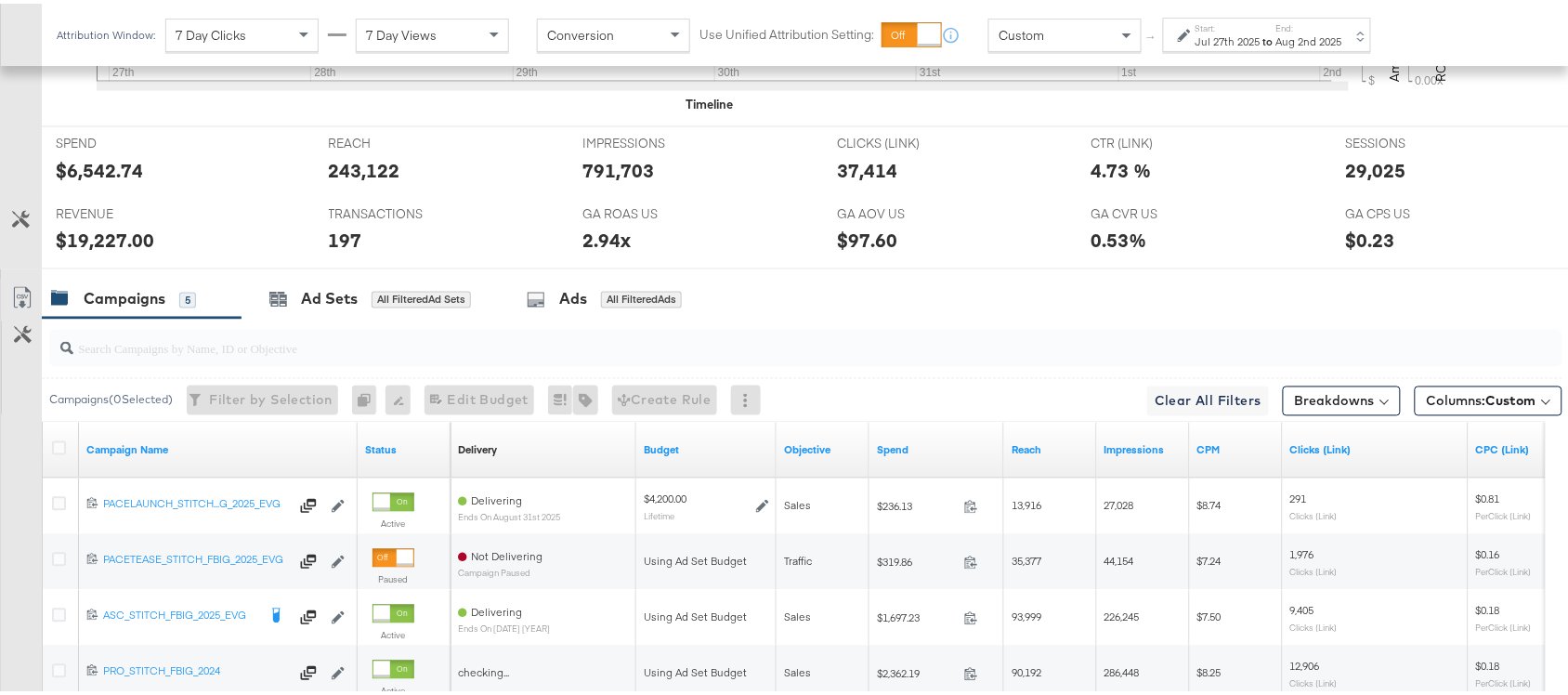 scroll, scrollTop: 1005, scrollLeft: 0, axis: vertical 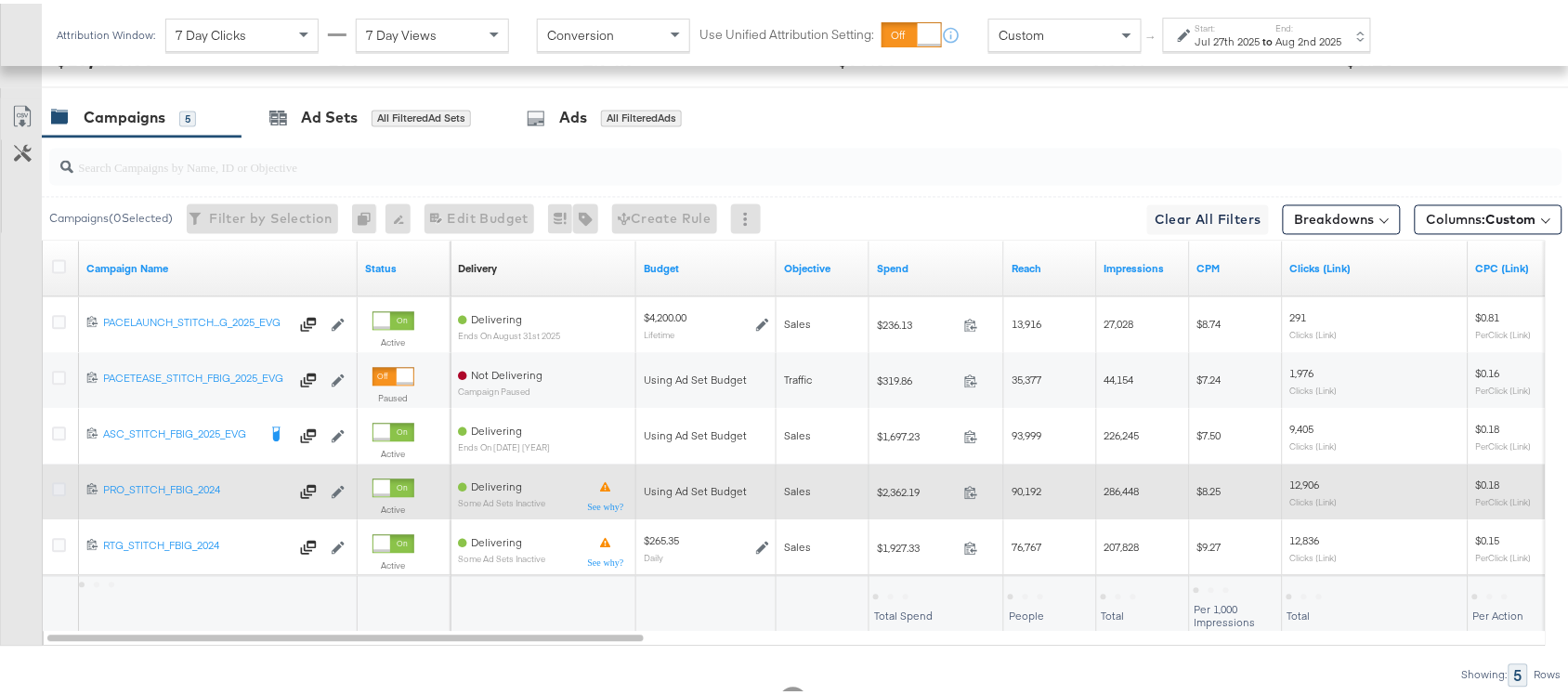 click at bounding box center [59, 486] 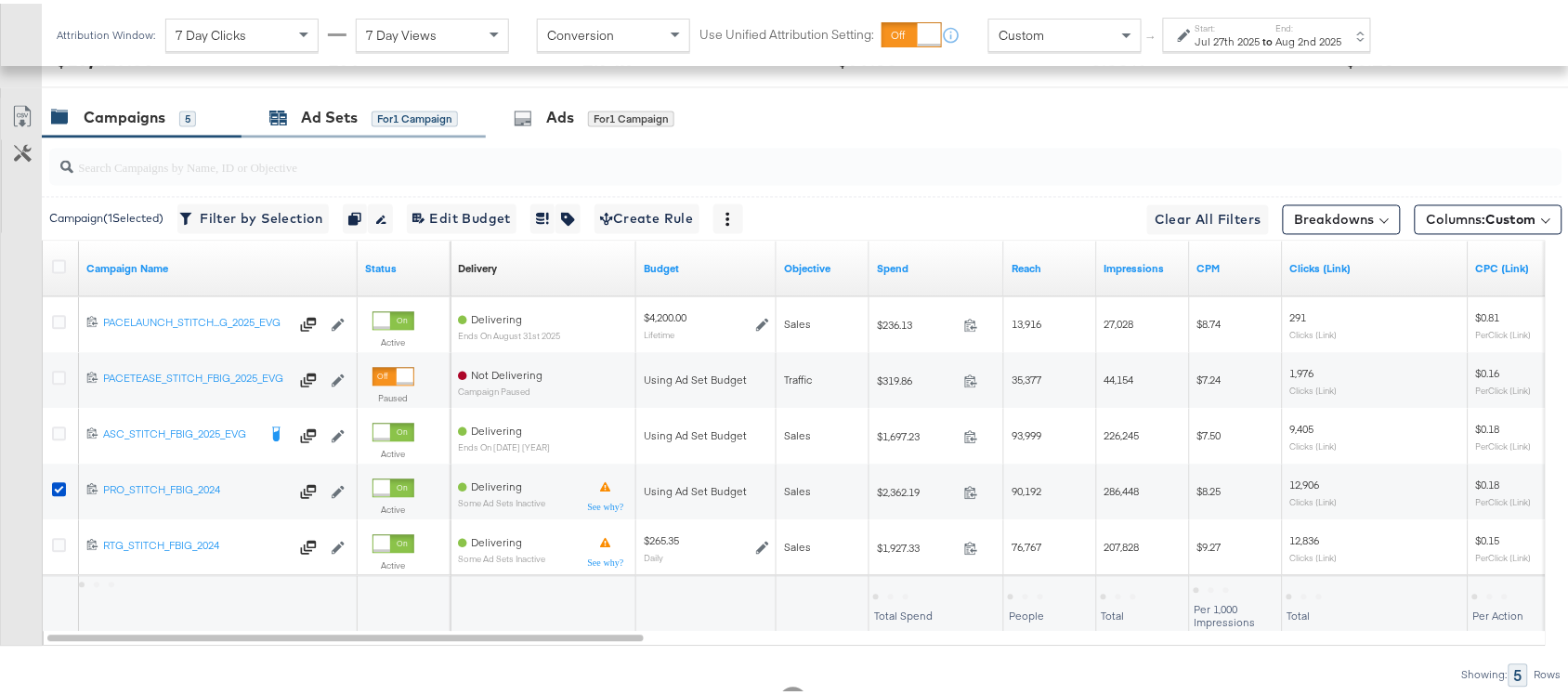 click on "Ad Sets for  1   Campaign" at bounding box center [363, 114] 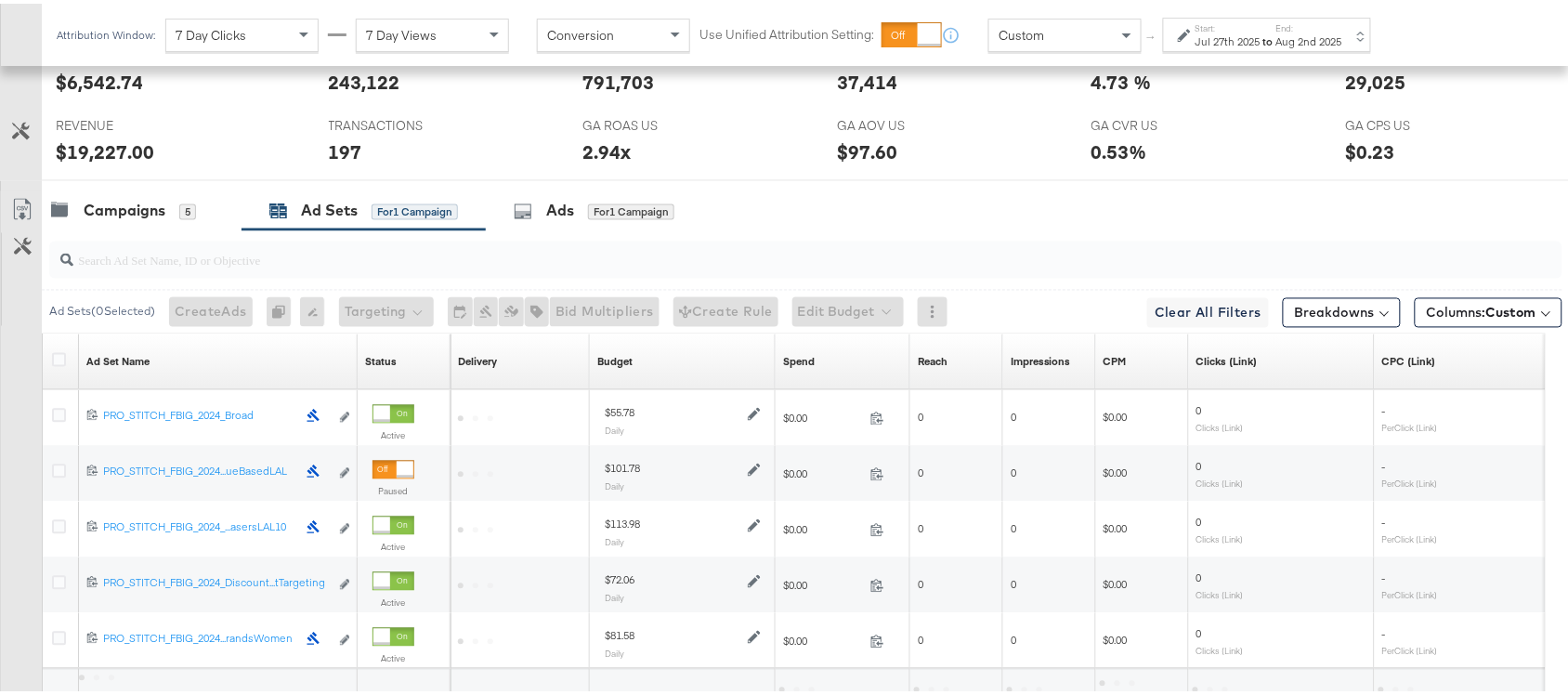 scroll, scrollTop: 1005, scrollLeft: 0, axis: vertical 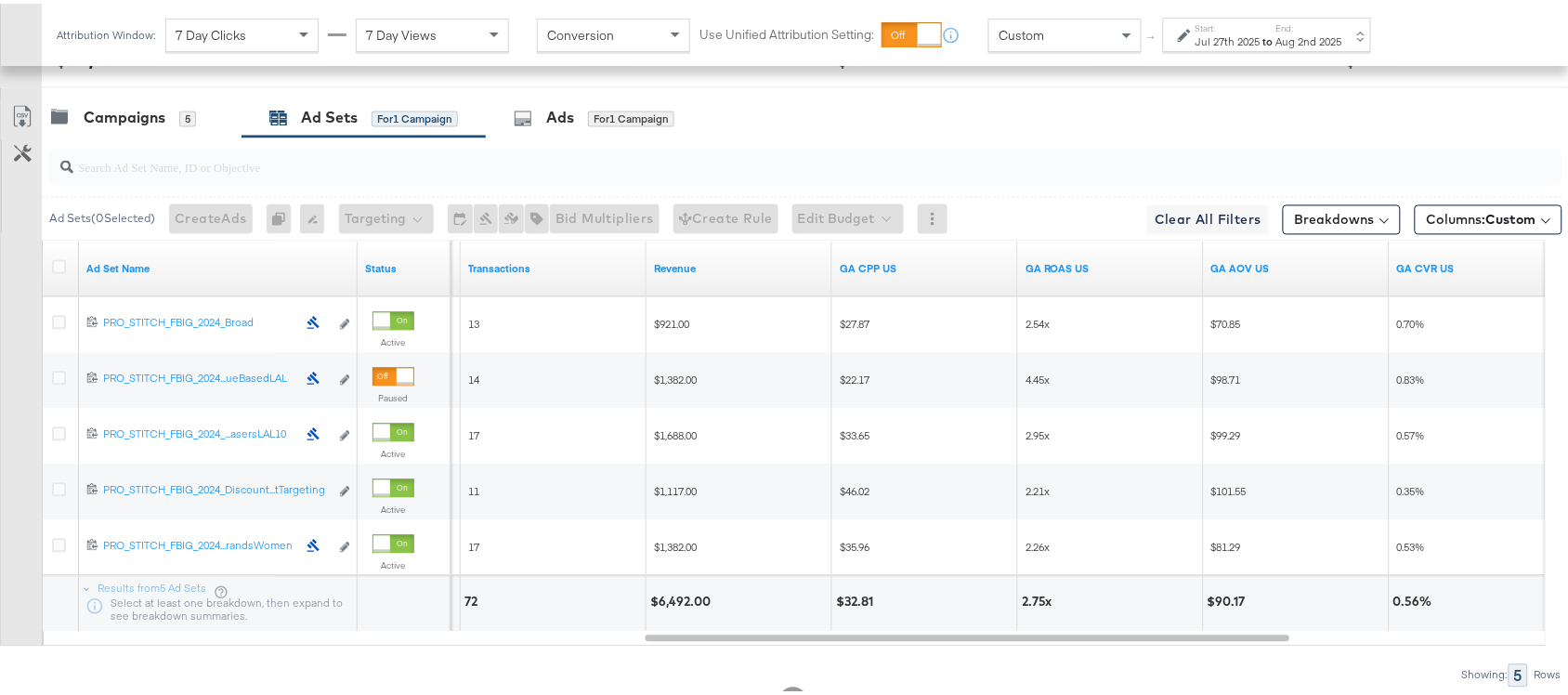 click on "Aug 2nd 2025" at bounding box center (1309, 38) 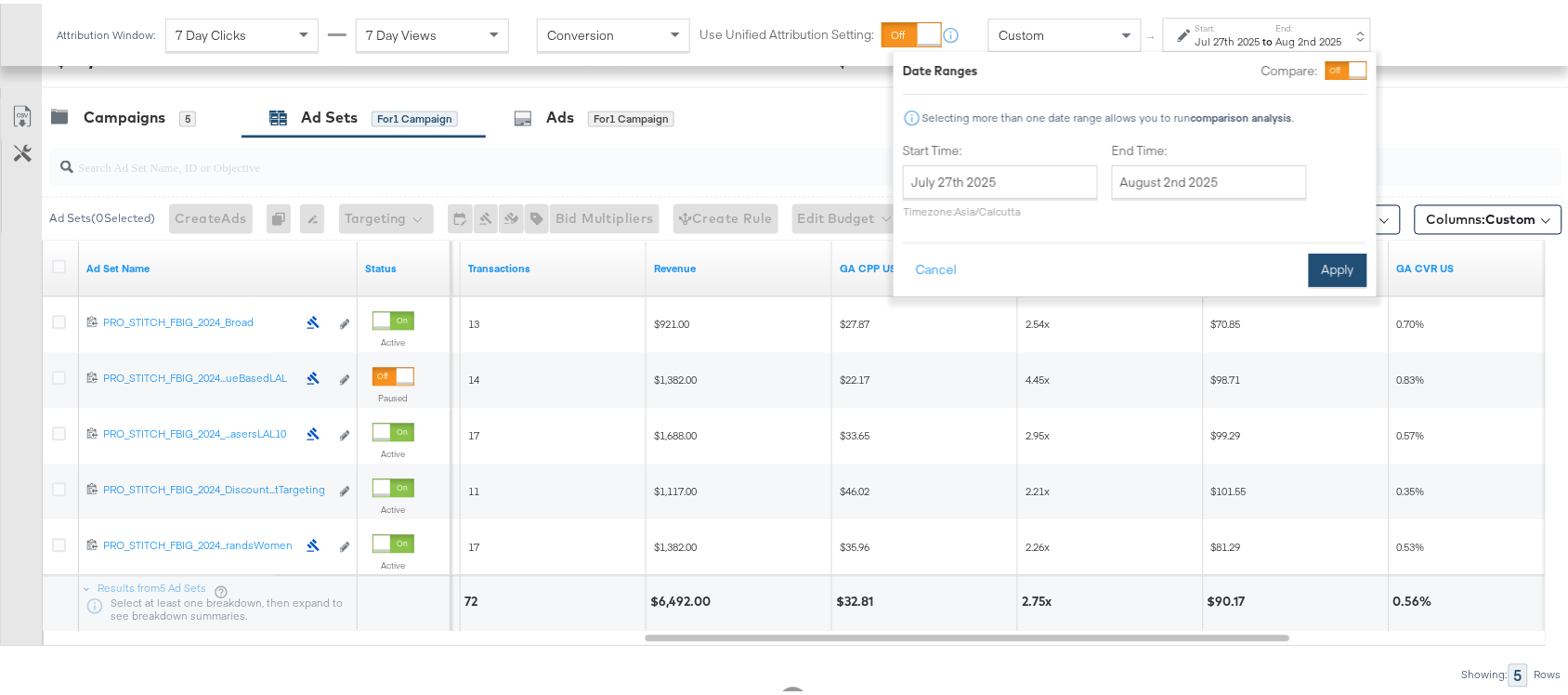 click on "Apply" at bounding box center (1338, 267) 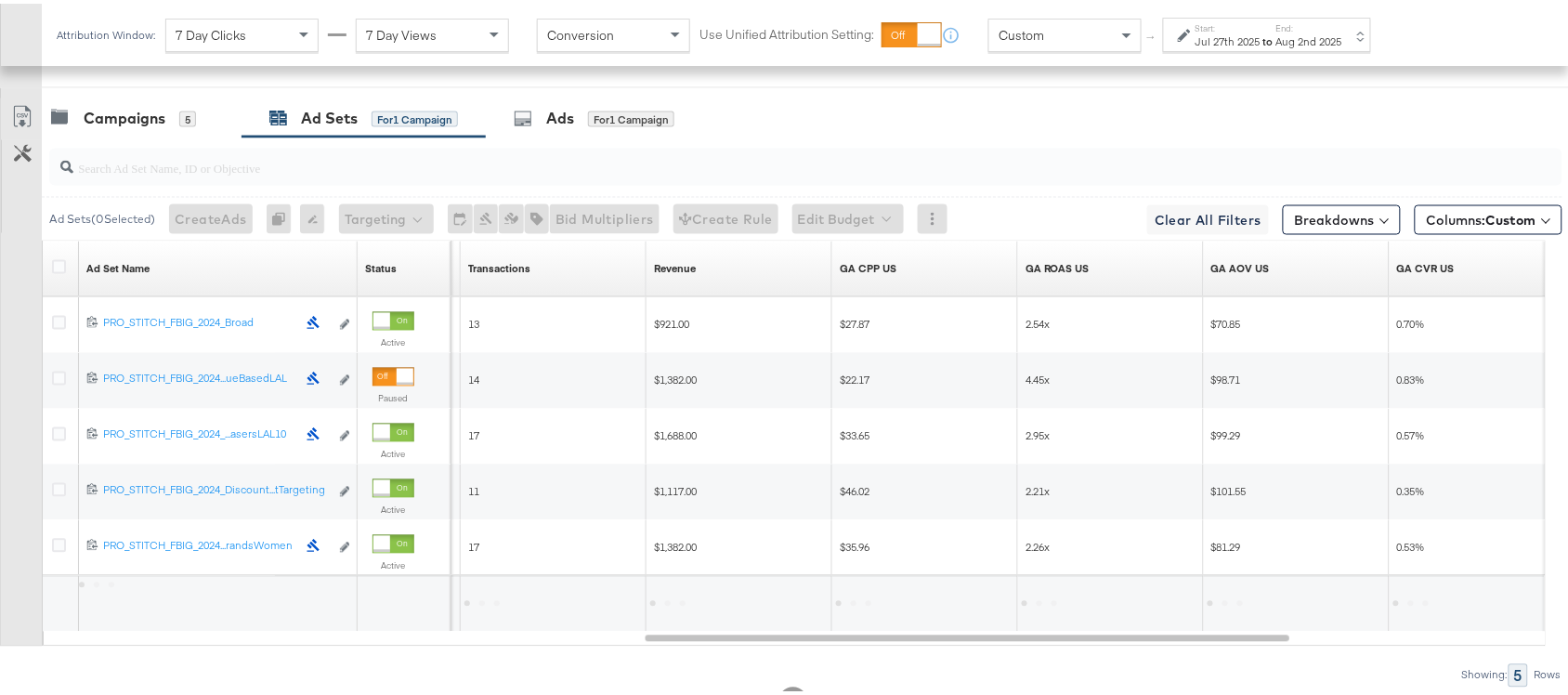 click at bounding box center (805, 164) 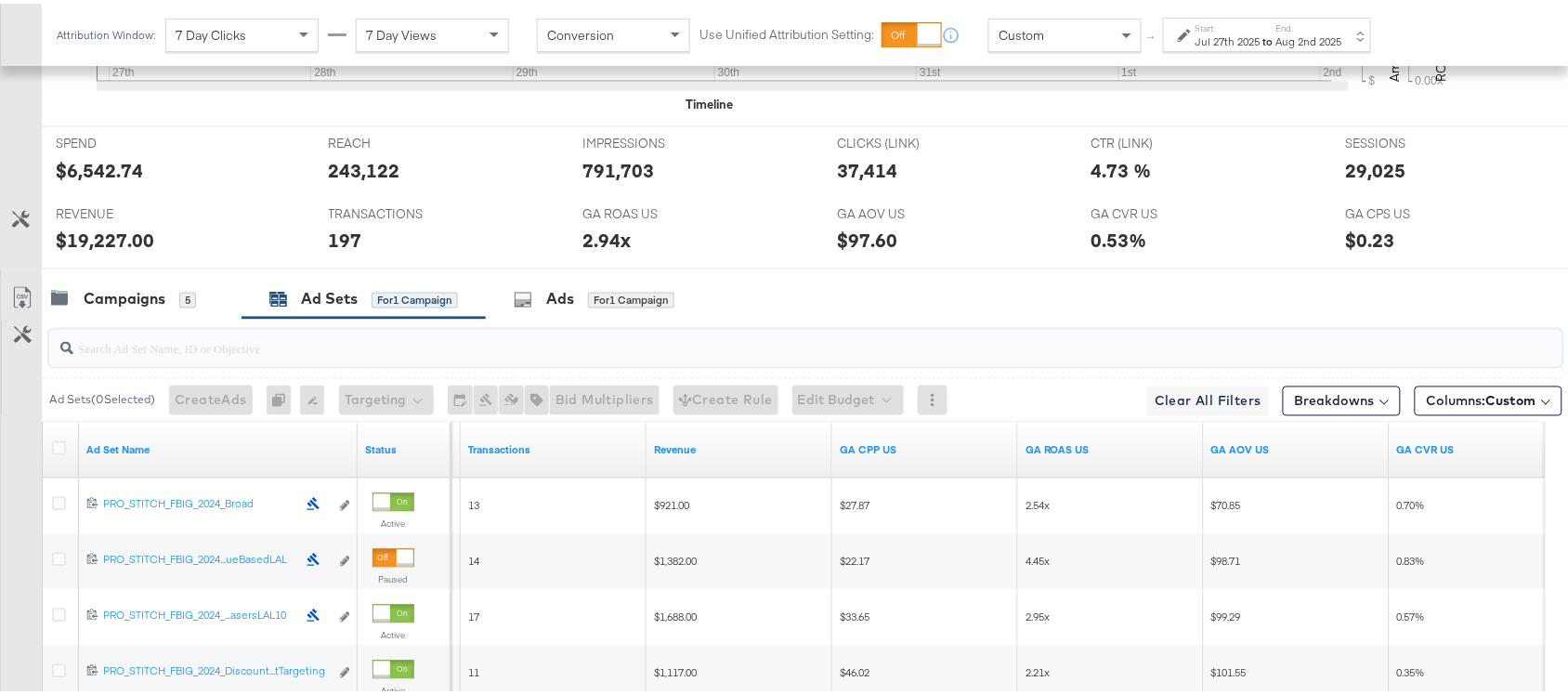 scroll, scrollTop: 1005, scrollLeft: 0, axis: vertical 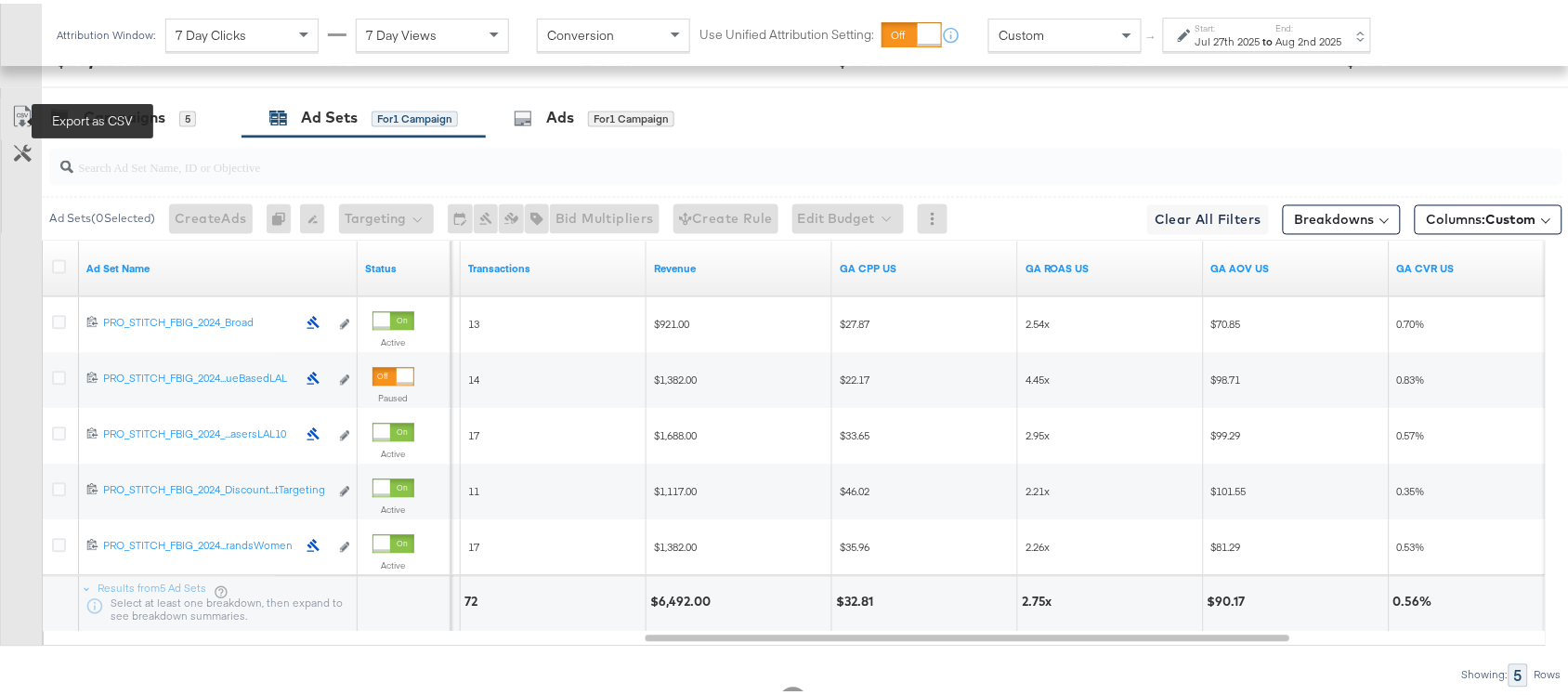 click 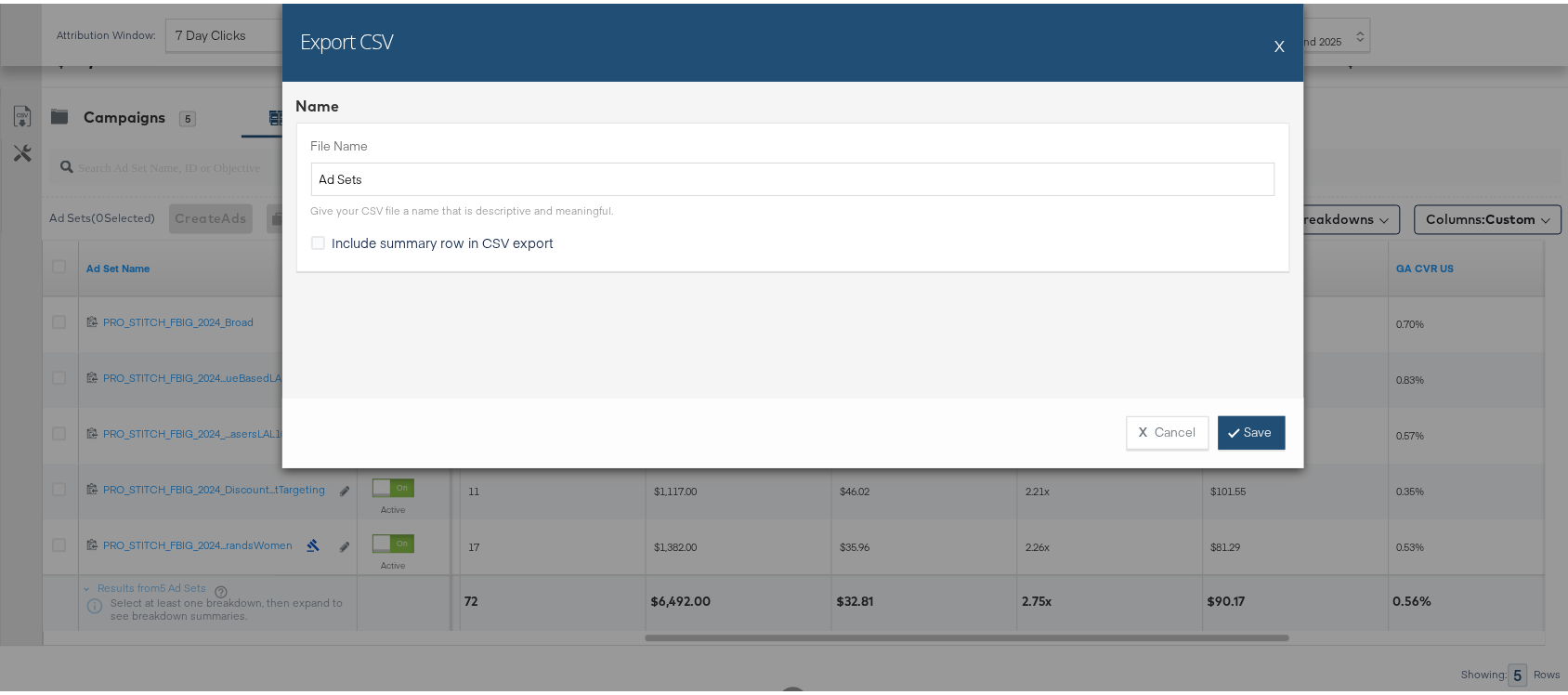 click on "Save" at bounding box center [1252, 429] 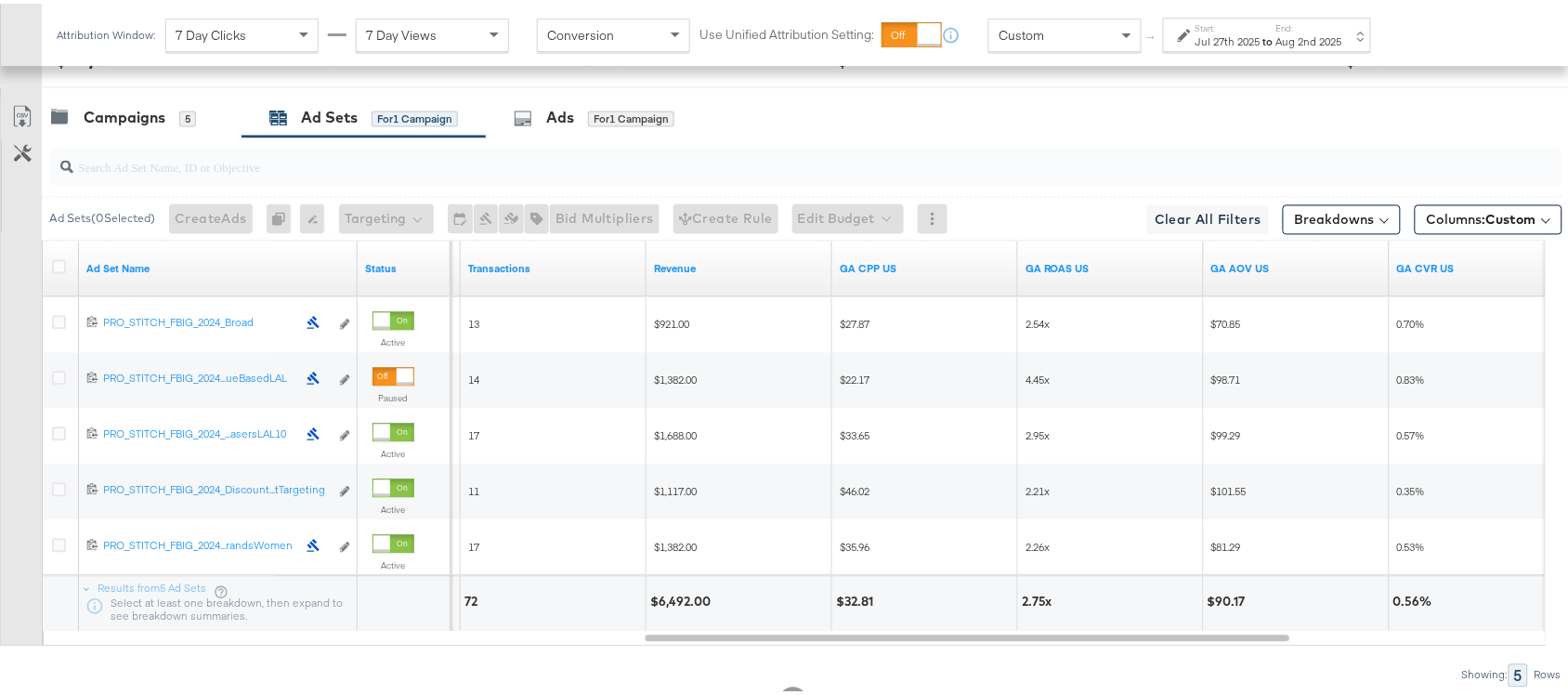 click on "Ad Set Name" at bounding box center [218, 266] 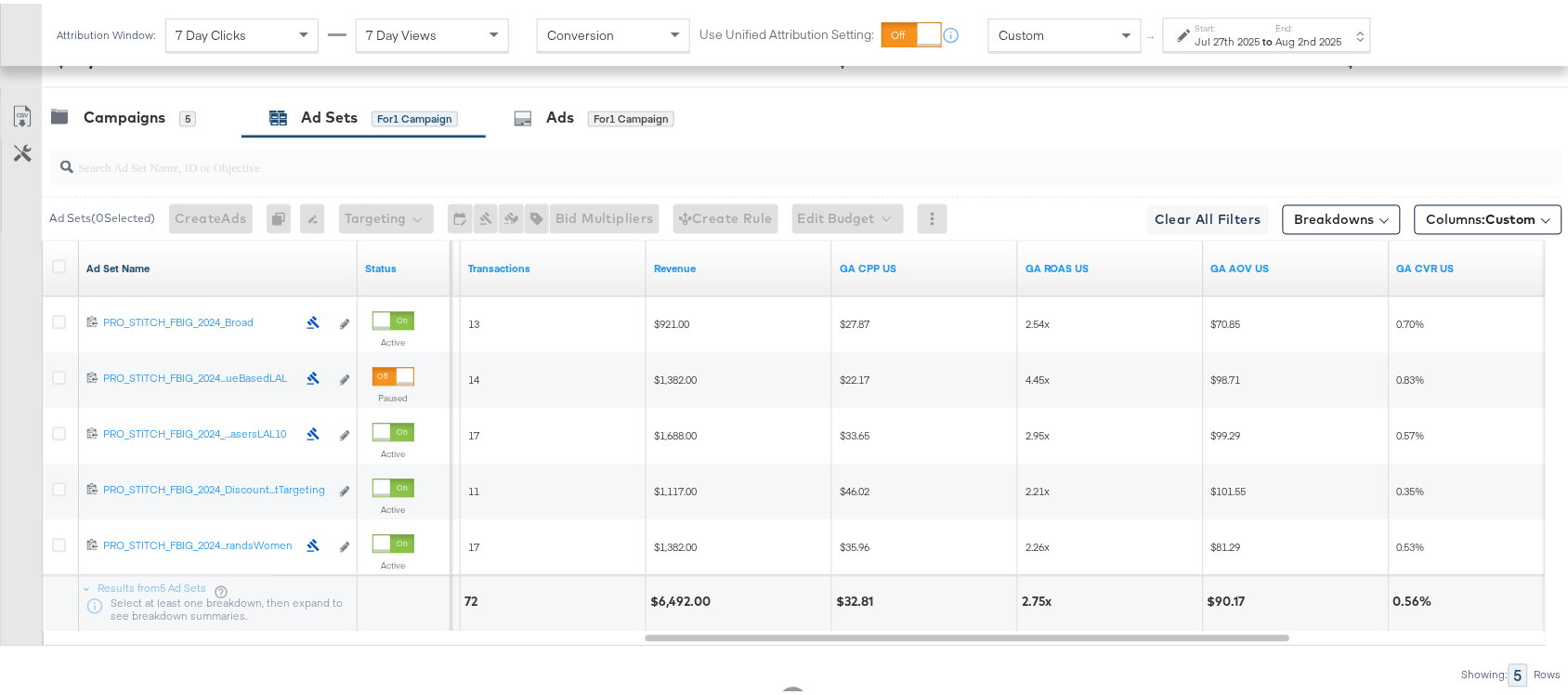 click on "Ad Set Name" at bounding box center (218, 266) 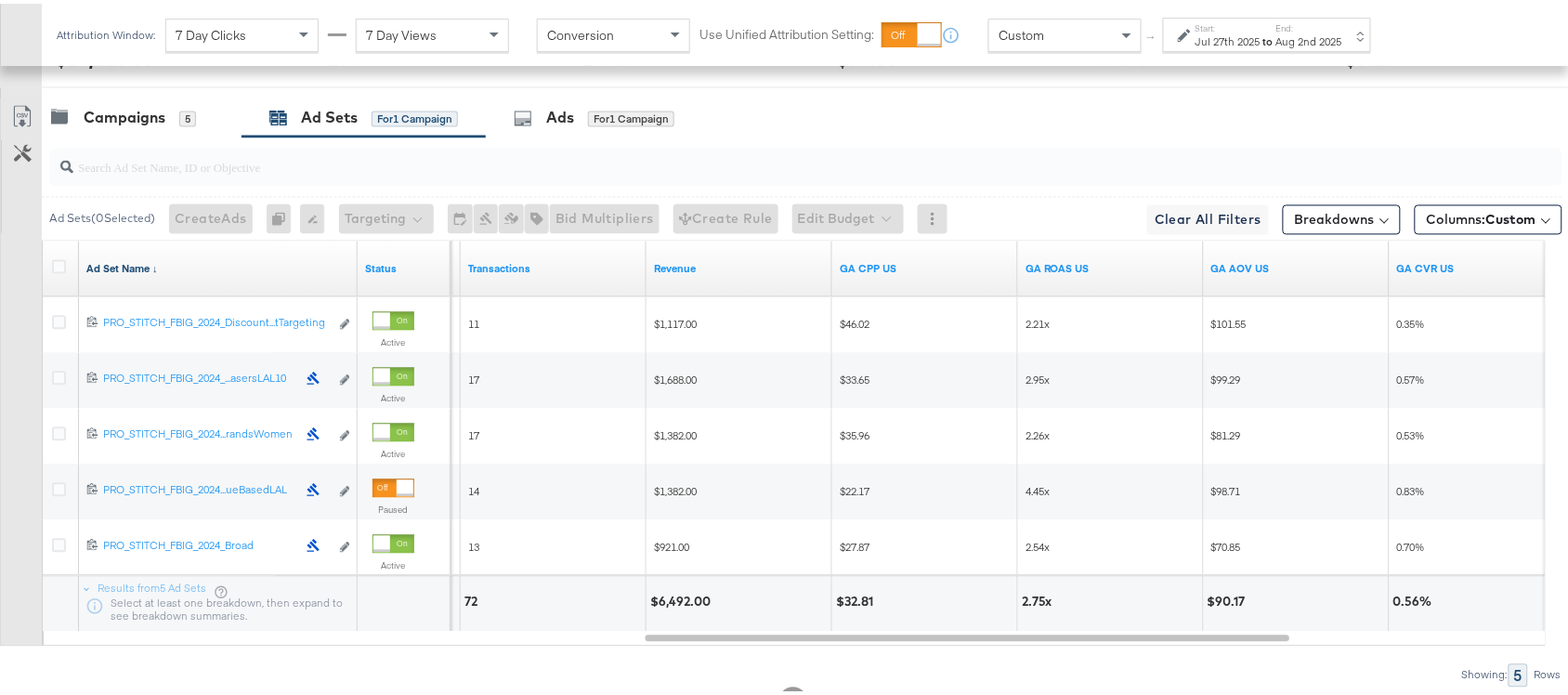 click on "Ad Set Name   ↓" at bounding box center [218, 266] 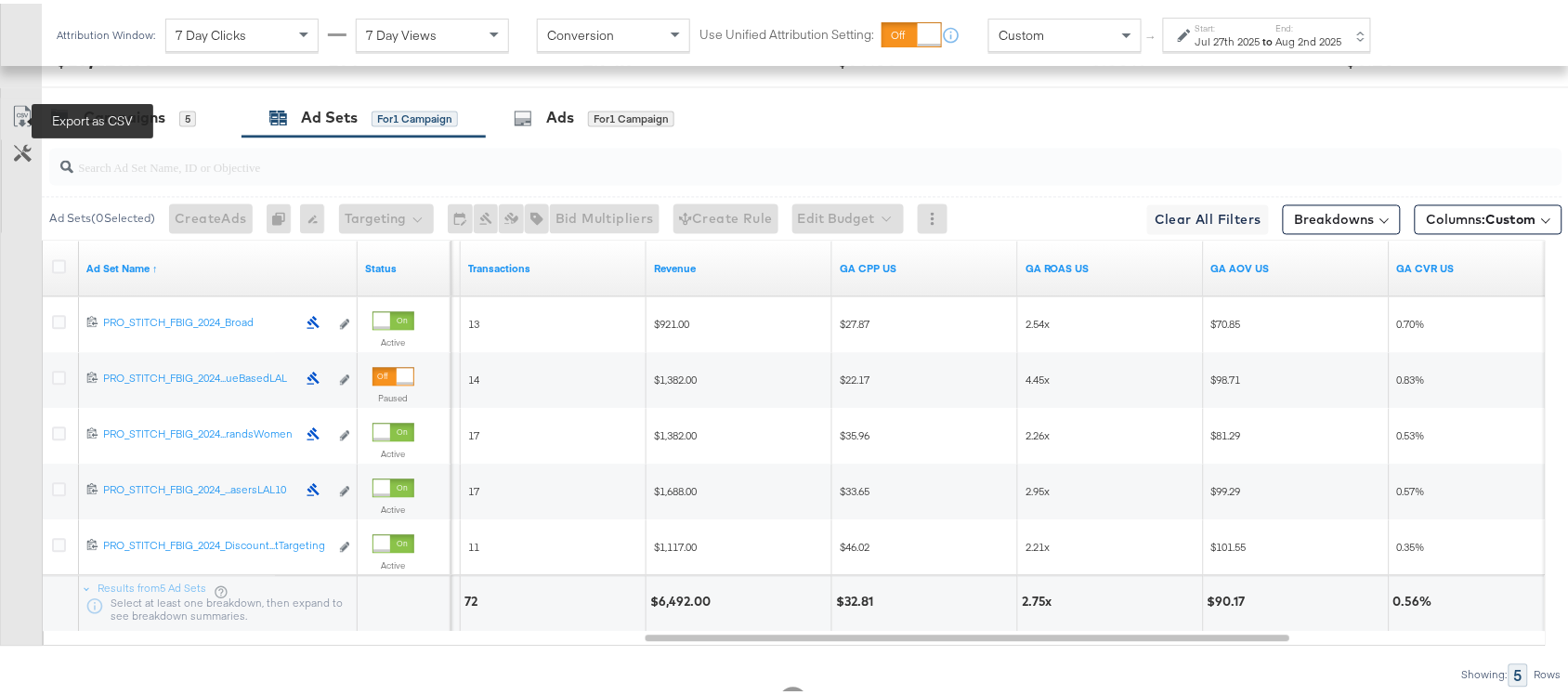 click 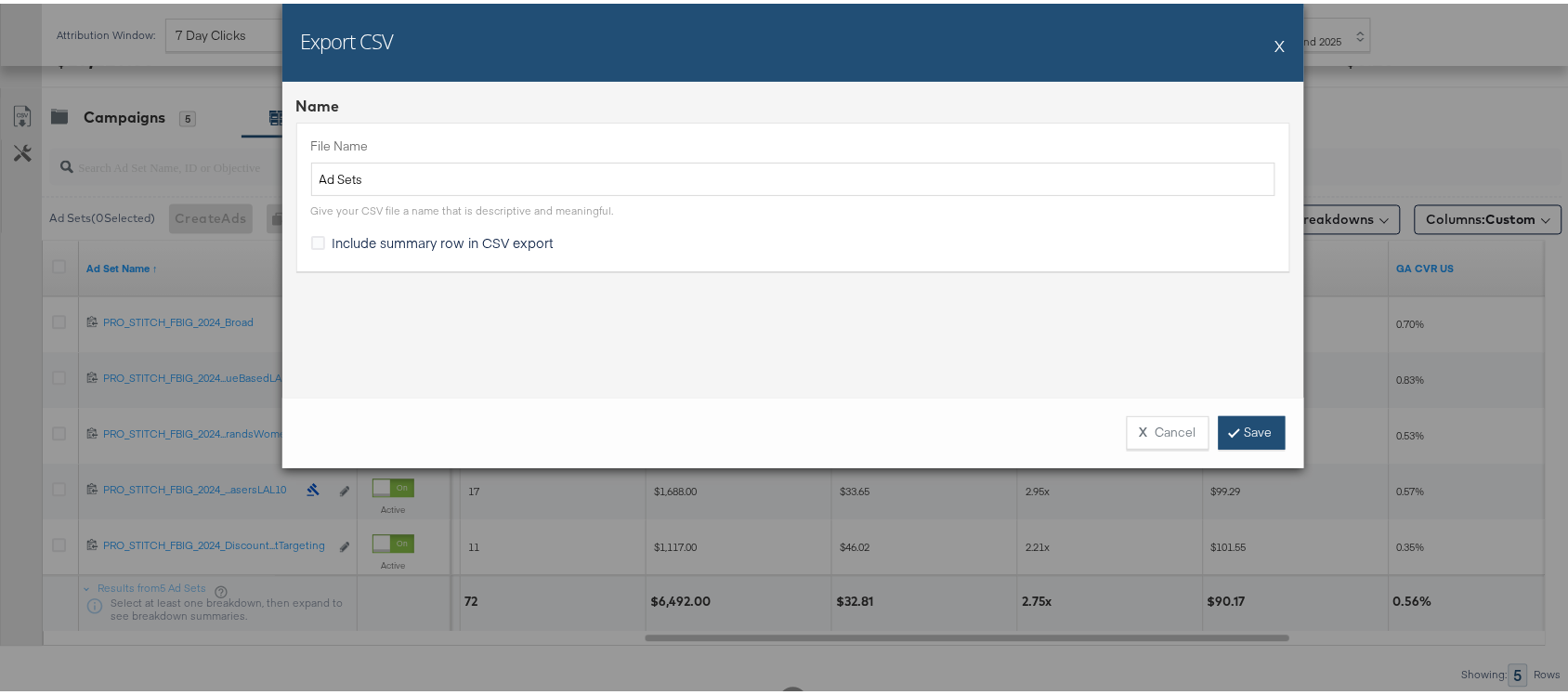 click on "Save" at bounding box center (1252, 429) 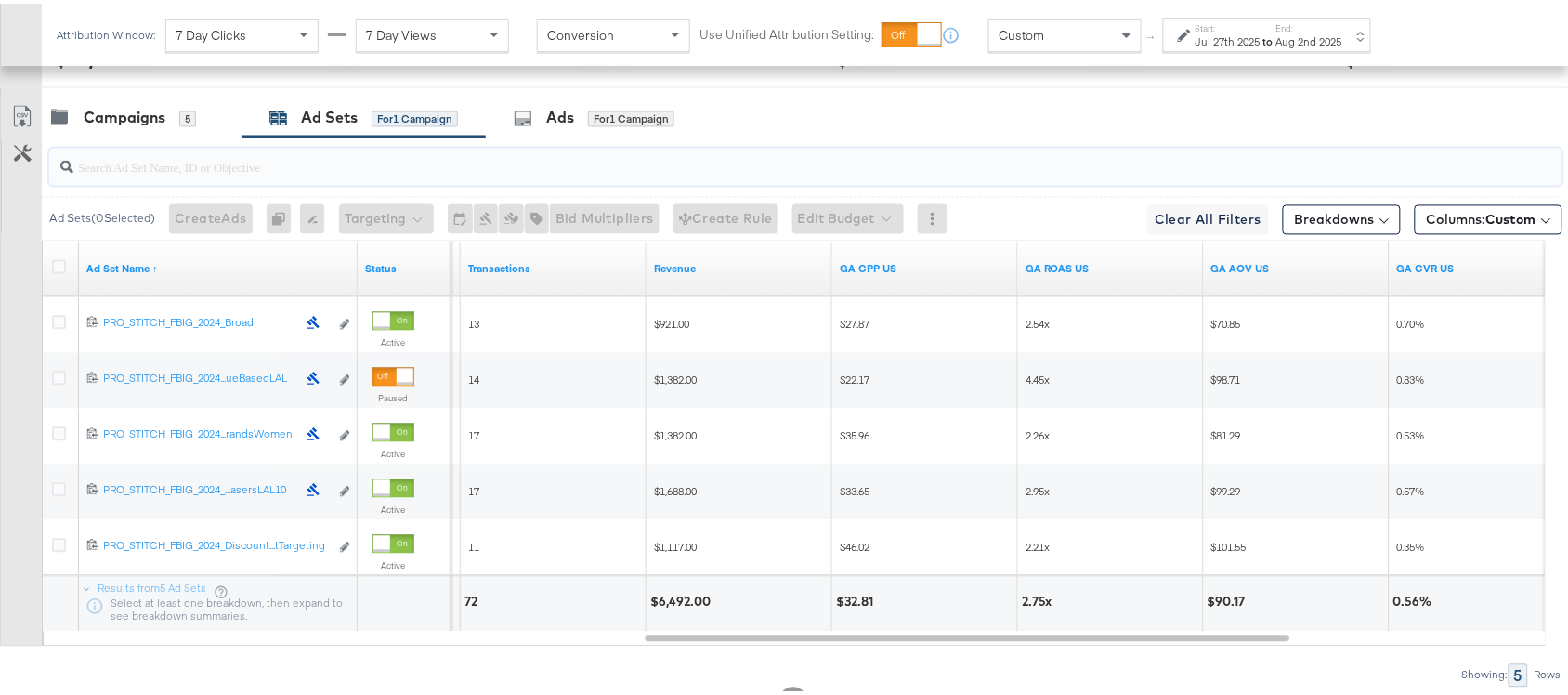 click at bounding box center (749, 156) 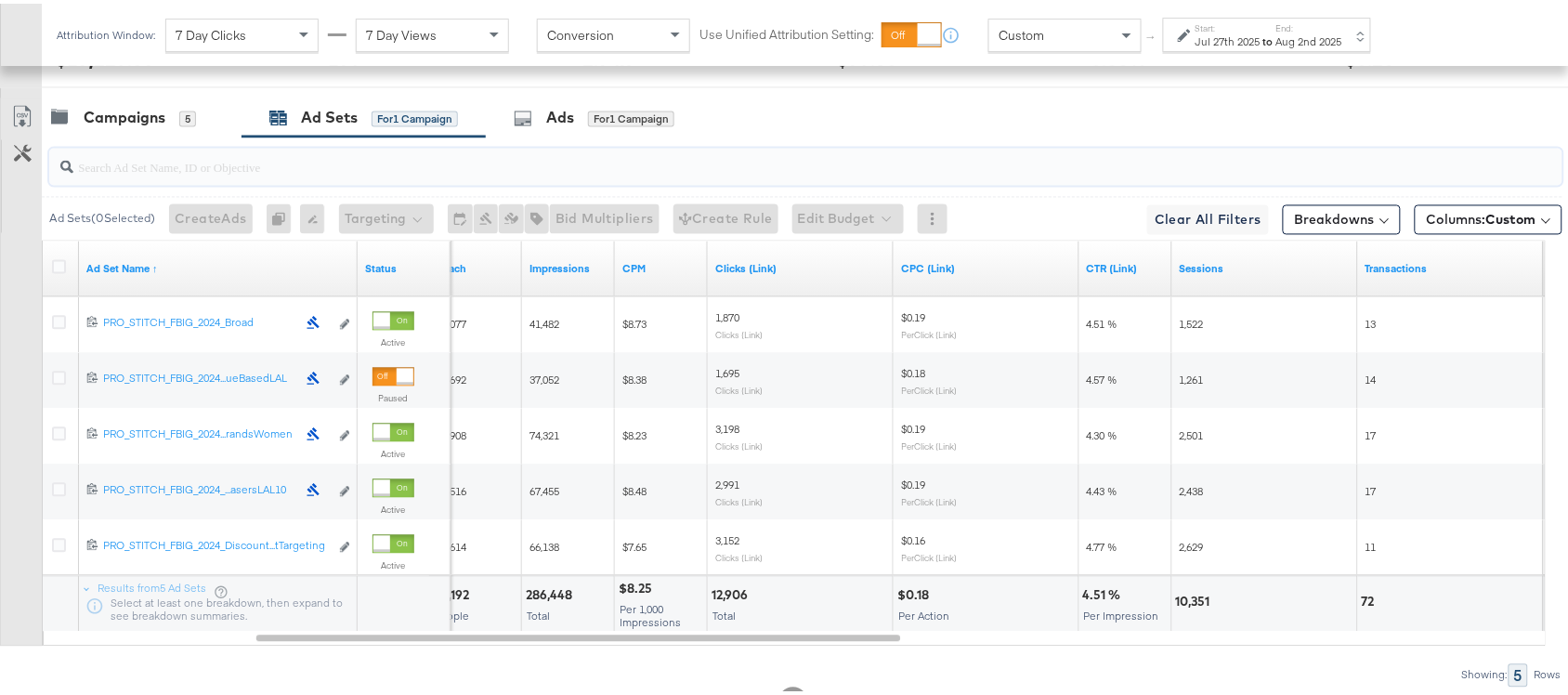 scroll, scrollTop: 1080, scrollLeft: 0, axis: vertical 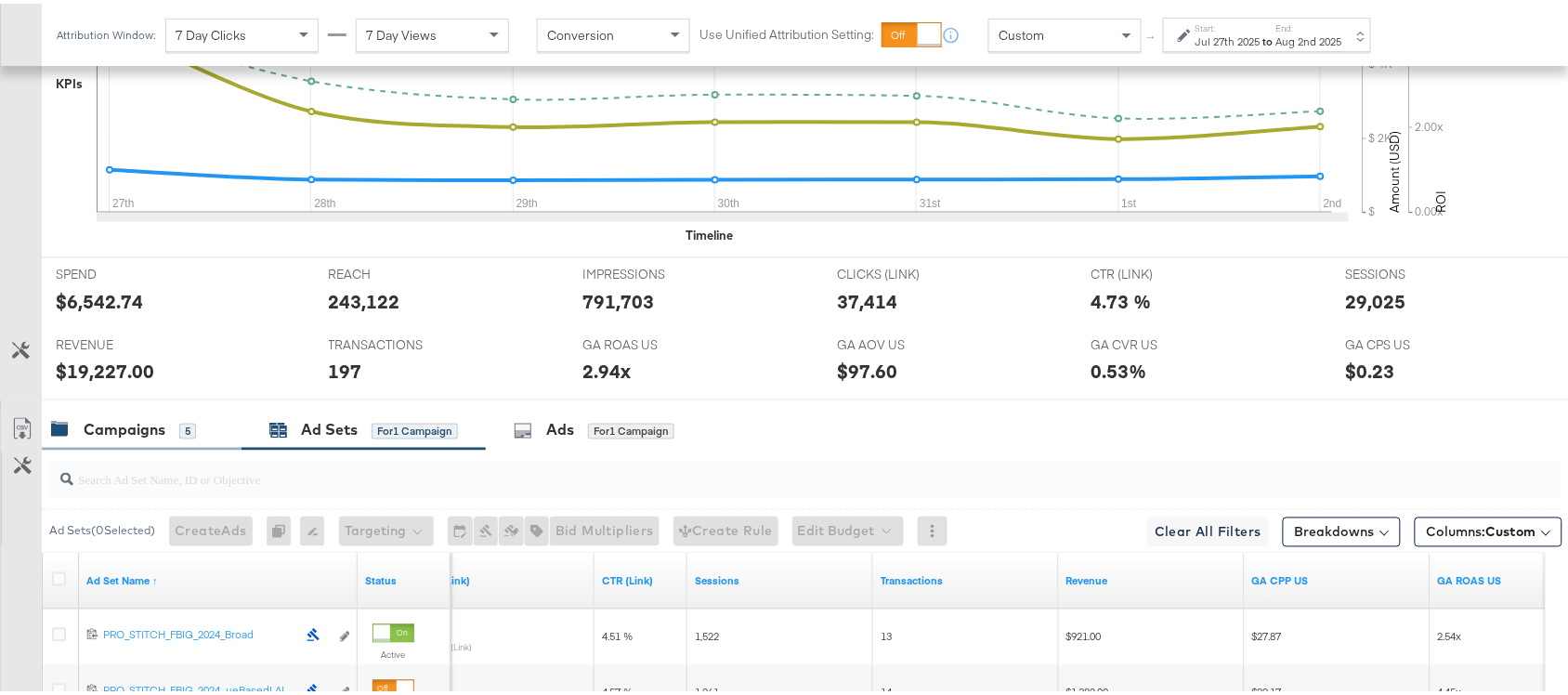 click on "Campaigns 5" at bounding box center (141, 426) 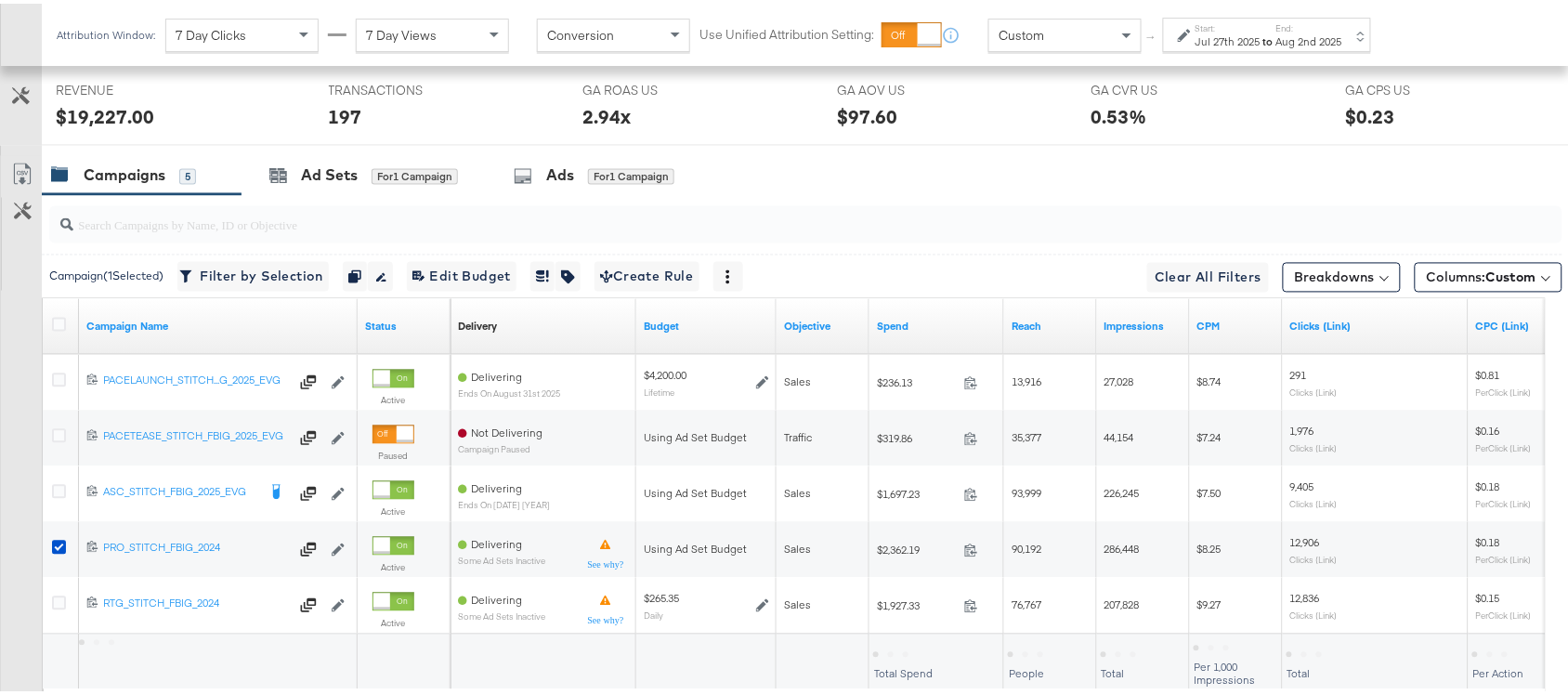 scroll, scrollTop: 950, scrollLeft: 0, axis: vertical 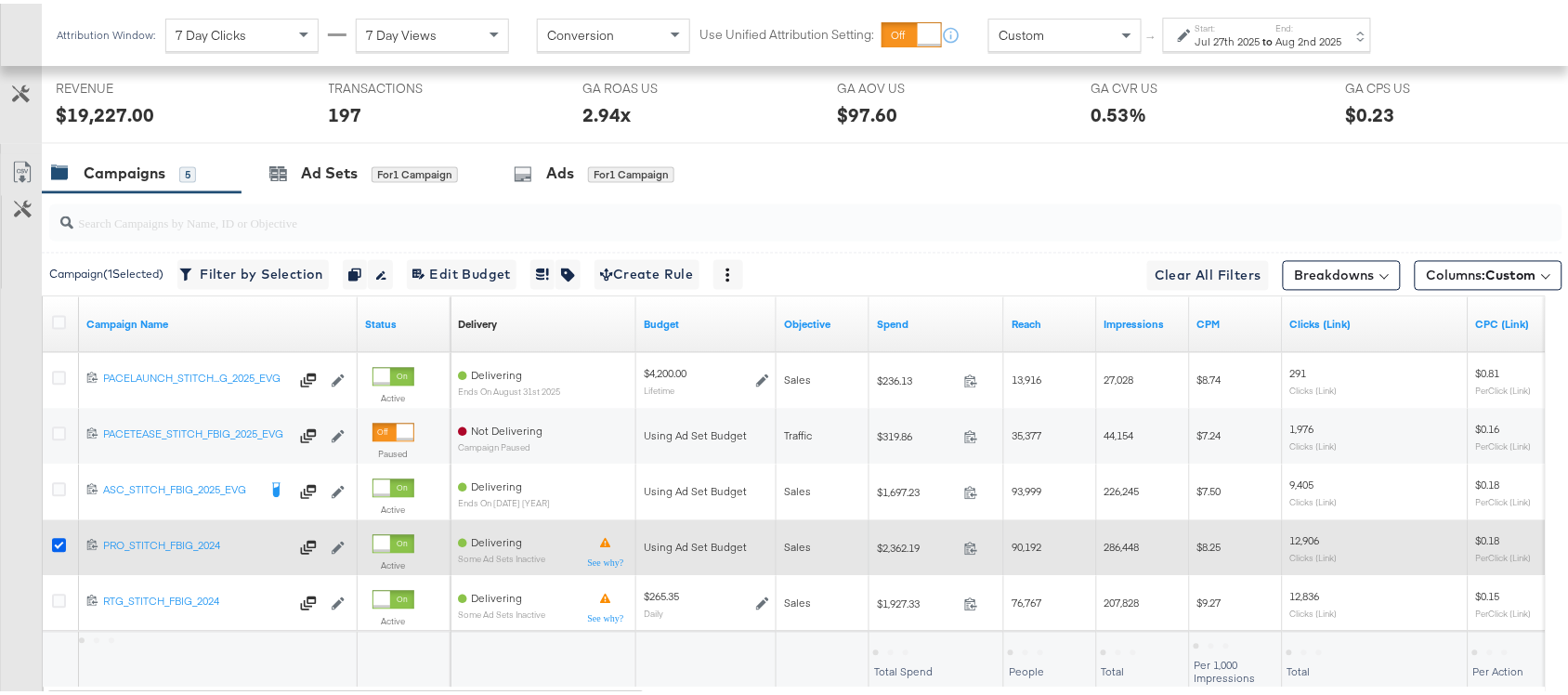 click at bounding box center [59, 542] 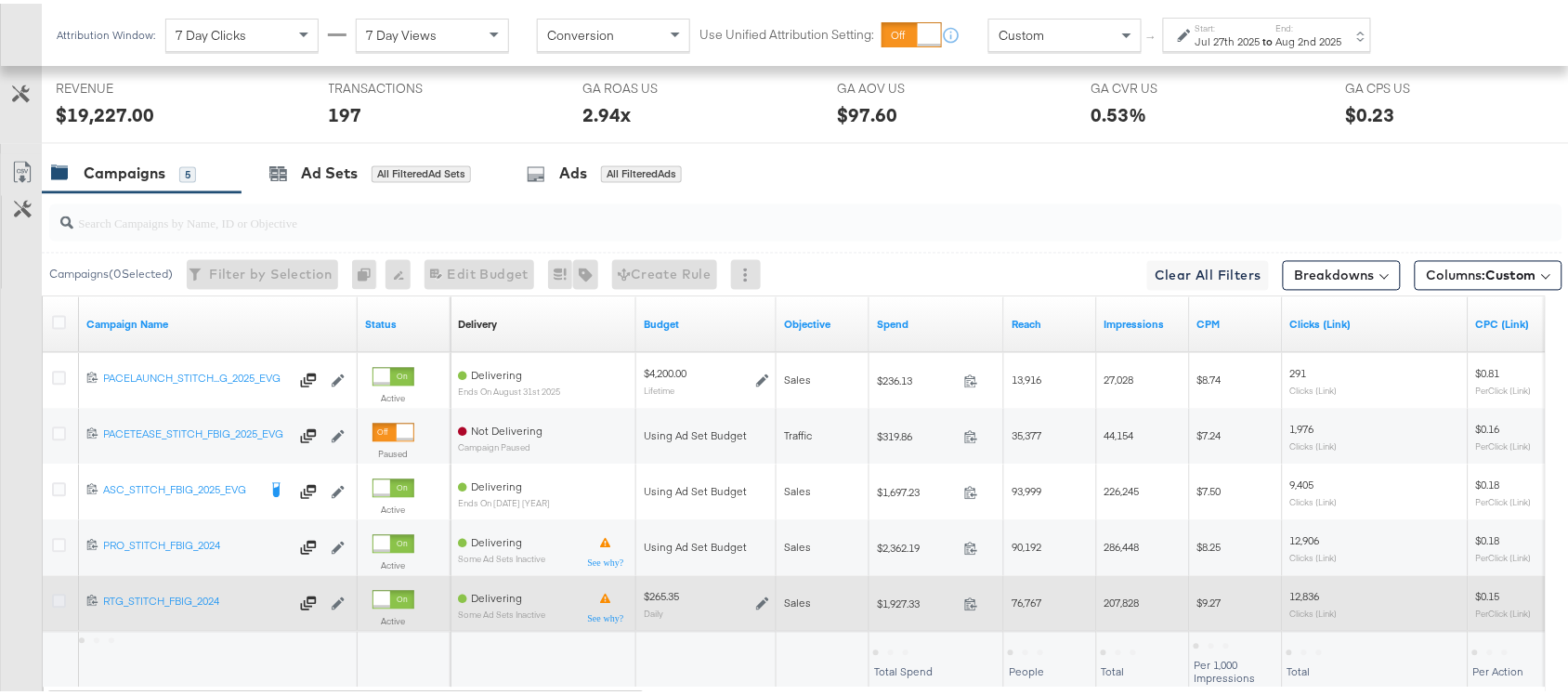 click at bounding box center [59, 597] 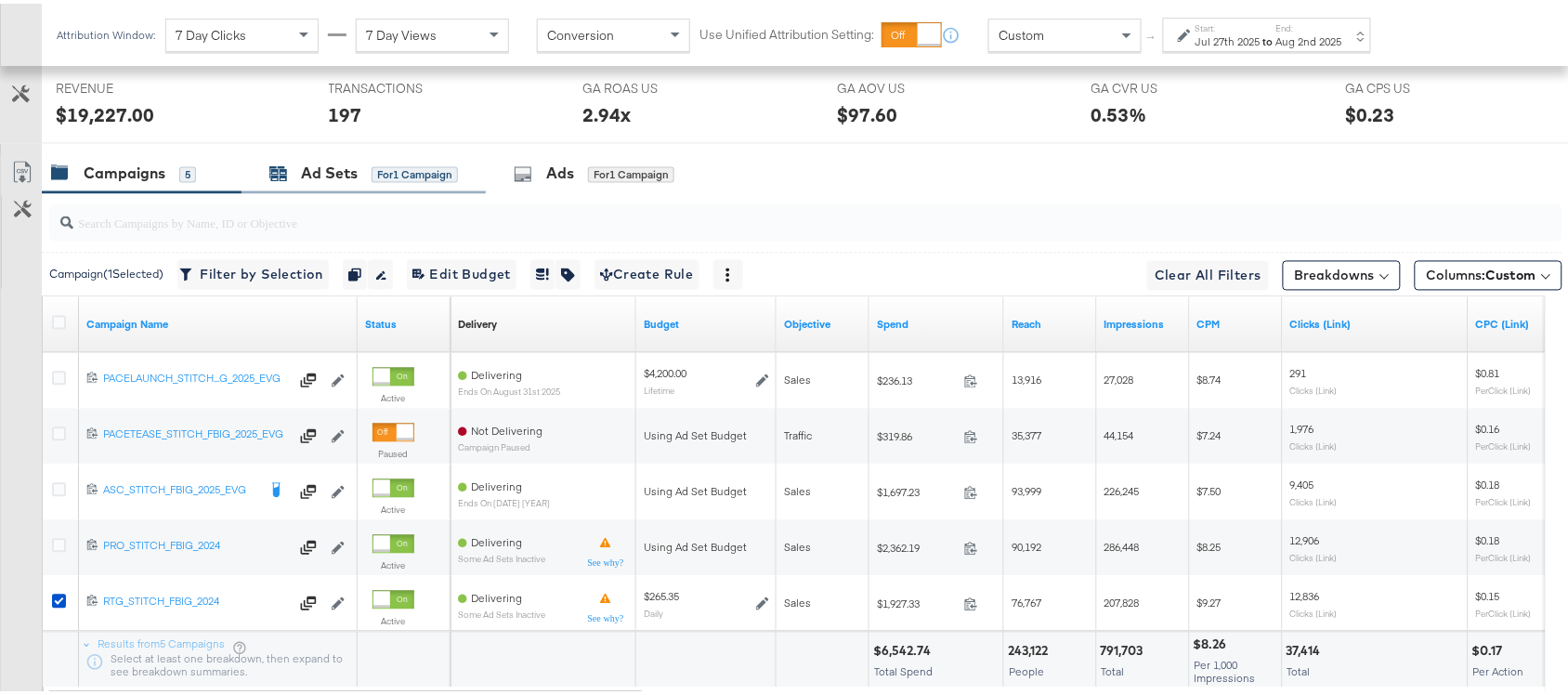 click on "Ad Sets" at bounding box center (329, 170) 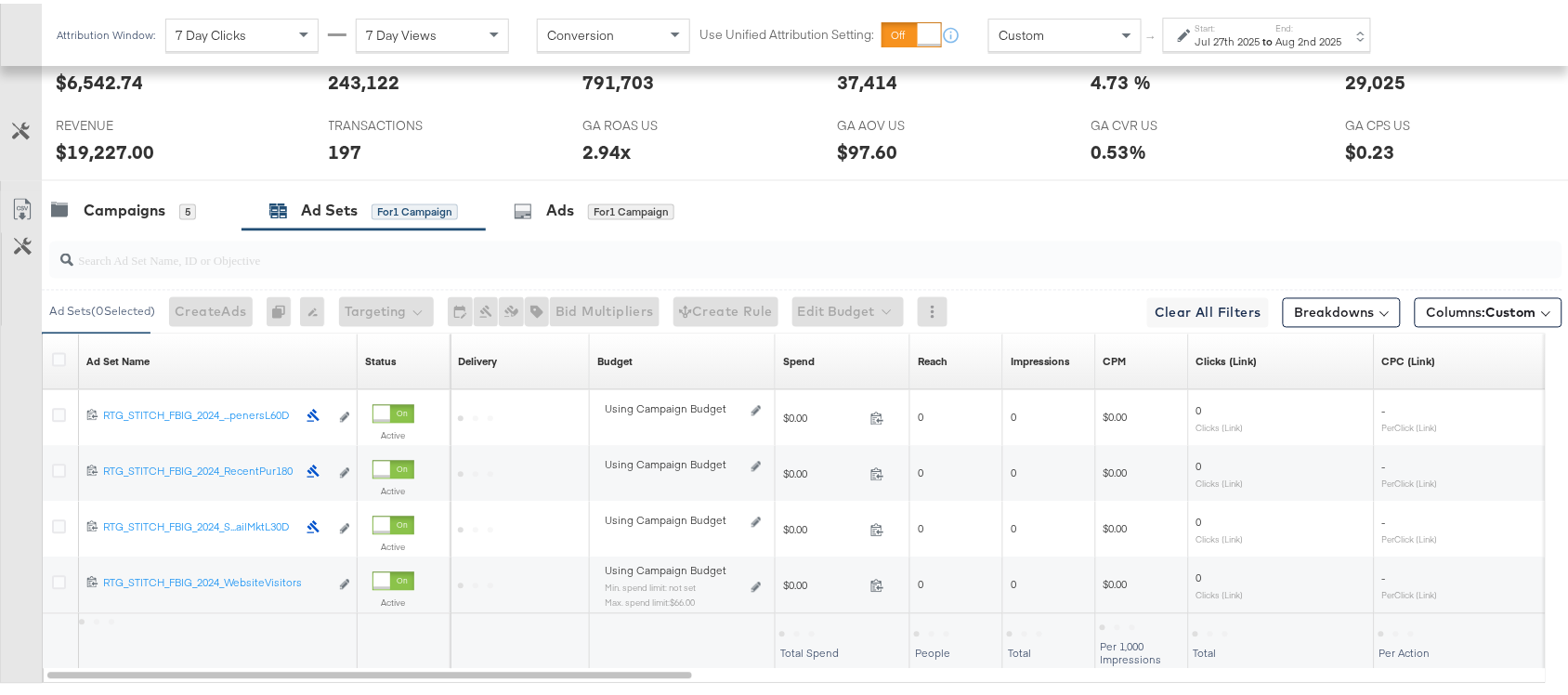 scroll, scrollTop: 962, scrollLeft: 0, axis: vertical 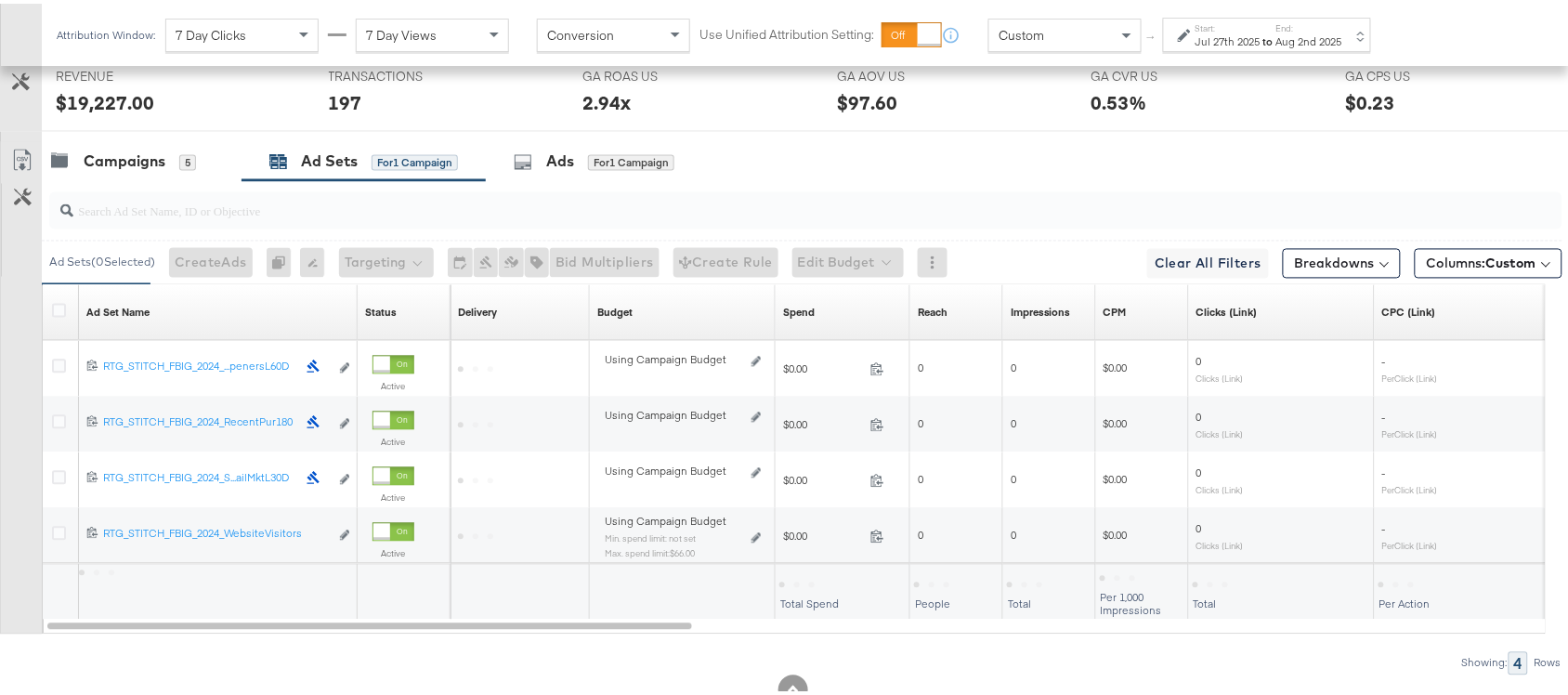 click on "End:" at bounding box center [1309, 24] 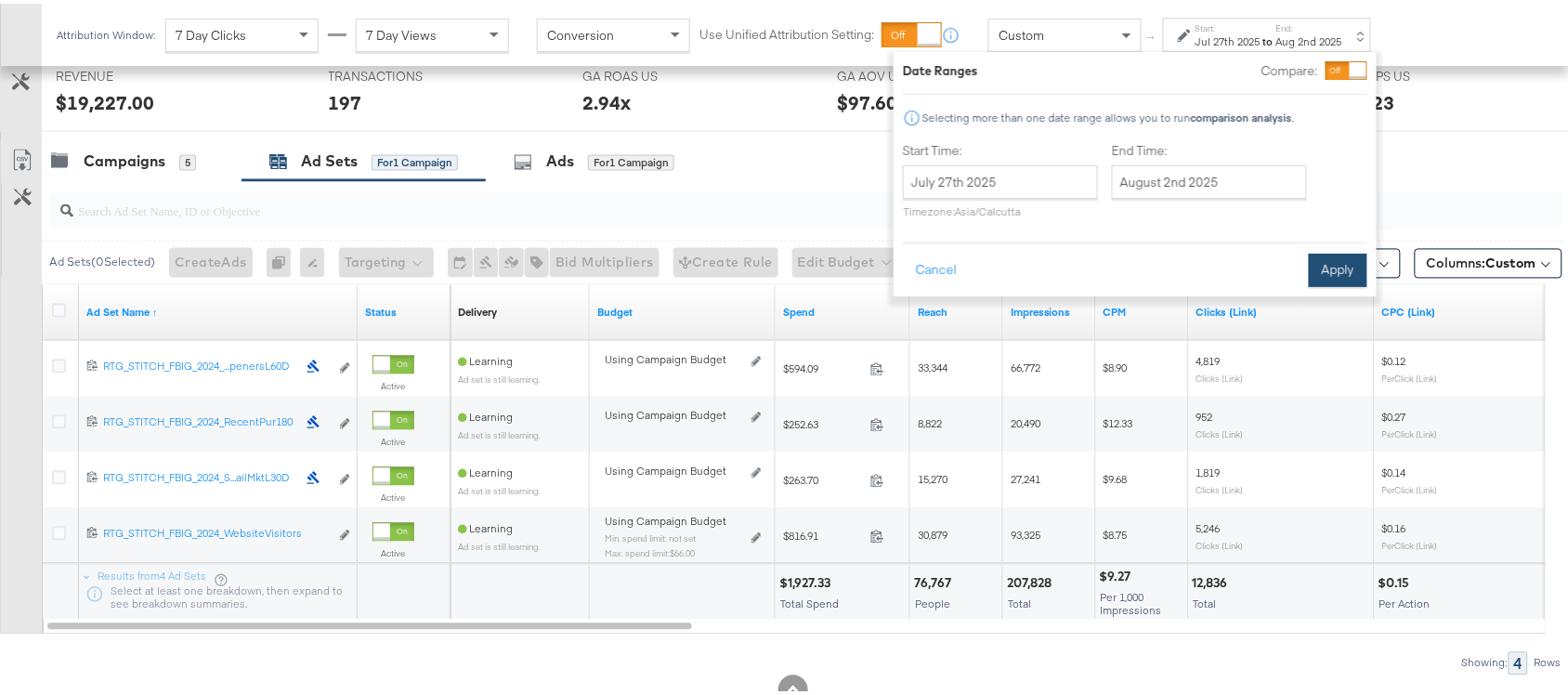 click on "Apply" at bounding box center (1338, 267) 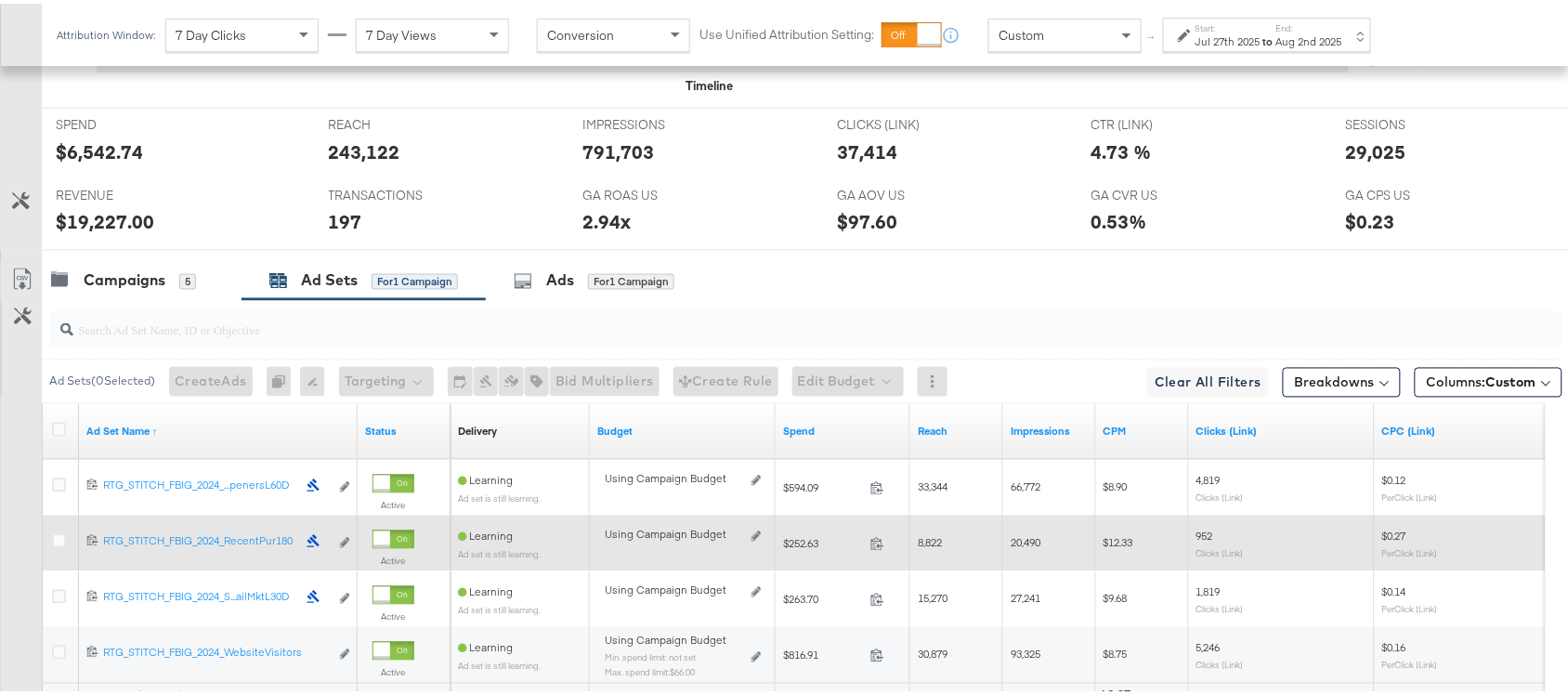scroll, scrollTop: 1024, scrollLeft: 0, axis: vertical 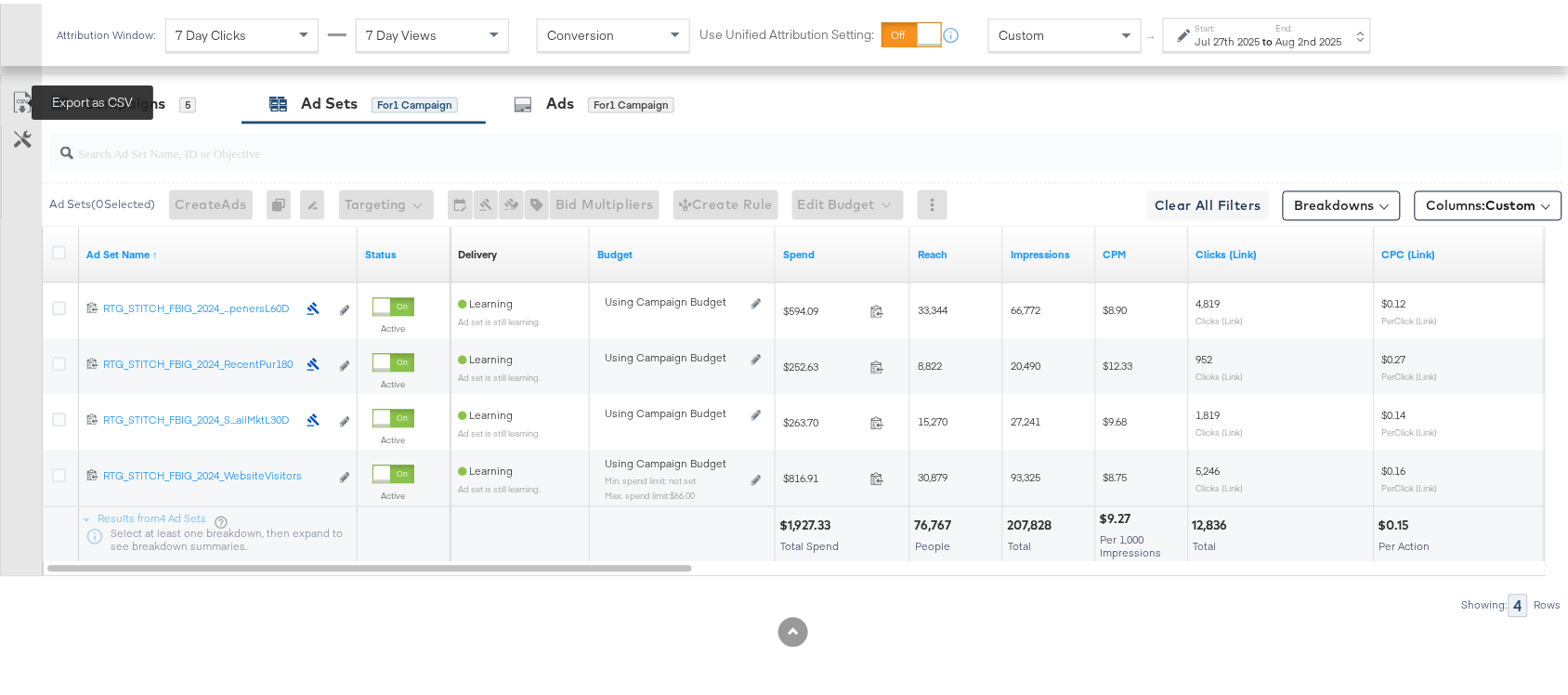 click 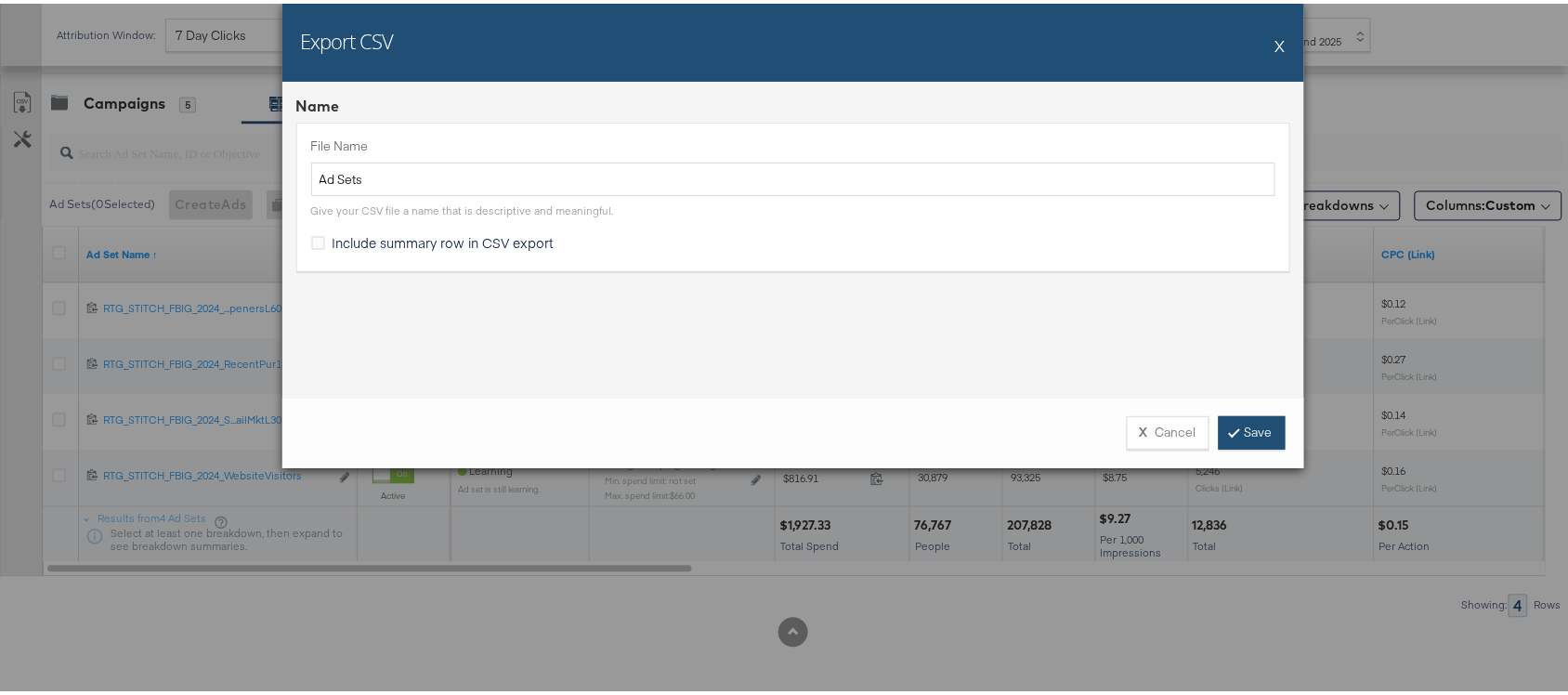 click at bounding box center [1235, 428] 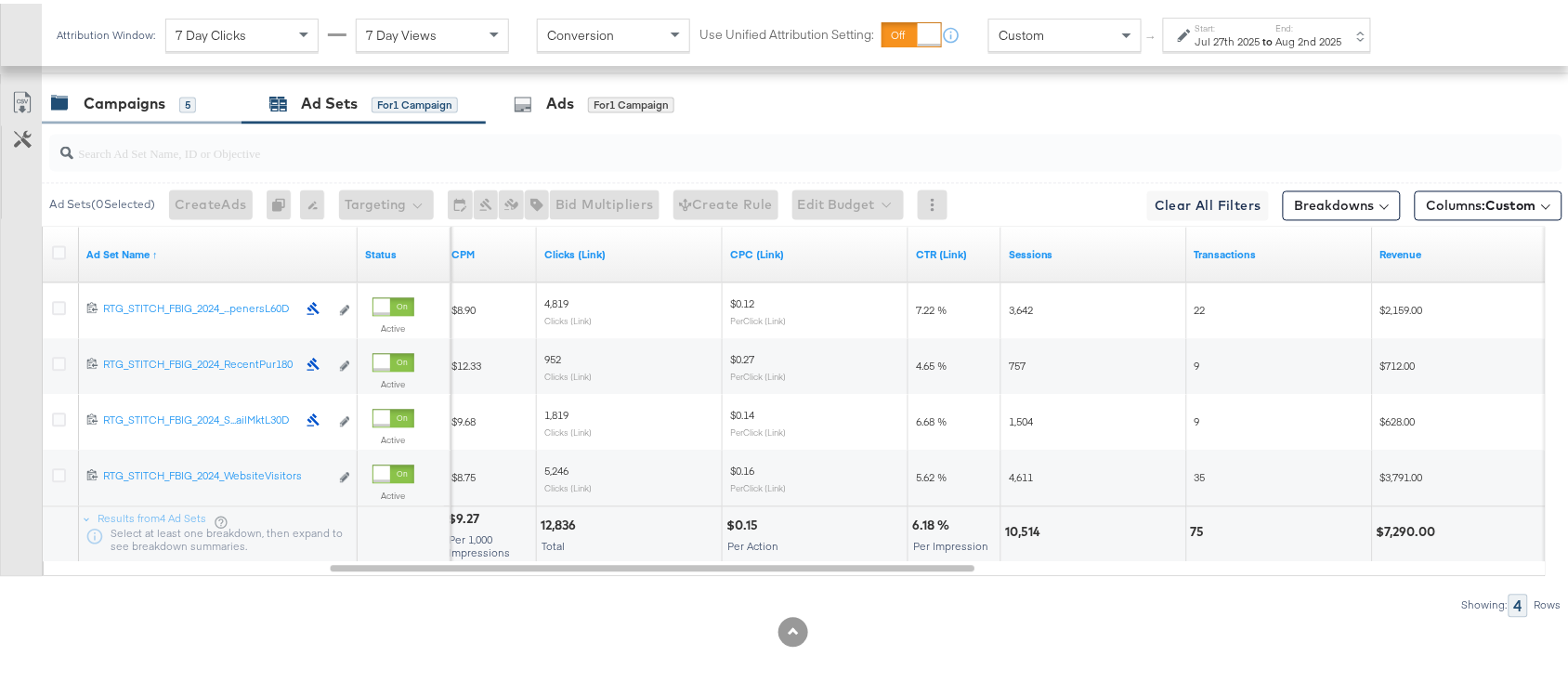 click on "Campaigns" at bounding box center (124, 100) 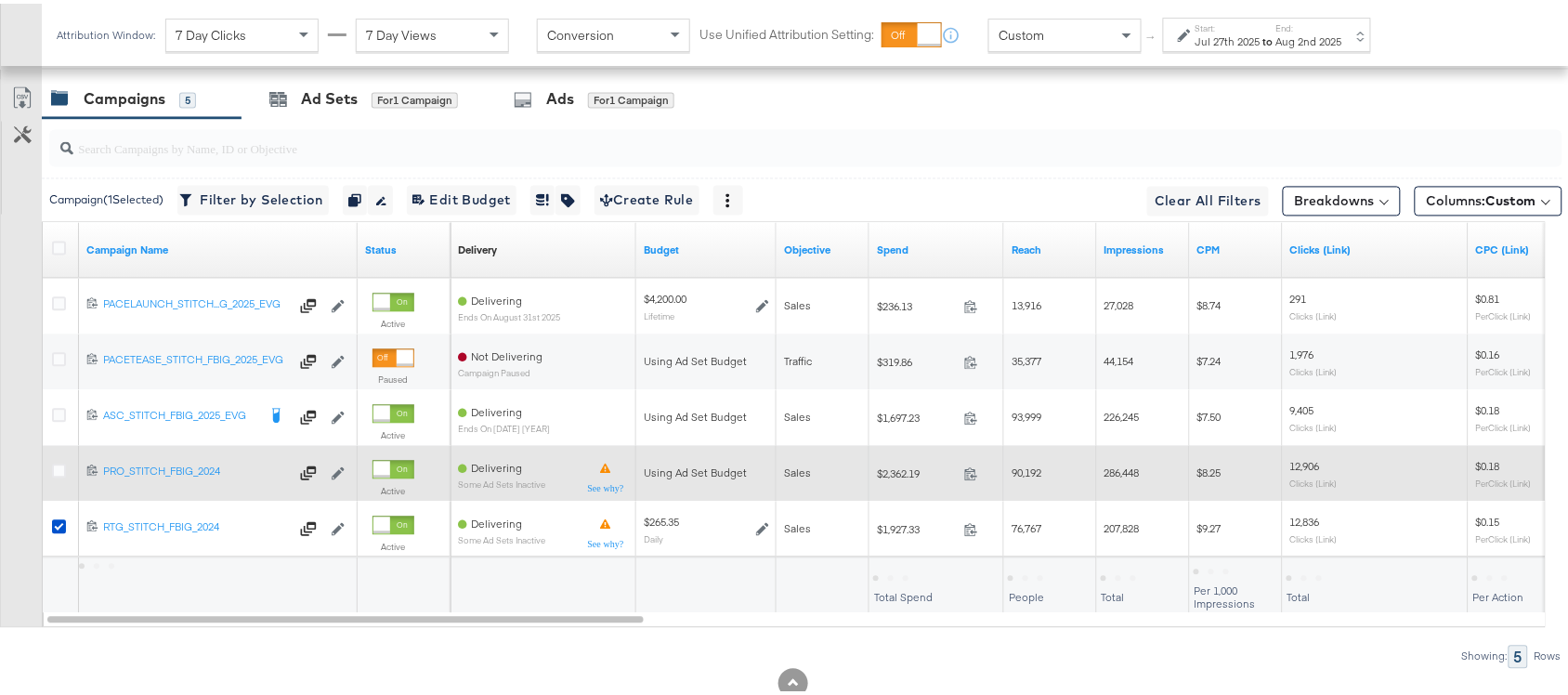 click at bounding box center [61, 470] 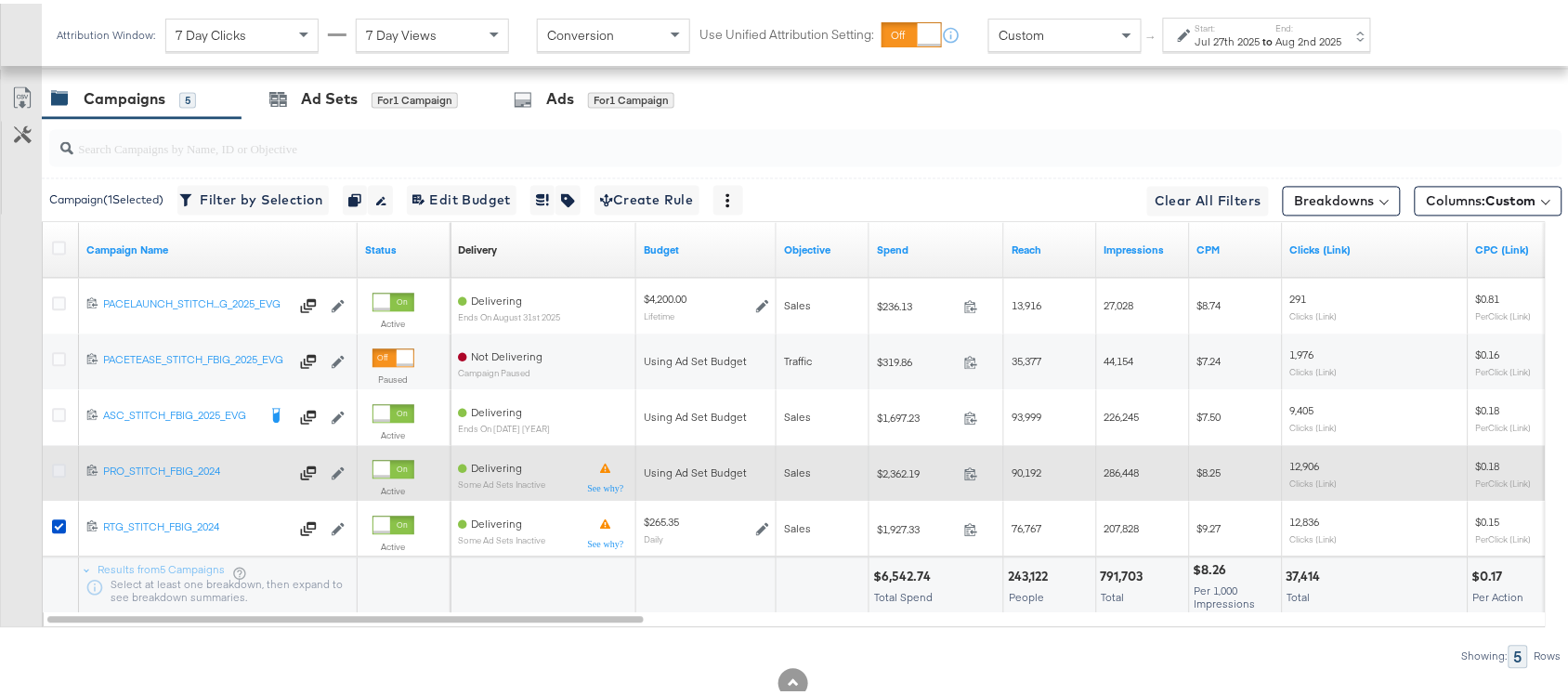 click at bounding box center (59, 467) 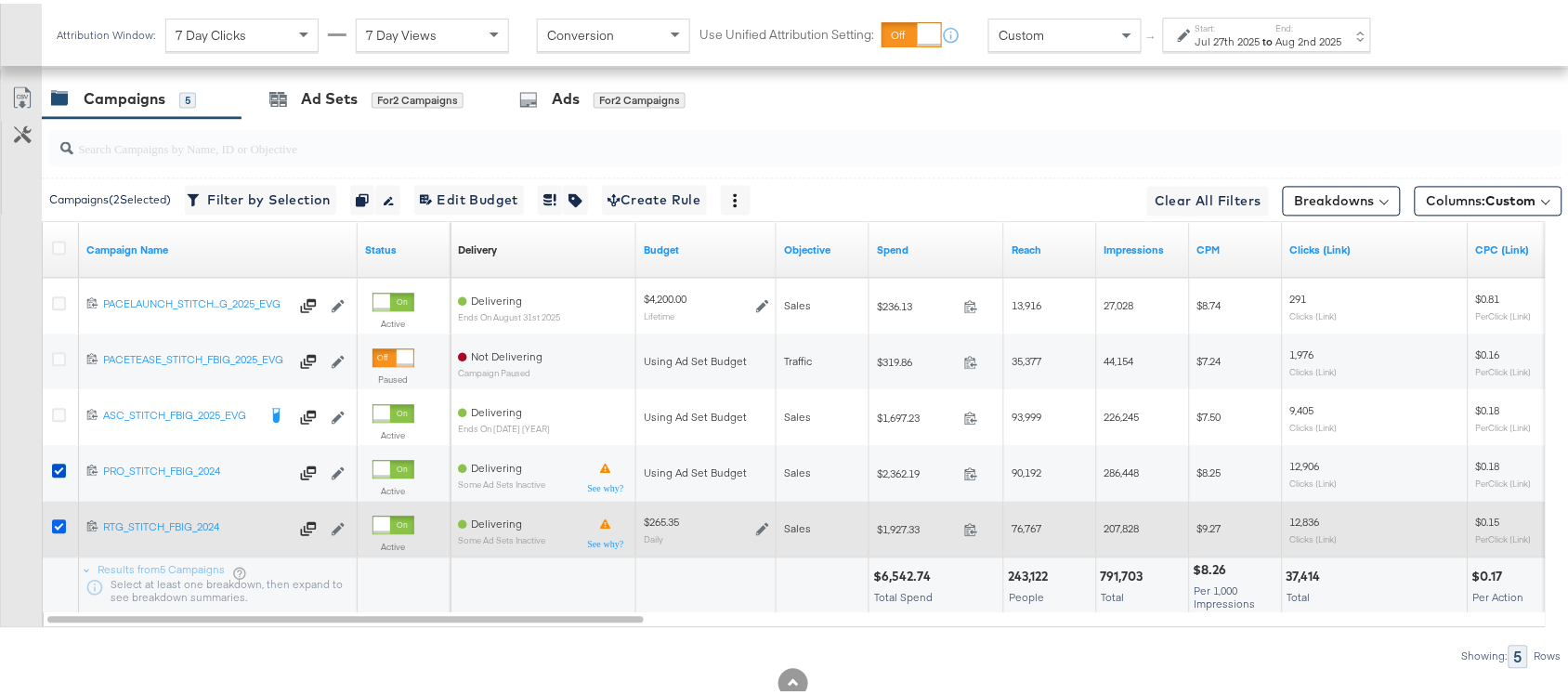 click at bounding box center [59, 523] 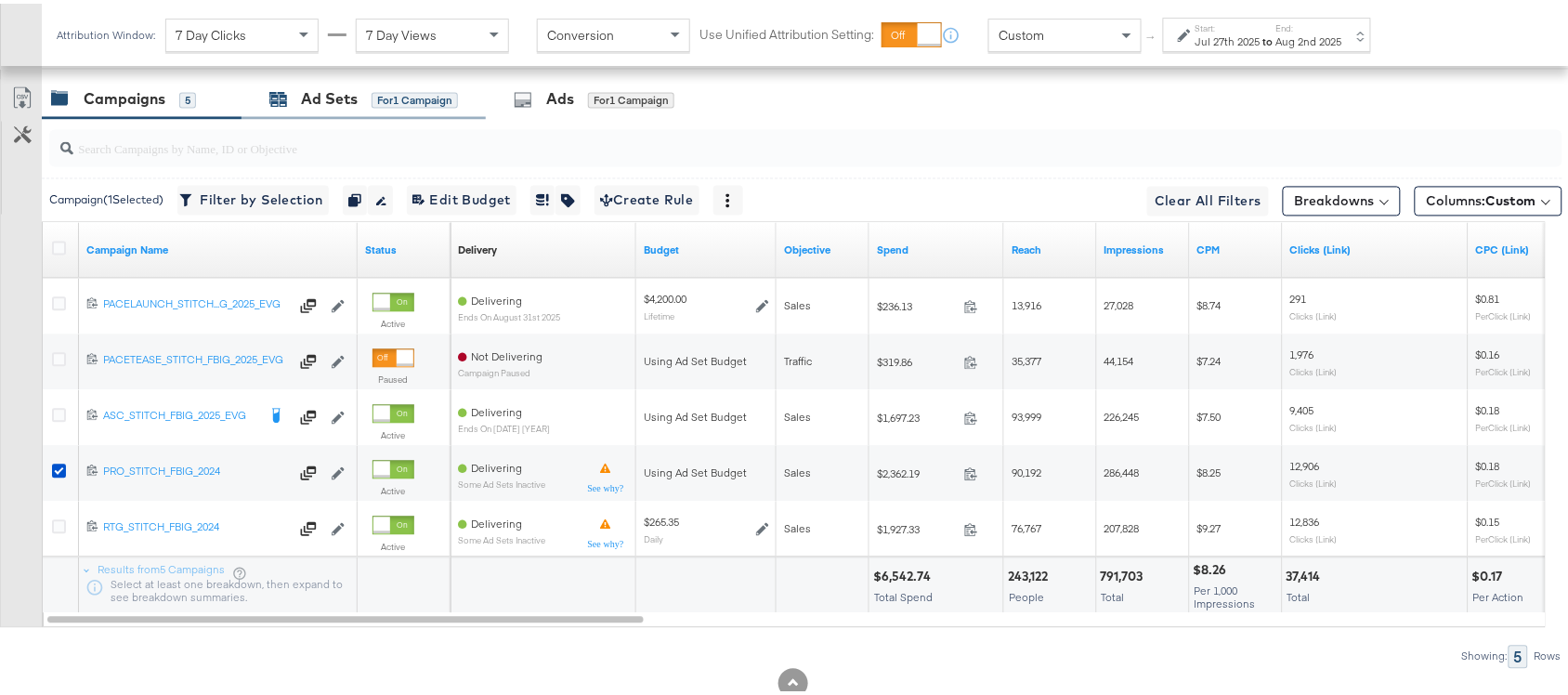click on "Ad Sets" at bounding box center [329, 96] 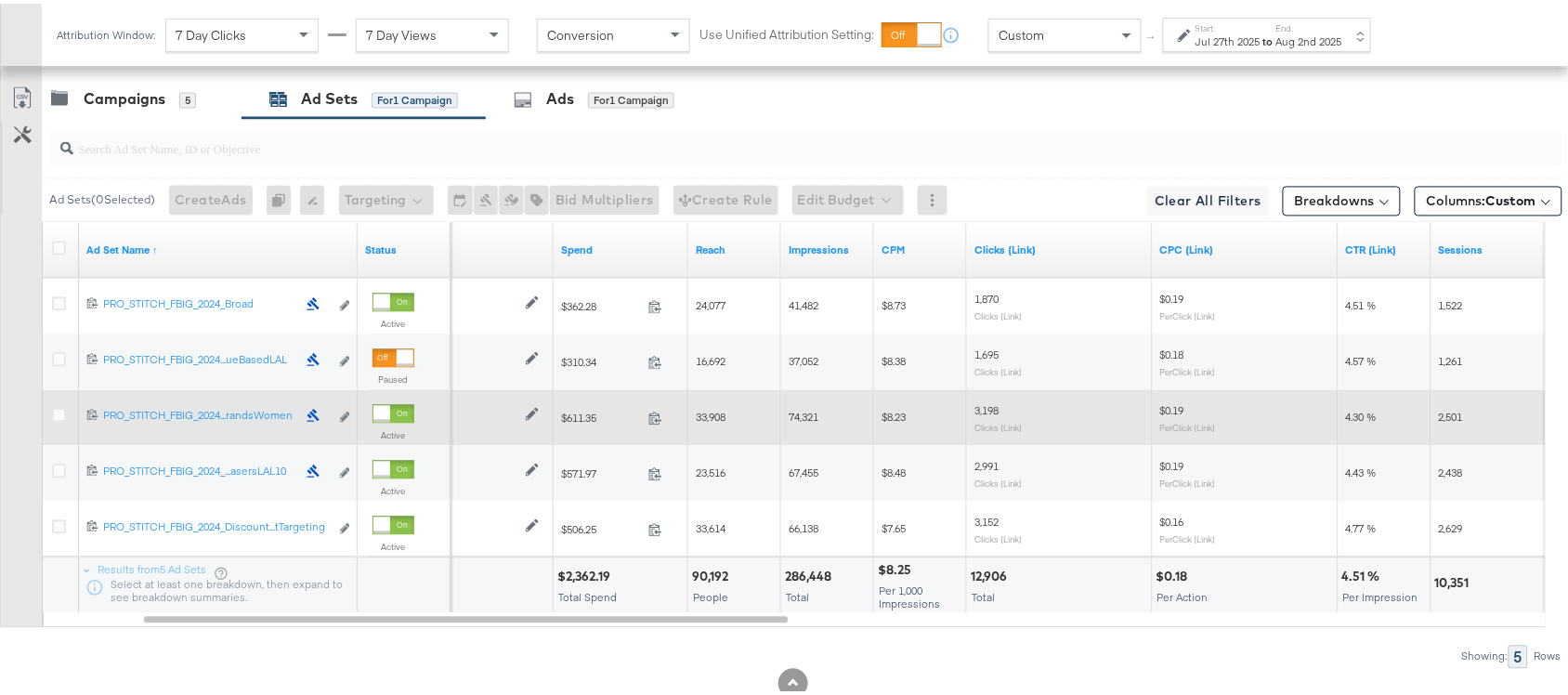 scroll, scrollTop: 1023, scrollLeft: 0, axis: vertical 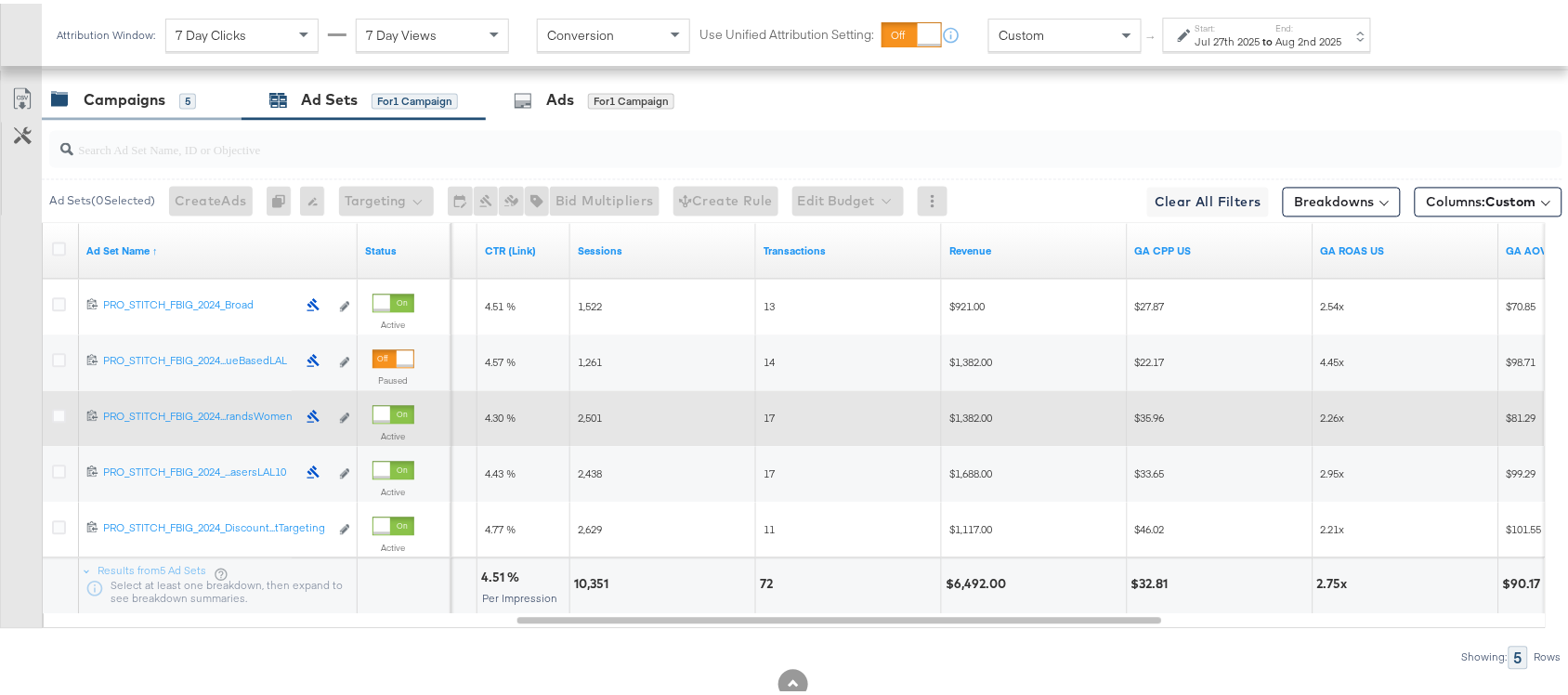click on "Campaigns" at bounding box center [124, 97] 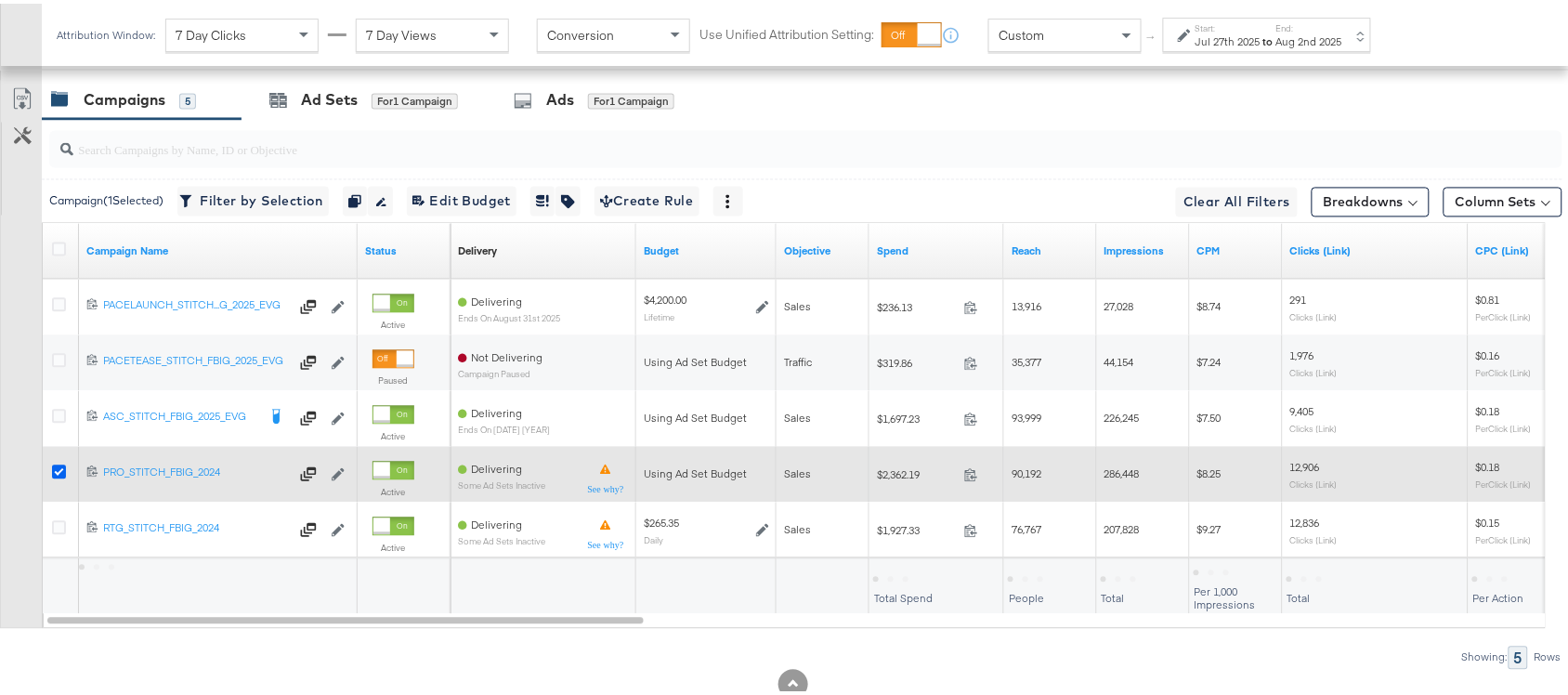 click at bounding box center [59, 468] 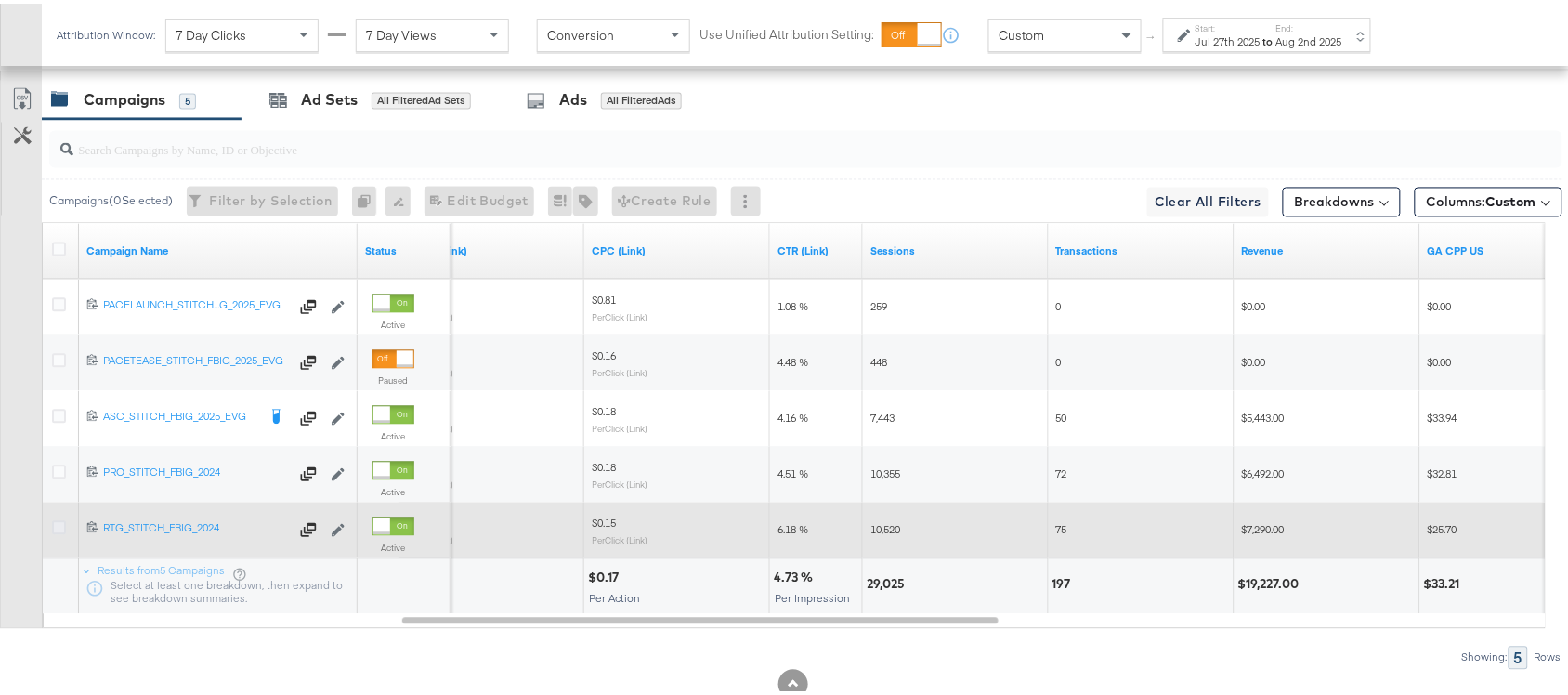 click at bounding box center [59, 524] 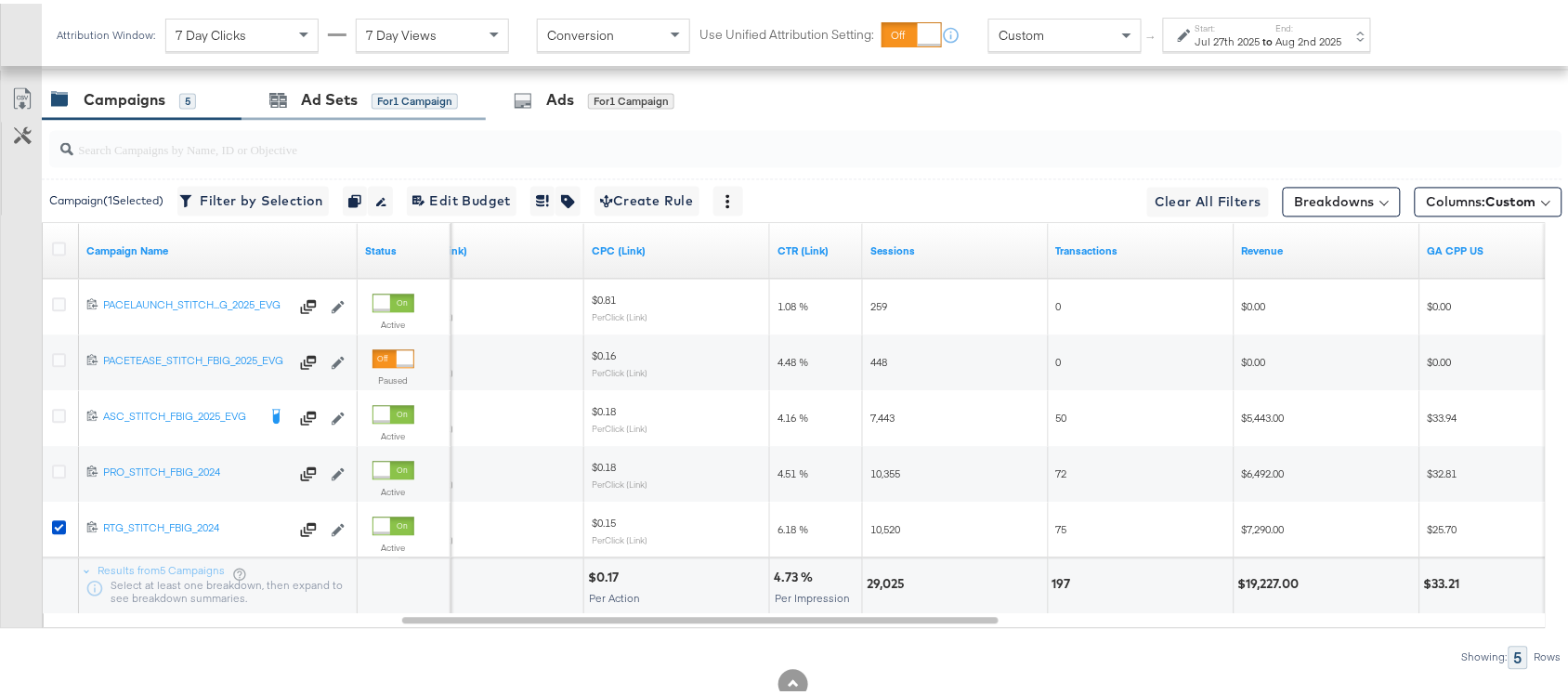 click on "Ad Sets for  1   Campaign" at bounding box center [363, 97] 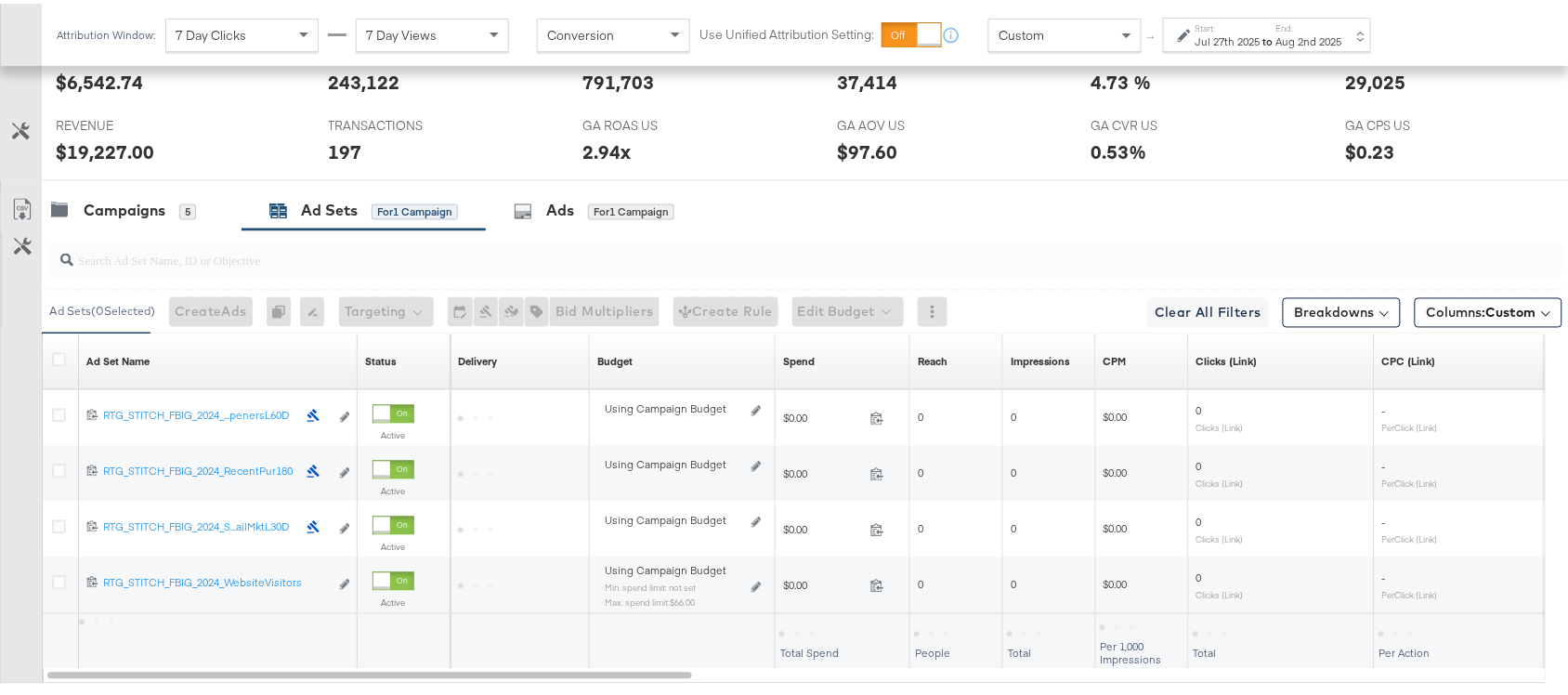 scroll, scrollTop: 1023, scrollLeft: 0, axis: vertical 